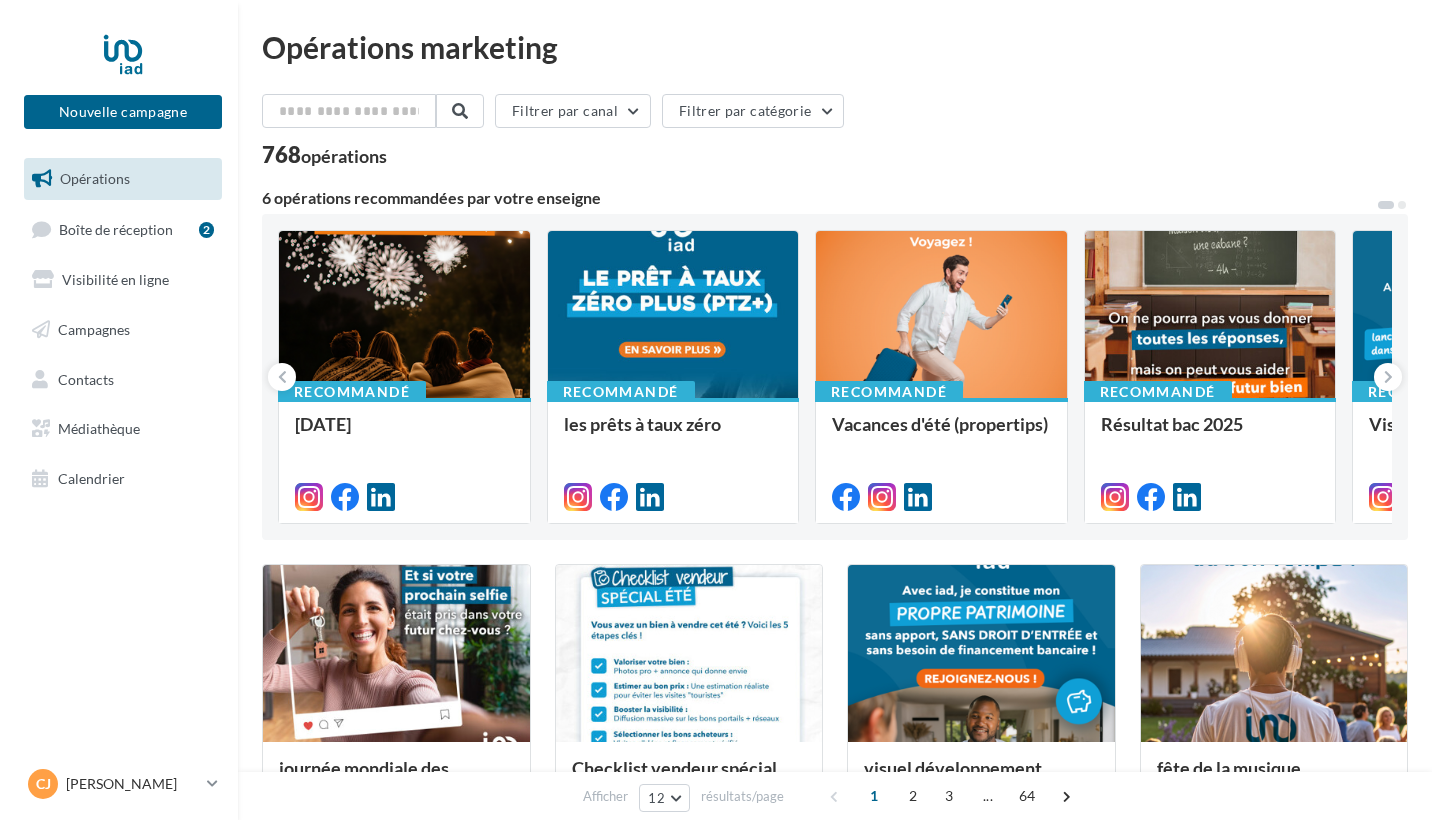 scroll, scrollTop: 0, scrollLeft: 0, axis: both 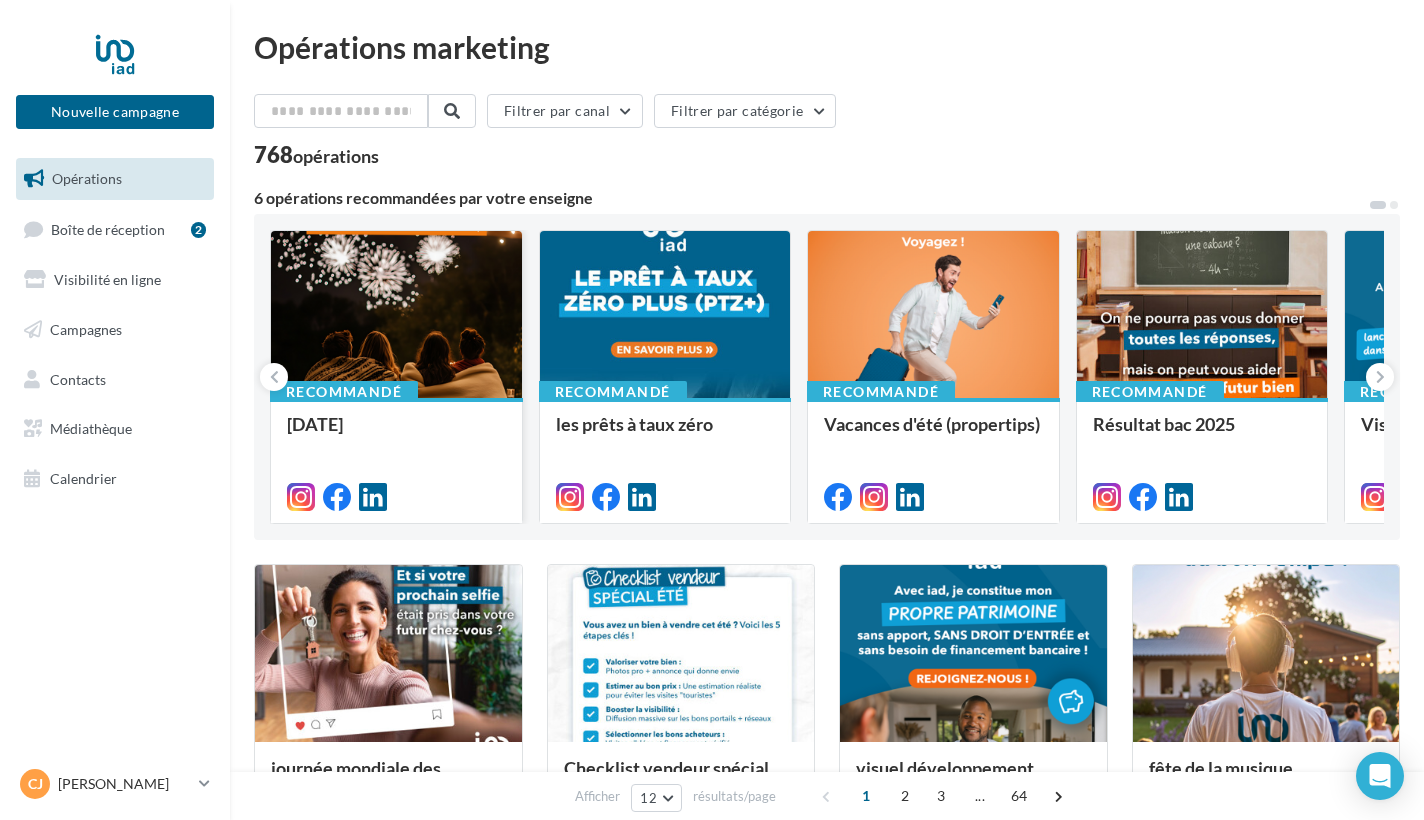 click at bounding box center [396, 315] 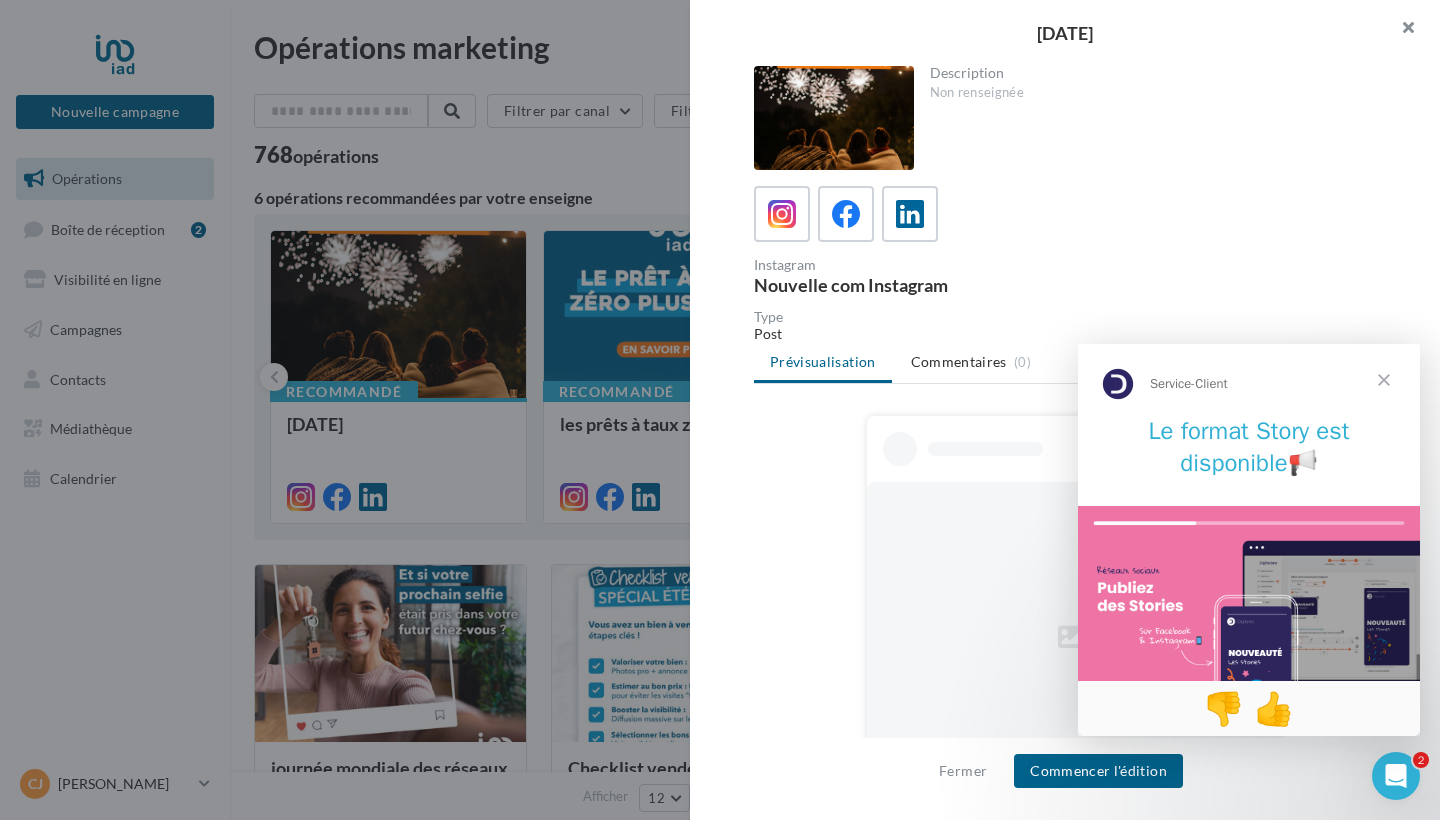 scroll, scrollTop: 0, scrollLeft: 0, axis: both 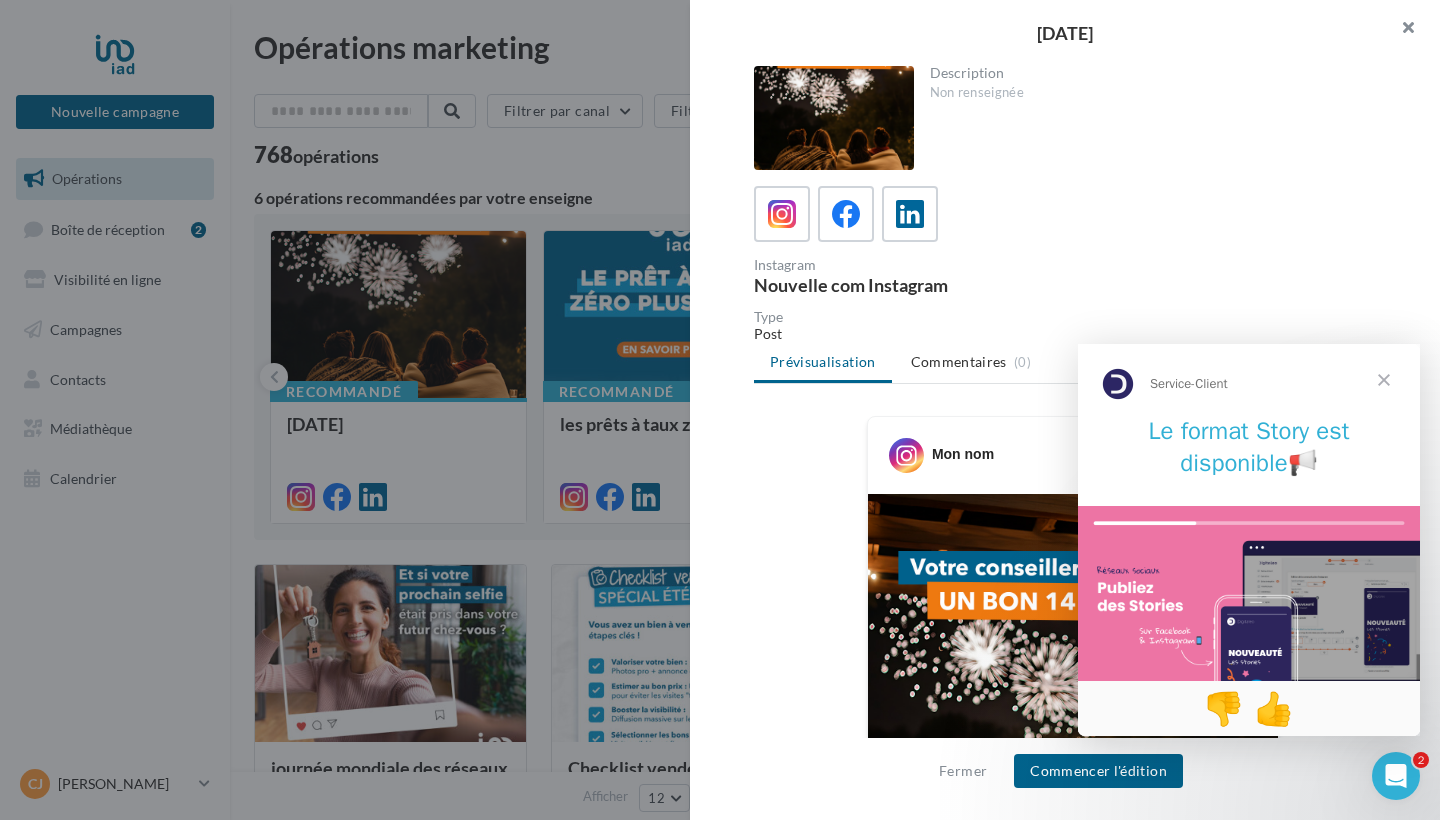click at bounding box center (1400, 30) 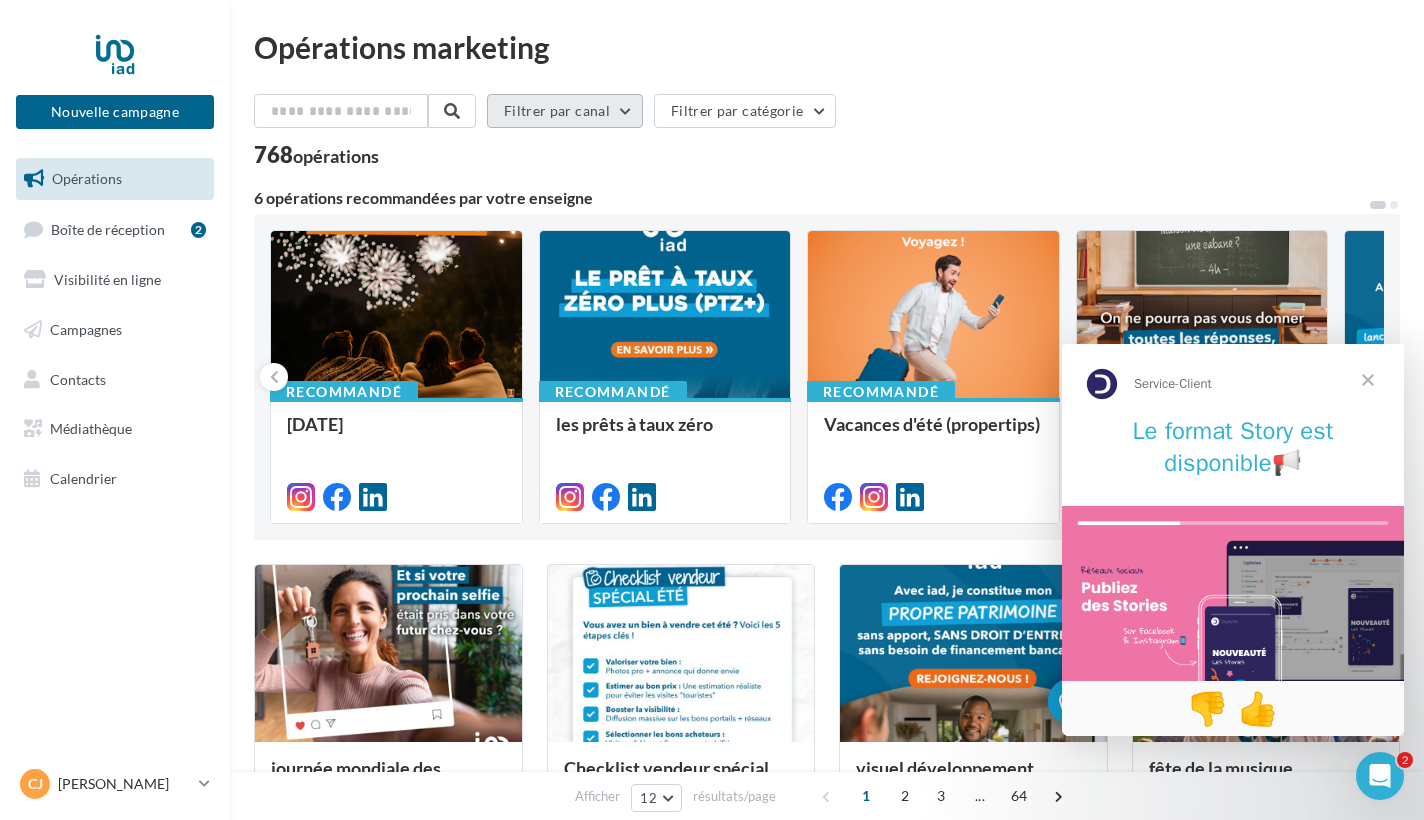 click on "Filtrer par canal" at bounding box center [565, 111] 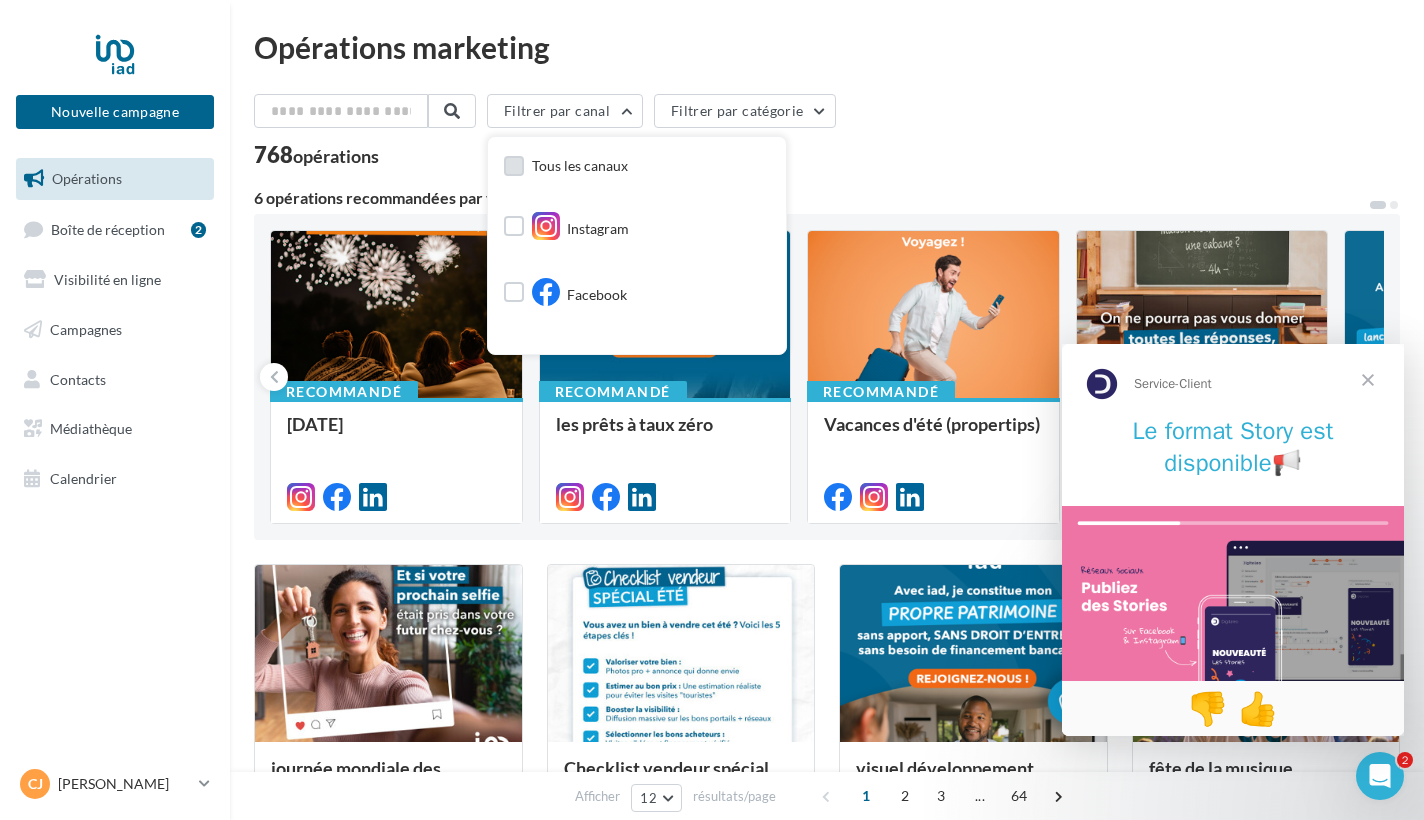 click on "Tous les canaux" at bounding box center (580, 165) 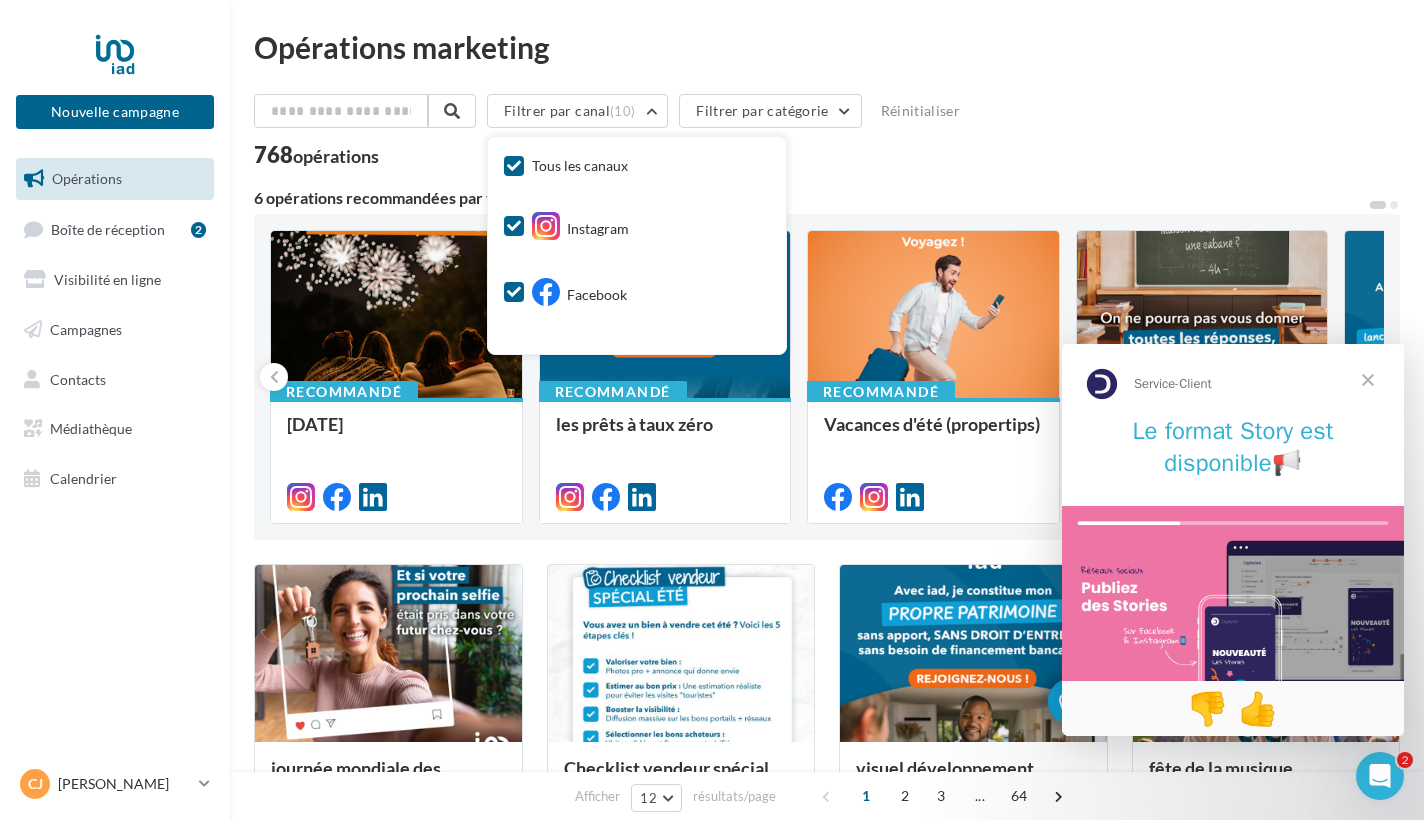 drag, startPoint x: 96, startPoint y: 593, endPoint x: 107, endPoint y: 589, distance: 11.7046995 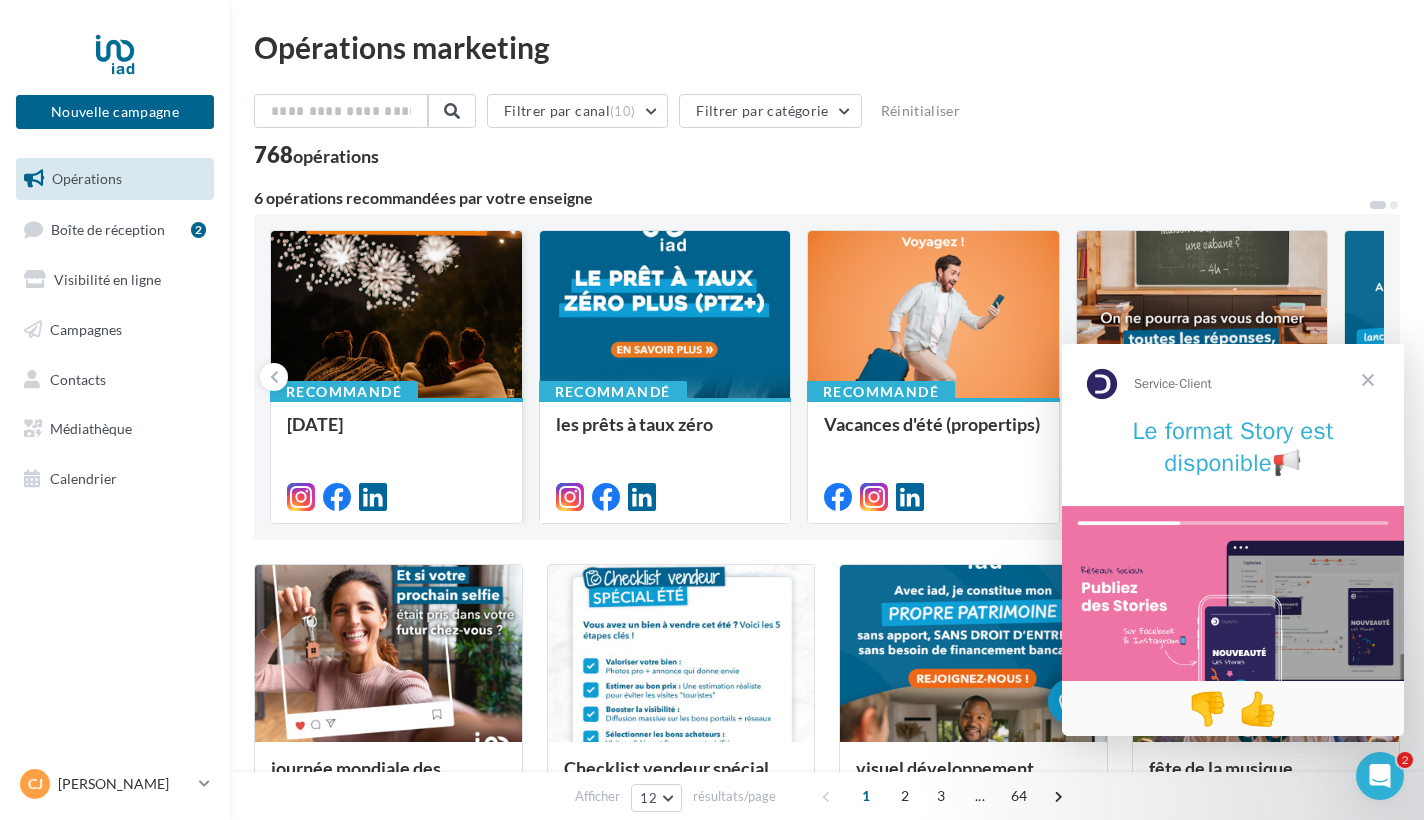 click at bounding box center [396, 315] 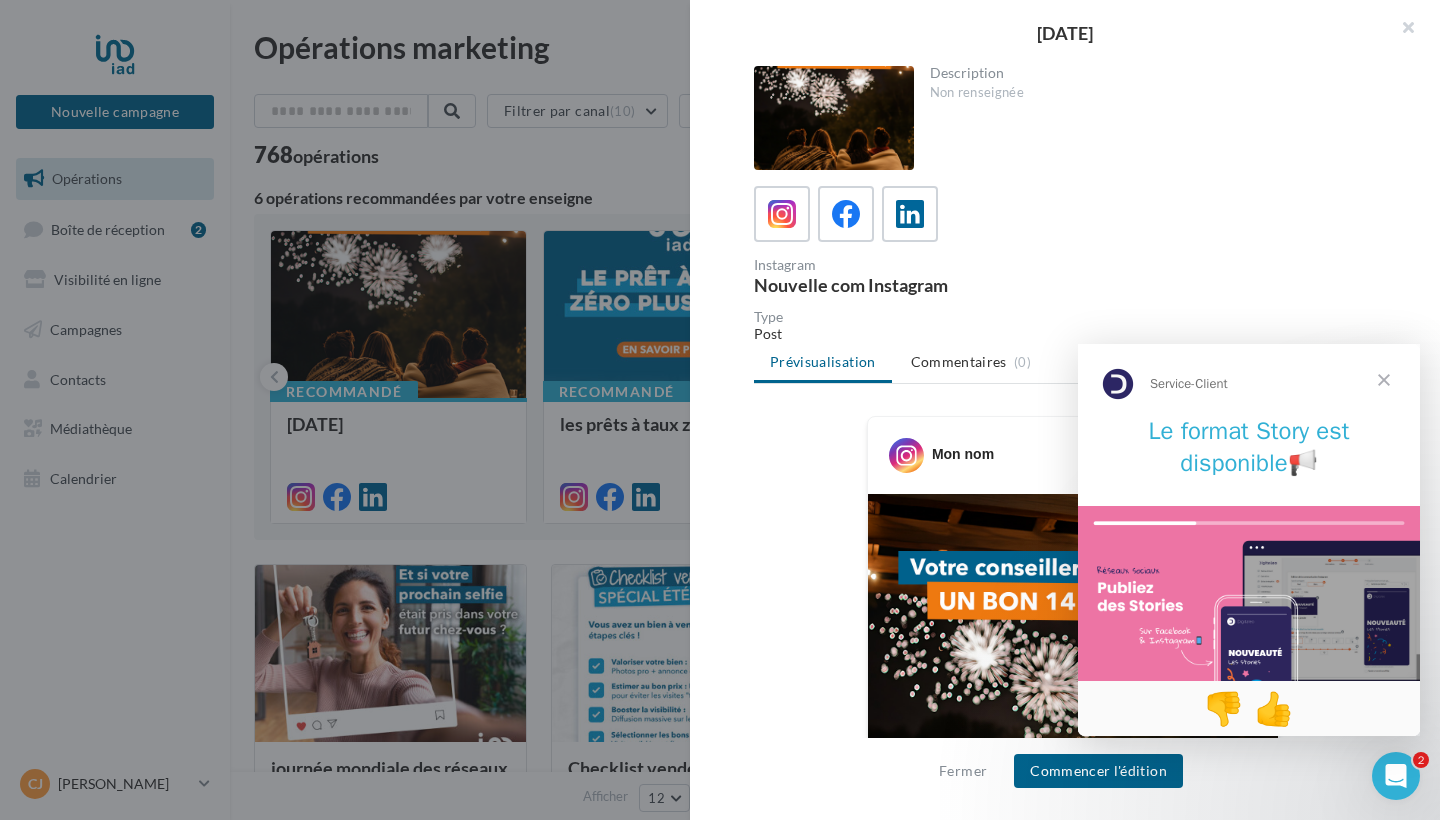 click at bounding box center [1384, 380] 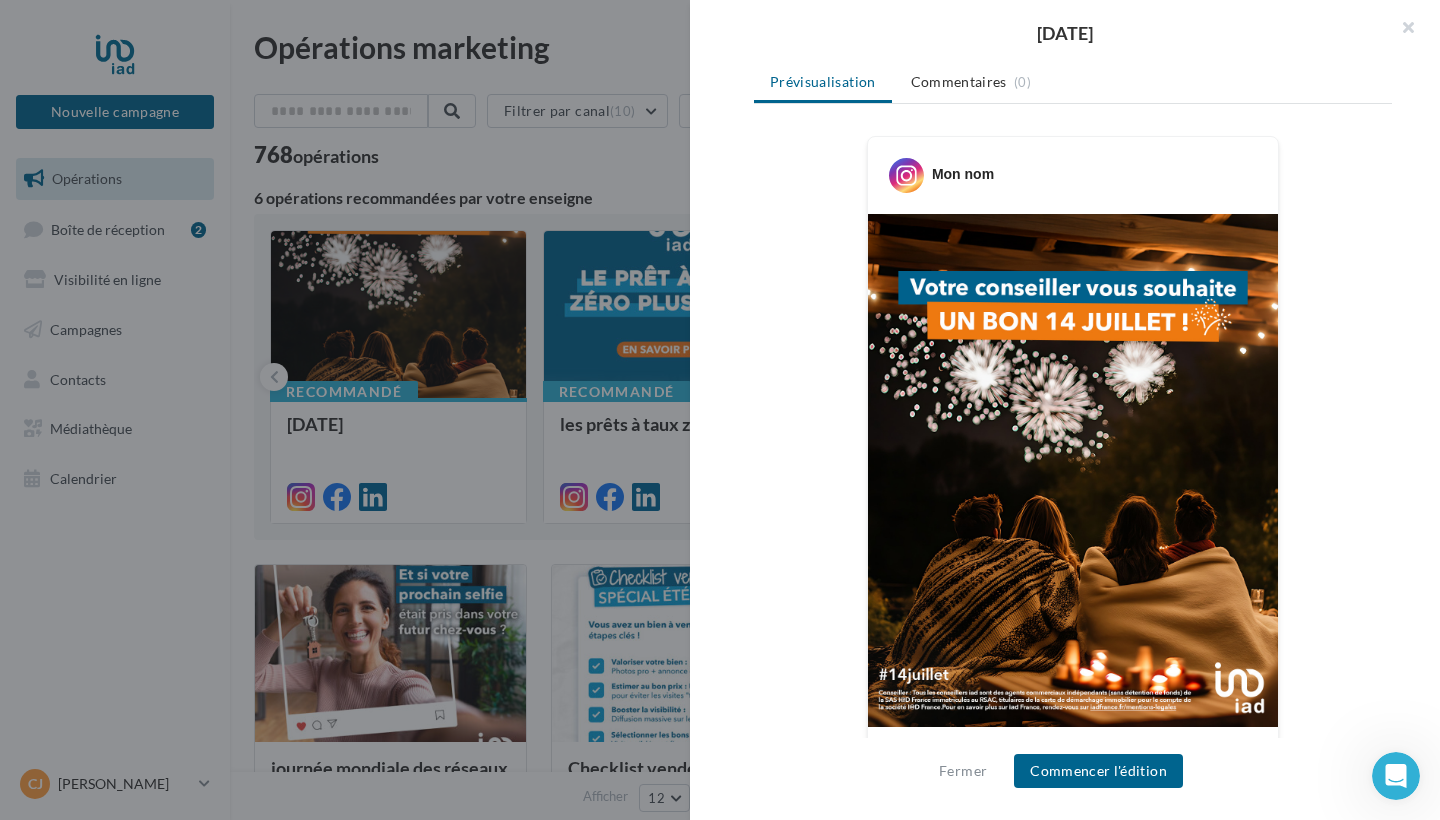 scroll, scrollTop: 432, scrollLeft: 0, axis: vertical 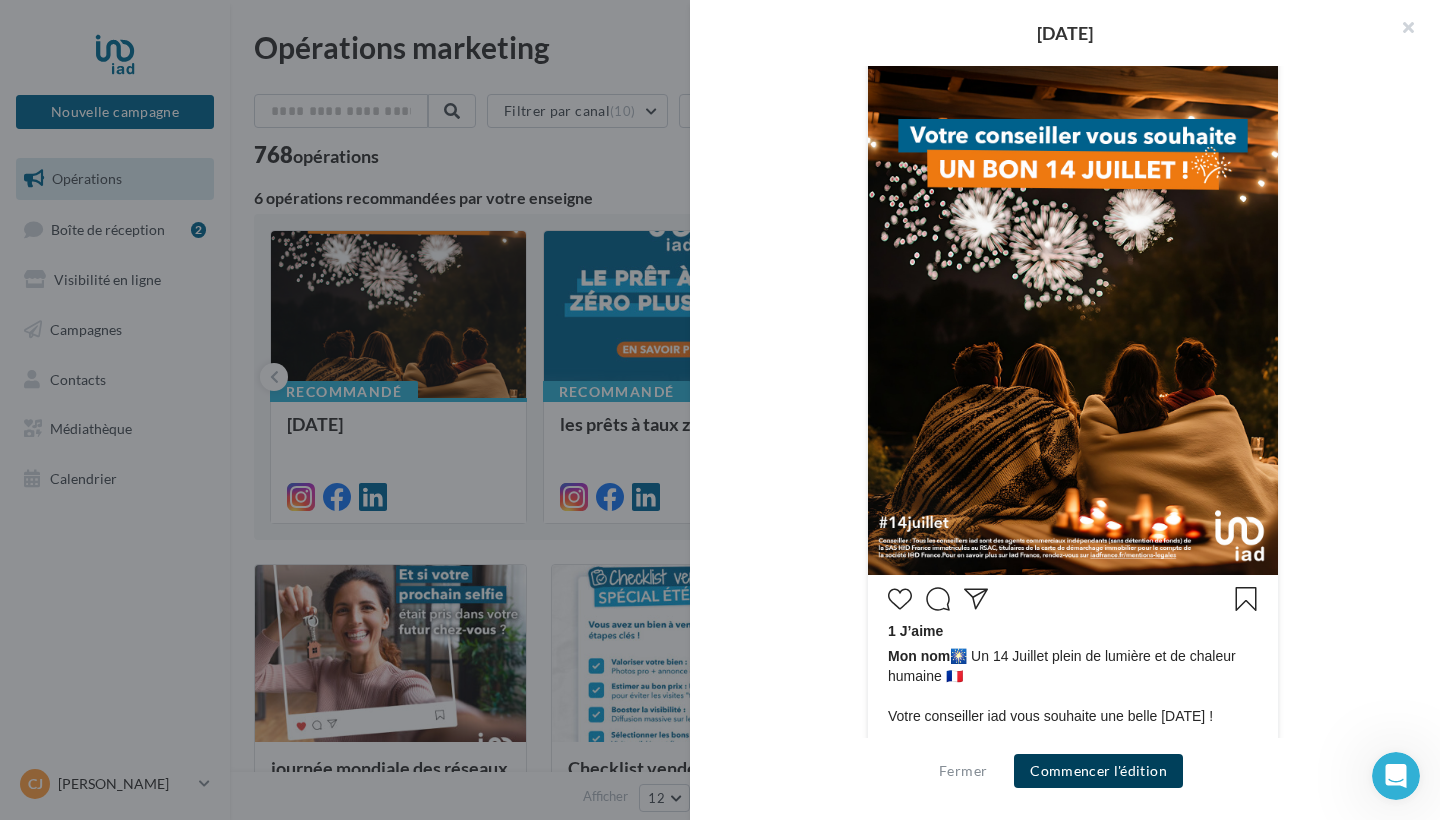 click on "Commencer l'édition" at bounding box center (1098, 771) 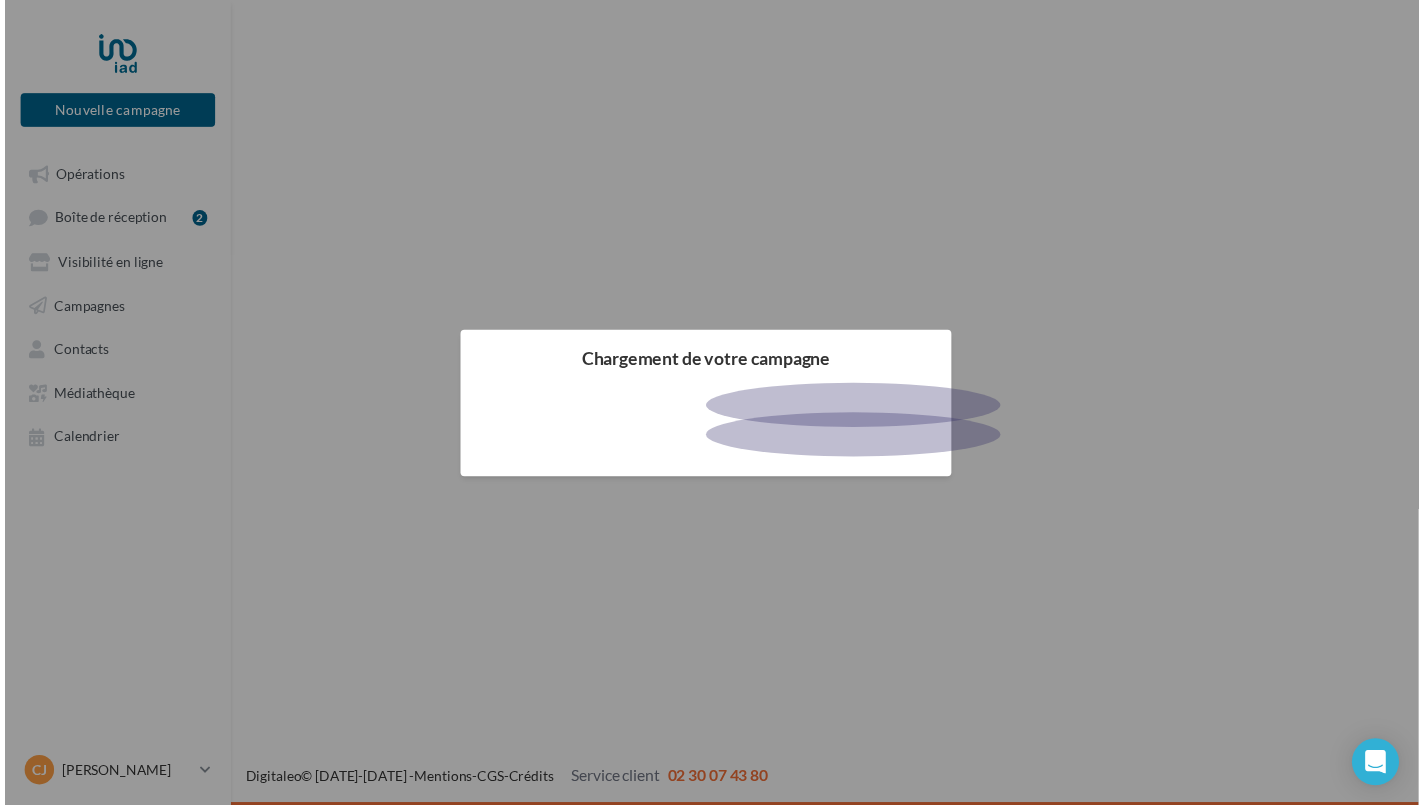 scroll, scrollTop: 0, scrollLeft: 0, axis: both 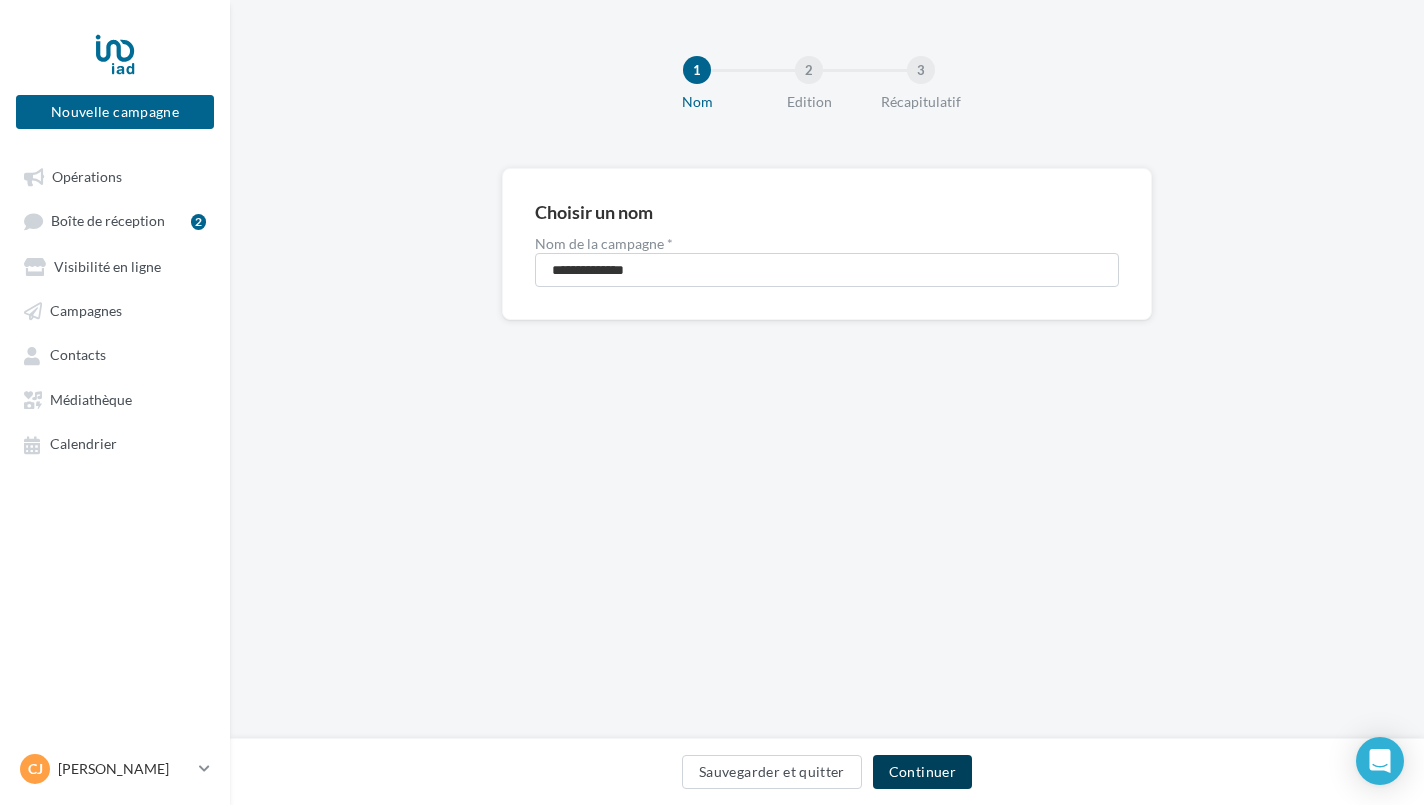 click on "Continuer" at bounding box center (922, 772) 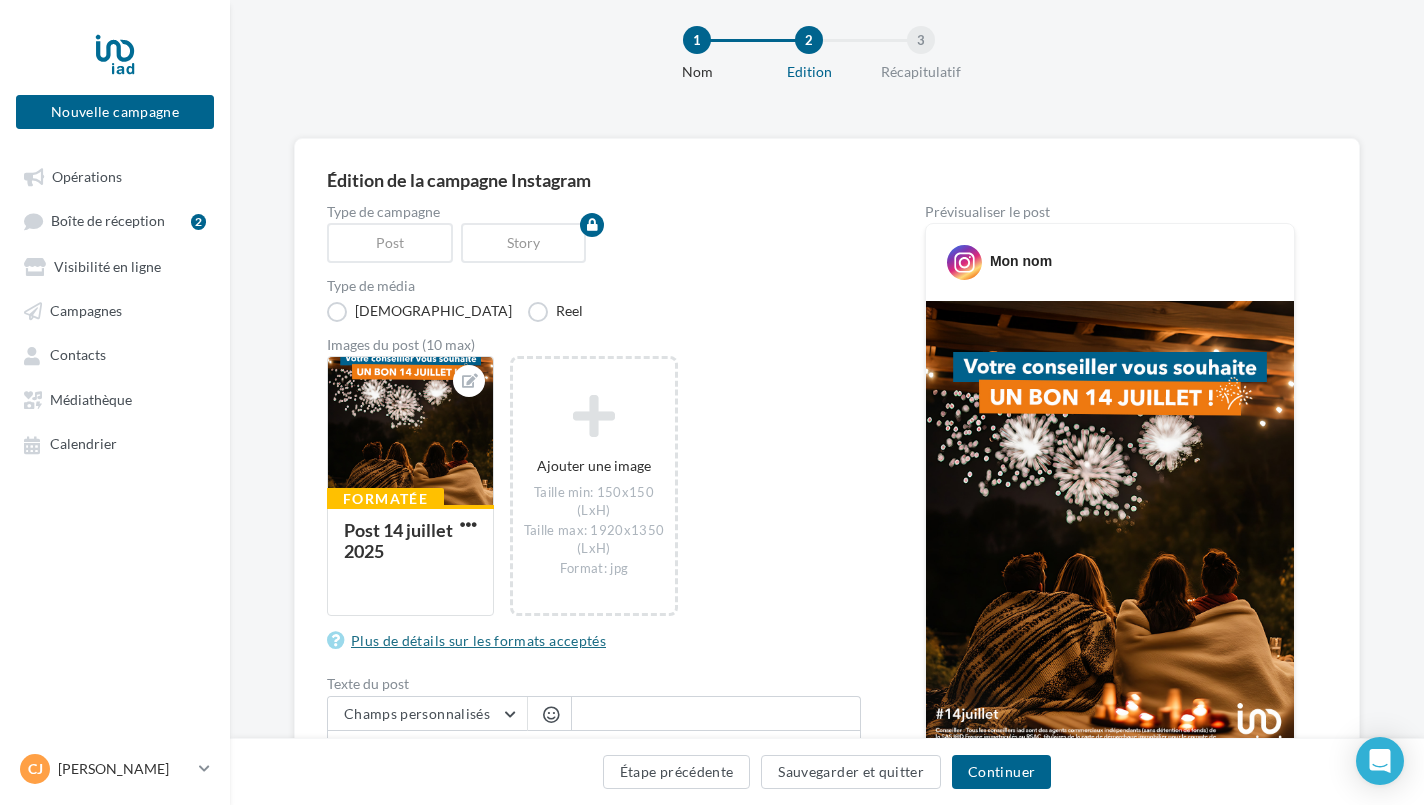 scroll, scrollTop: 160, scrollLeft: 0, axis: vertical 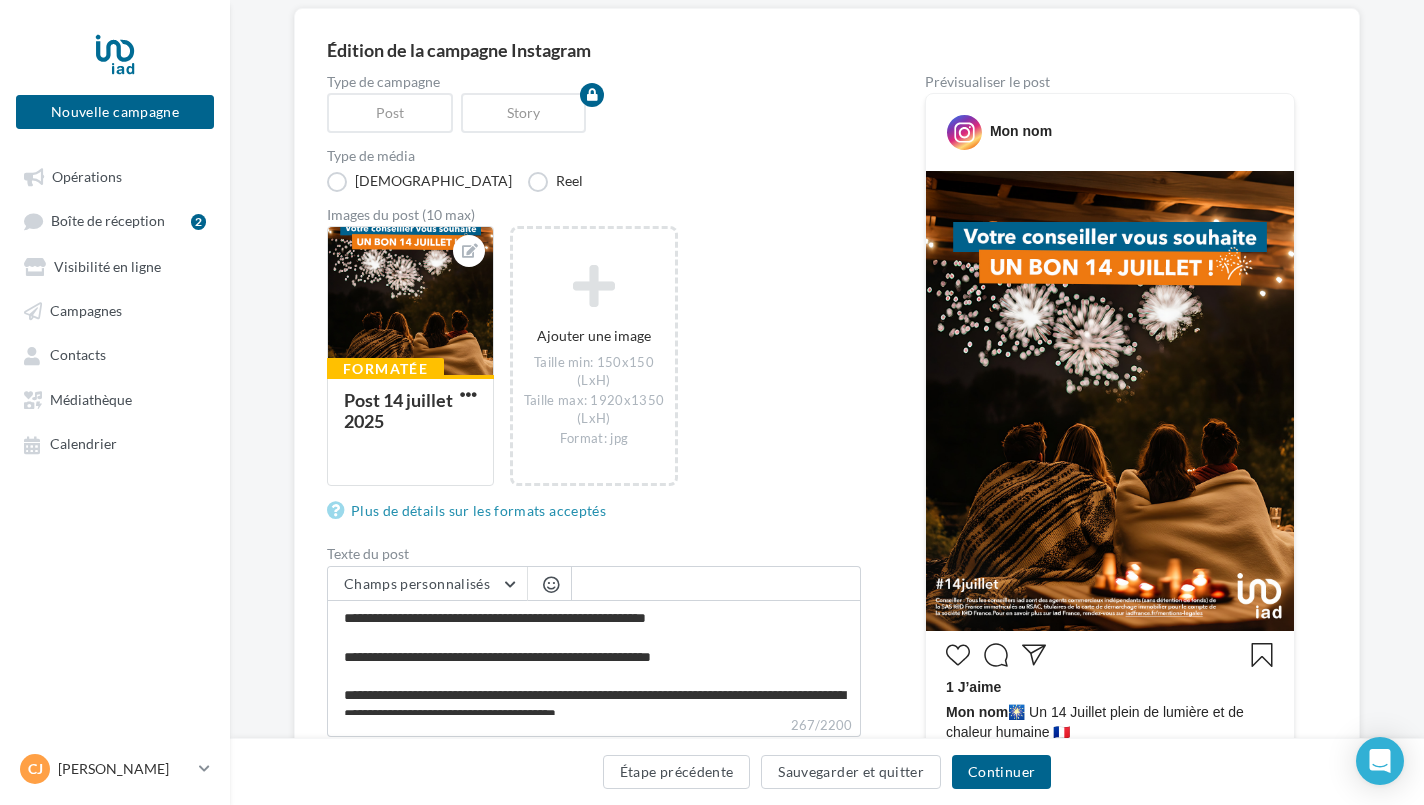 click on "Type de campagne
Post
Story
Type de média
Visuel   Reel
Images du post (10 max)
Formatée
Post 14 juillet 2025
Ajouter une image     Taille min: 150x150 (LxH)   Taille max: 1920x1350 (LxH)   Format: jpg
Plus de détails sur les formats acceptés
Texte du post
Champs personnalisés         Lien de sollicitation d'avis Google     Nom de l'entreprise     Site internet du conseiller     Ligne d'adresse 1     Ligne d'adresse 1     Ligne d'adresse 2     Ville     Adresse e-mail du conseiller     Prénom du conseiller     Nom du conseiller     Numéro de mobile du conseiller     propertips     Référence du conseiller     Code postal
267/2200" at bounding box center (594, 540) 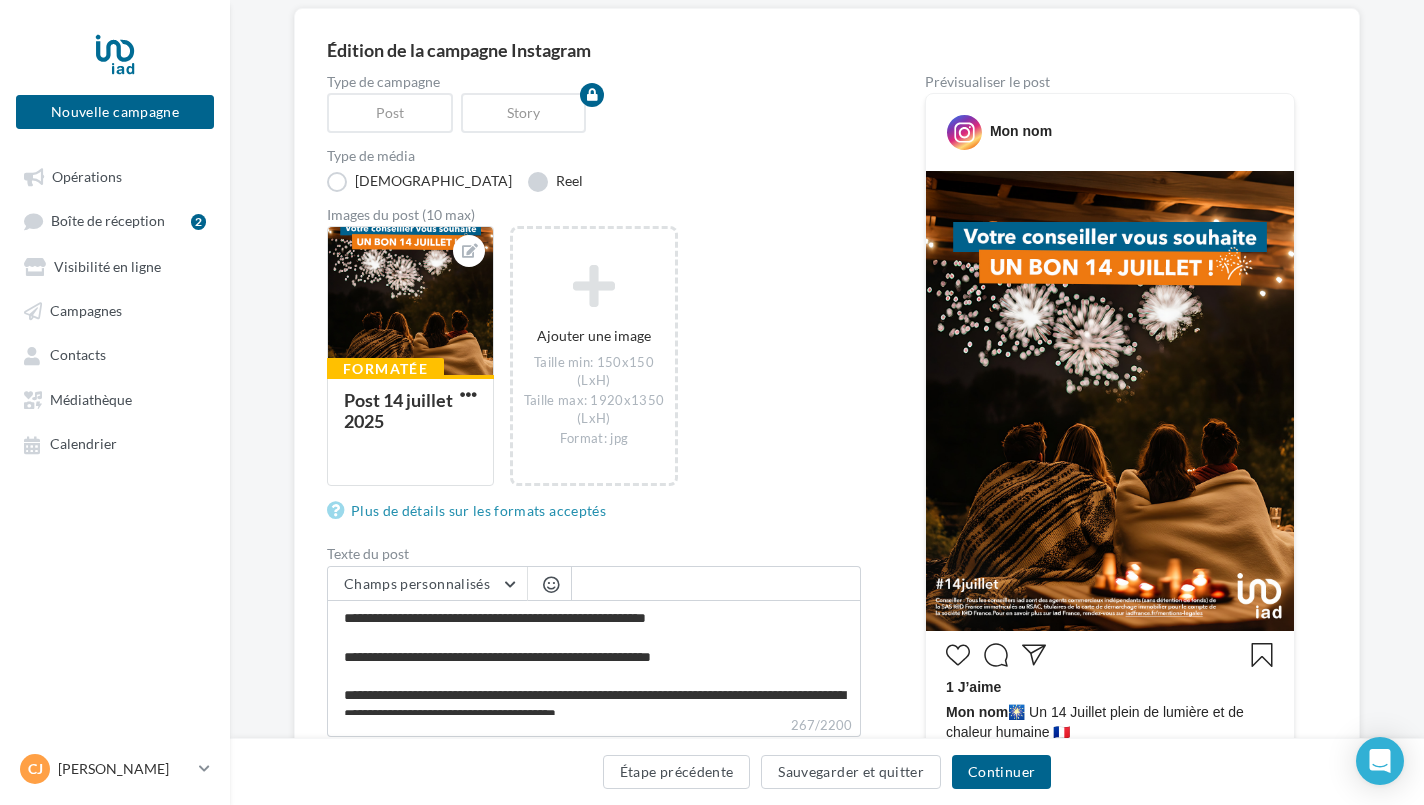 click on "Reel" at bounding box center (555, 182) 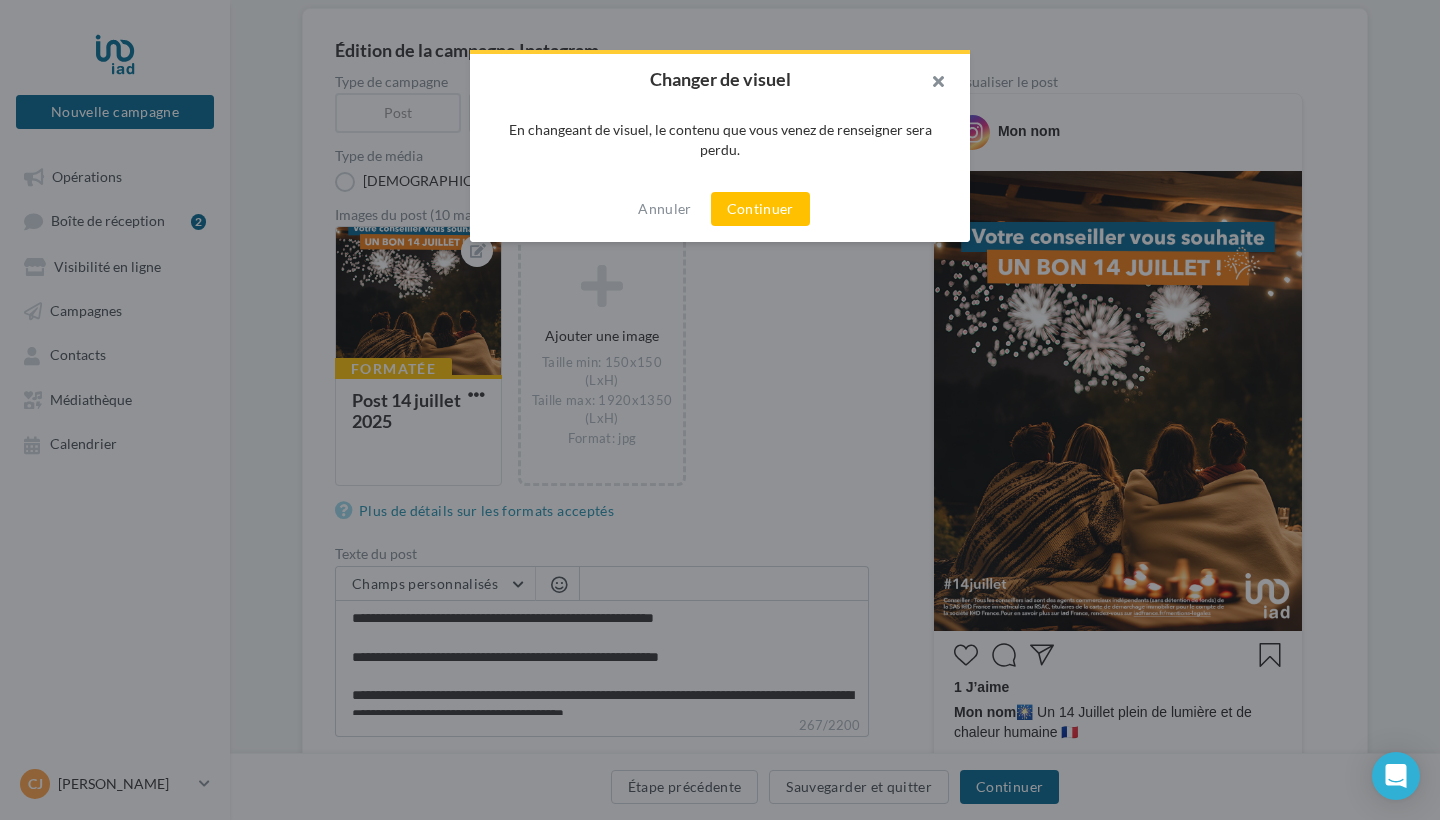 click at bounding box center (930, 84) 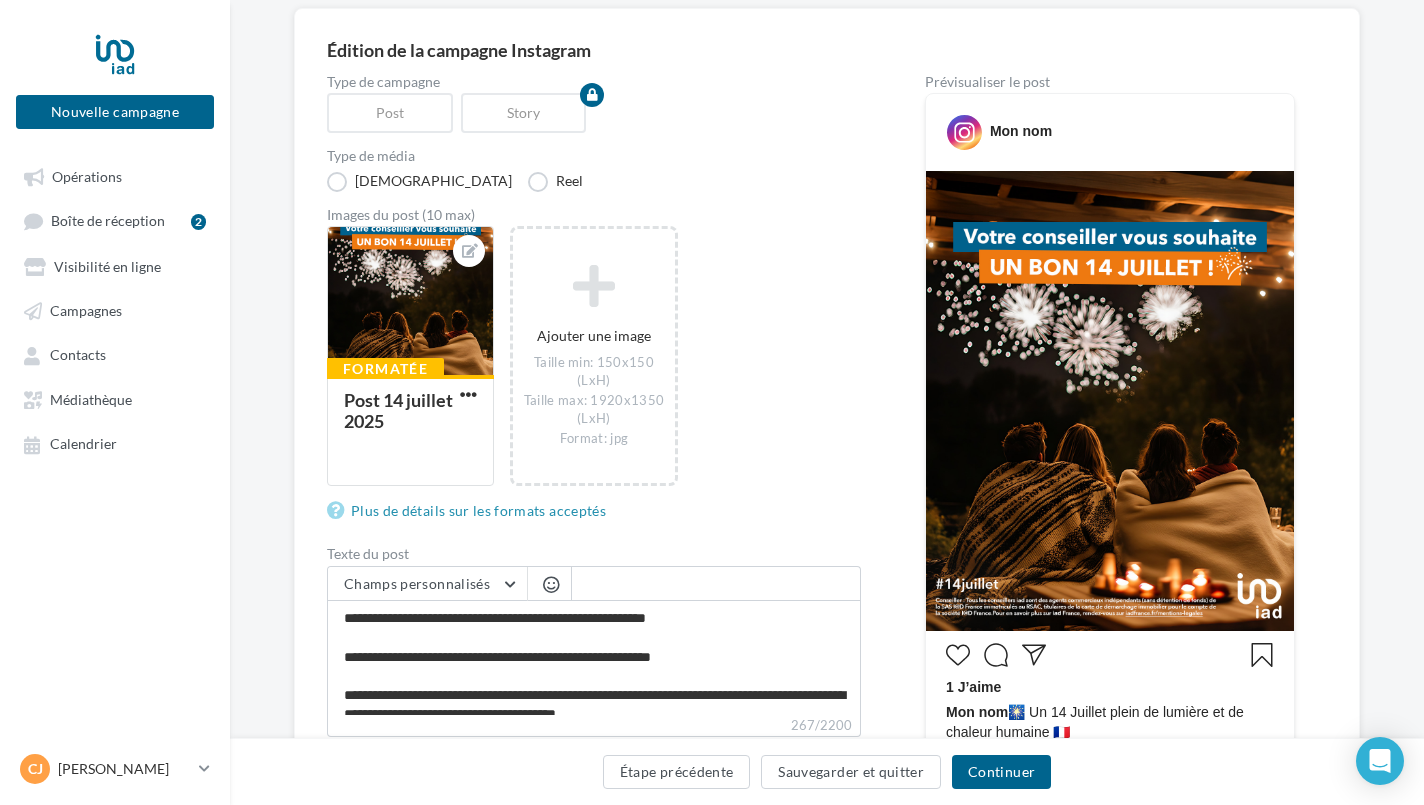 scroll, scrollTop: 16, scrollLeft: 0, axis: vertical 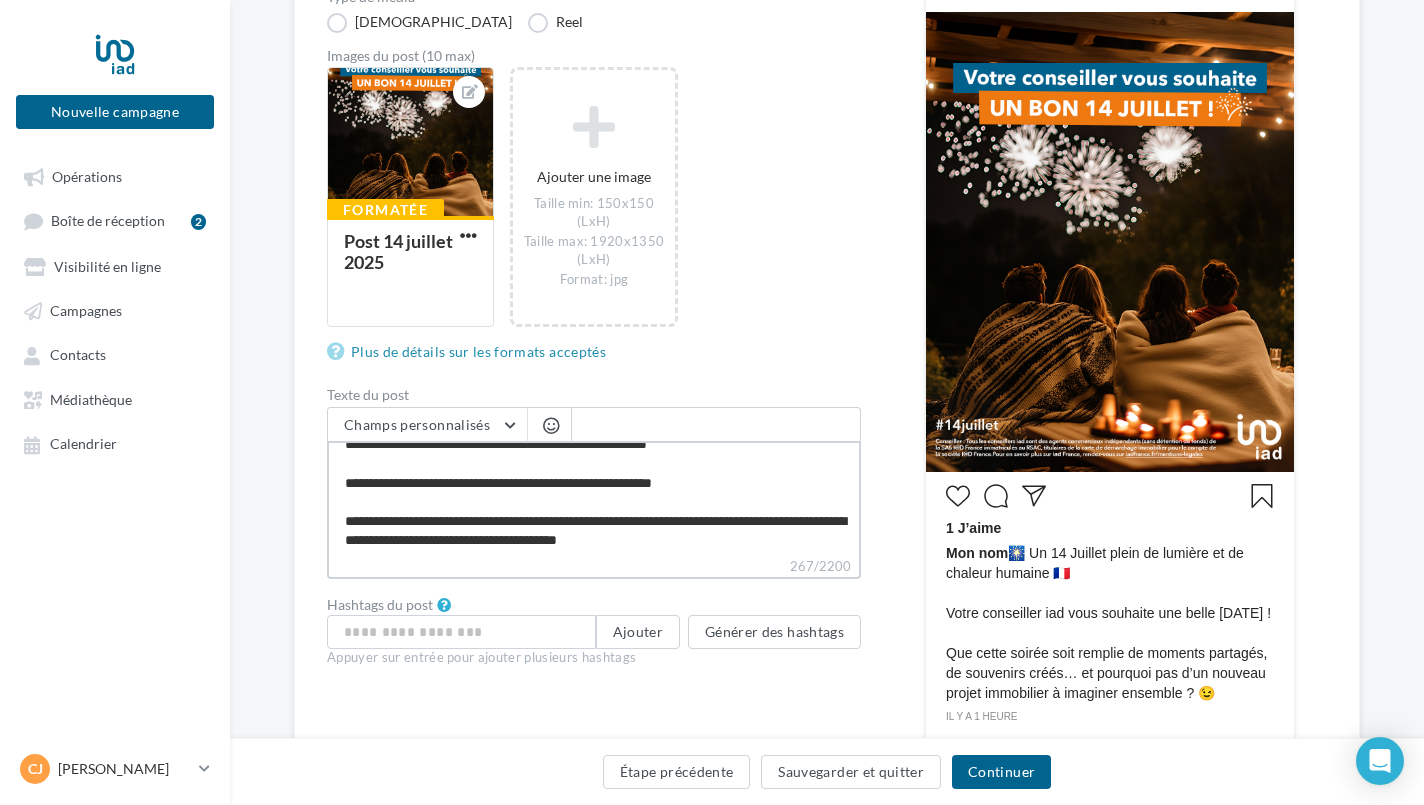 click on "**********" at bounding box center (594, 498) 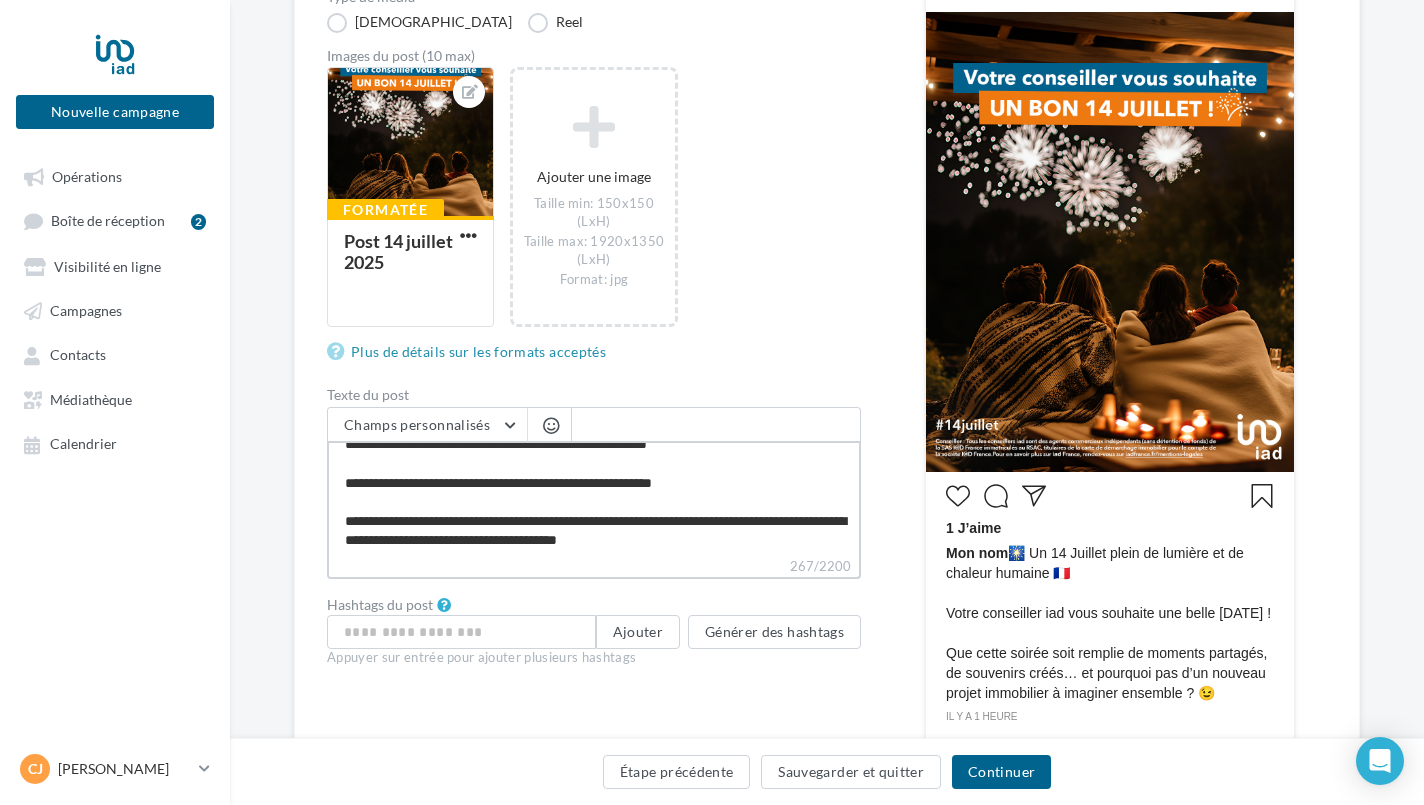 type on "**********" 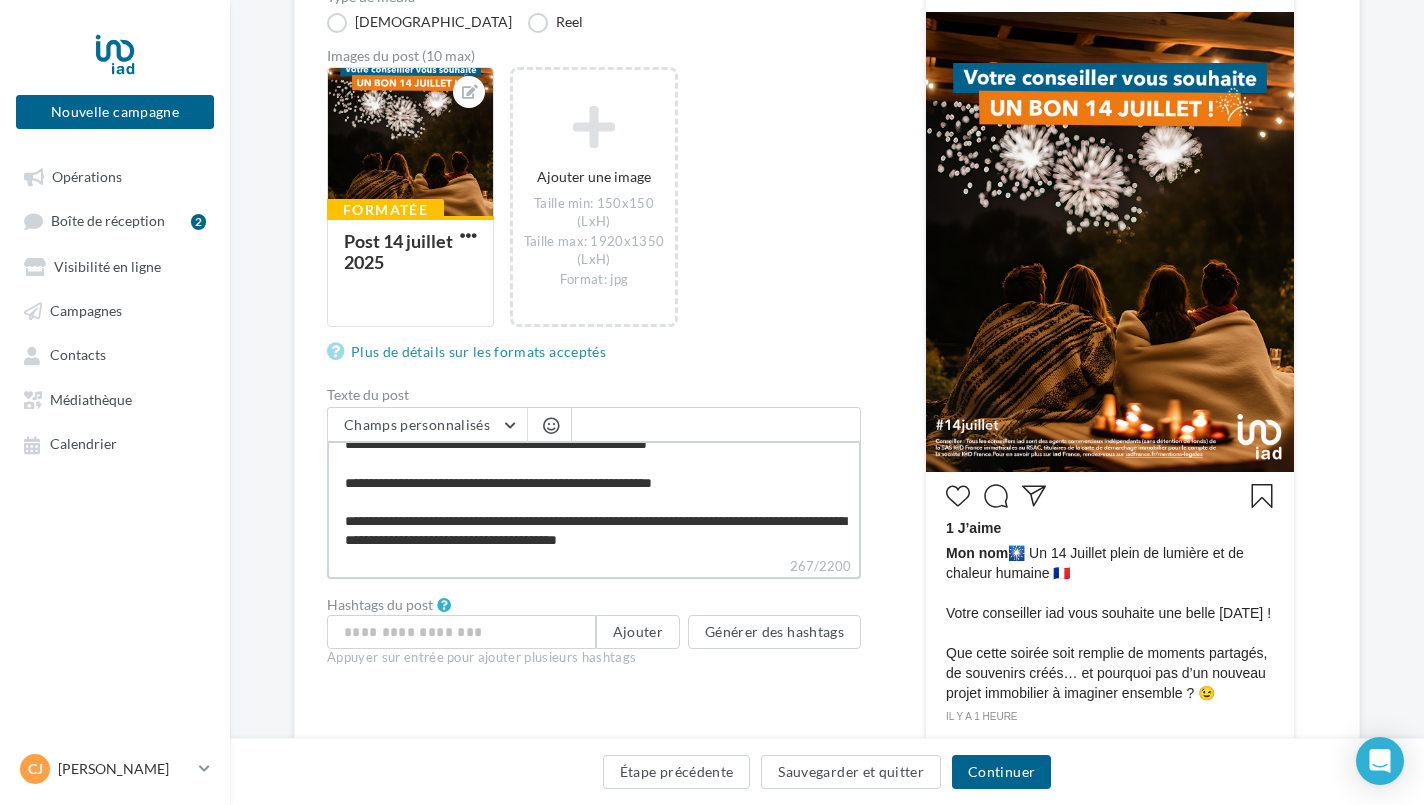 type on "**********" 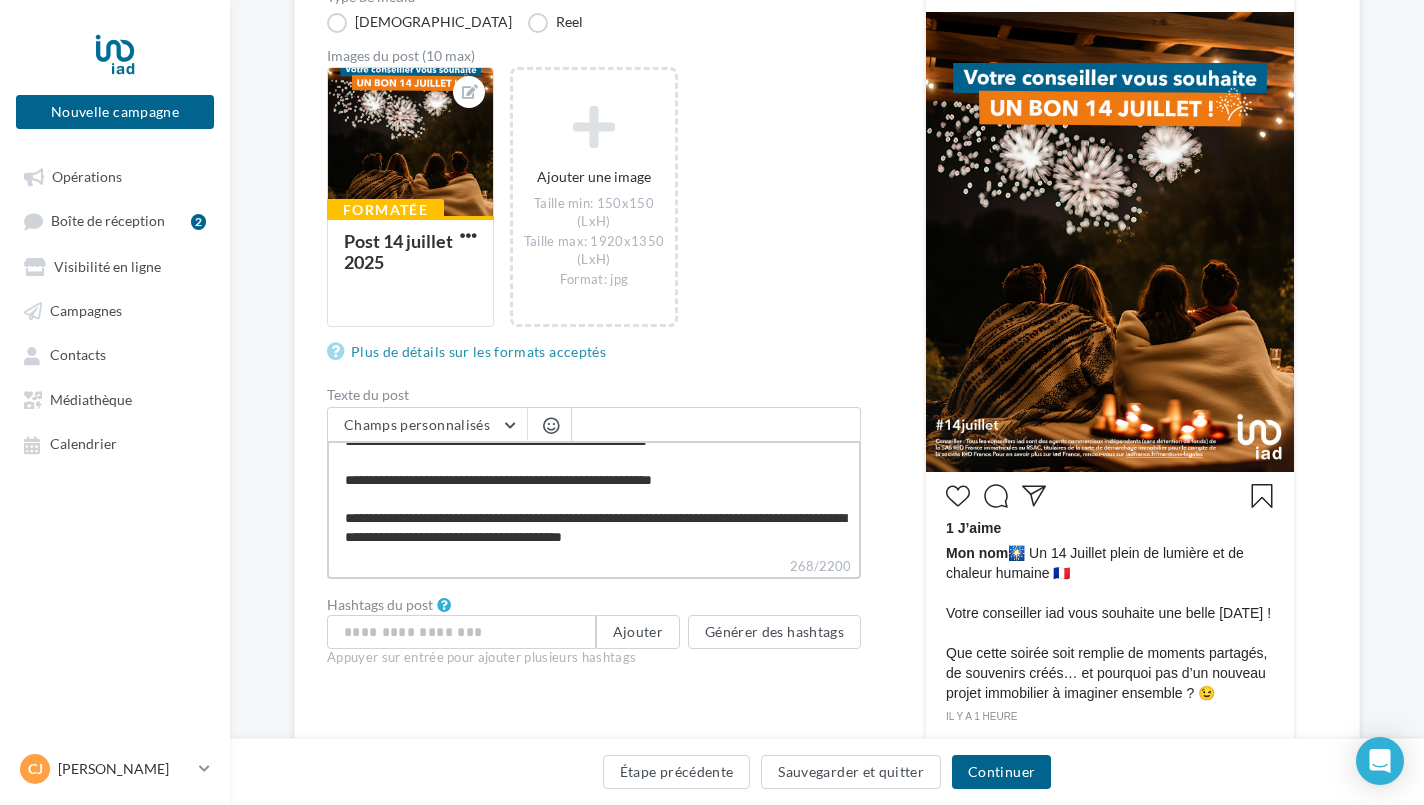 type on "**********" 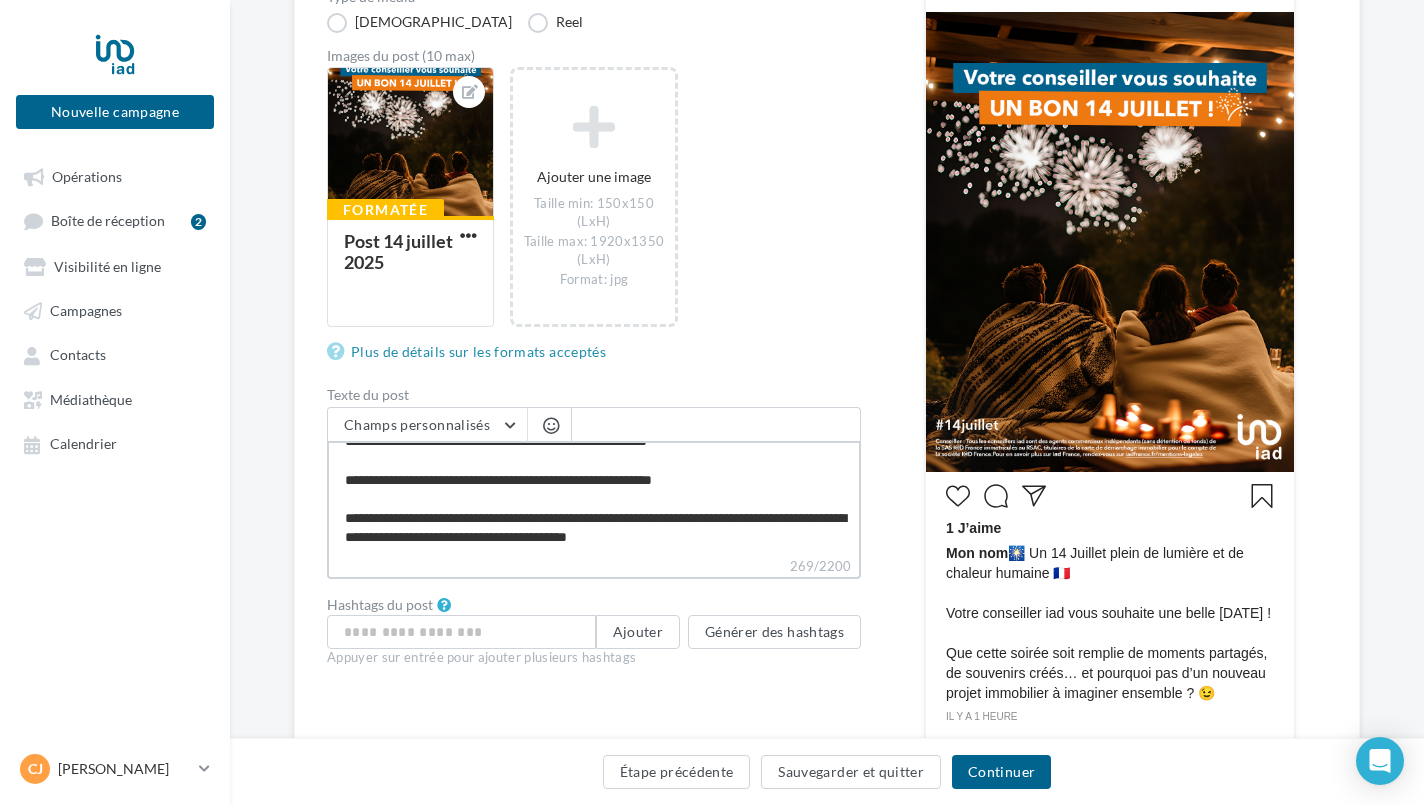 scroll, scrollTop: 46, scrollLeft: 0, axis: vertical 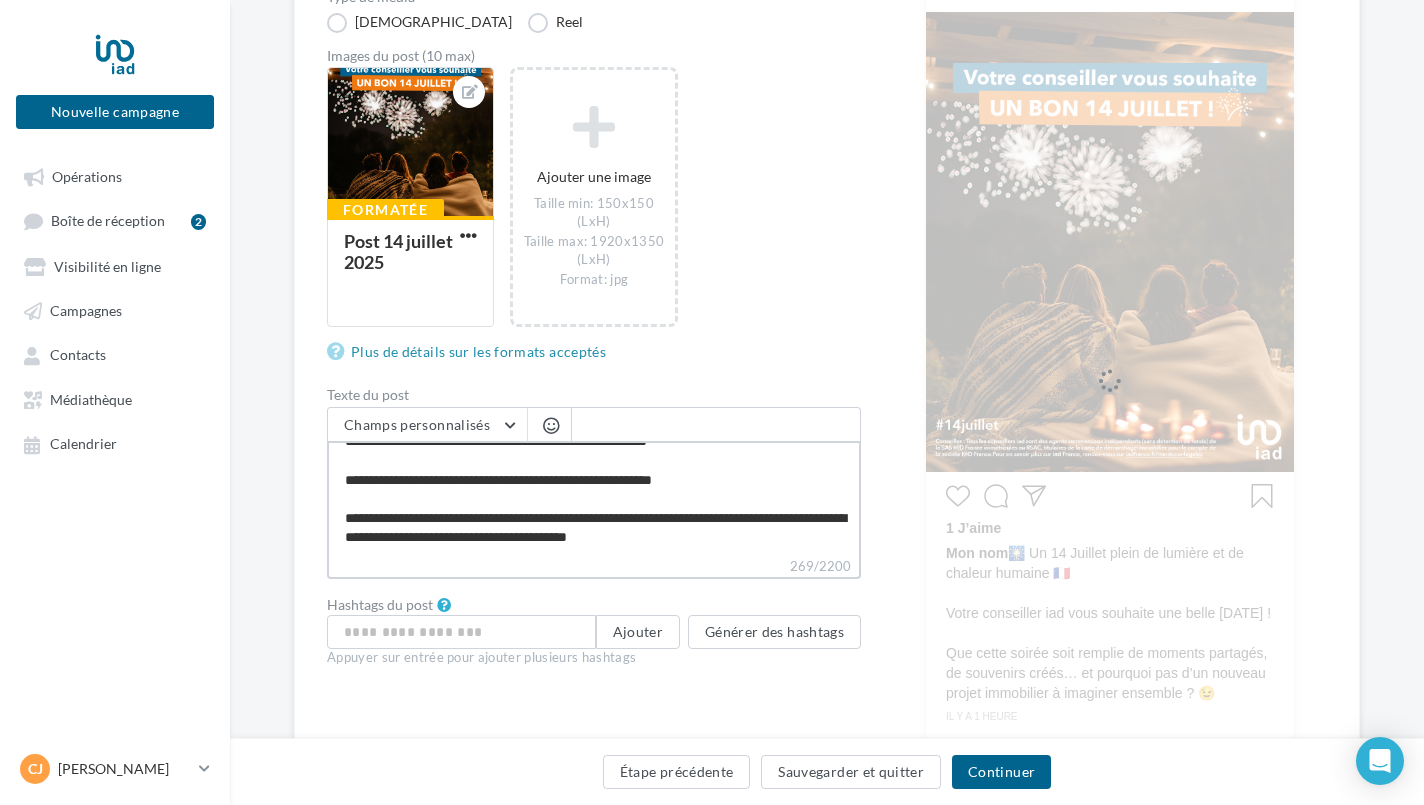 paste on "**********" 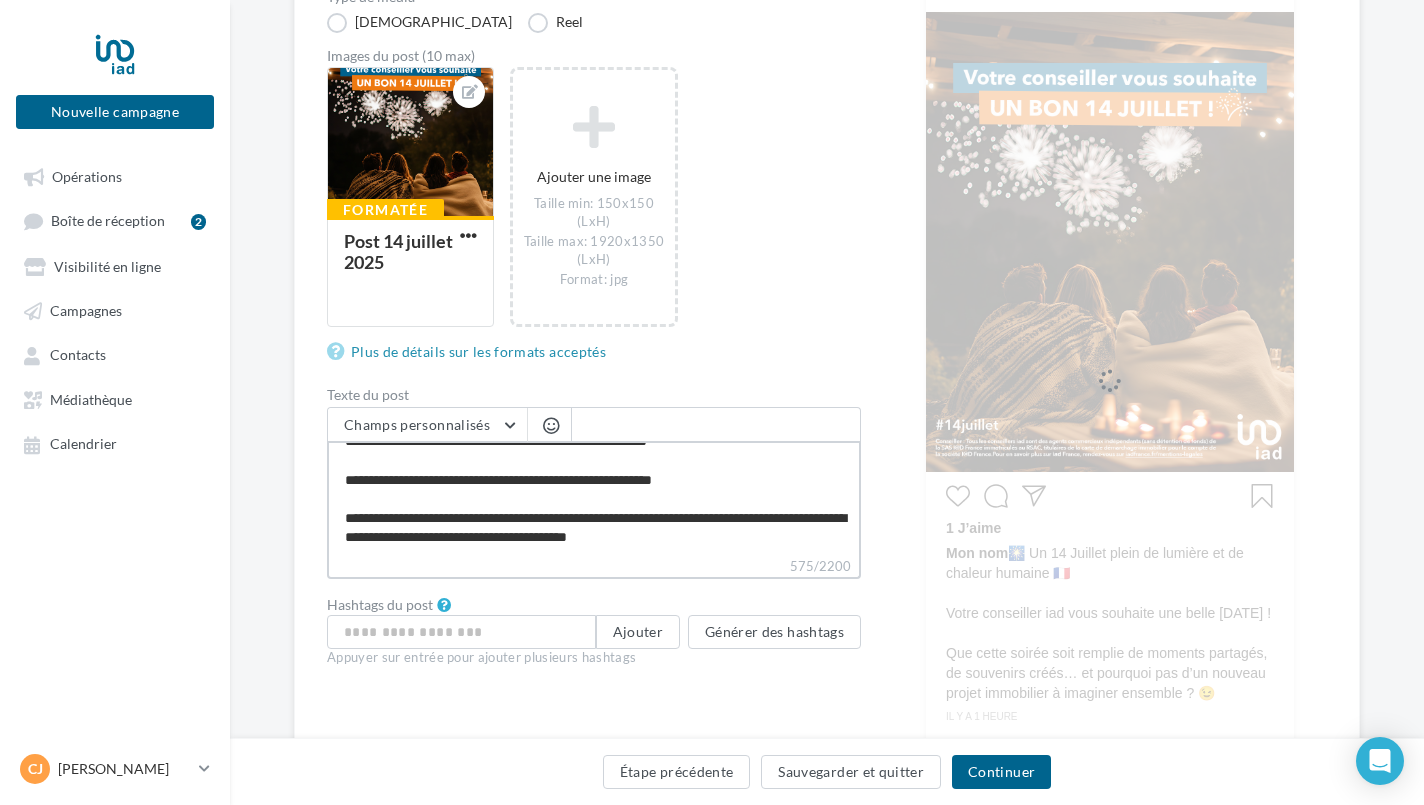 type on "**********" 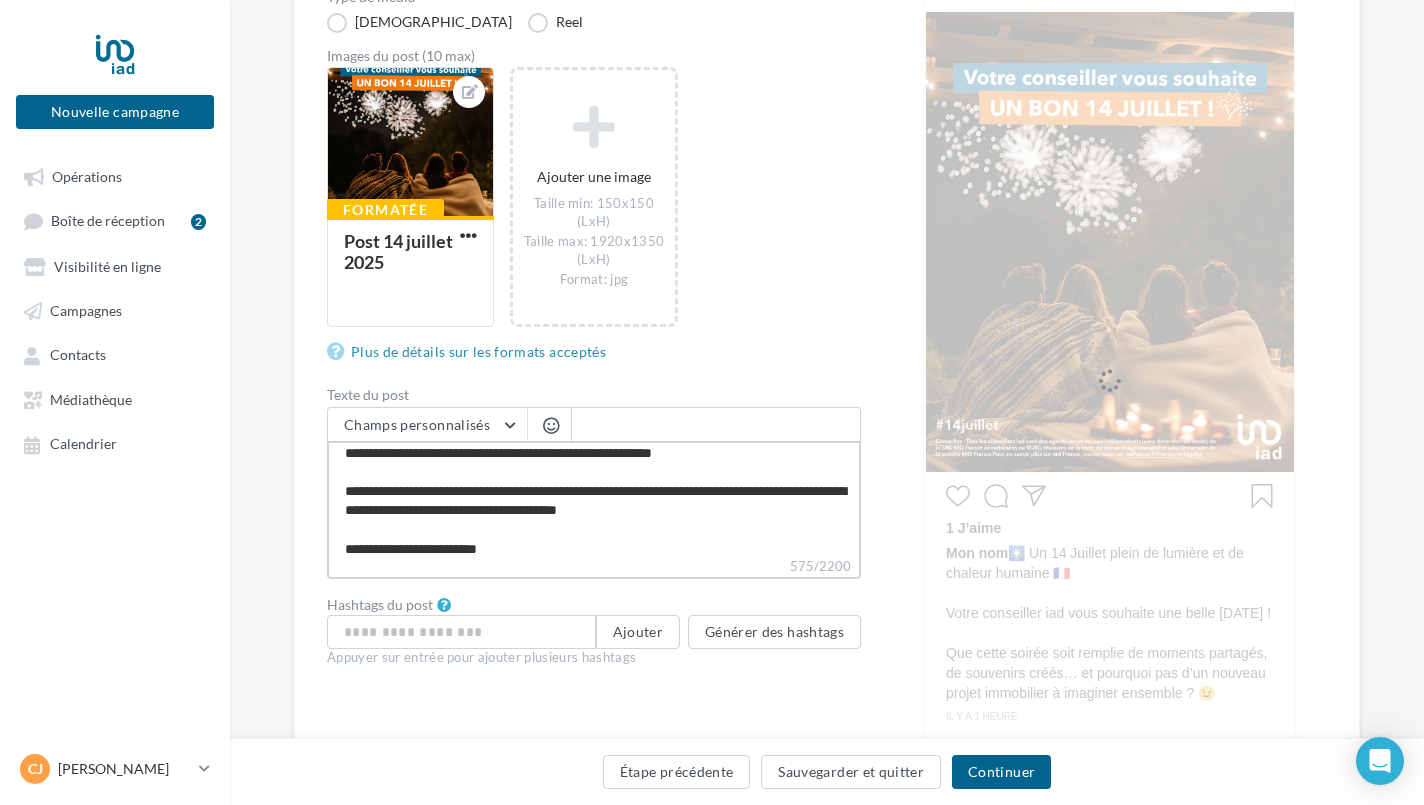 scroll, scrollTop: 150, scrollLeft: 0, axis: vertical 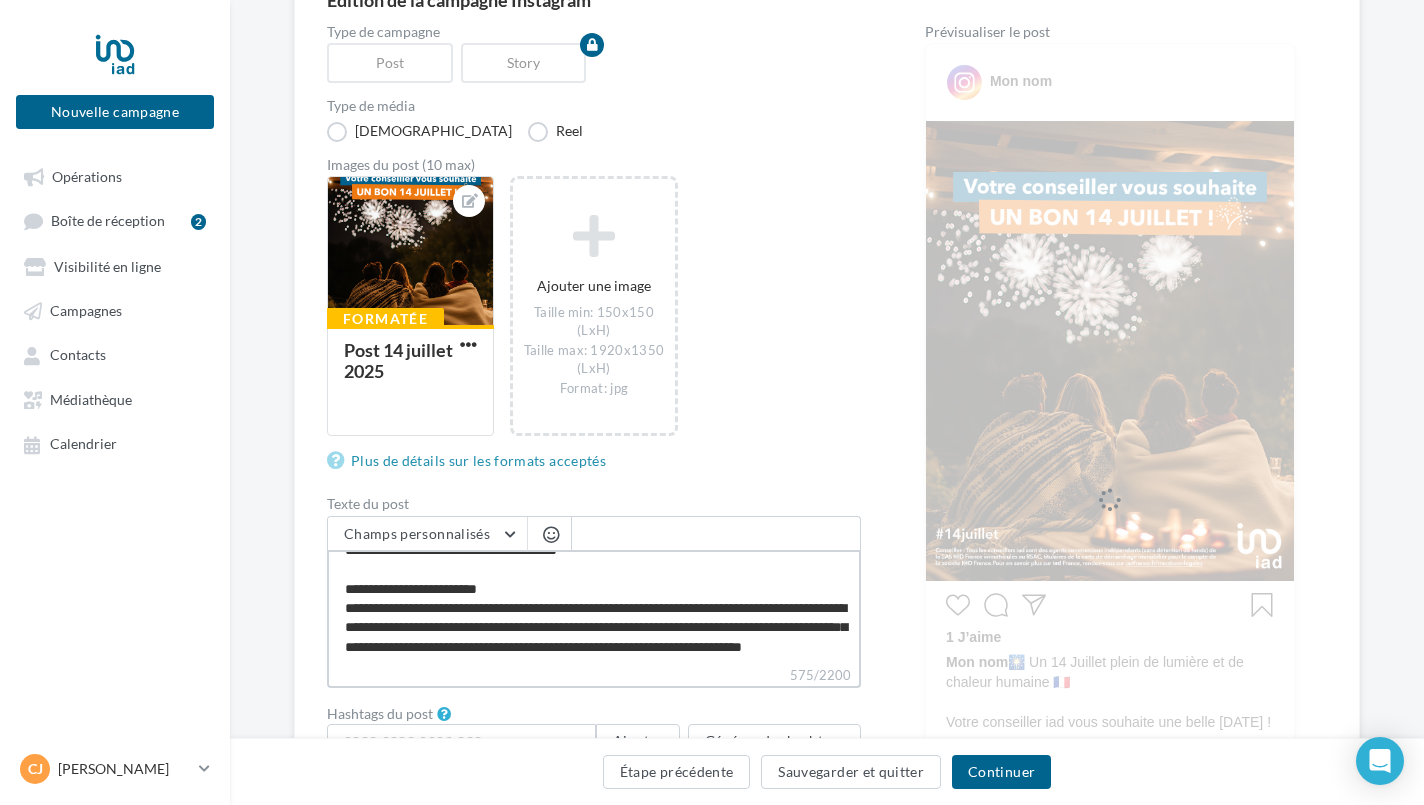 click on "**********" at bounding box center [594, 607] 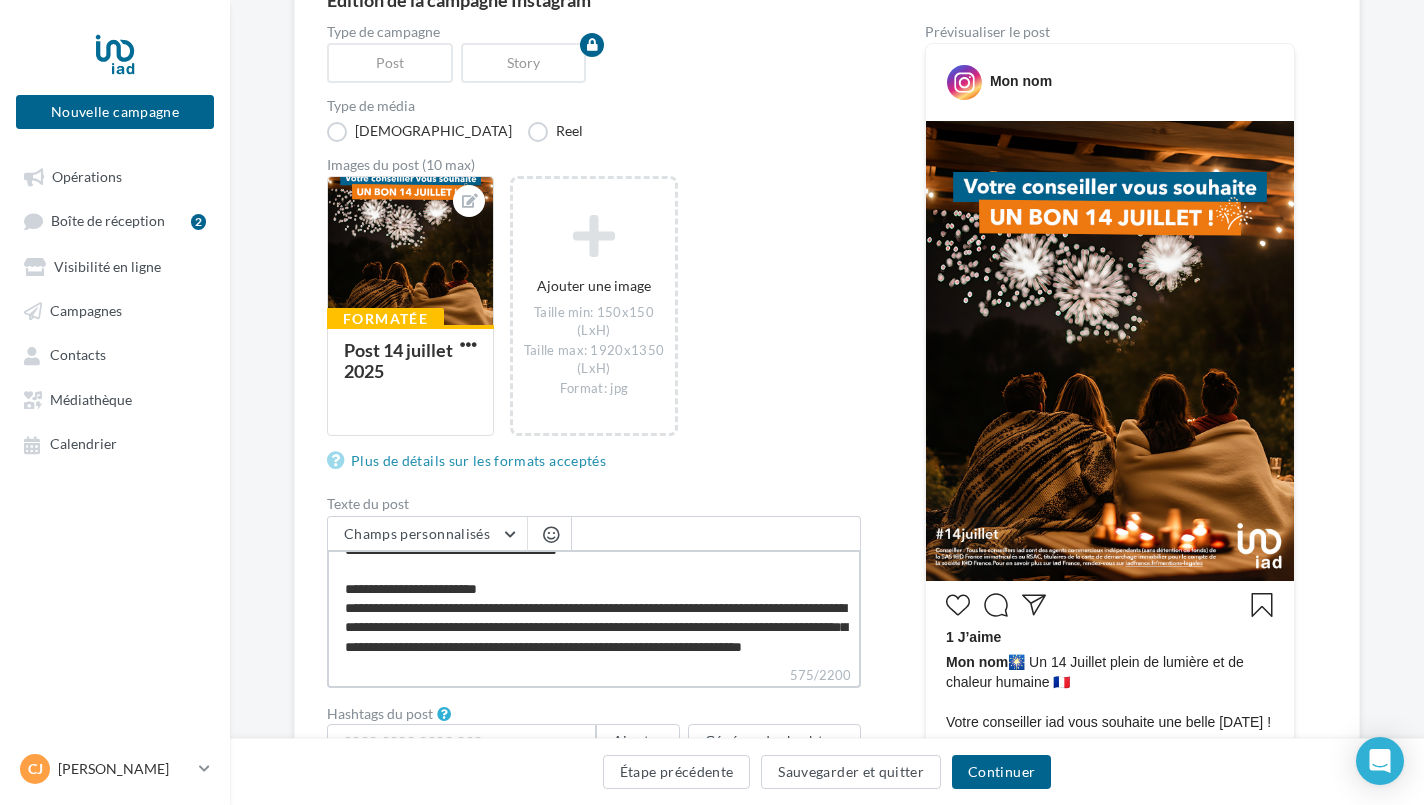 scroll, scrollTop: 116, scrollLeft: 0, axis: vertical 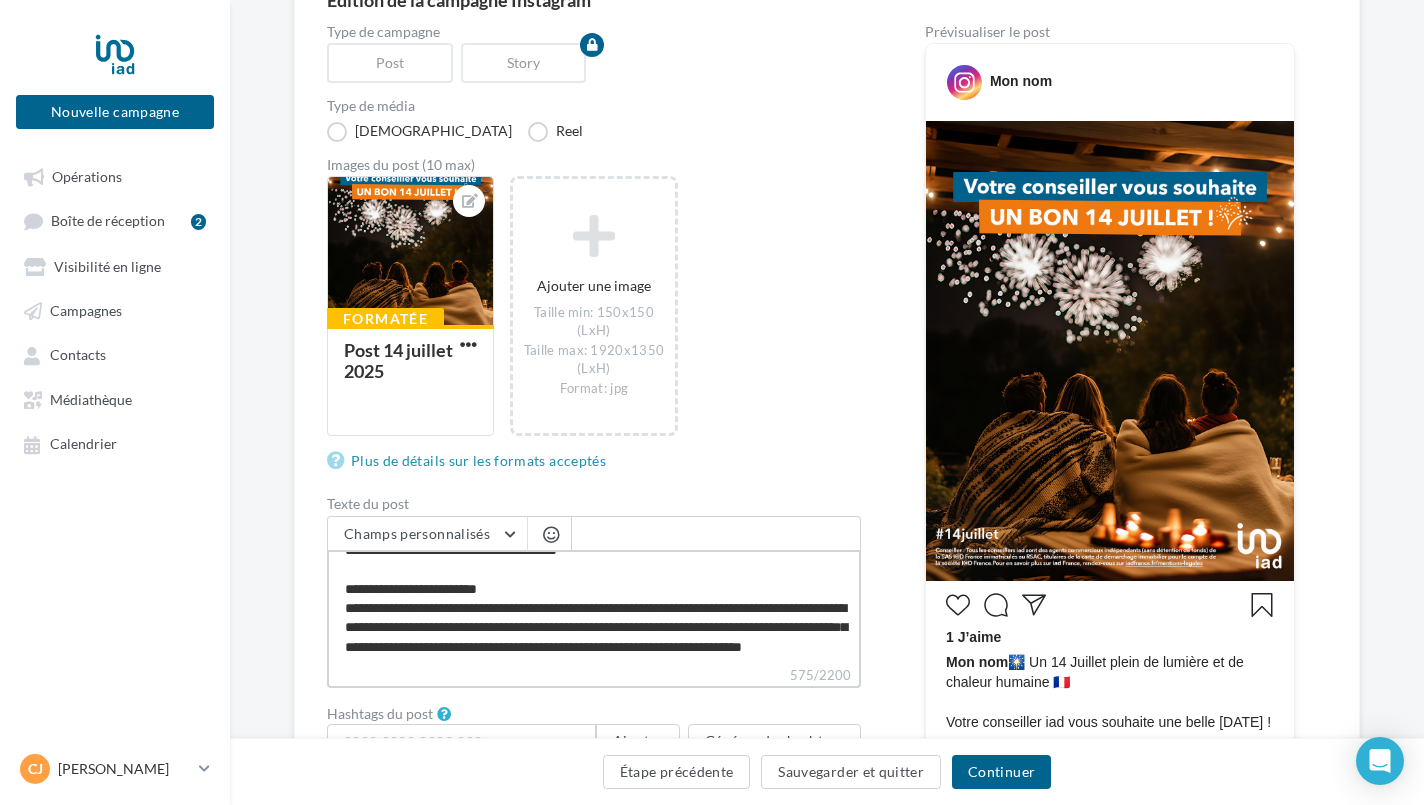 click on "**********" at bounding box center [594, 607] 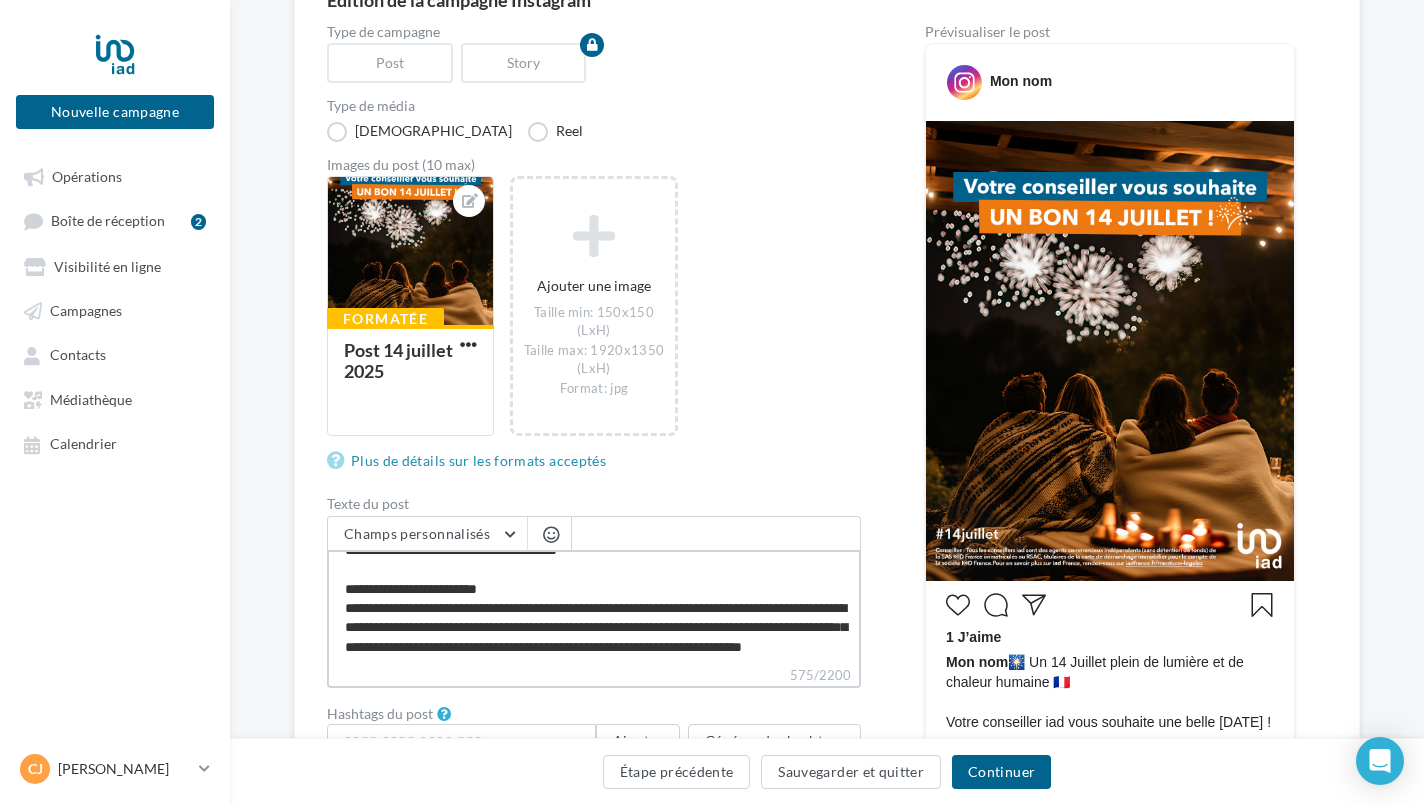 type on "**********" 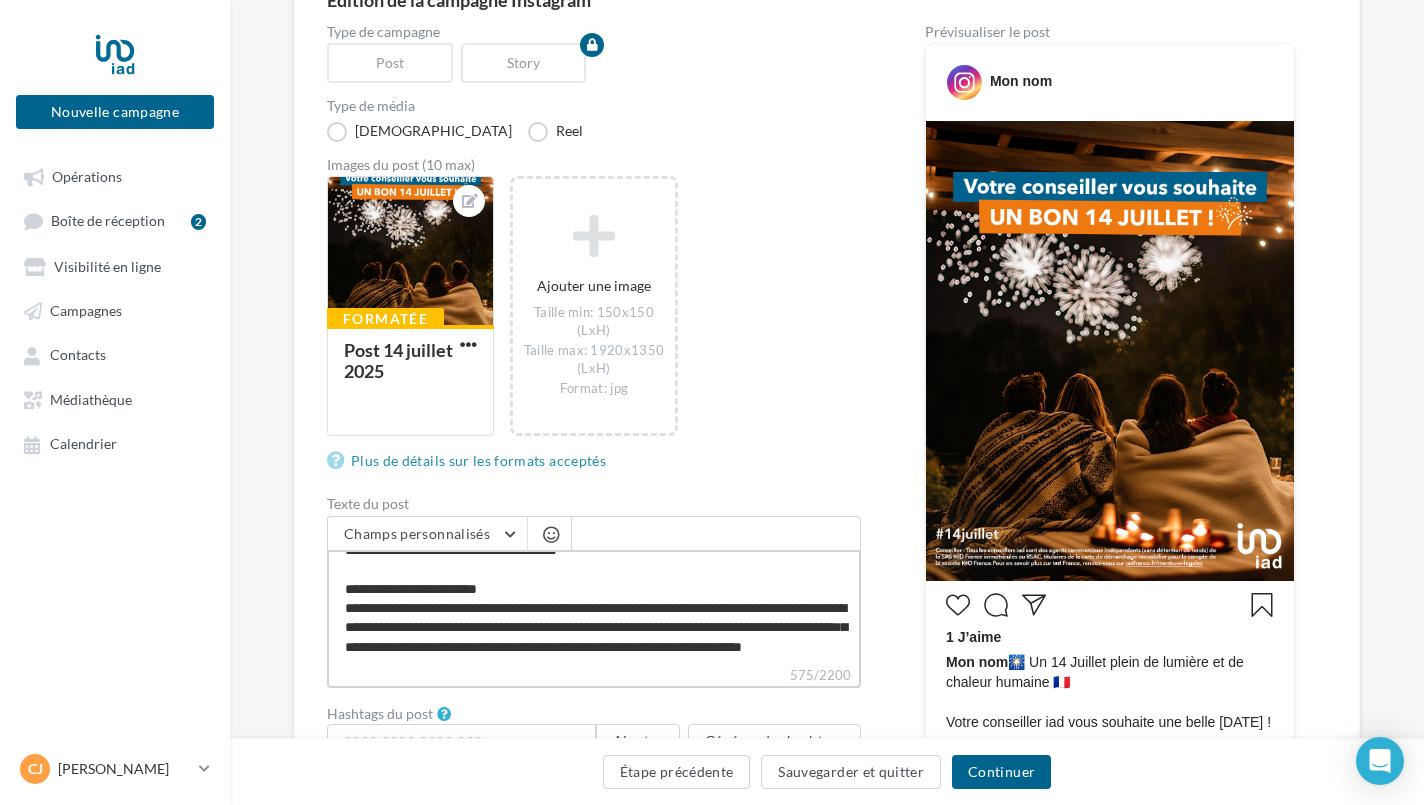 type on "**********" 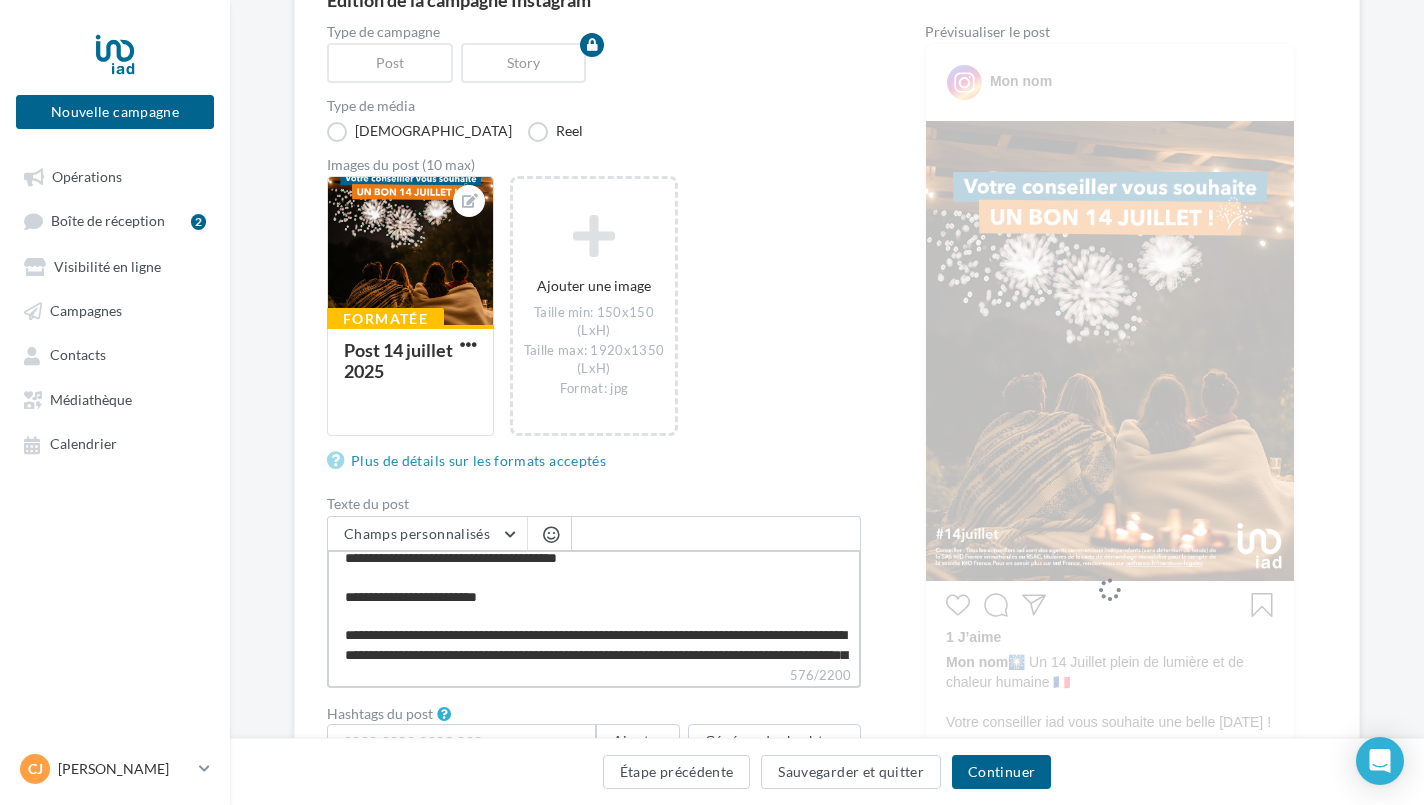 scroll, scrollTop: 86, scrollLeft: 0, axis: vertical 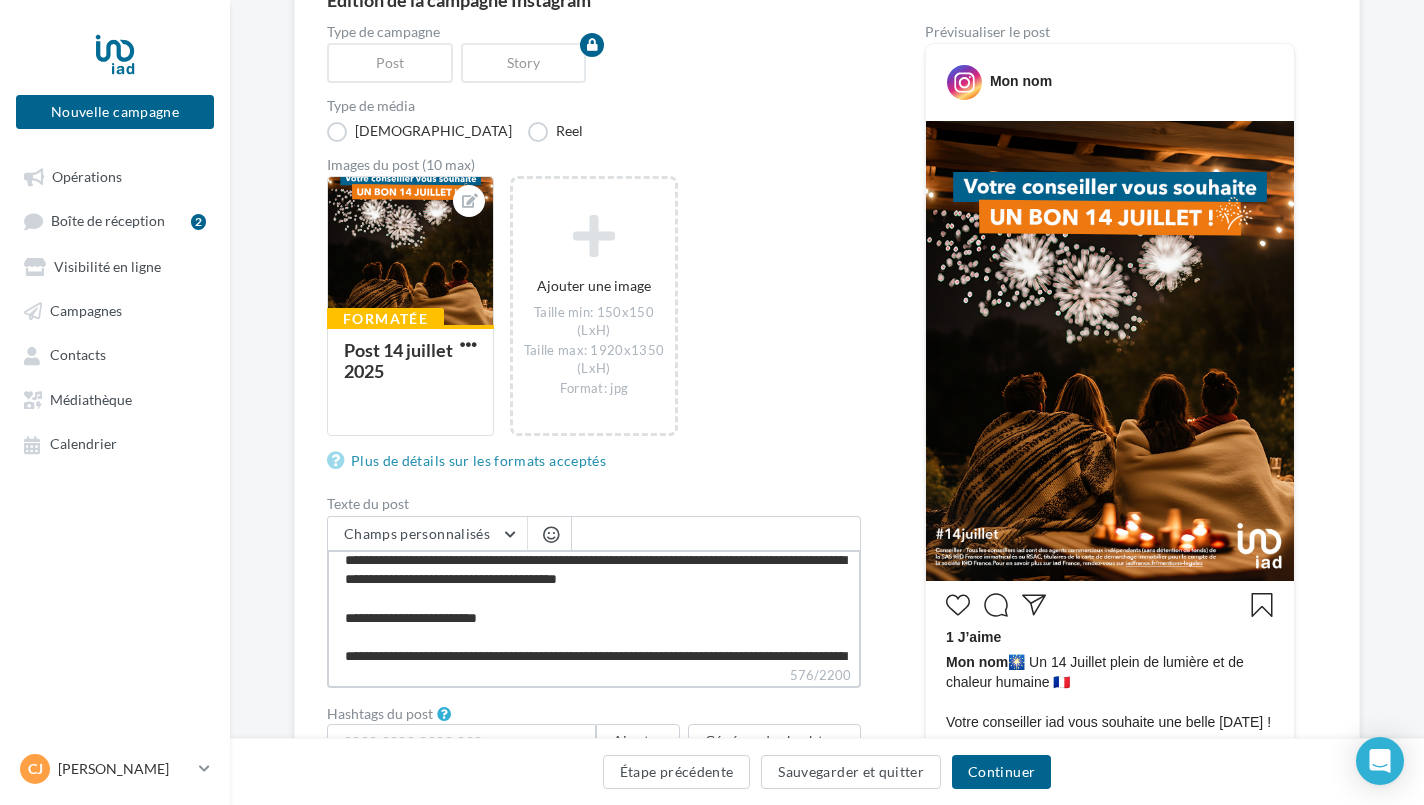 click on "**********" at bounding box center [594, 607] 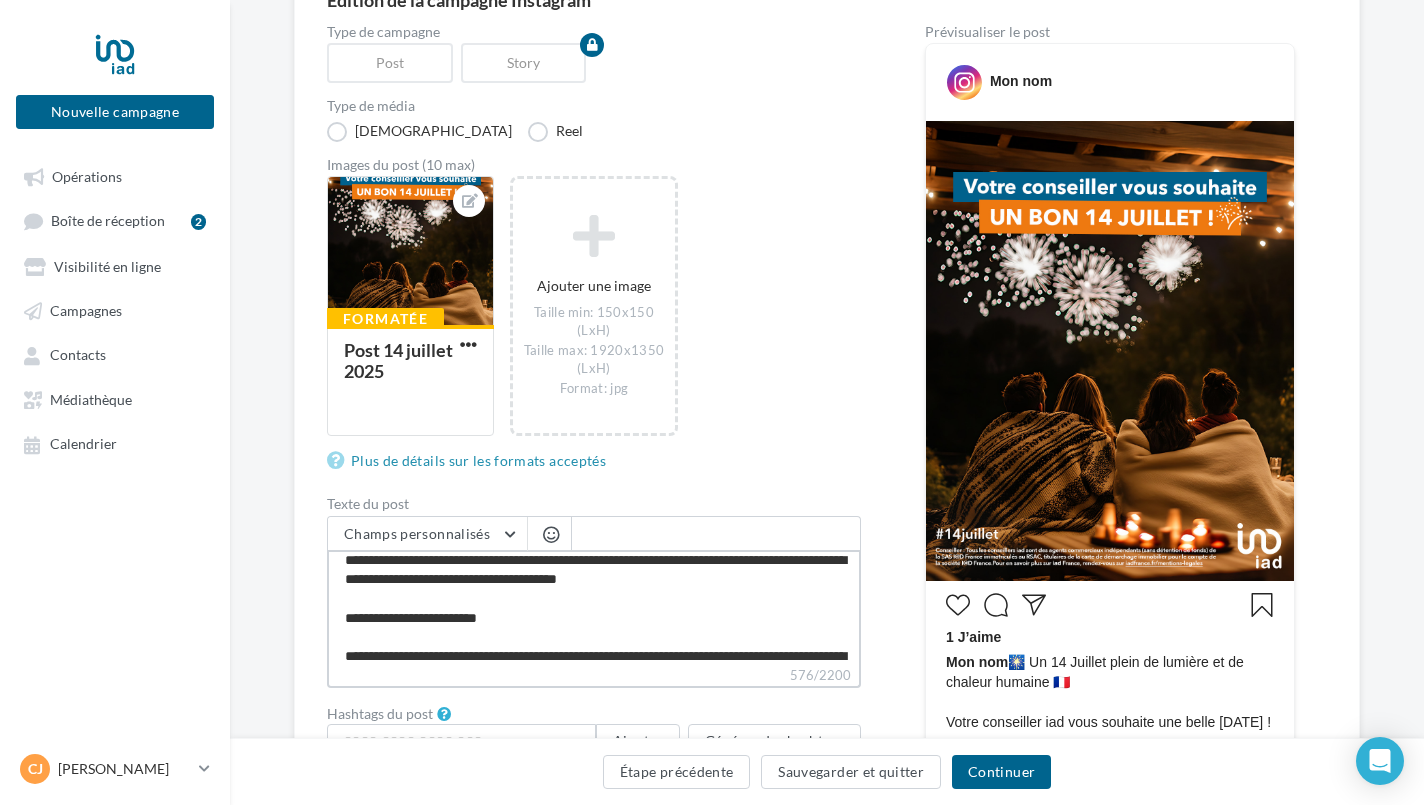 type on "**********" 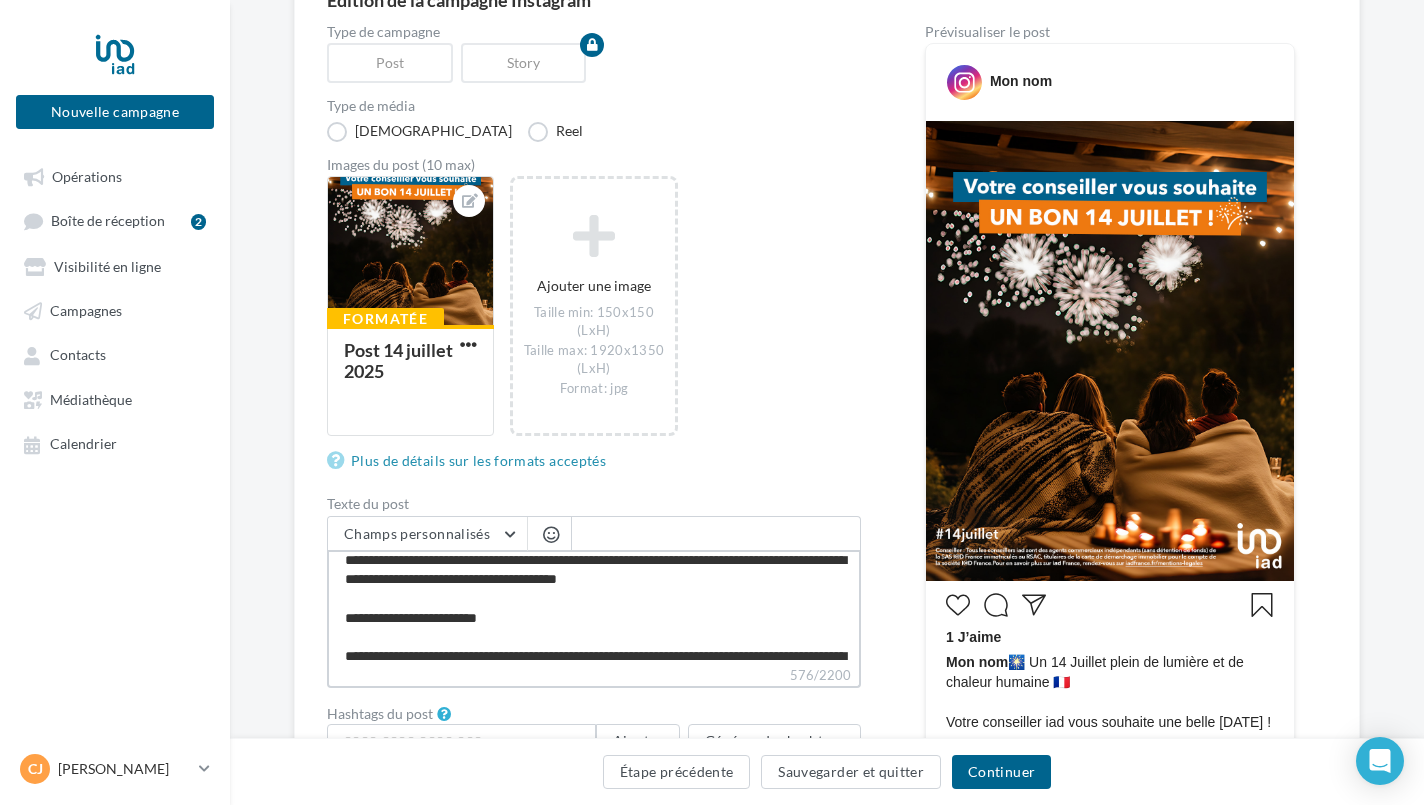 type on "**********" 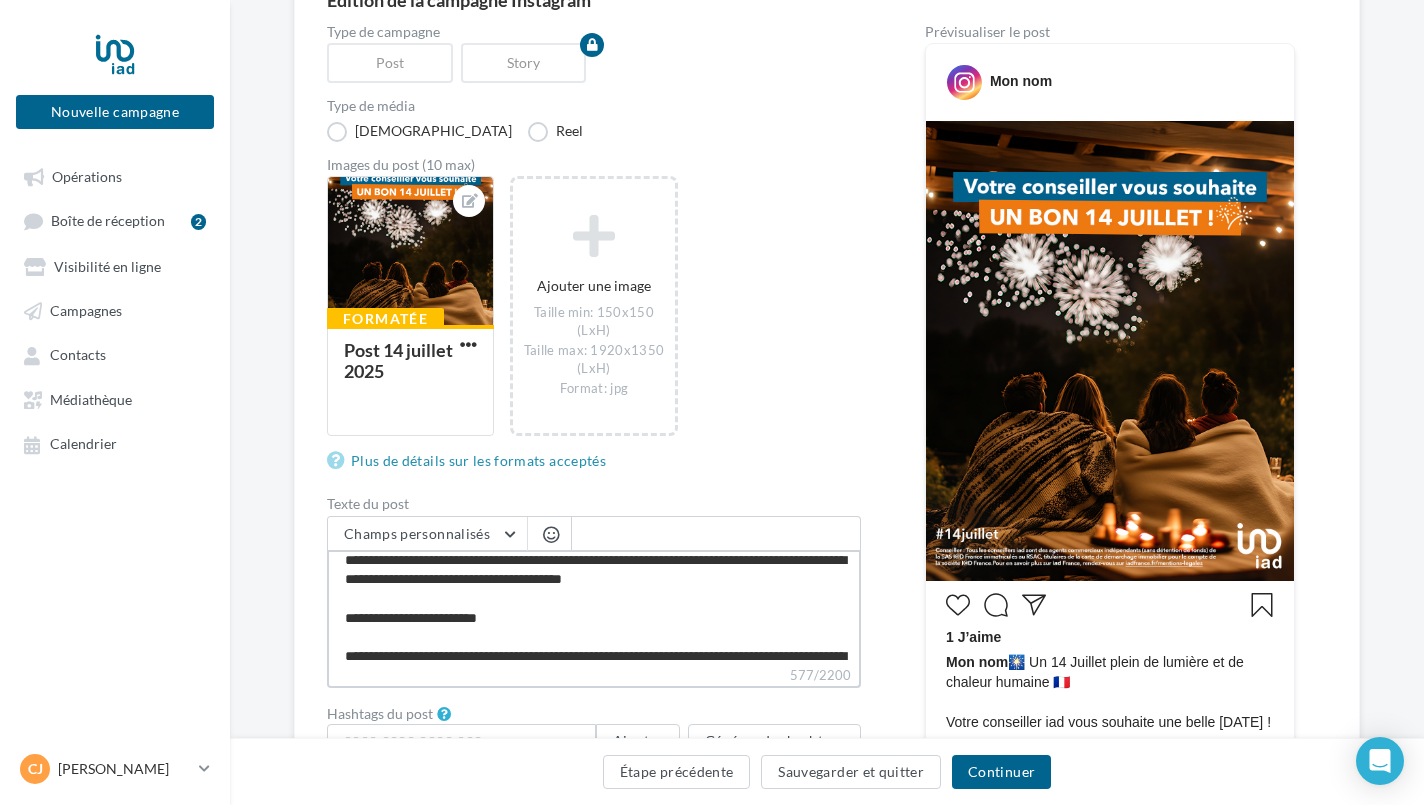 type on "**********" 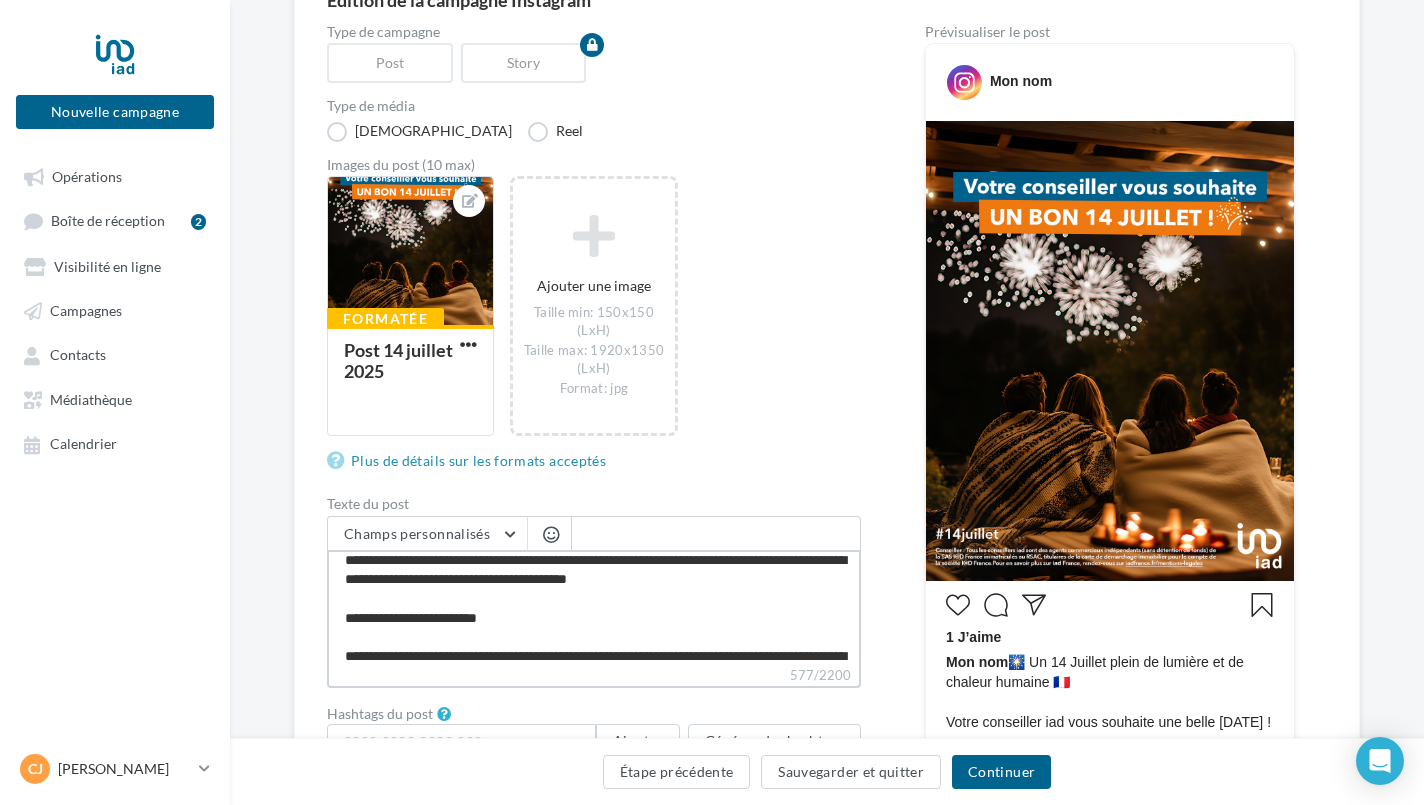 type on "**********" 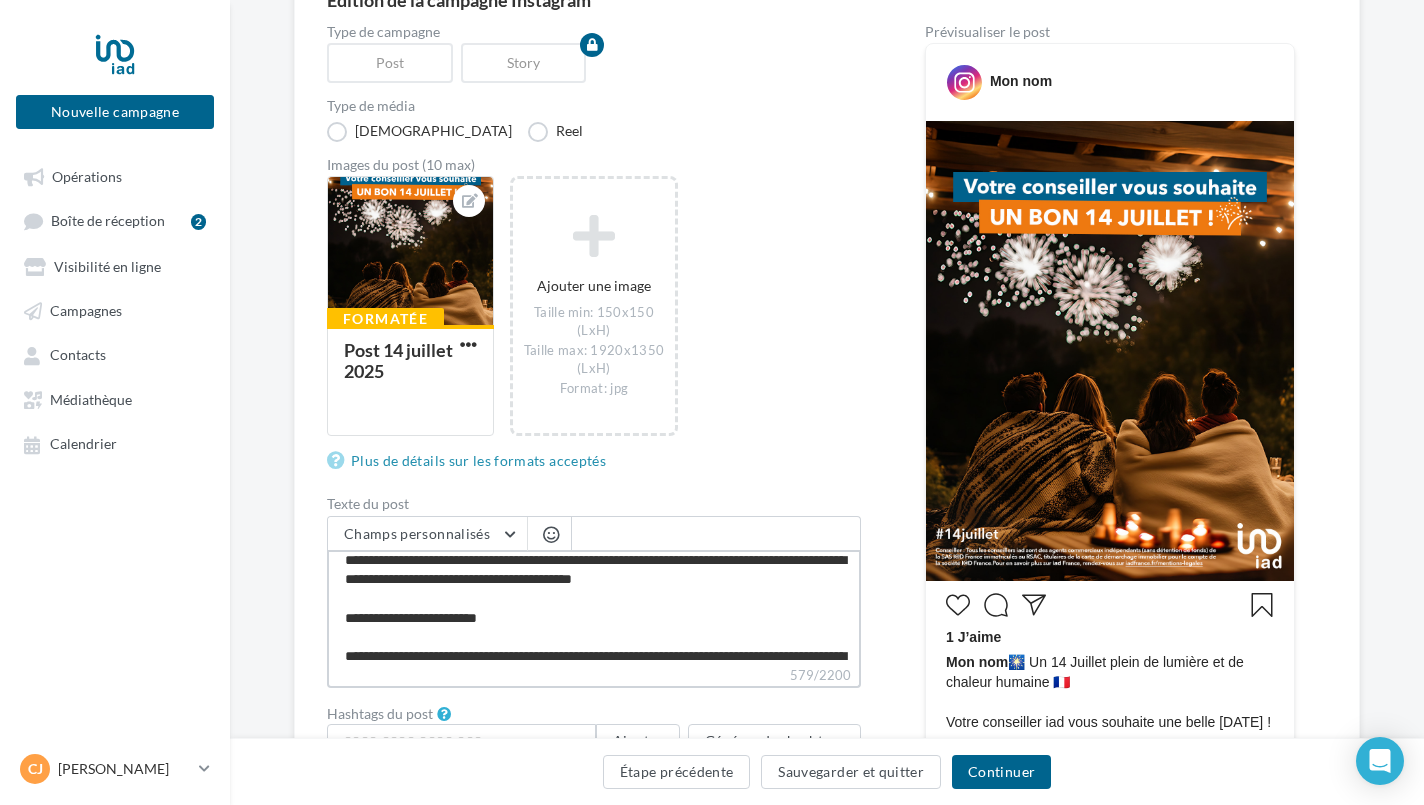 type on "**********" 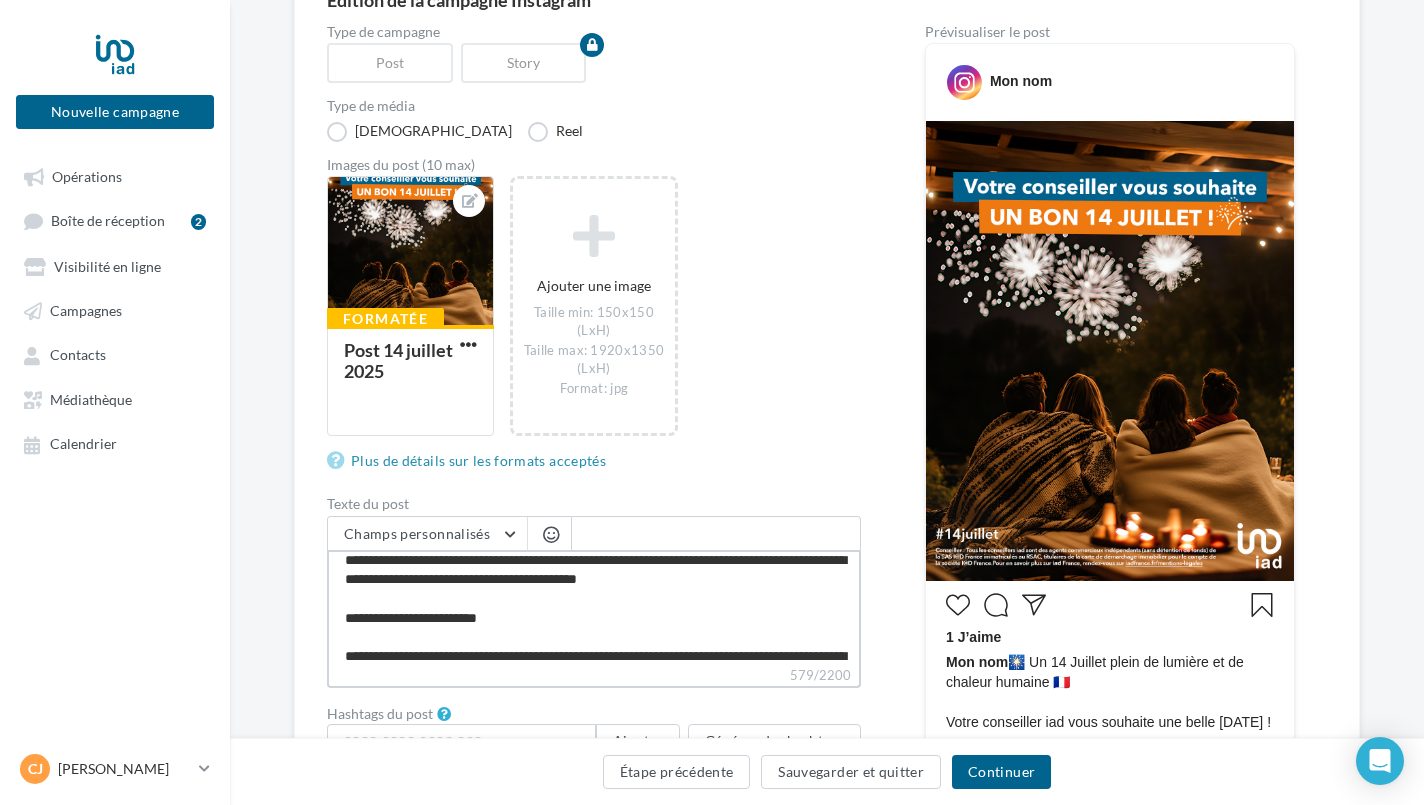 type on "**********" 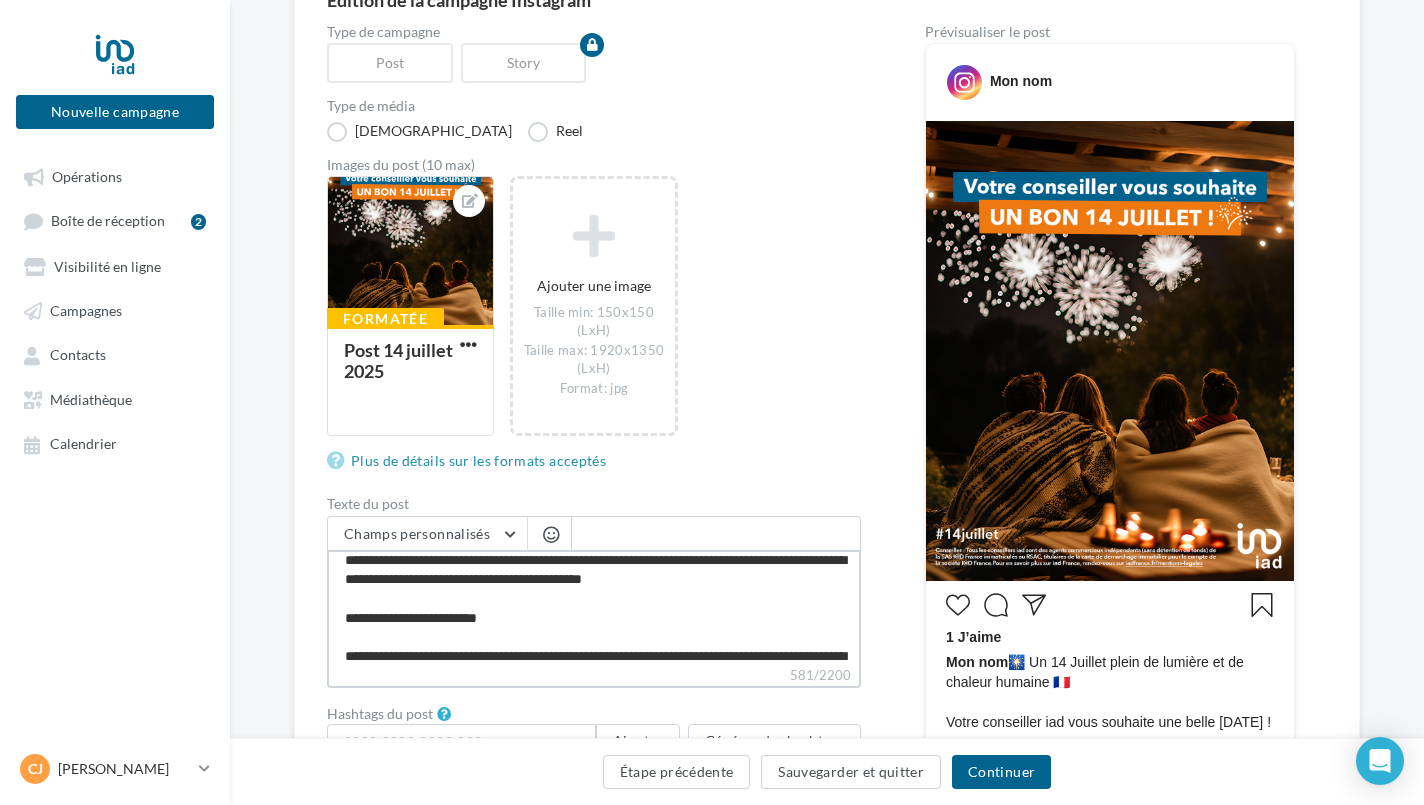 type on "**********" 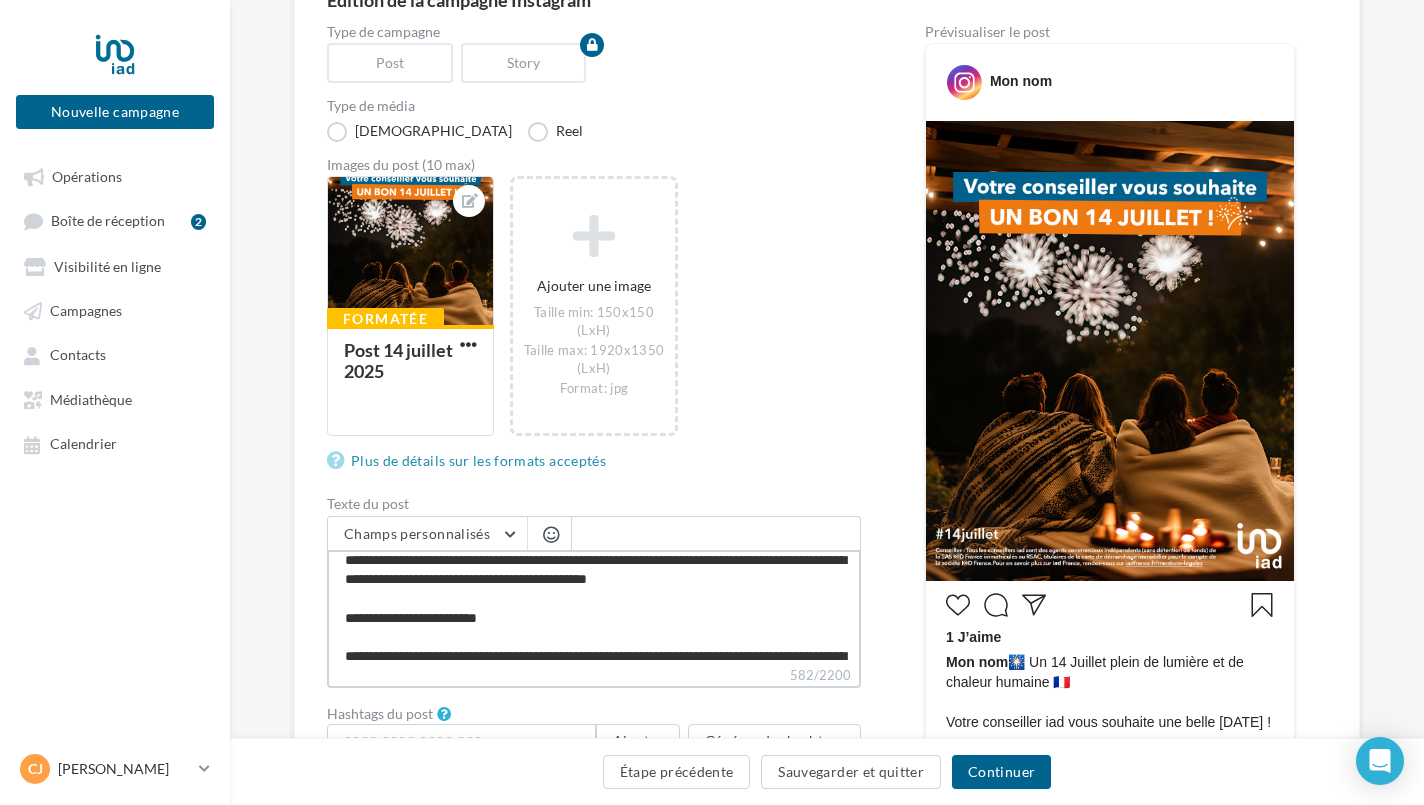 type on "**********" 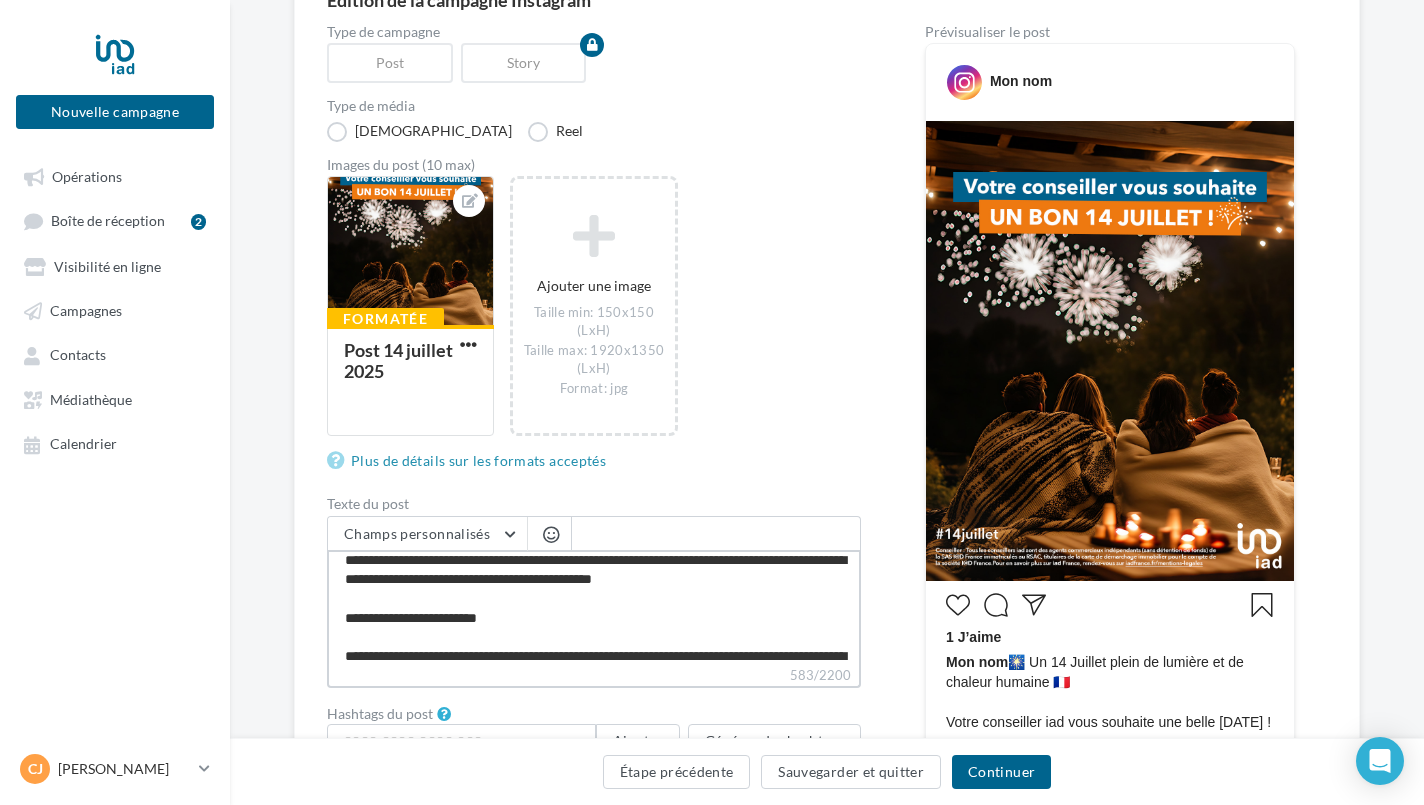 type on "**********" 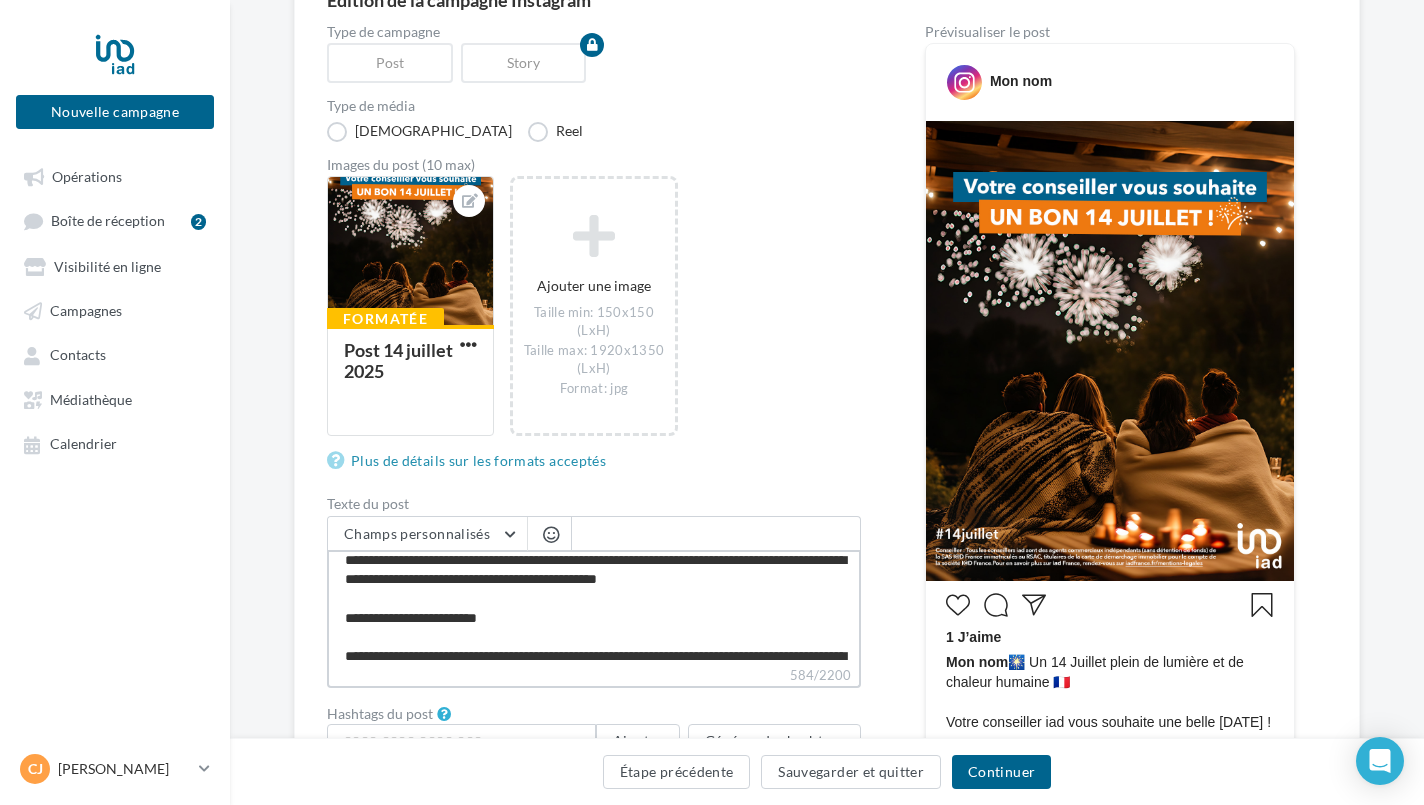 type on "**********" 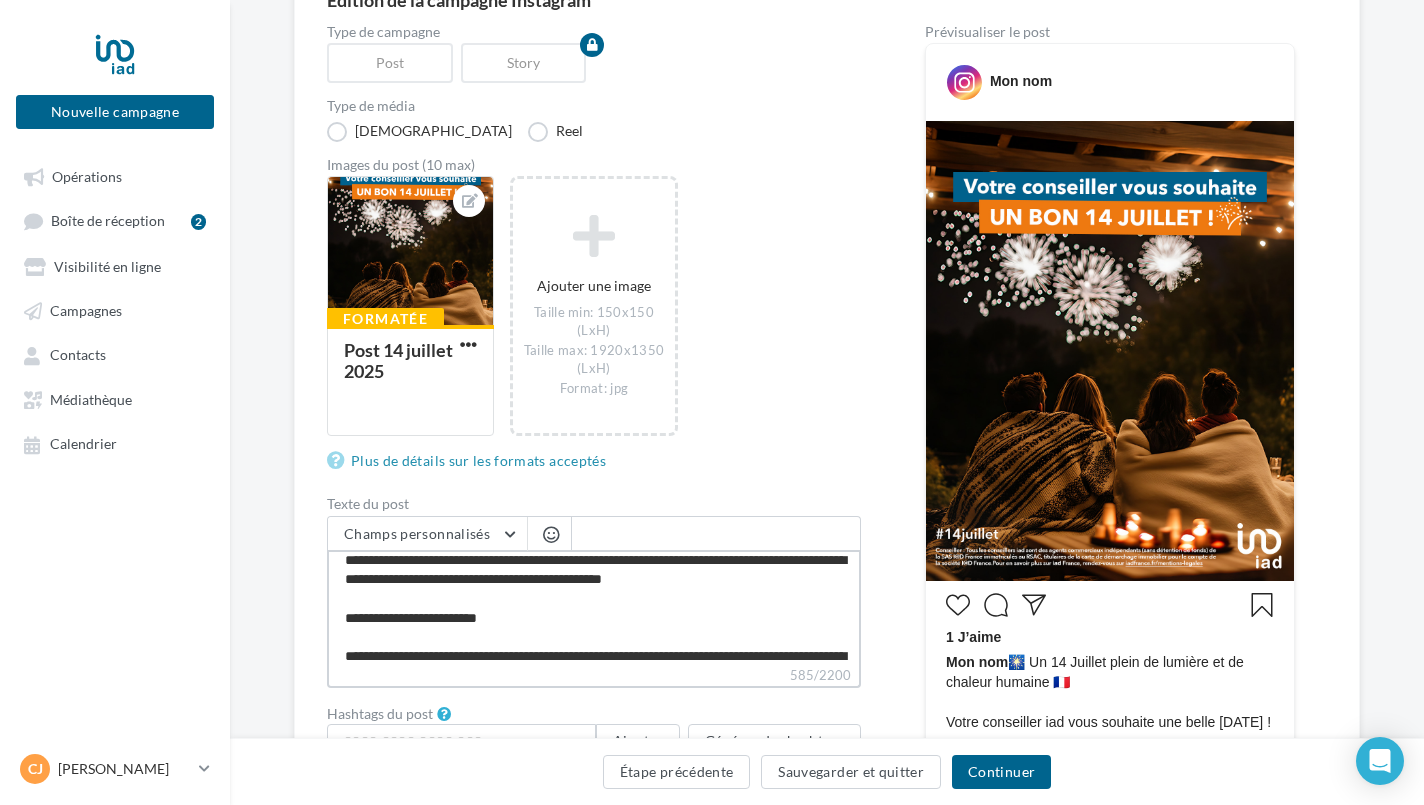 type on "**********" 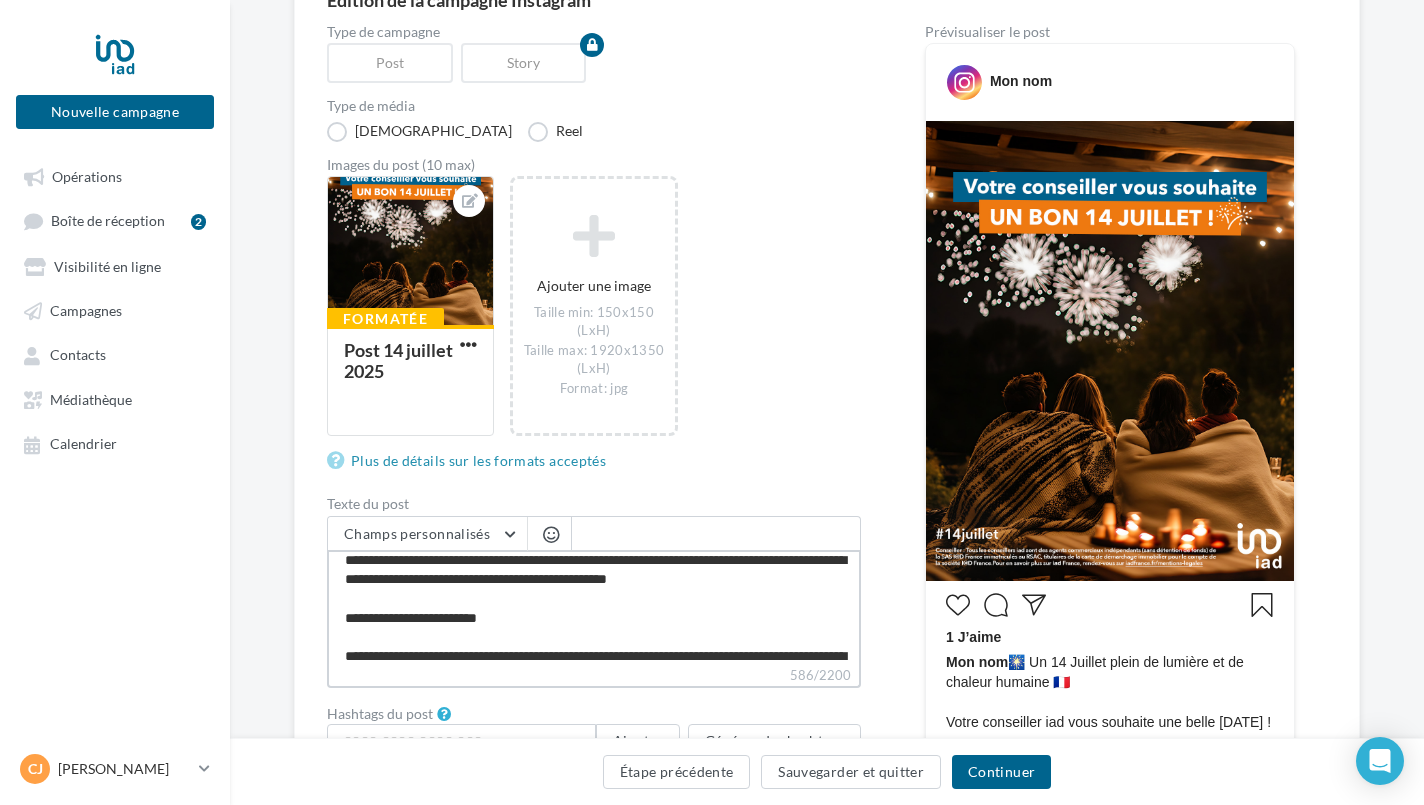 type on "**********" 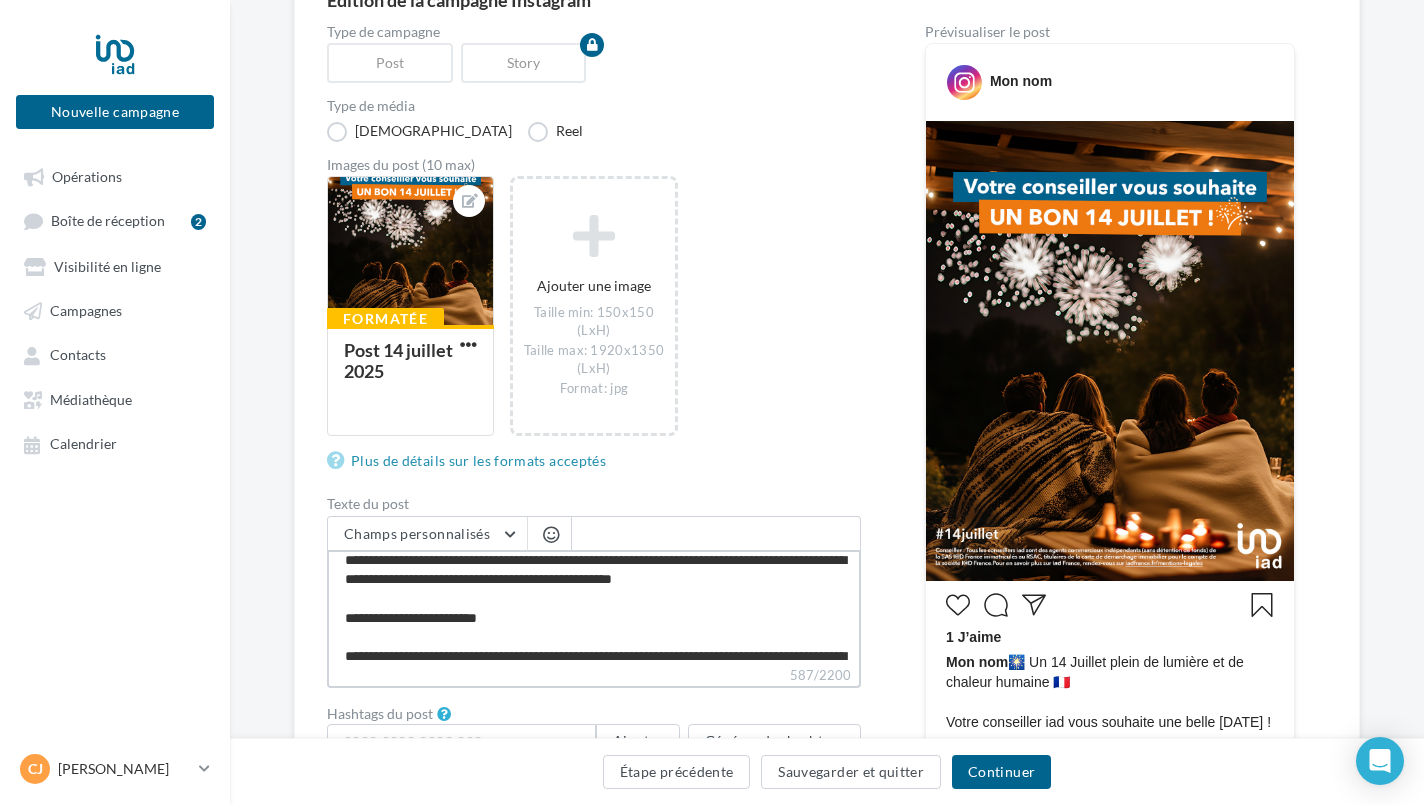 type on "**********" 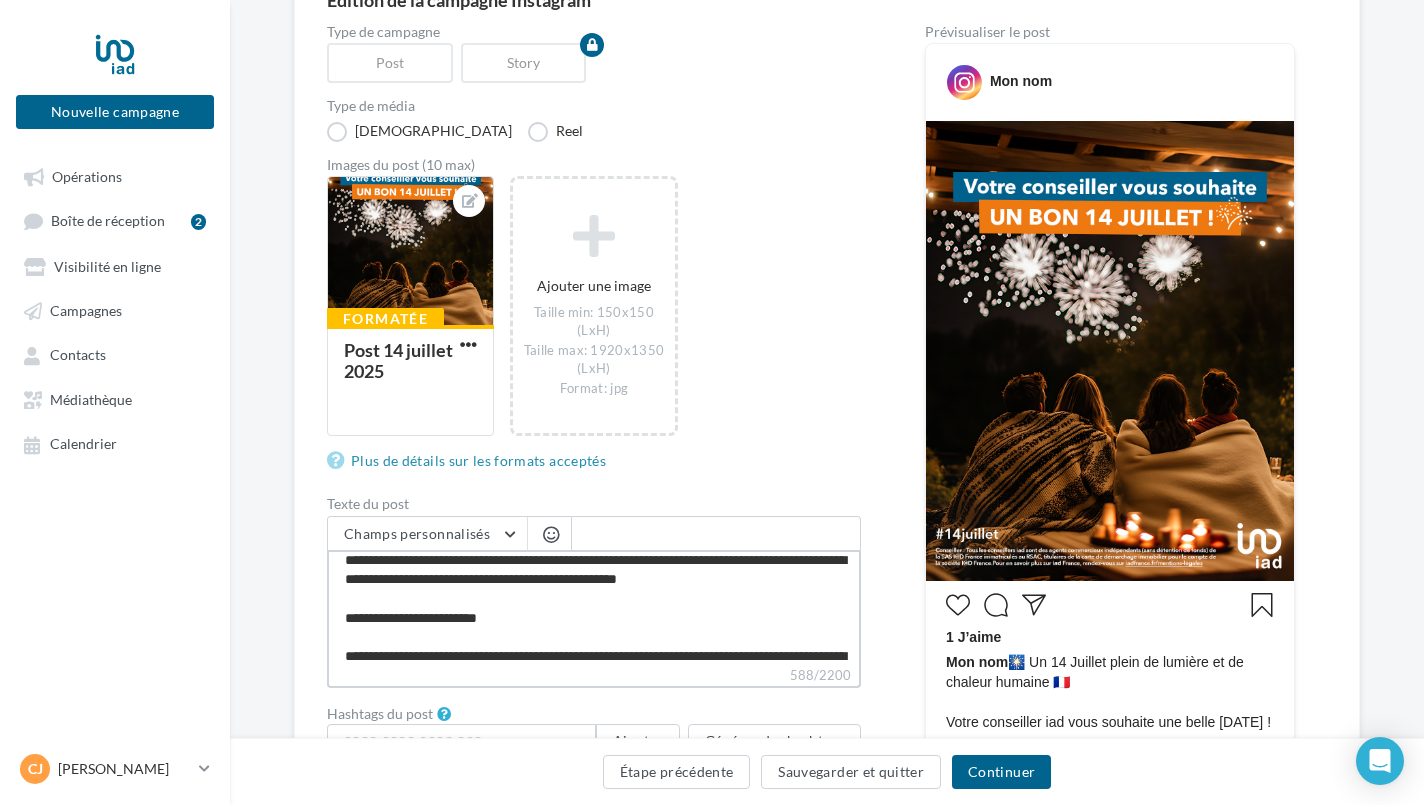 type on "**********" 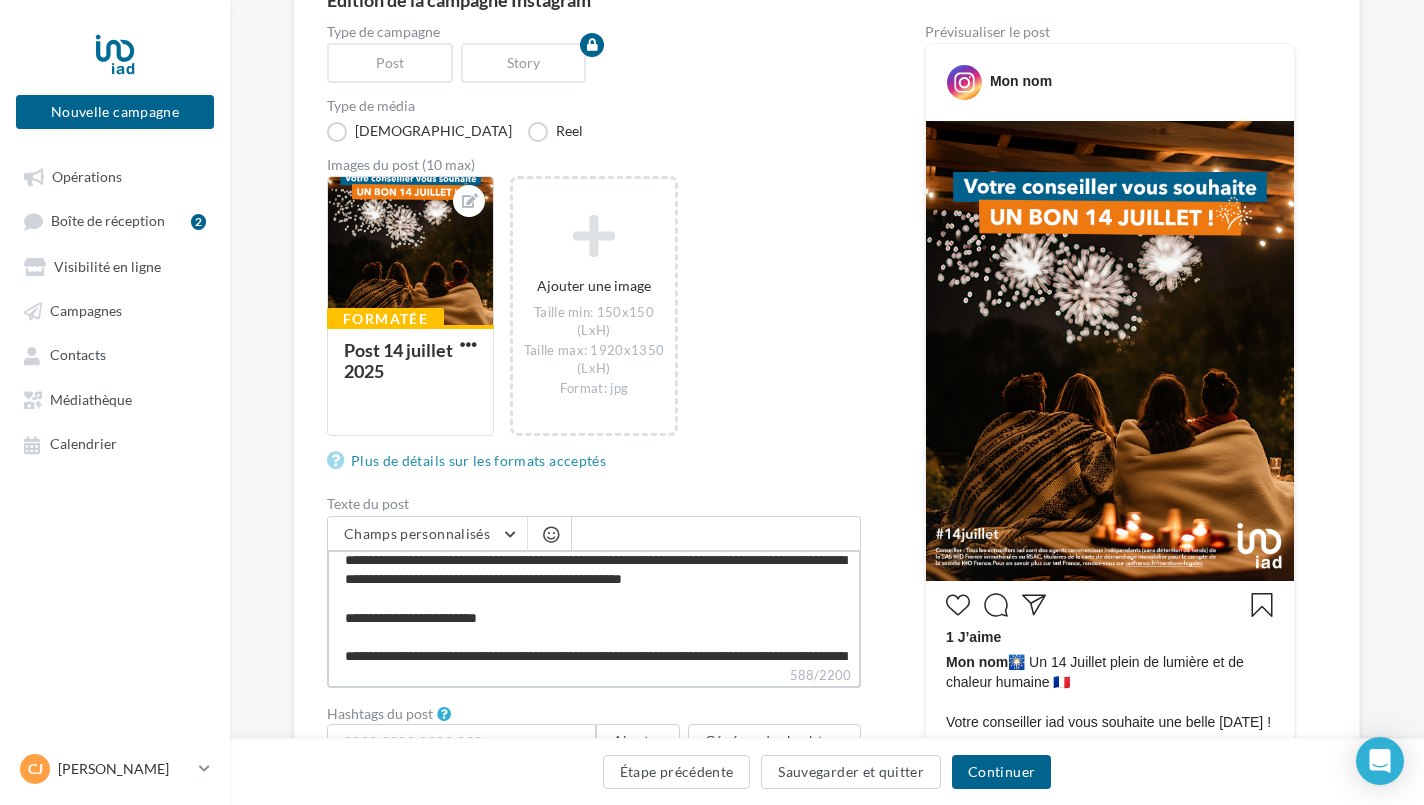 type on "**********" 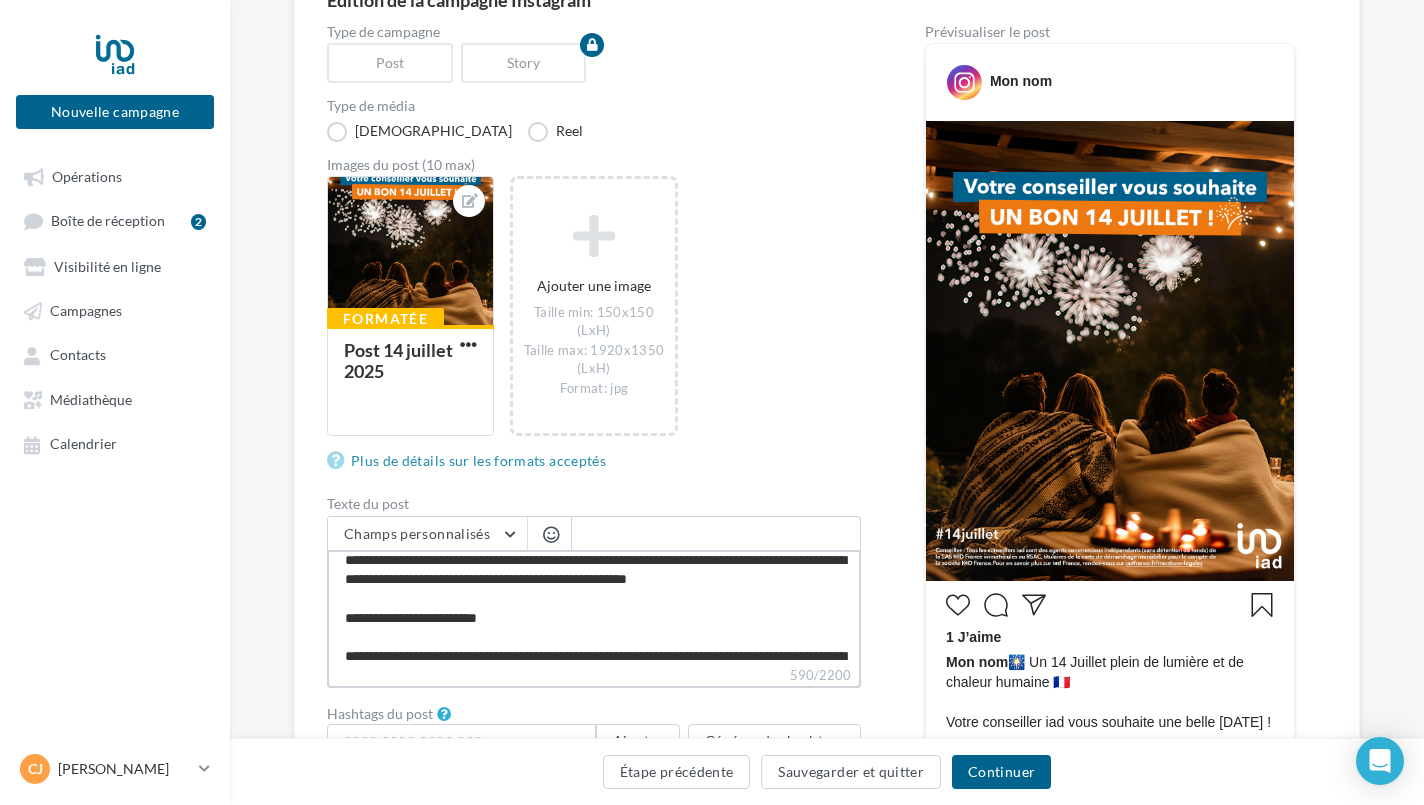 type on "**********" 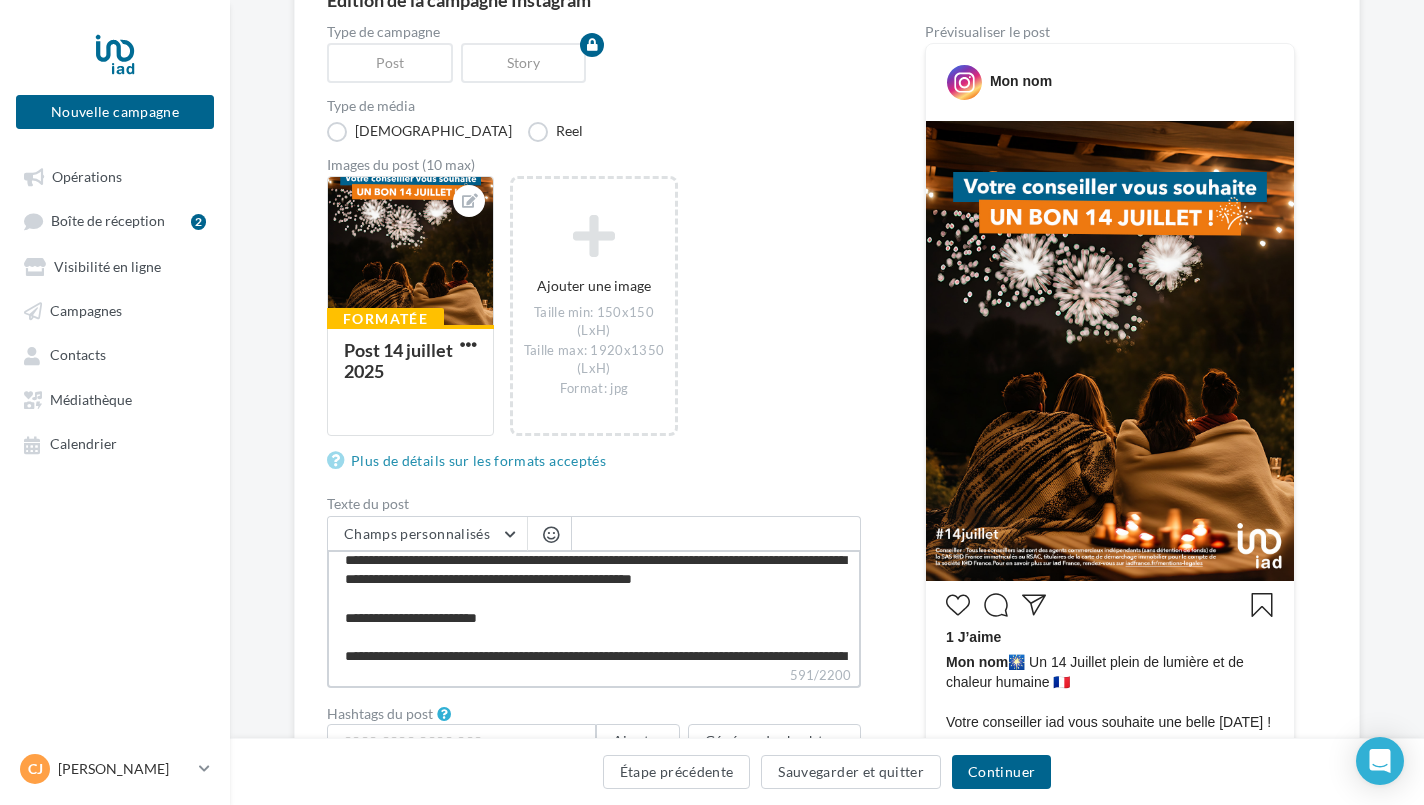 type on "**********" 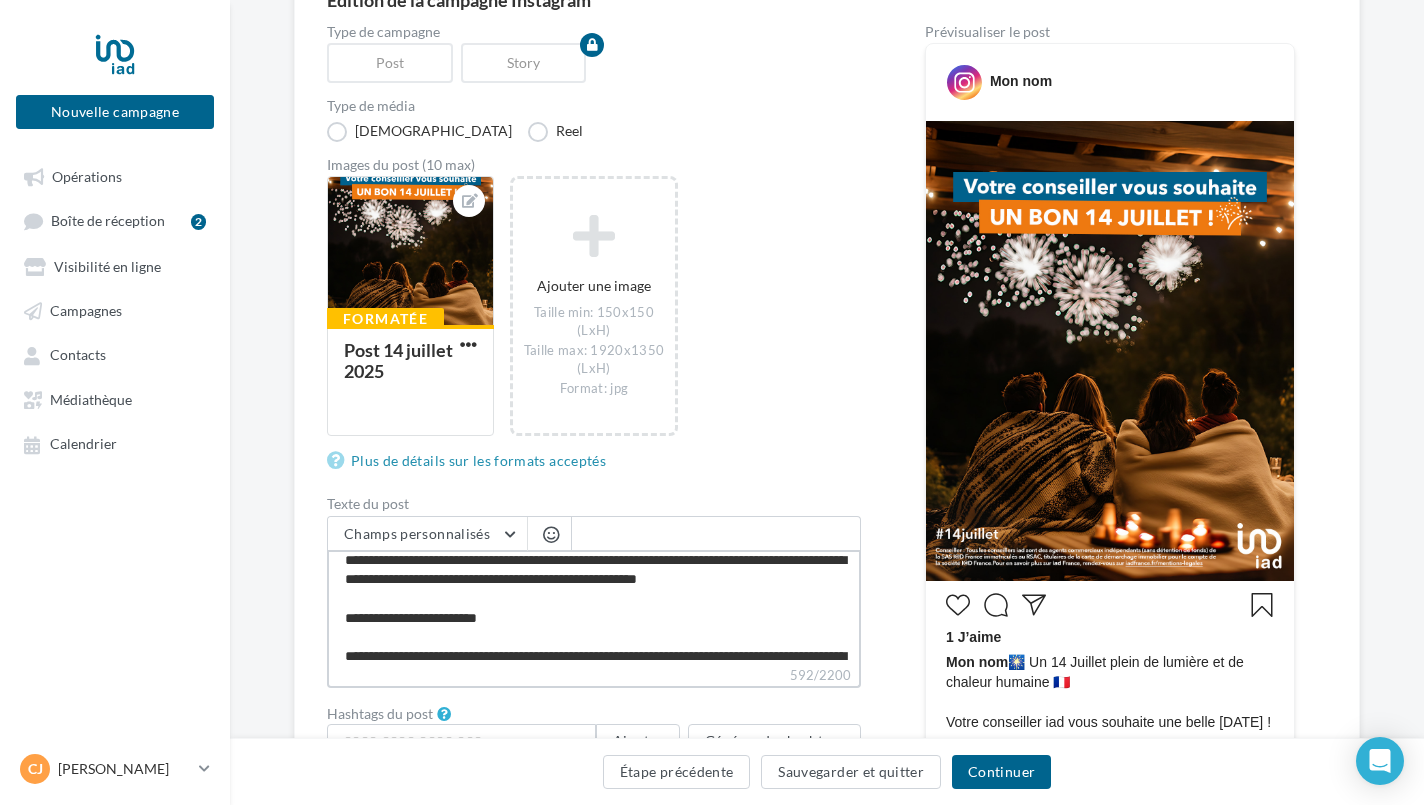 type on "**********" 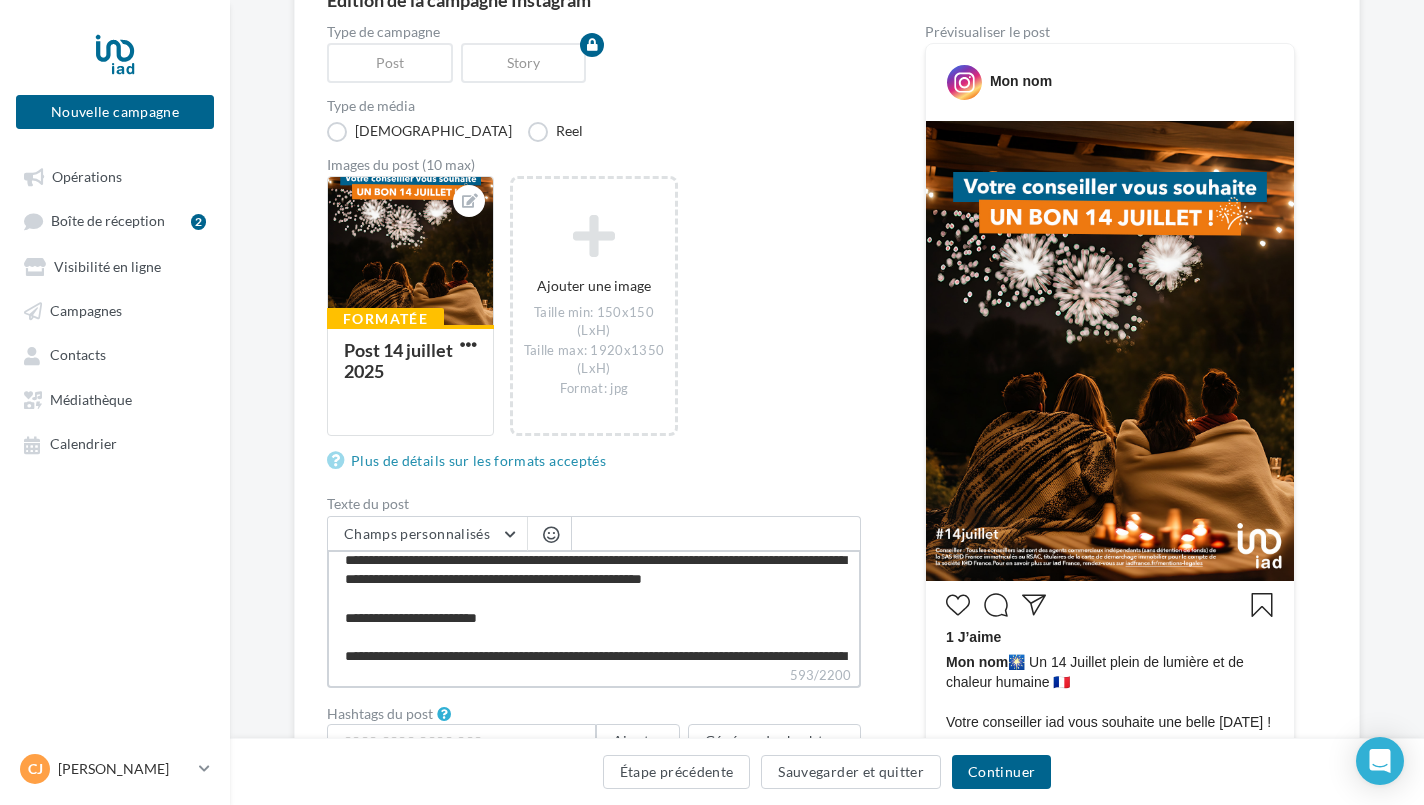 type on "**********" 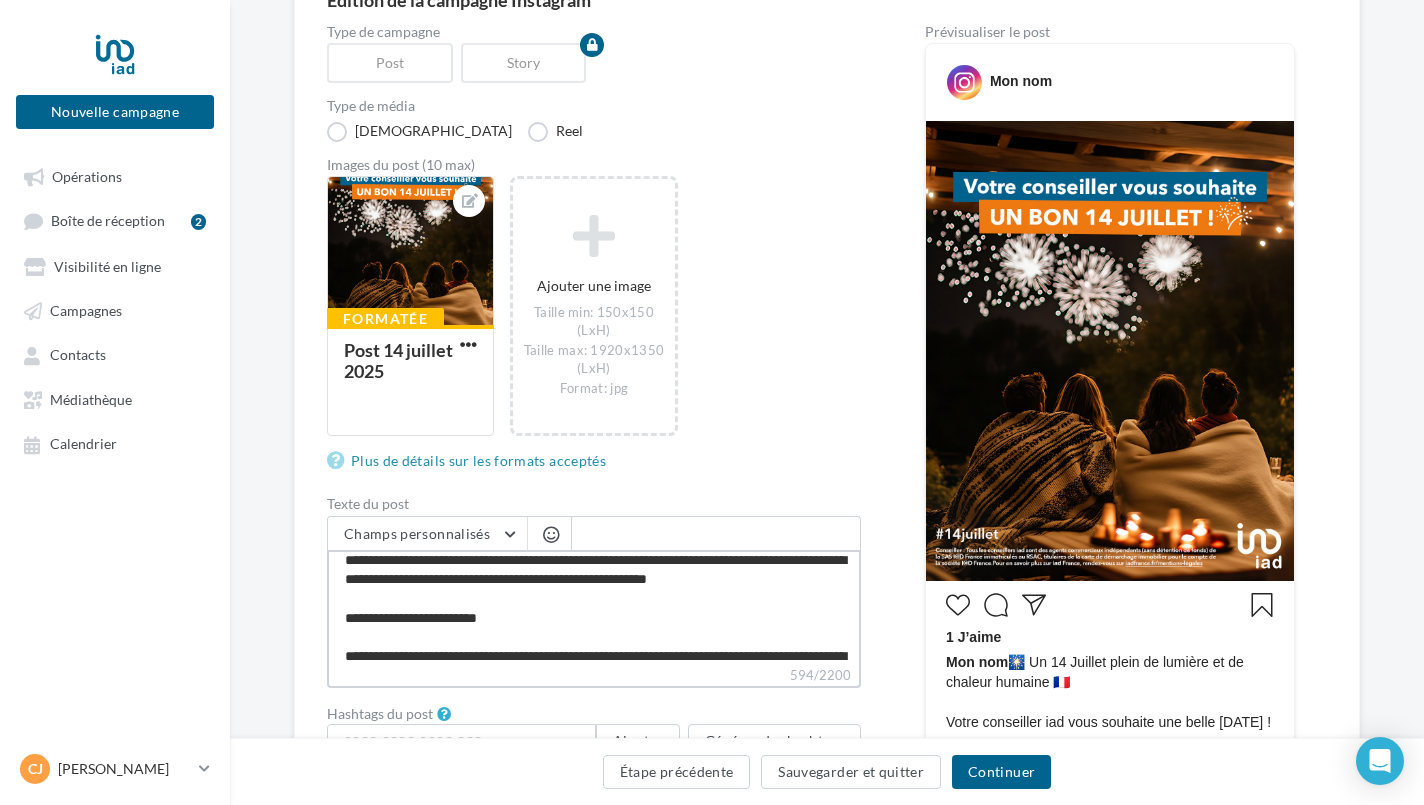 type on "**********" 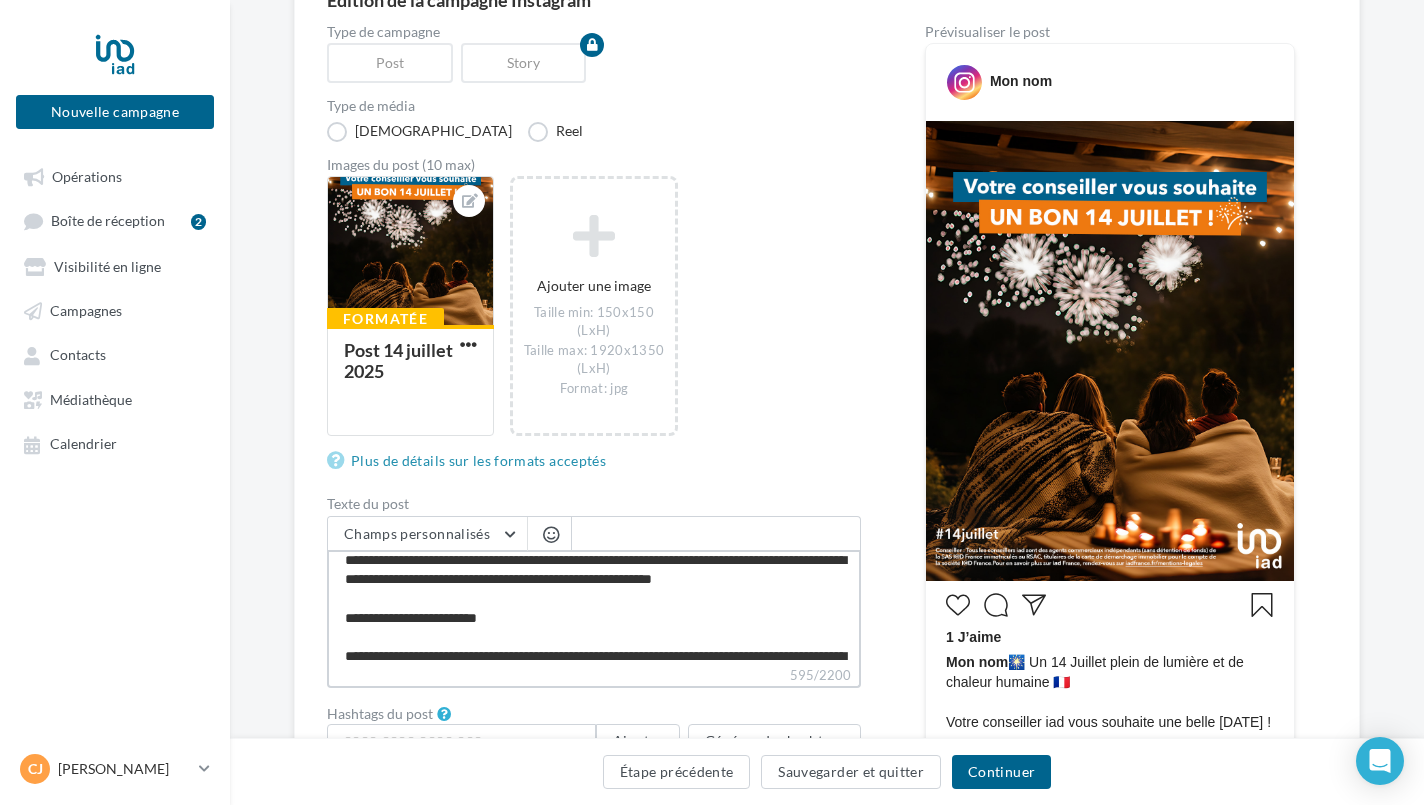 type on "**********" 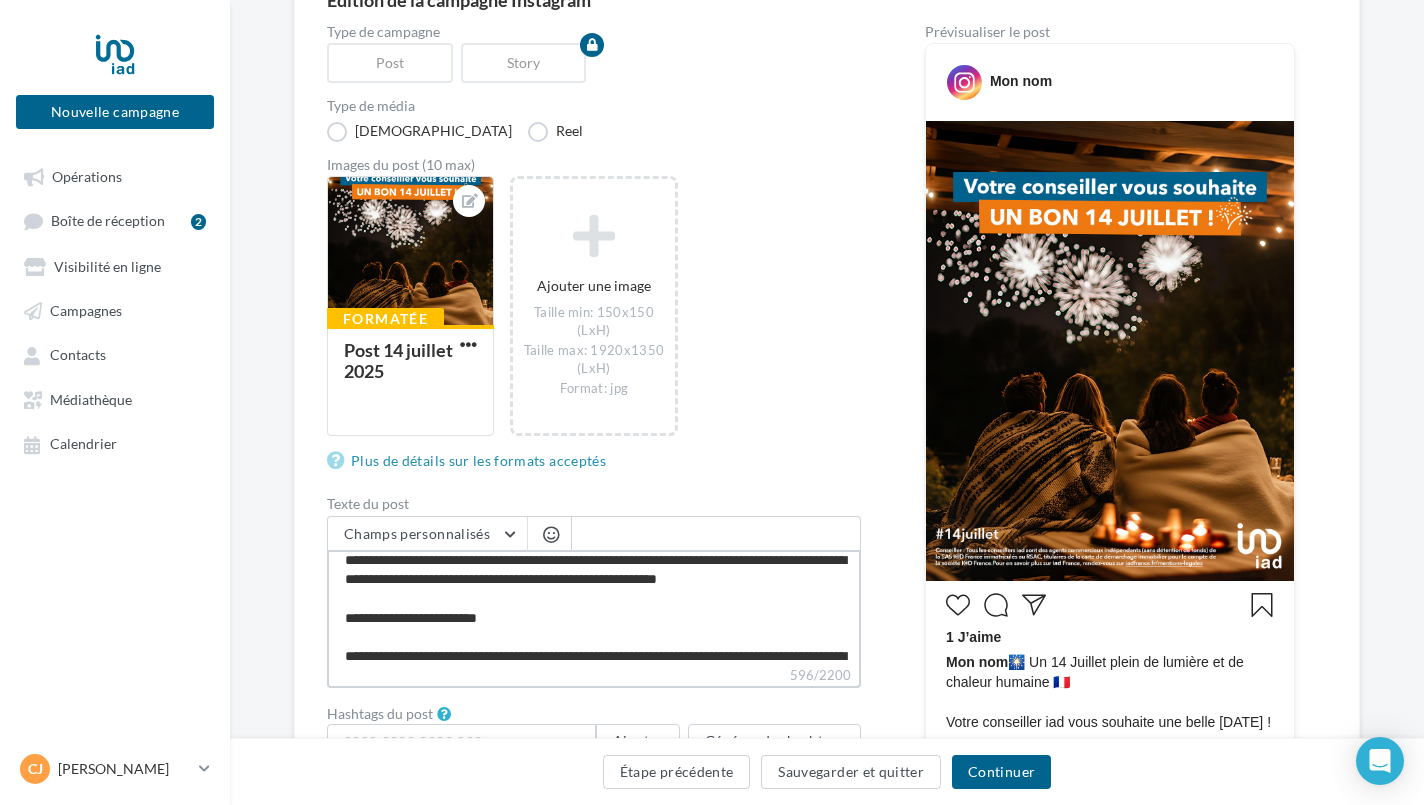type on "**********" 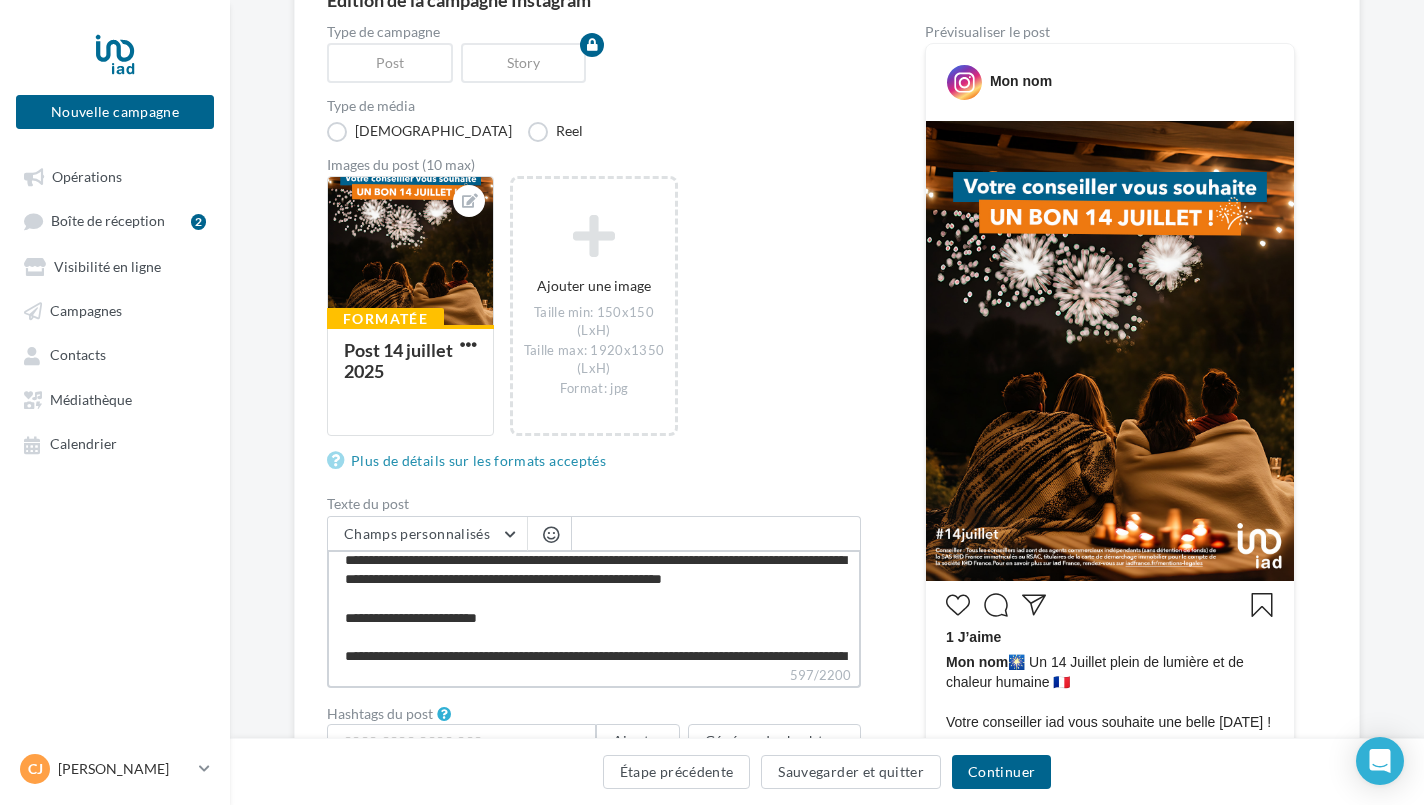 type on "**********" 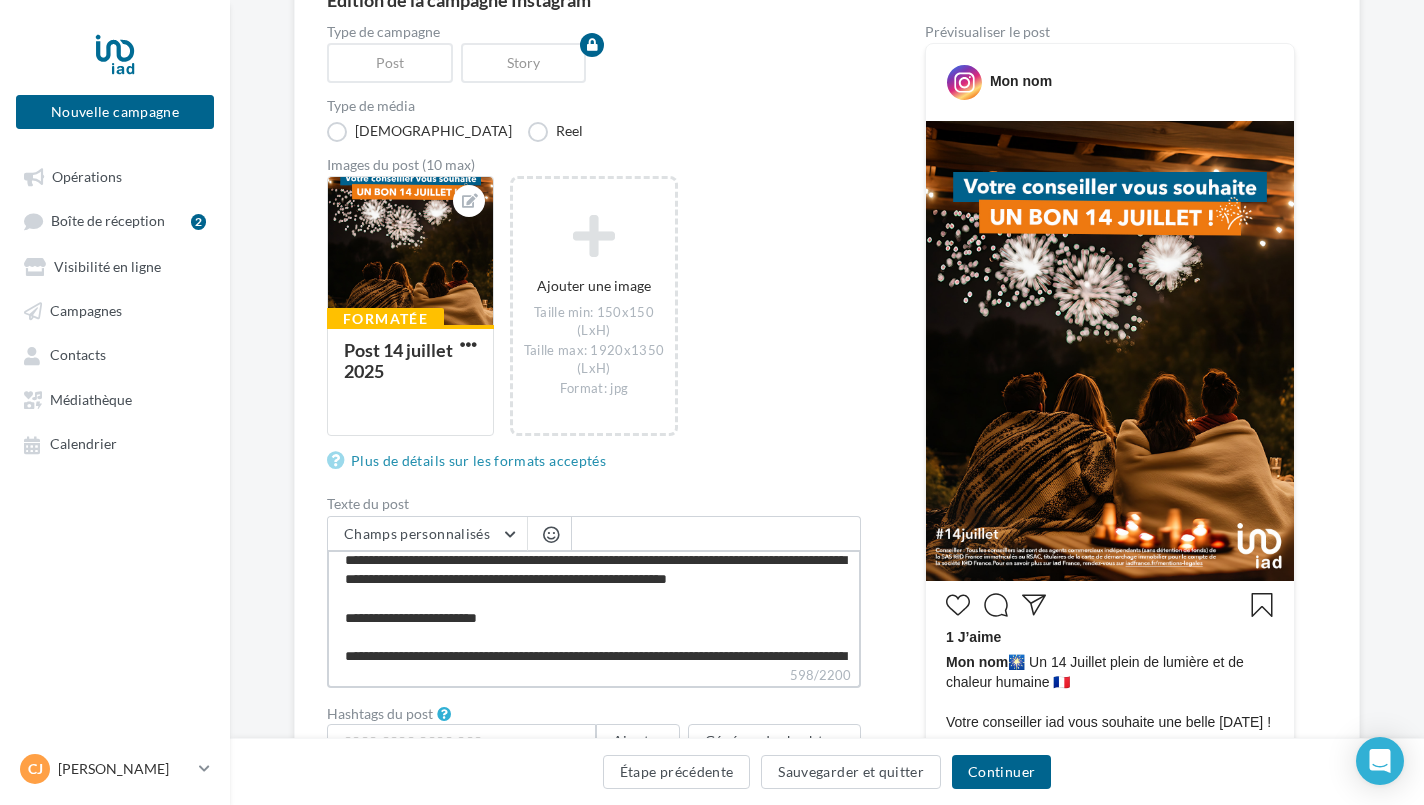 type on "**********" 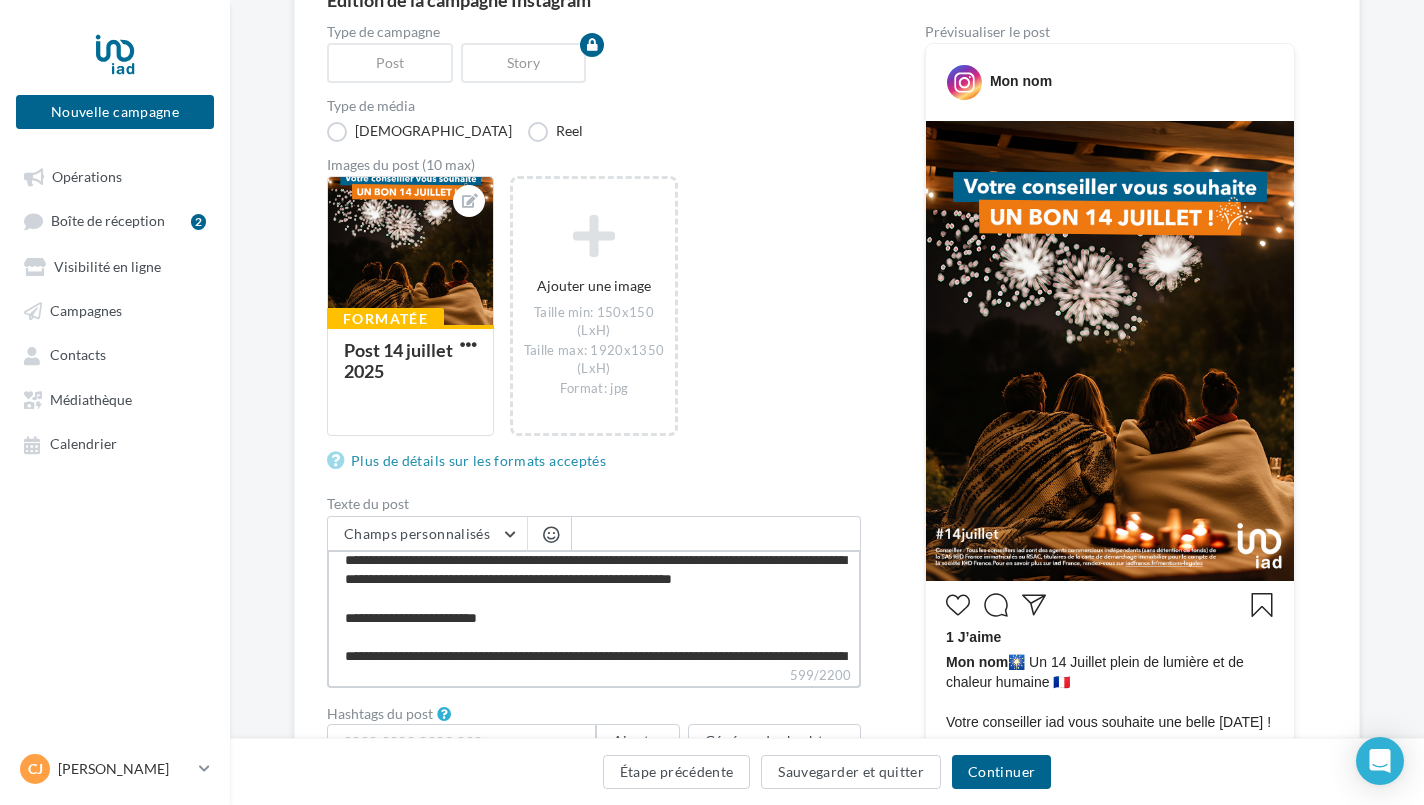 type on "**********" 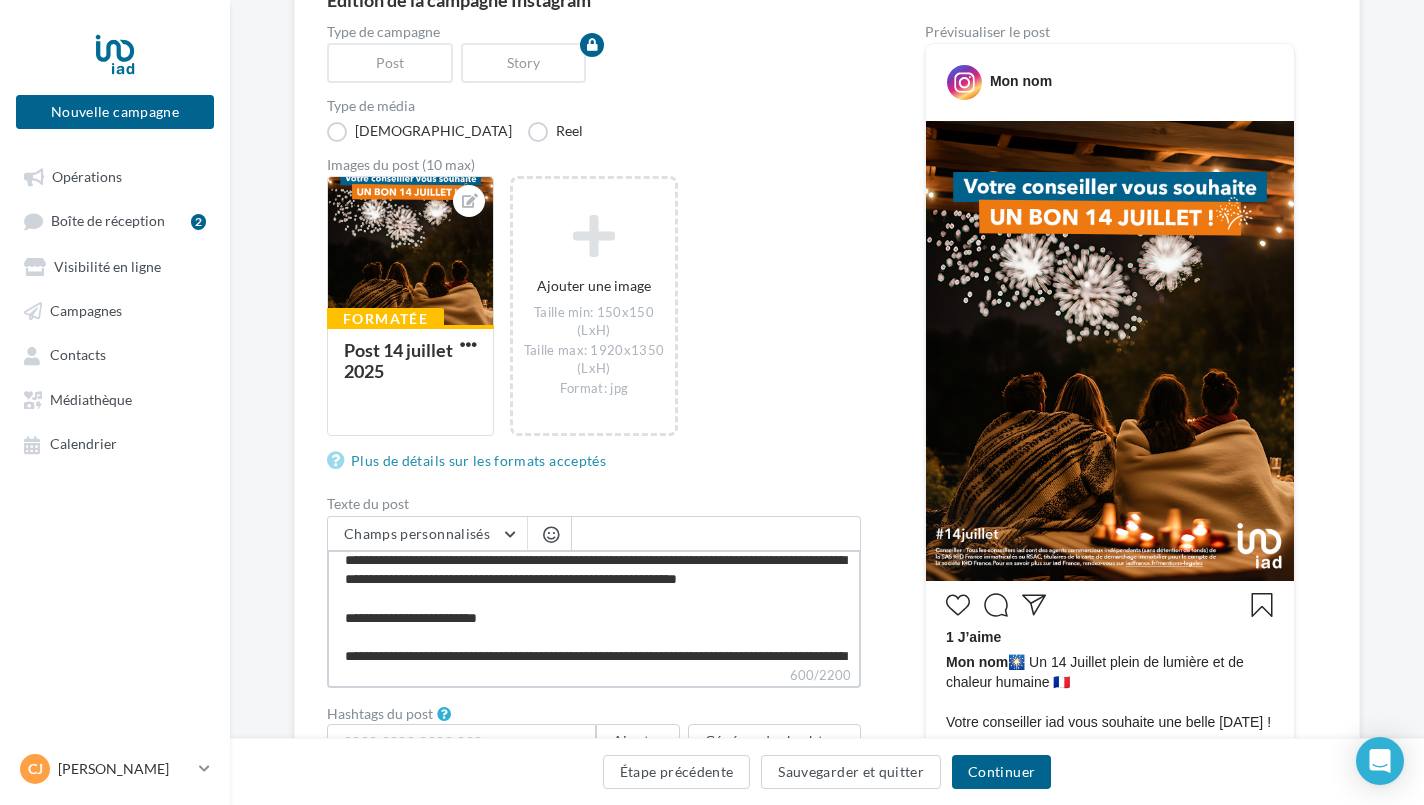type on "**********" 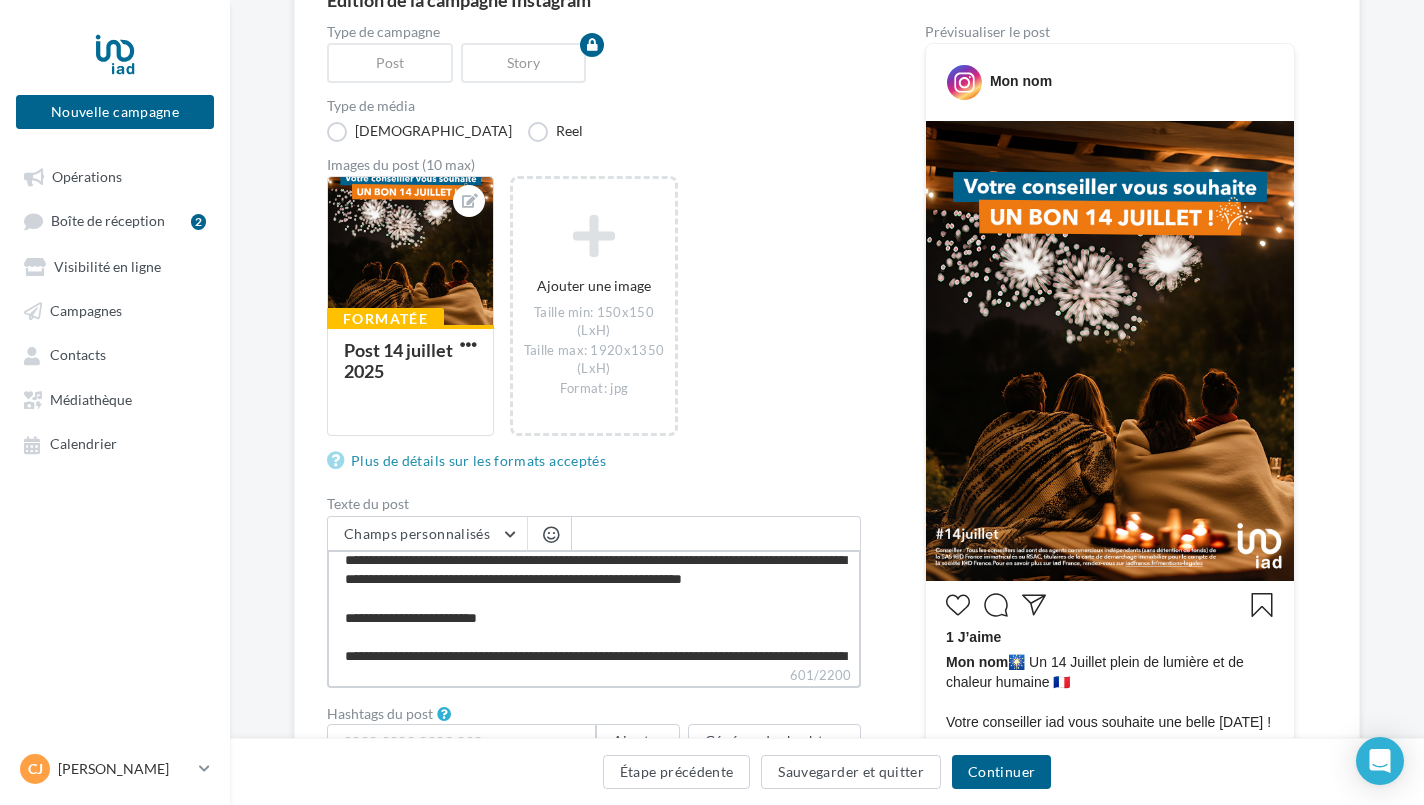 type on "**********" 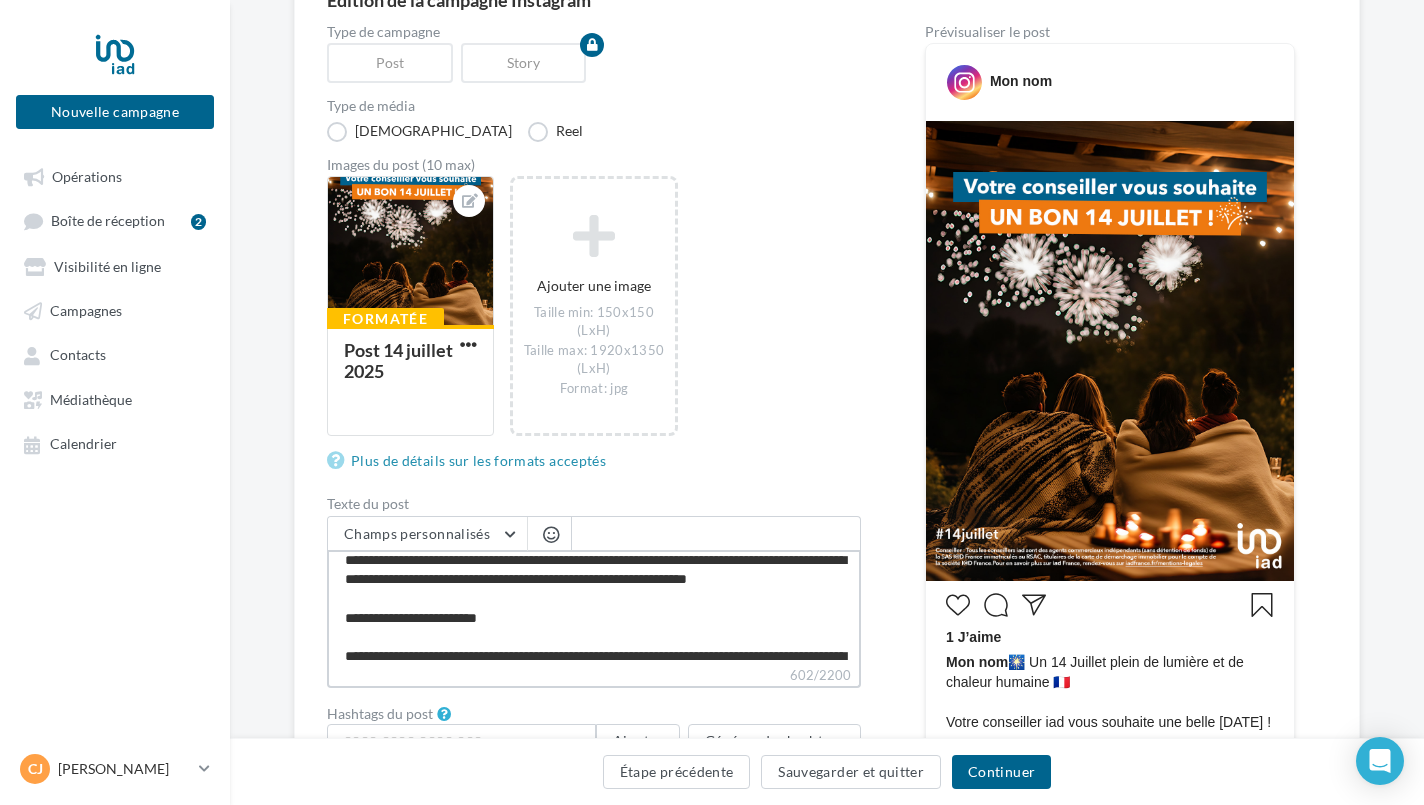 type on "**********" 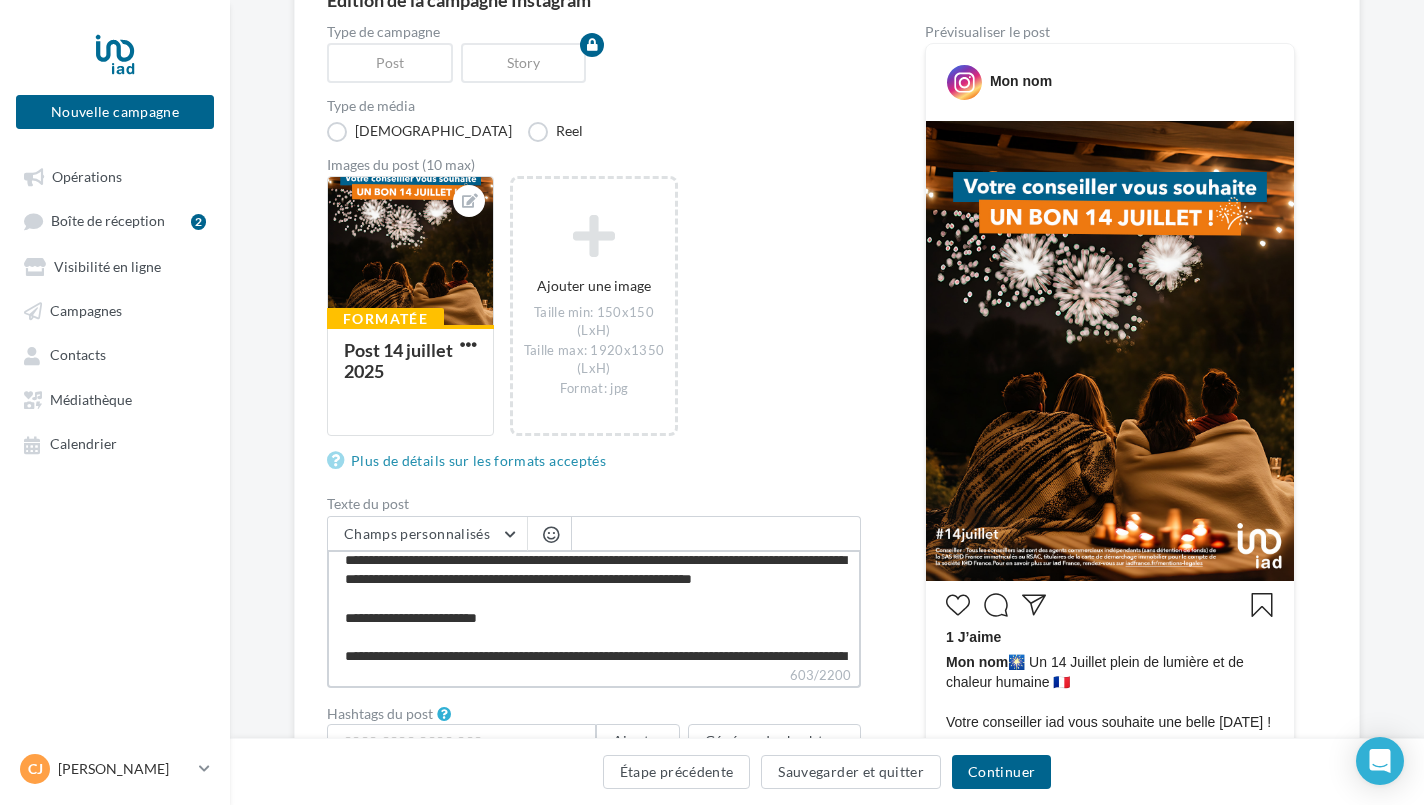 type on "**********" 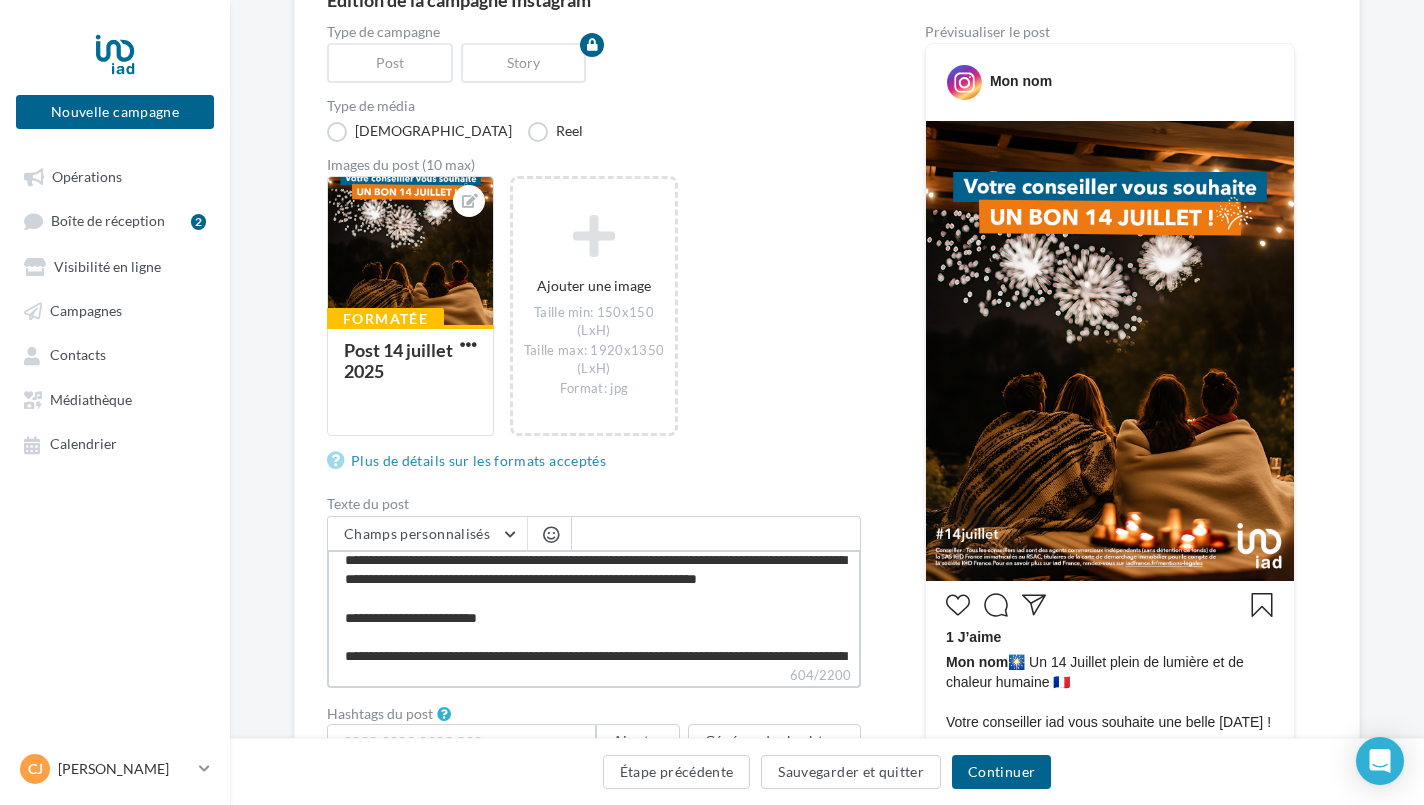 type on "**********" 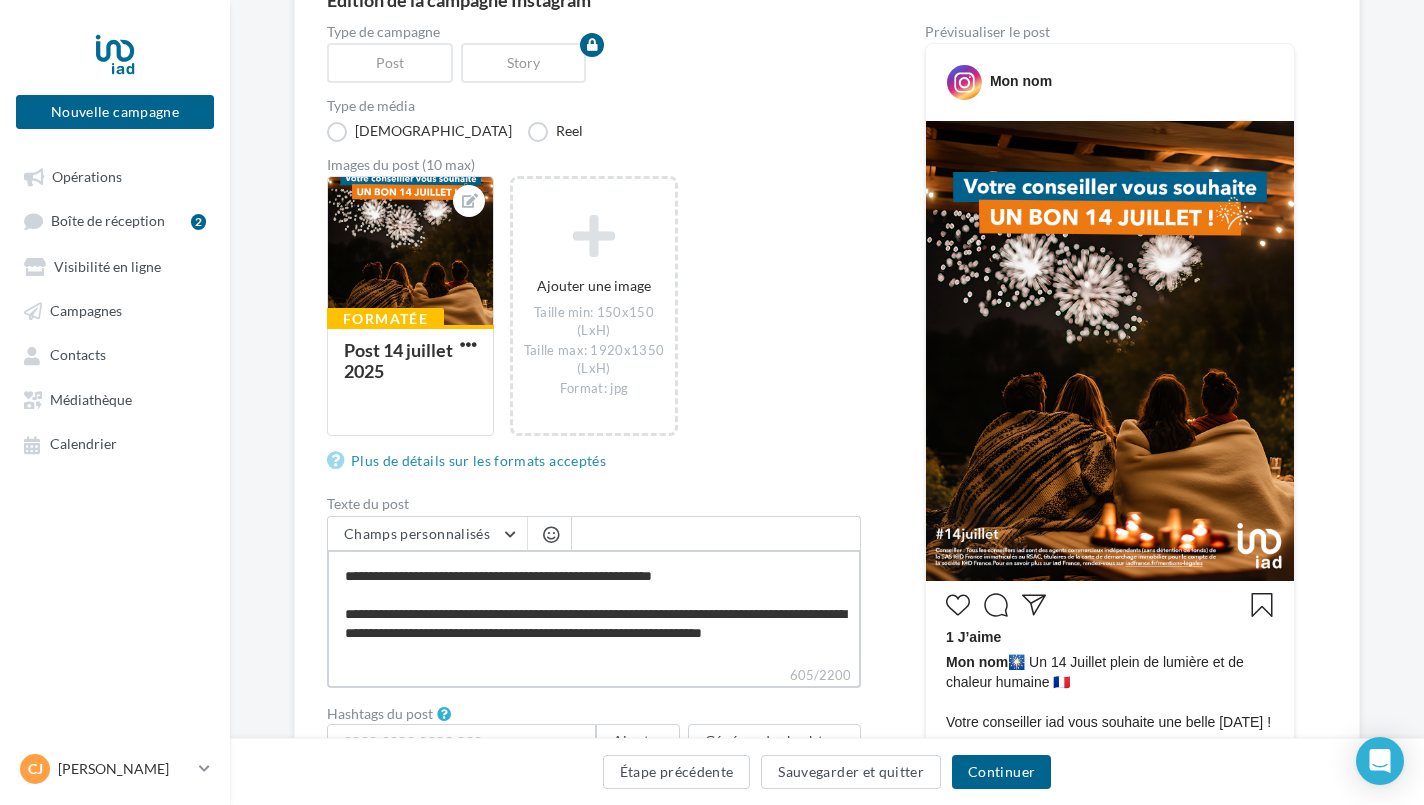 scroll, scrollTop: 0, scrollLeft: 0, axis: both 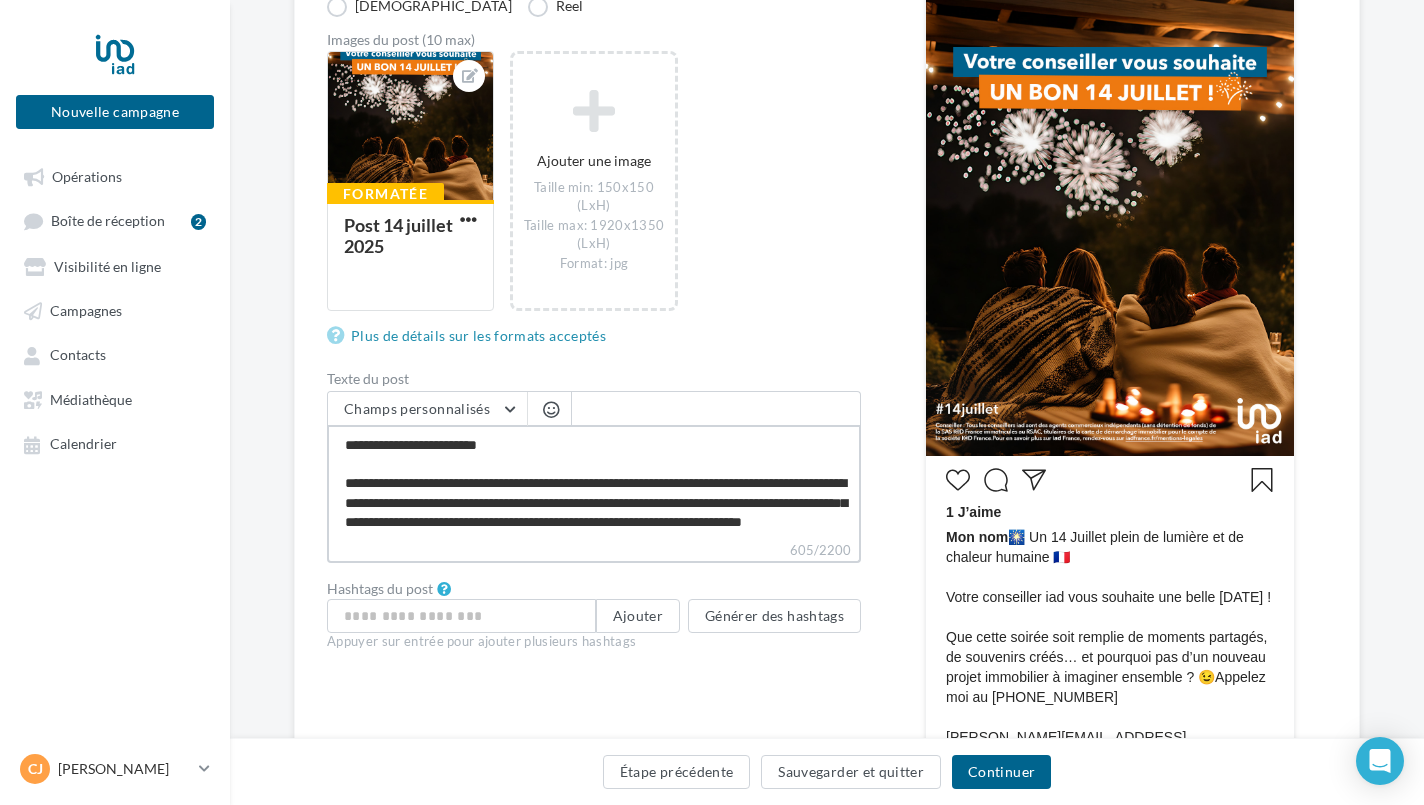 type on "**********" 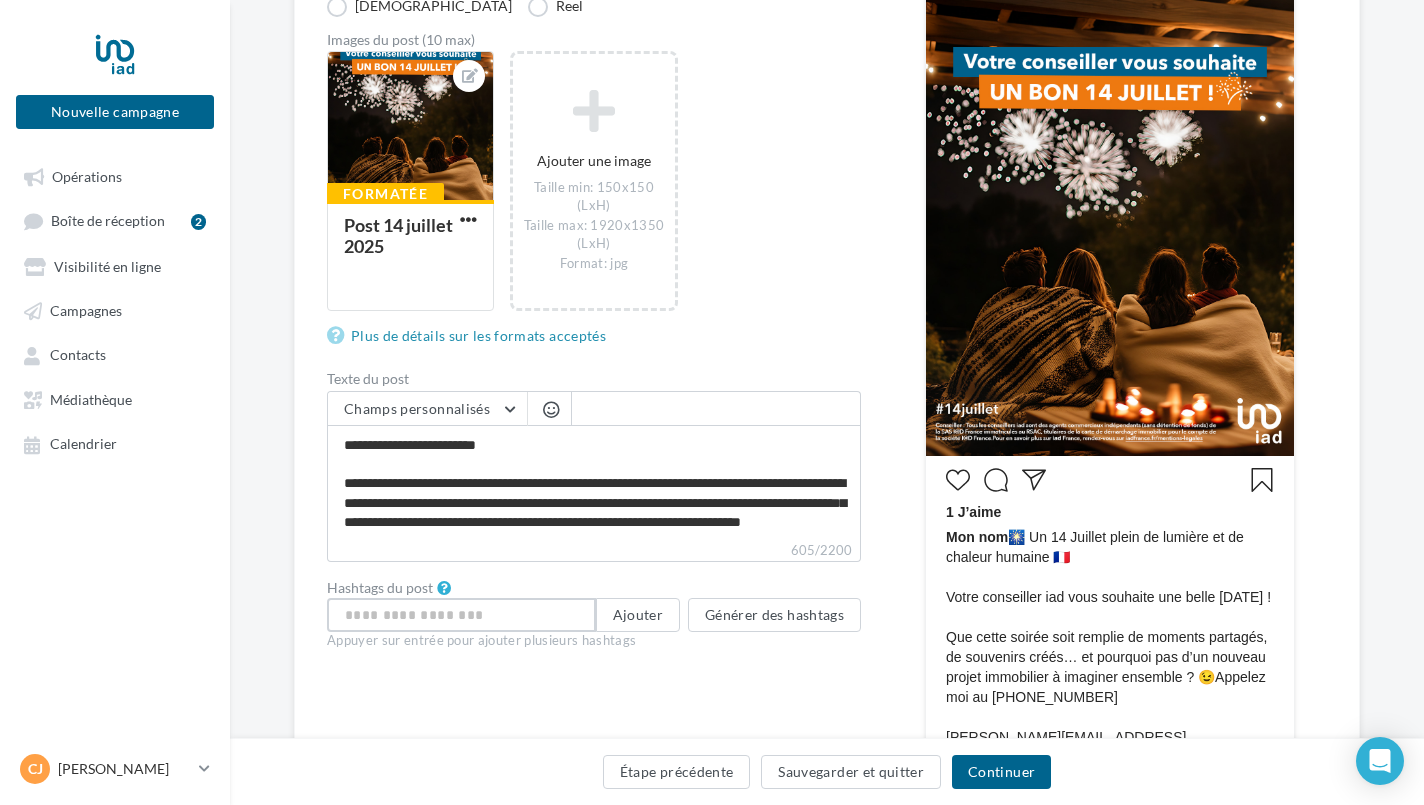 drag, startPoint x: 456, startPoint y: 617, endPoint x: 583, endPoint y: 603, distance: 127.769325 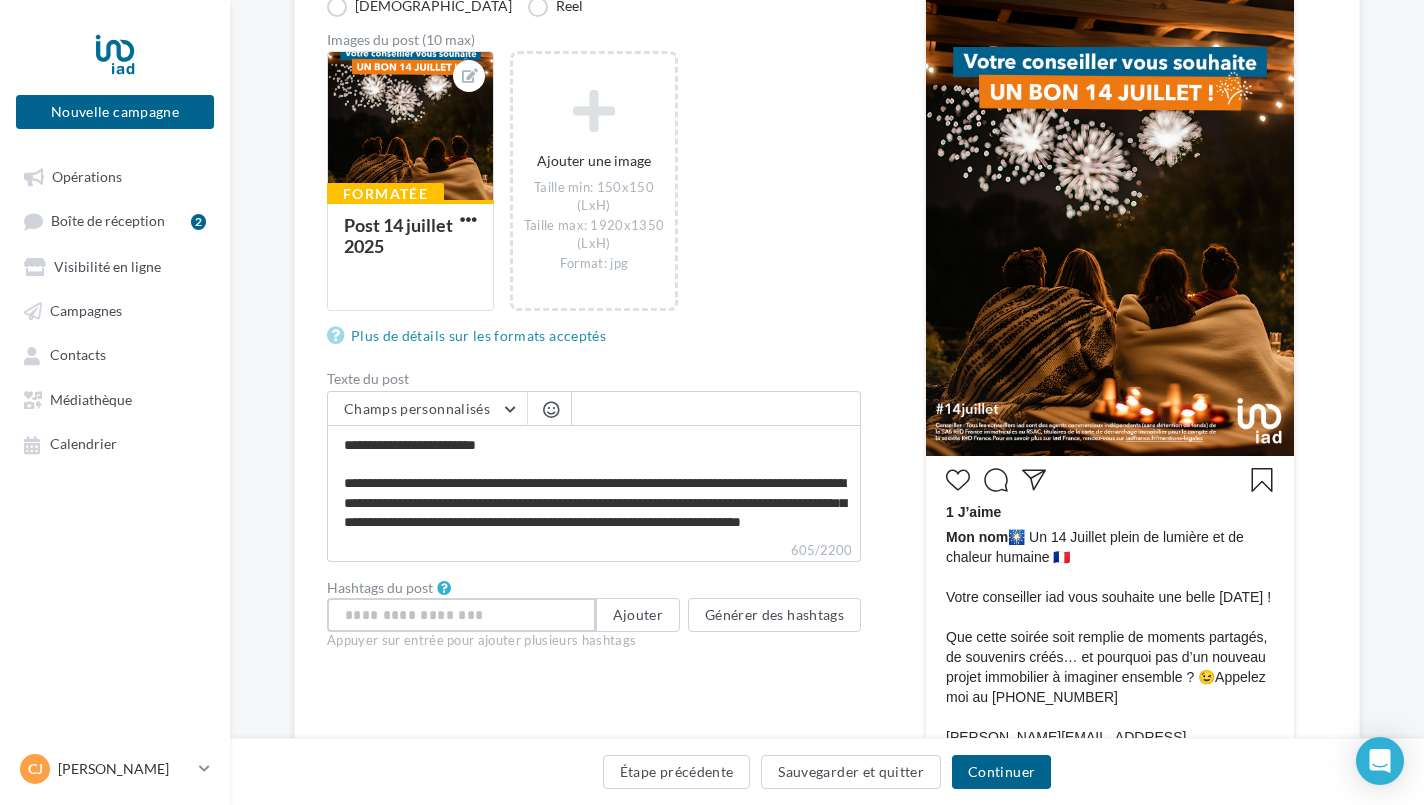 click at bounding box center [461, 615] 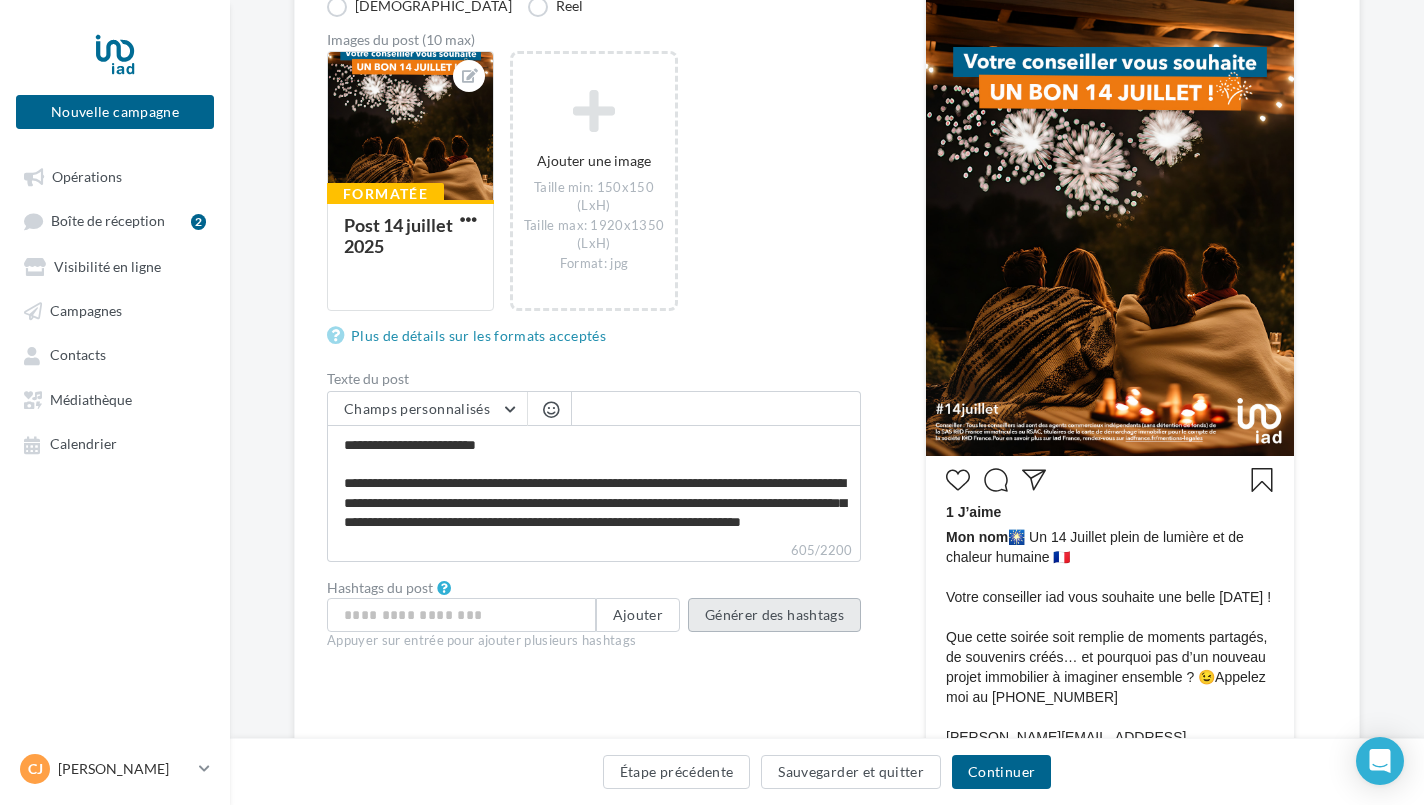click on "Générer des hashtags" at bounding box center [774, 615] 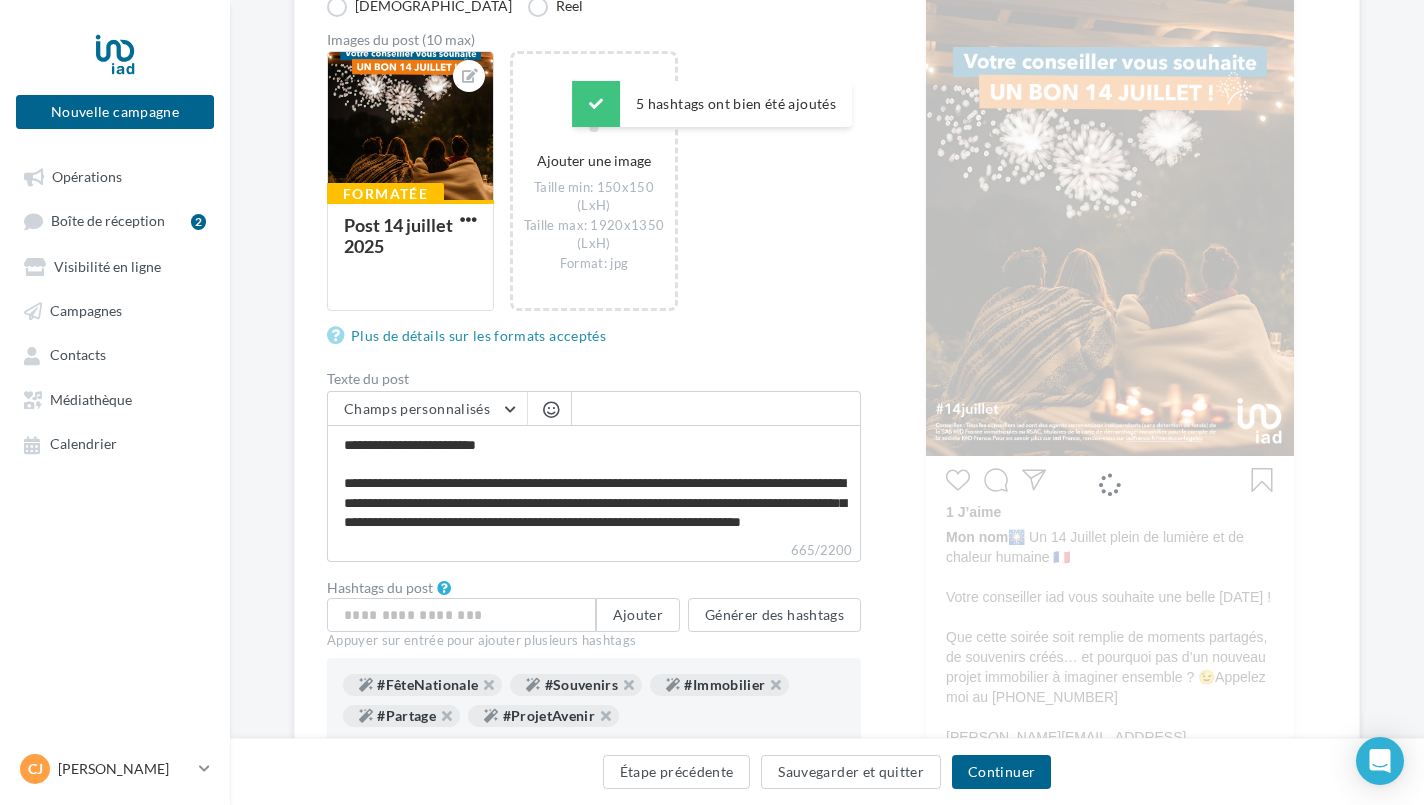 scroll, scrollTop: 469, scrollLeft: 0, axis: vertical 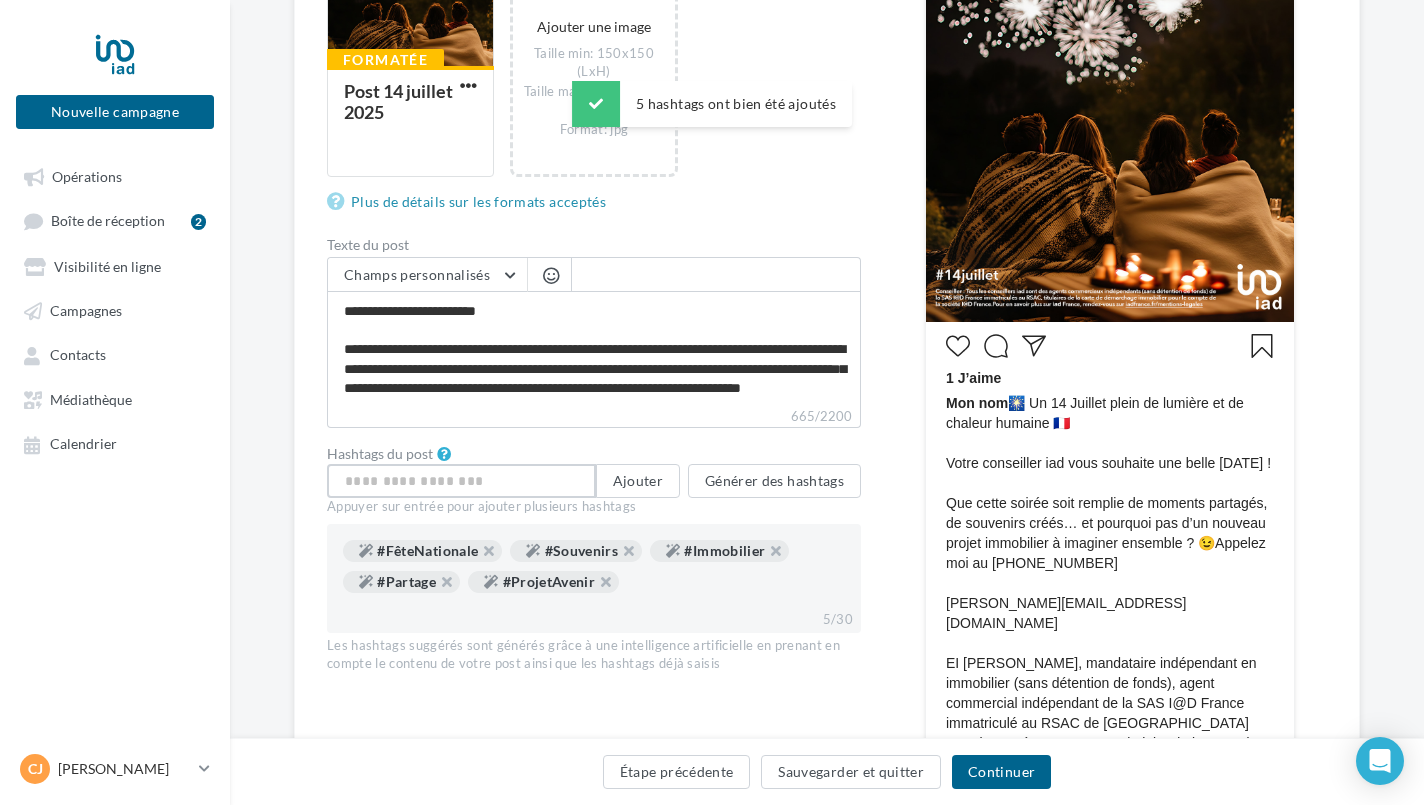 click at bounding box center (461, 481) 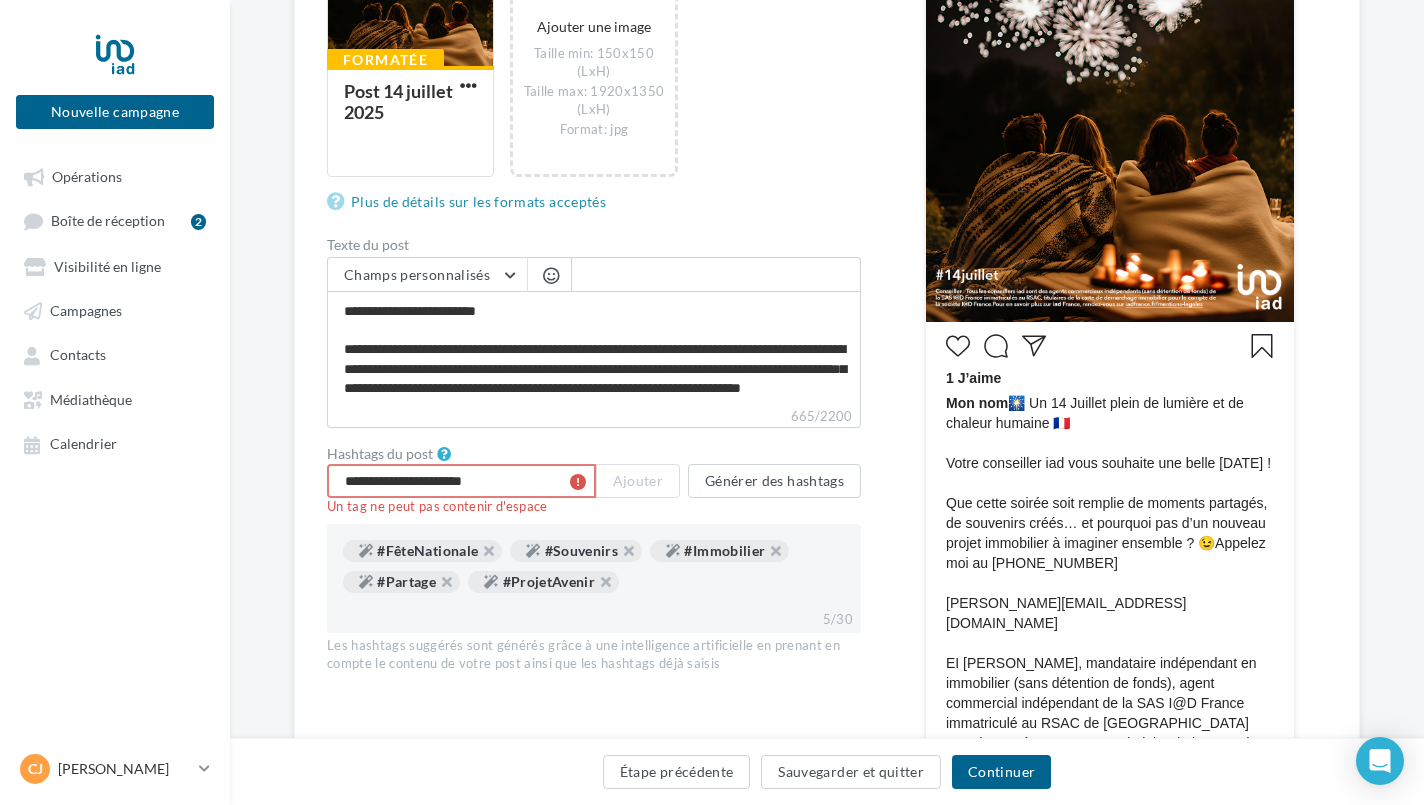 drag, startPoint x: 447, startPoint y: 491, endPoint x: 337, endPoint y: 493, distance: 110.01818 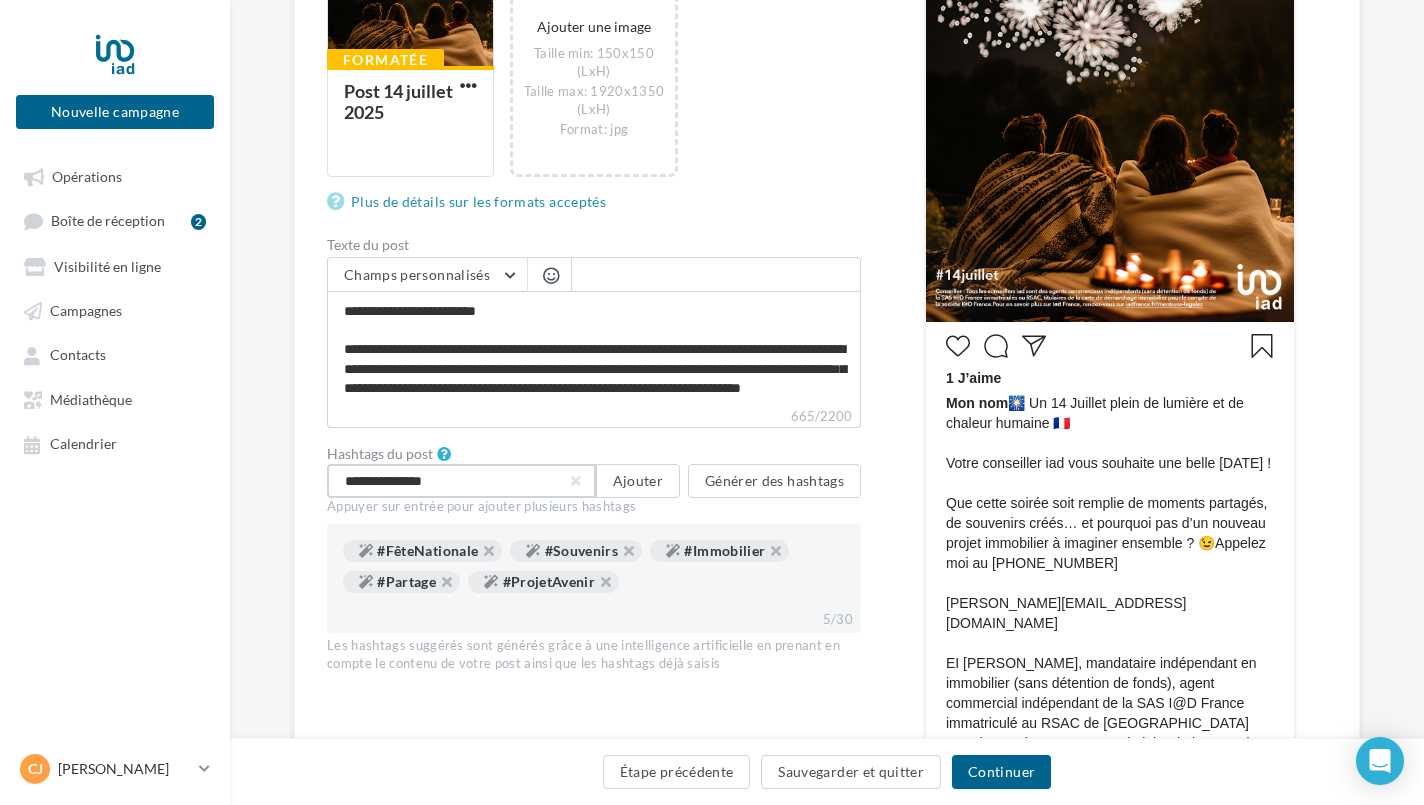 click on "**********" at bounding box center [461, 481] 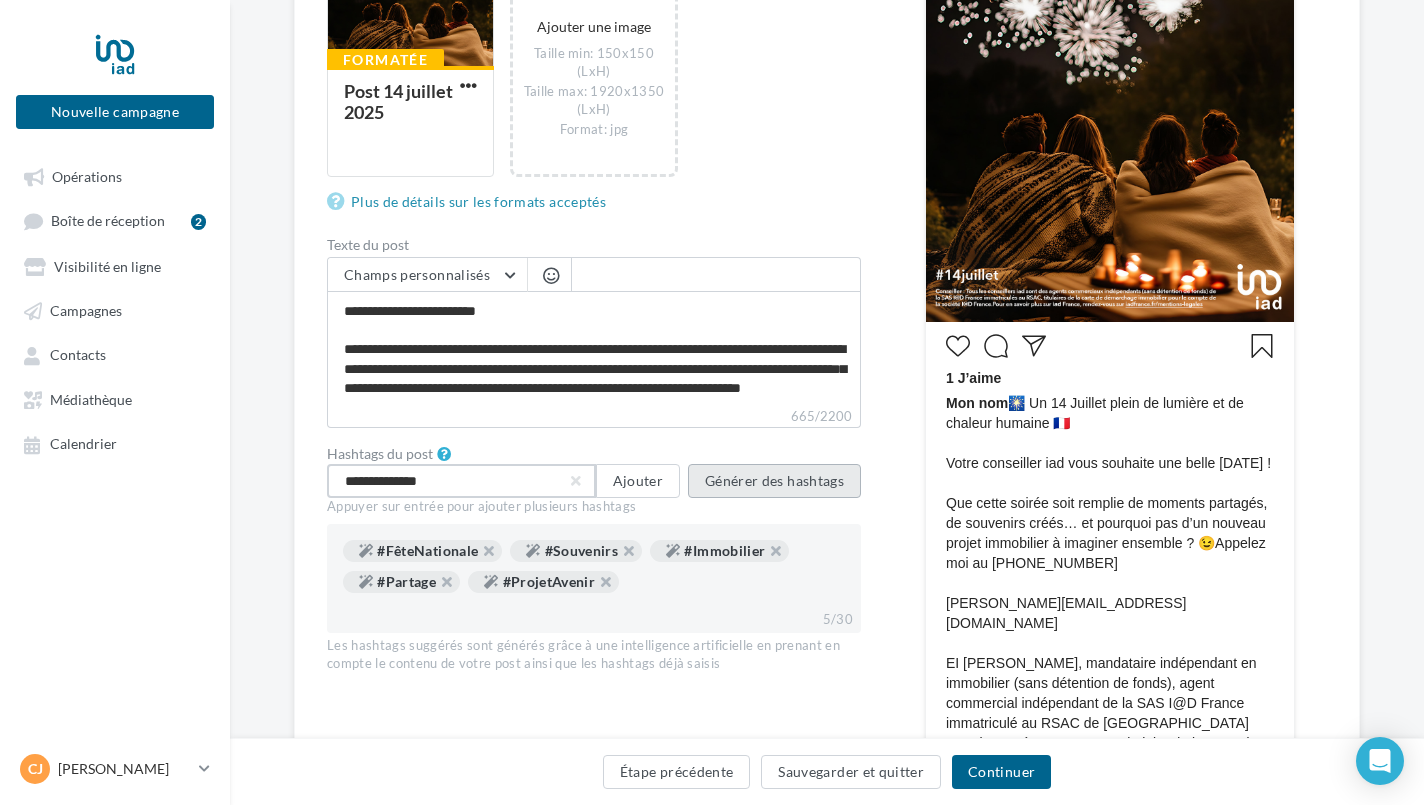 type on "**********" 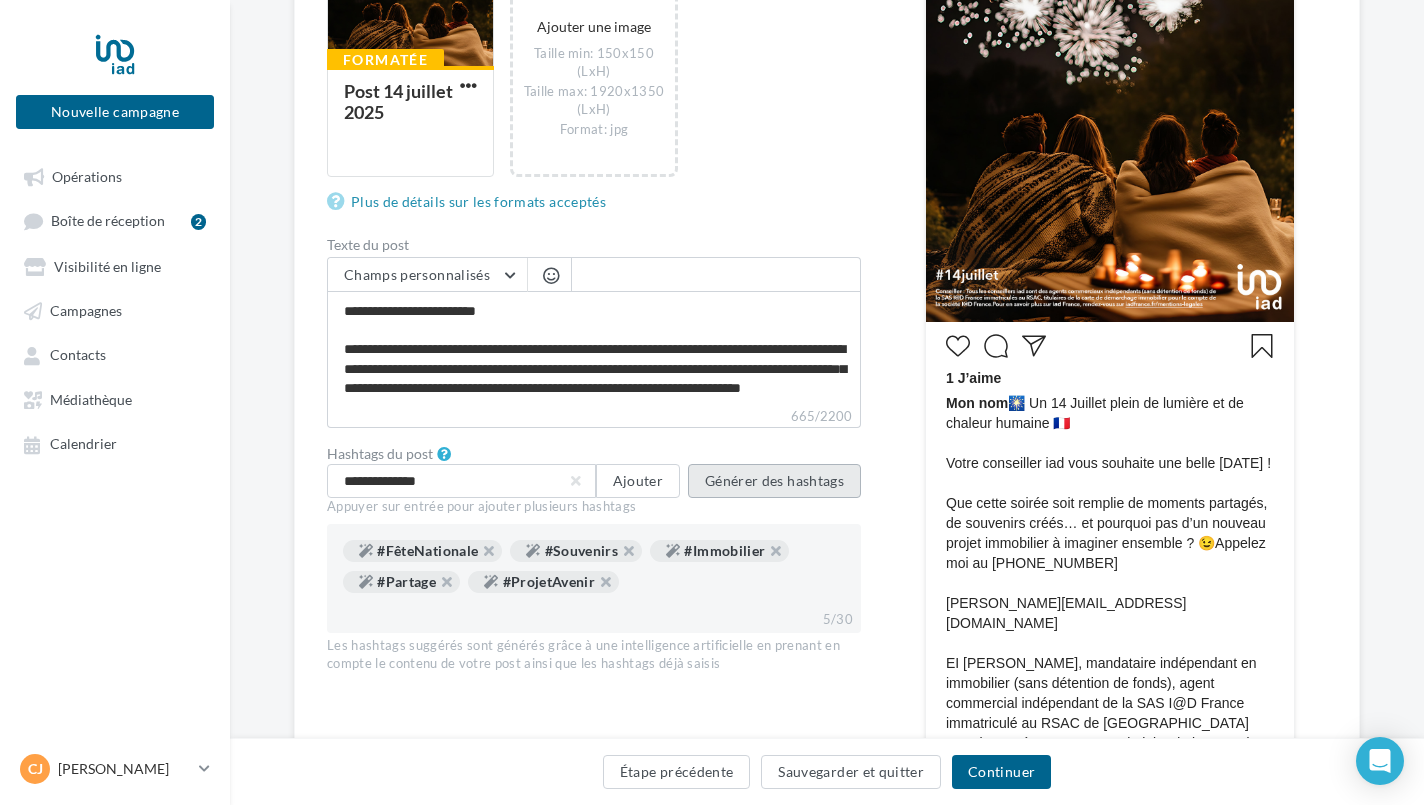 type 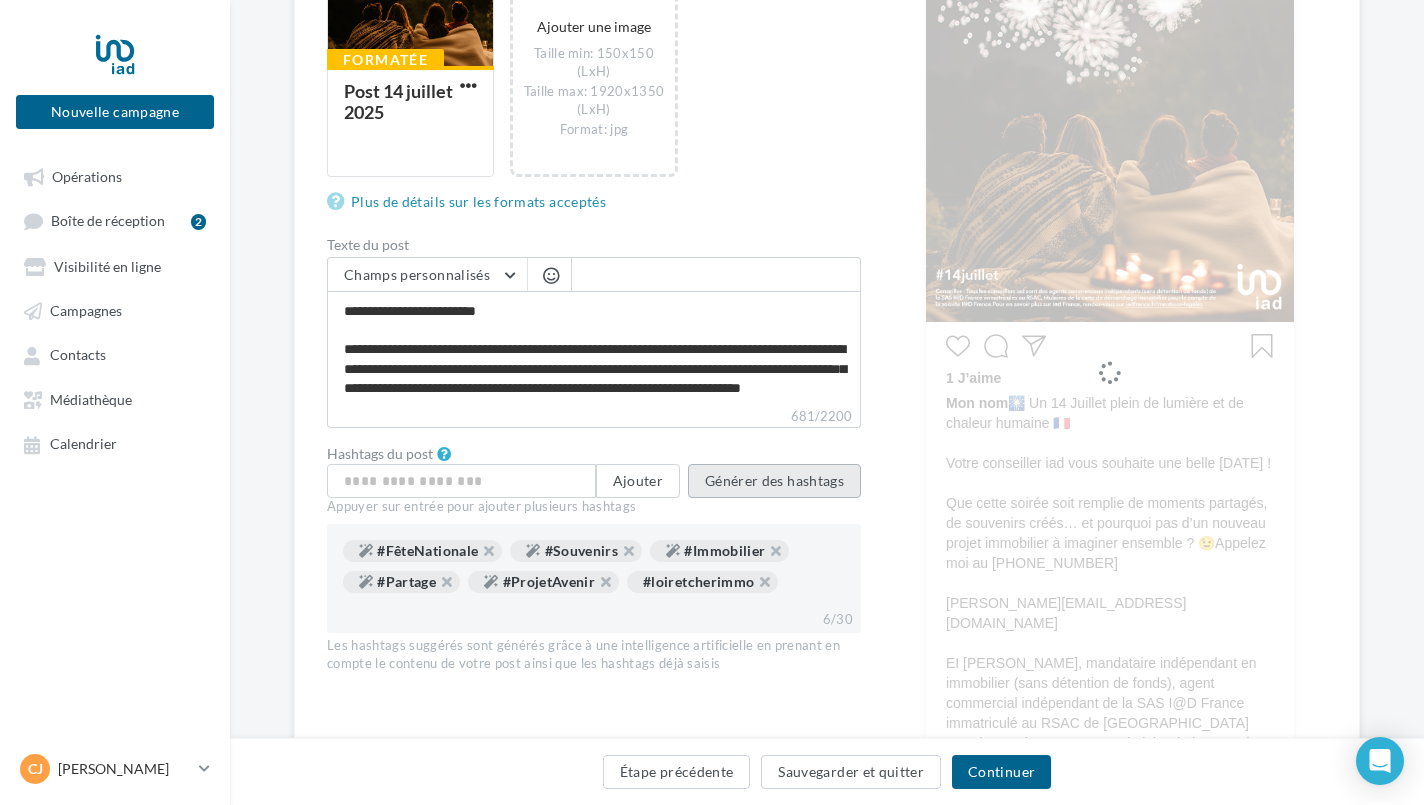 click on "Générer des hashtags" at bounding box center (774, 481) 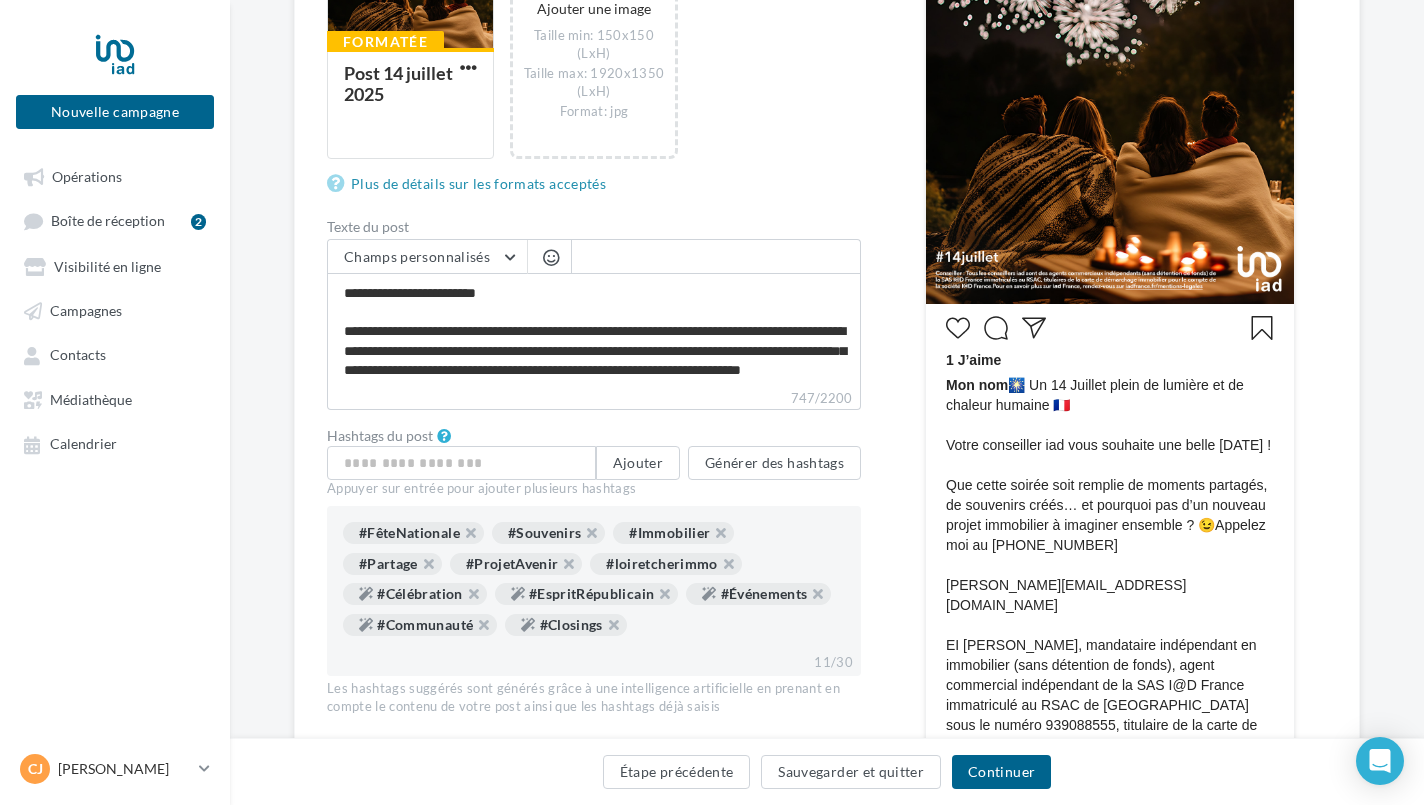 scroll, scrollTop: 491, scrollLeft: 0, axis: vertical 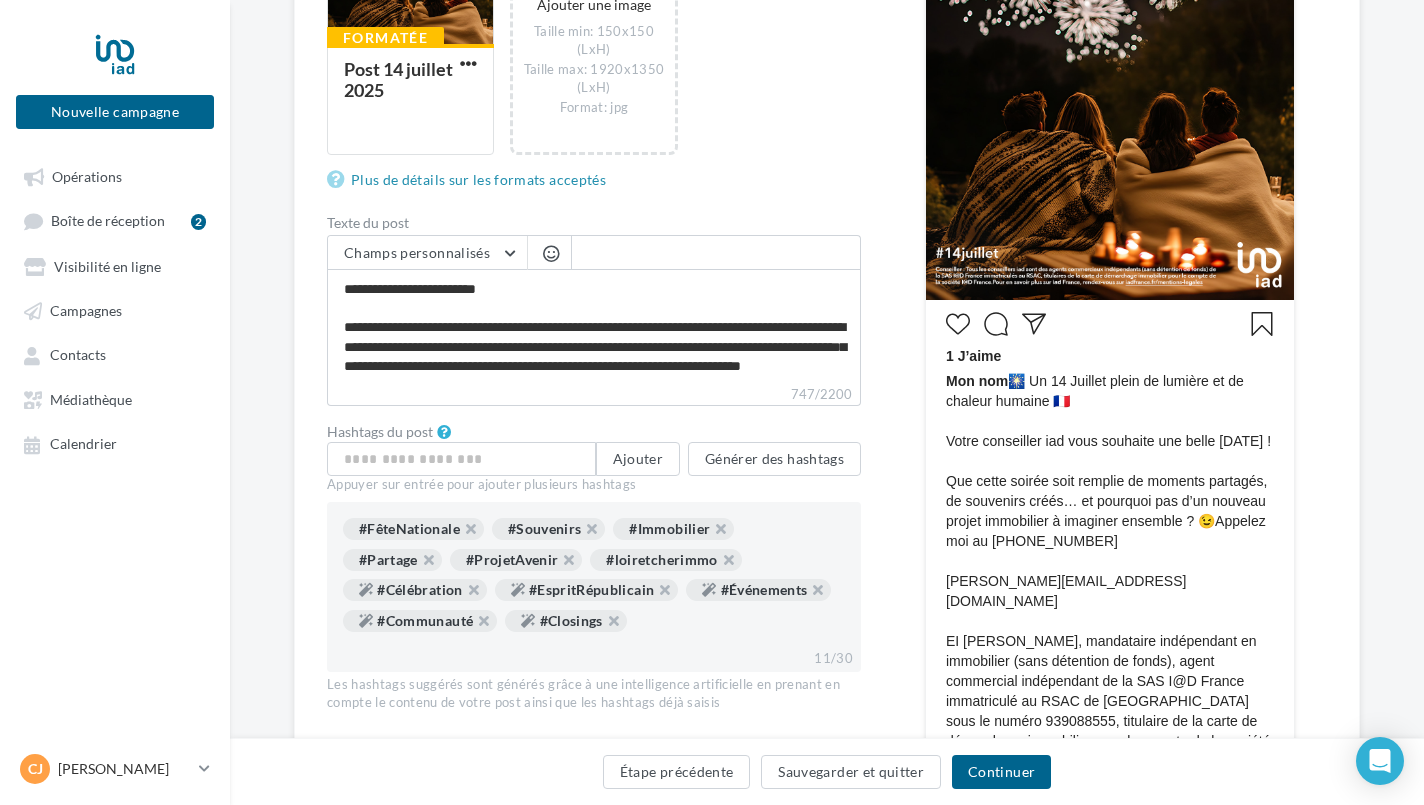 click on "Mon nom  🎆 Un 14 Juillet plein de lumière et de chaleur humaine 🇫🇷 Votre conseiller iad vous souhaite une belle fête nationale ! Que cette soirée soit remplie de moments partagés, de souvenirs créés… et pourquoi pas d’un nouveau projet immobilier à imaginer ensemble ? 😉Appelez moi au 06.49.26.52.90 Caroline.joly@iadfrance.fr EI Caroline JOLY, mandataire indépendant en immobilier (sans détention de fonds), agent commercial indépendant de la SAS I@D France immatriculé au RSAC de Paris sous le numéro 939088555, titulaire de la carte de démarchage immobilier pour le compte de la société I@D France SAS." at bounding box center [1110, 571] 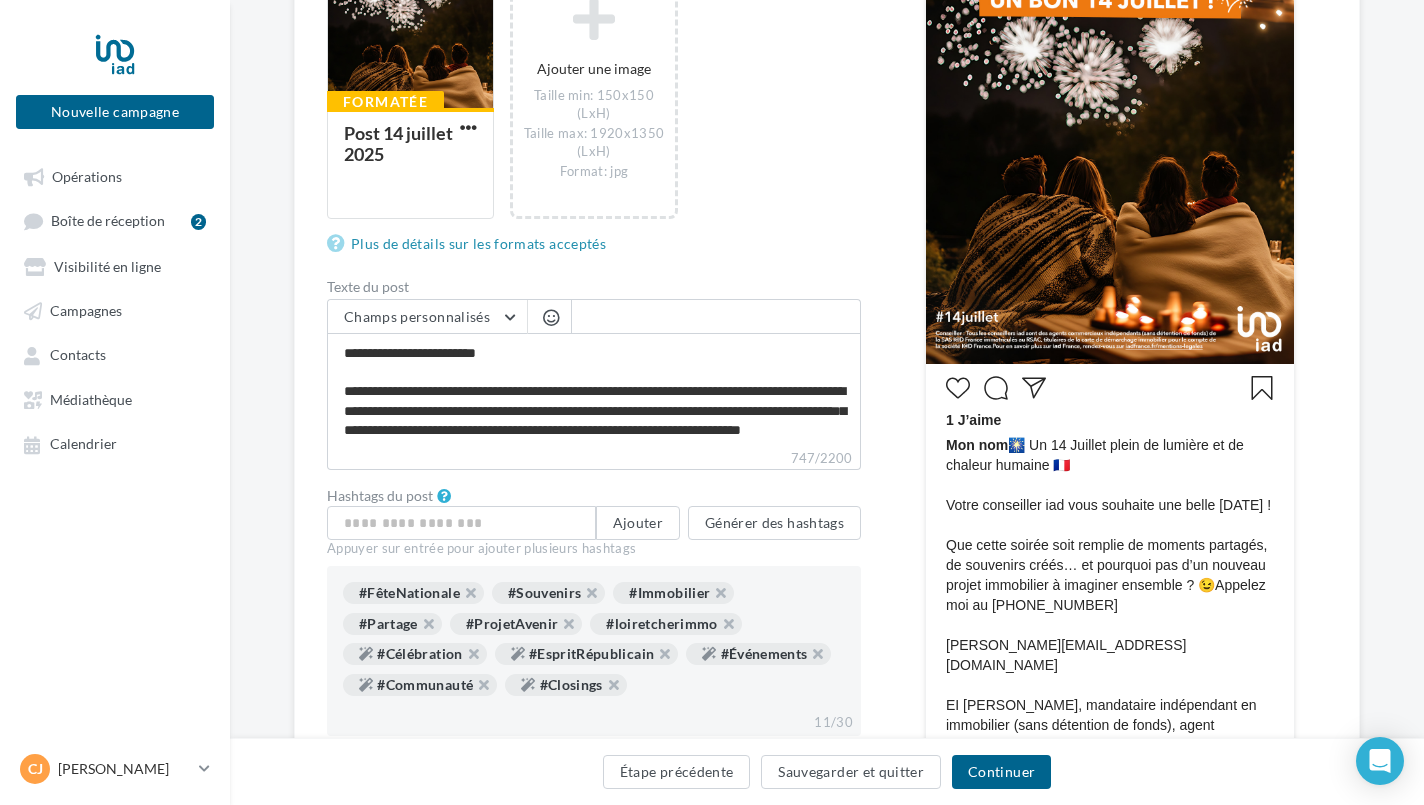 scroll, scrollTop: 423, scrollLeft: 0, axis: vertical 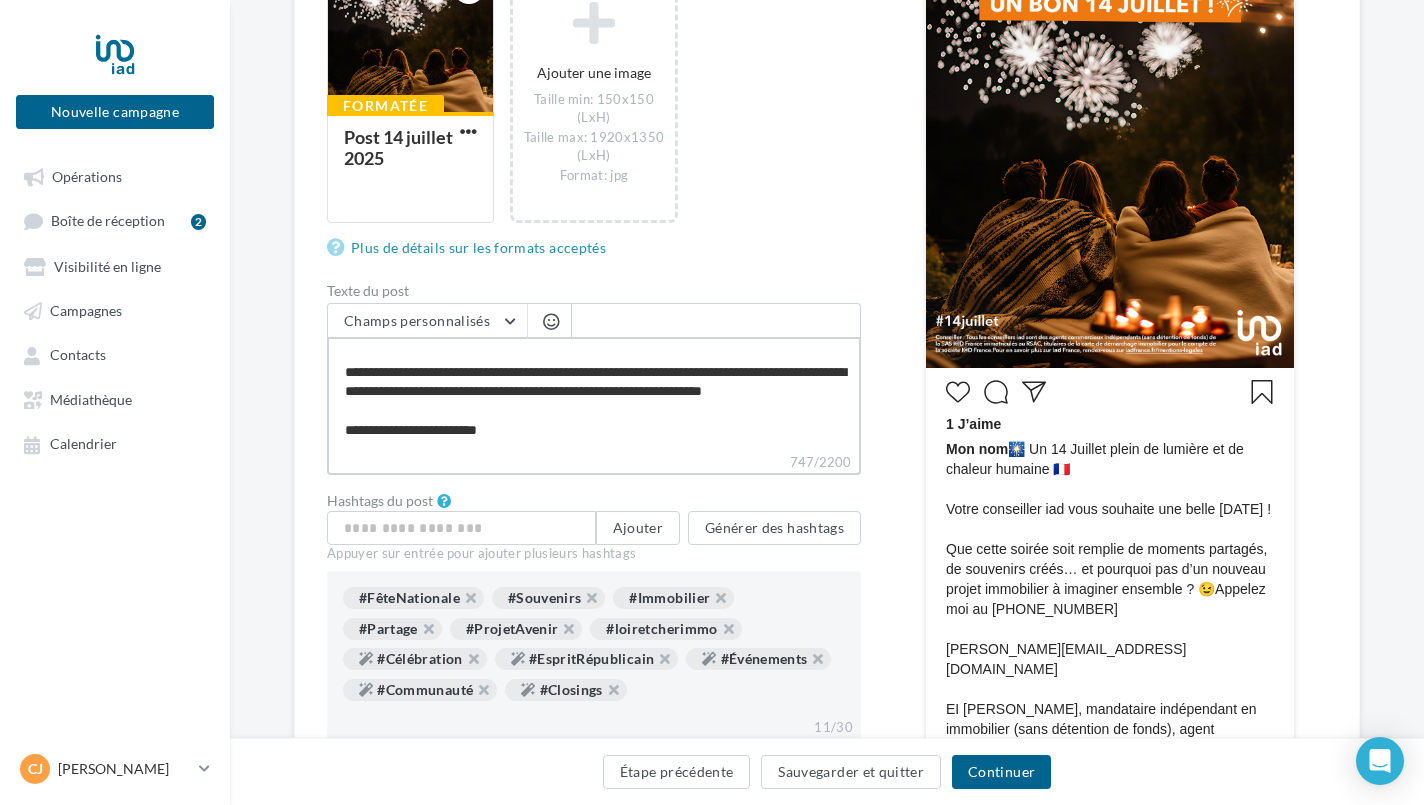 click on "**********" at bounding box center (594, 394) 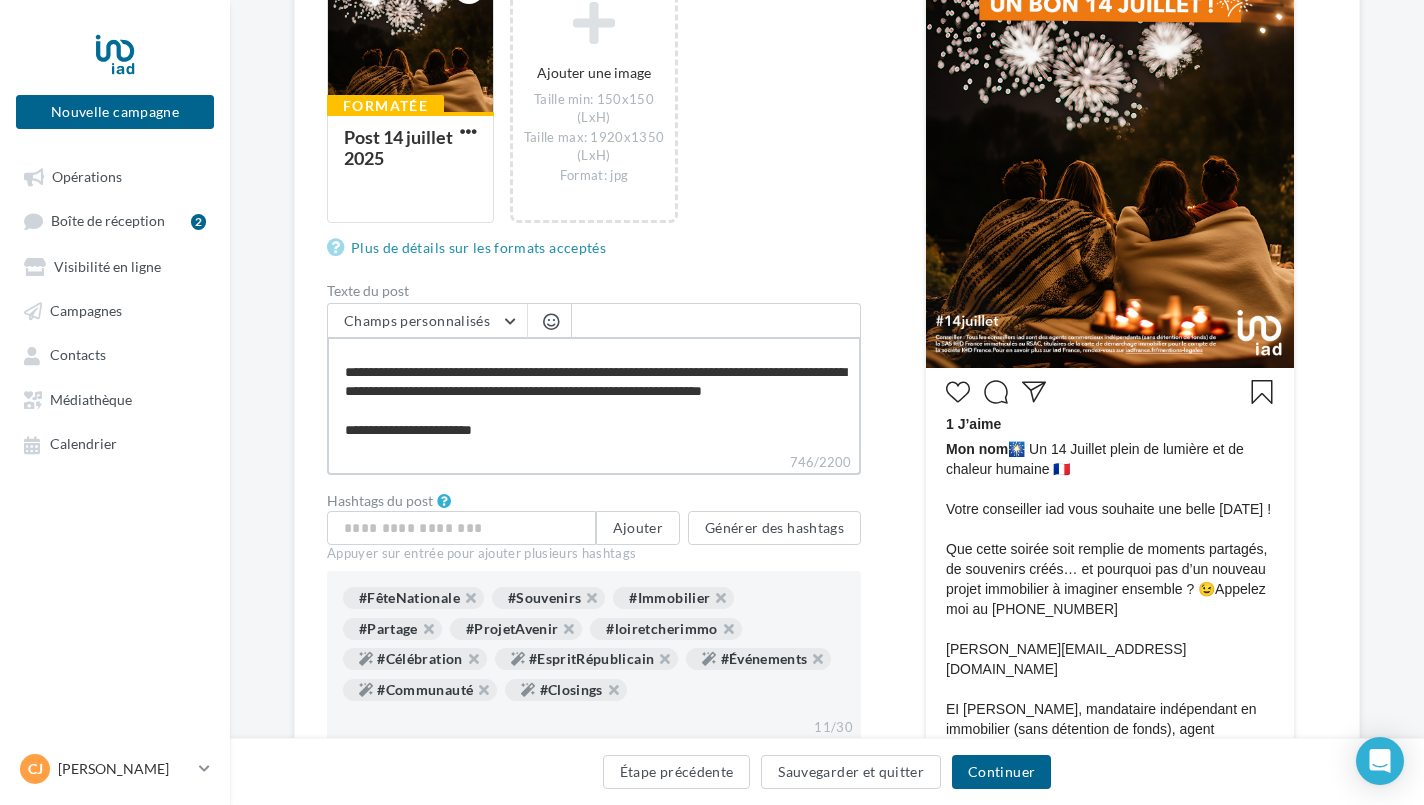 scroll, scrollTop: 65, scrollLeft: 0, axis: vertical 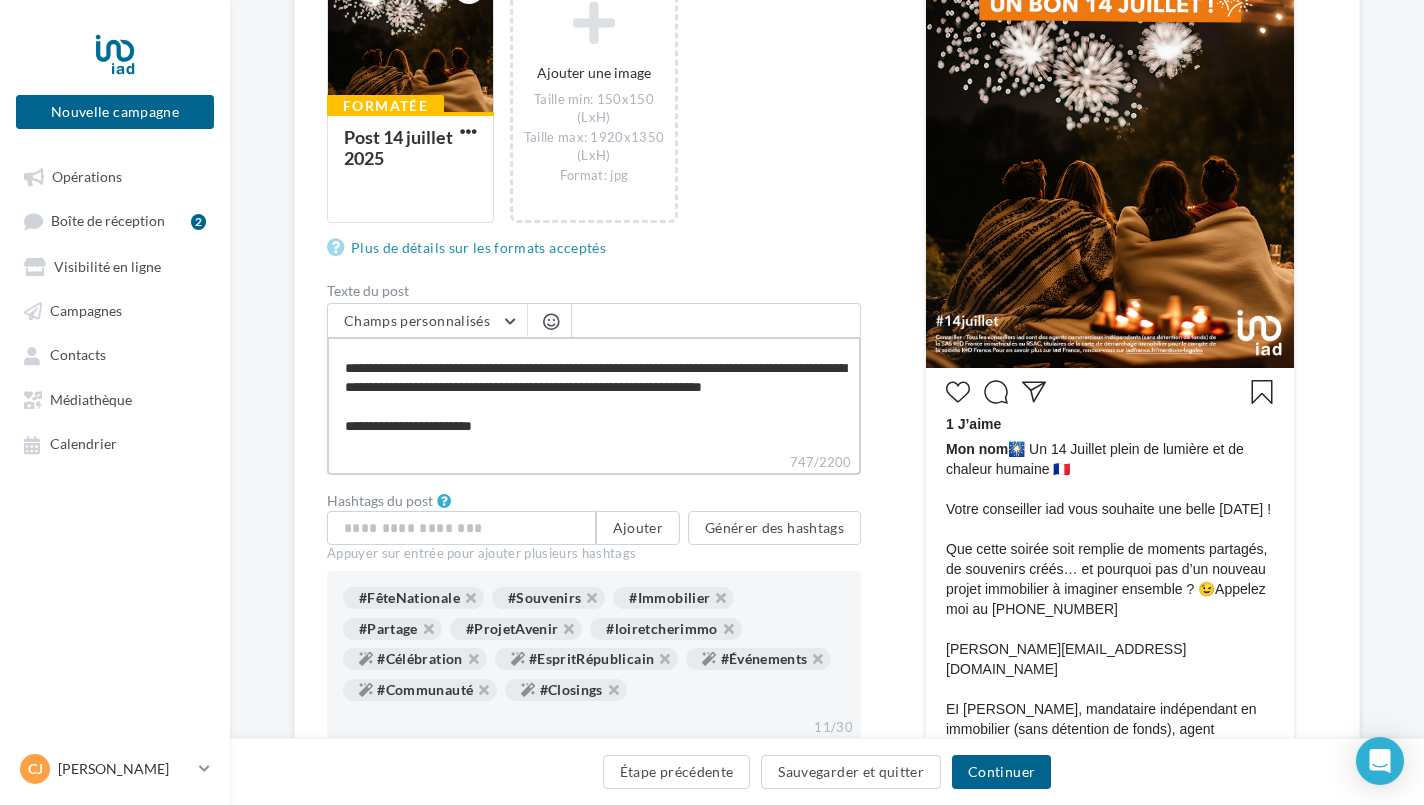 type on "**********" 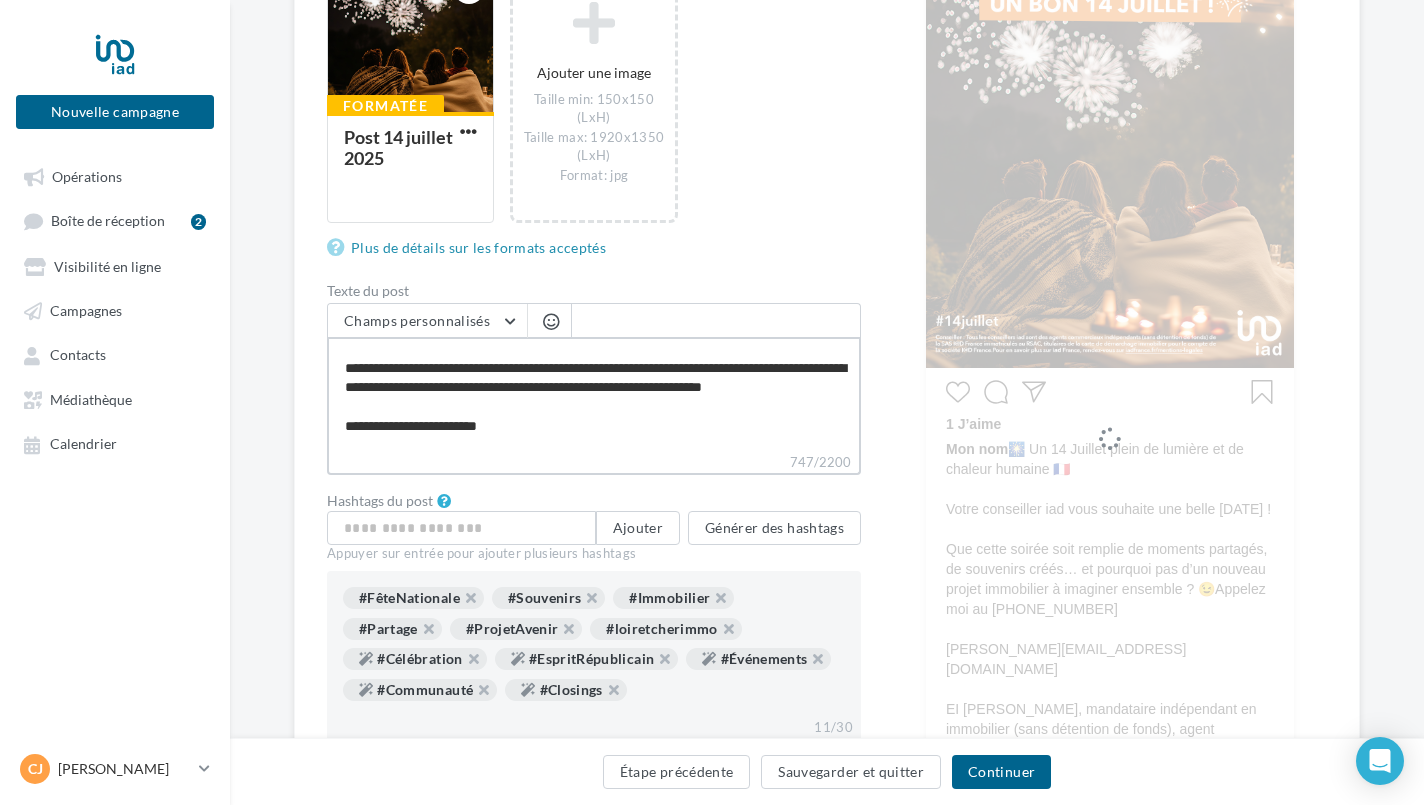 click on "**********" at bounding box center [594, 394] 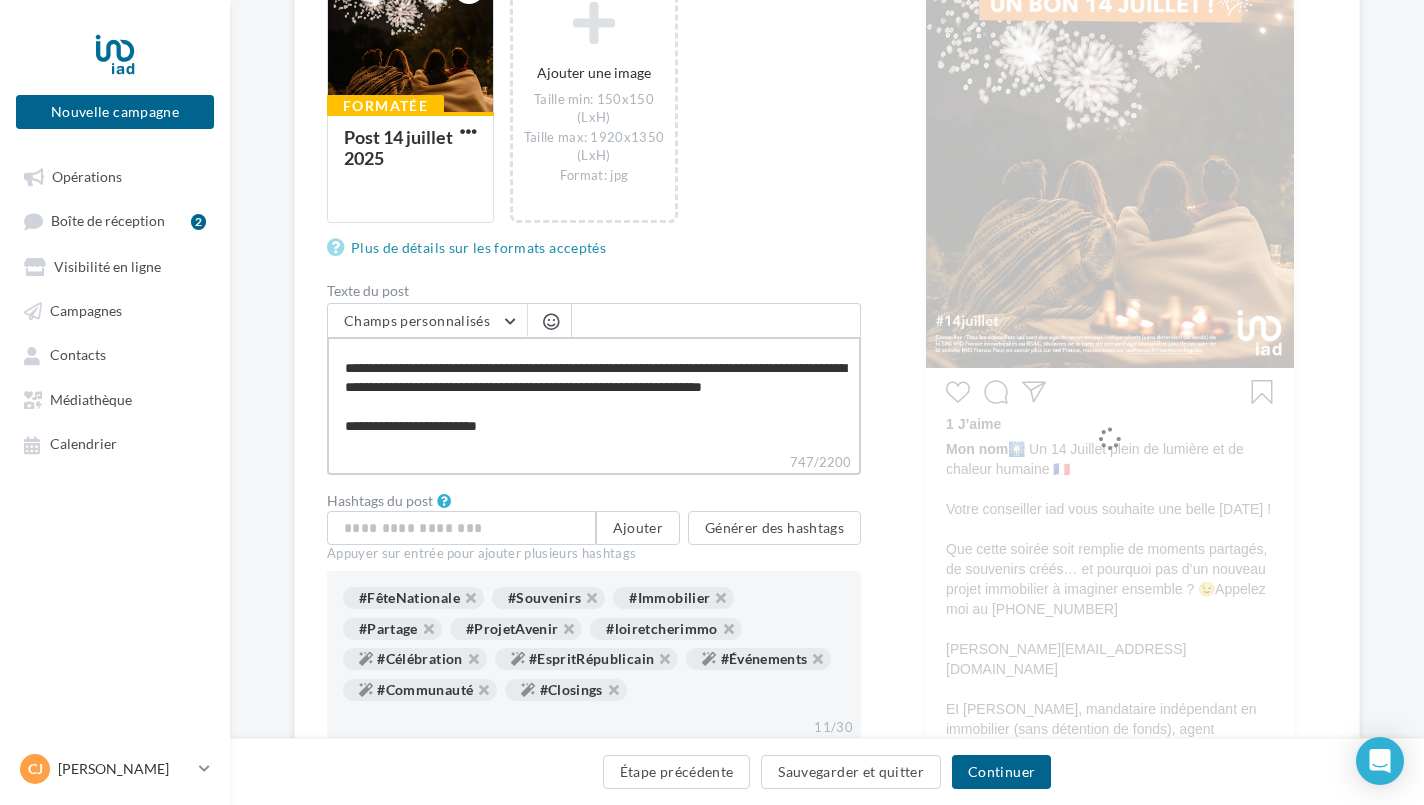 type on "**********" 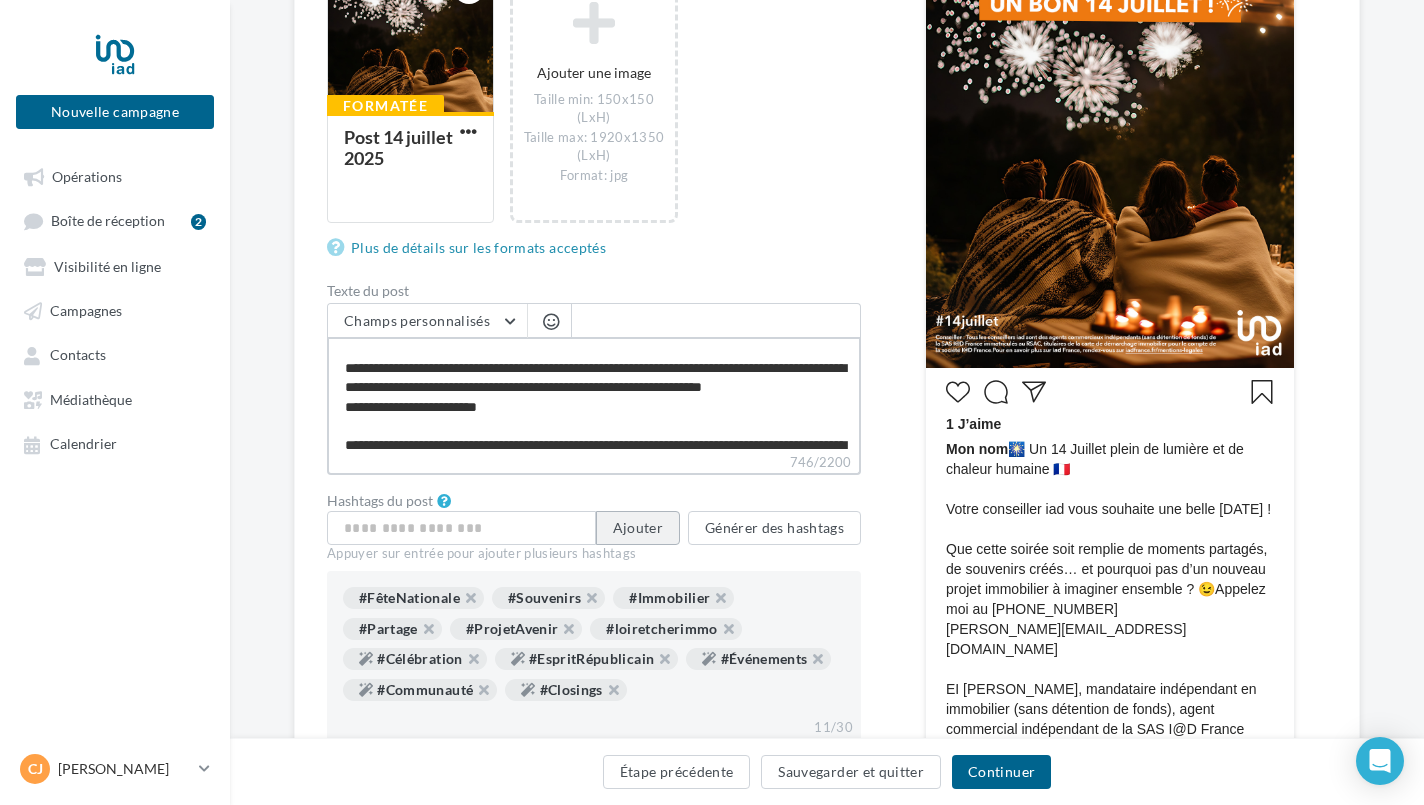 scroll, scrollTop: 407, scrollLeft: 0, axis: vertical 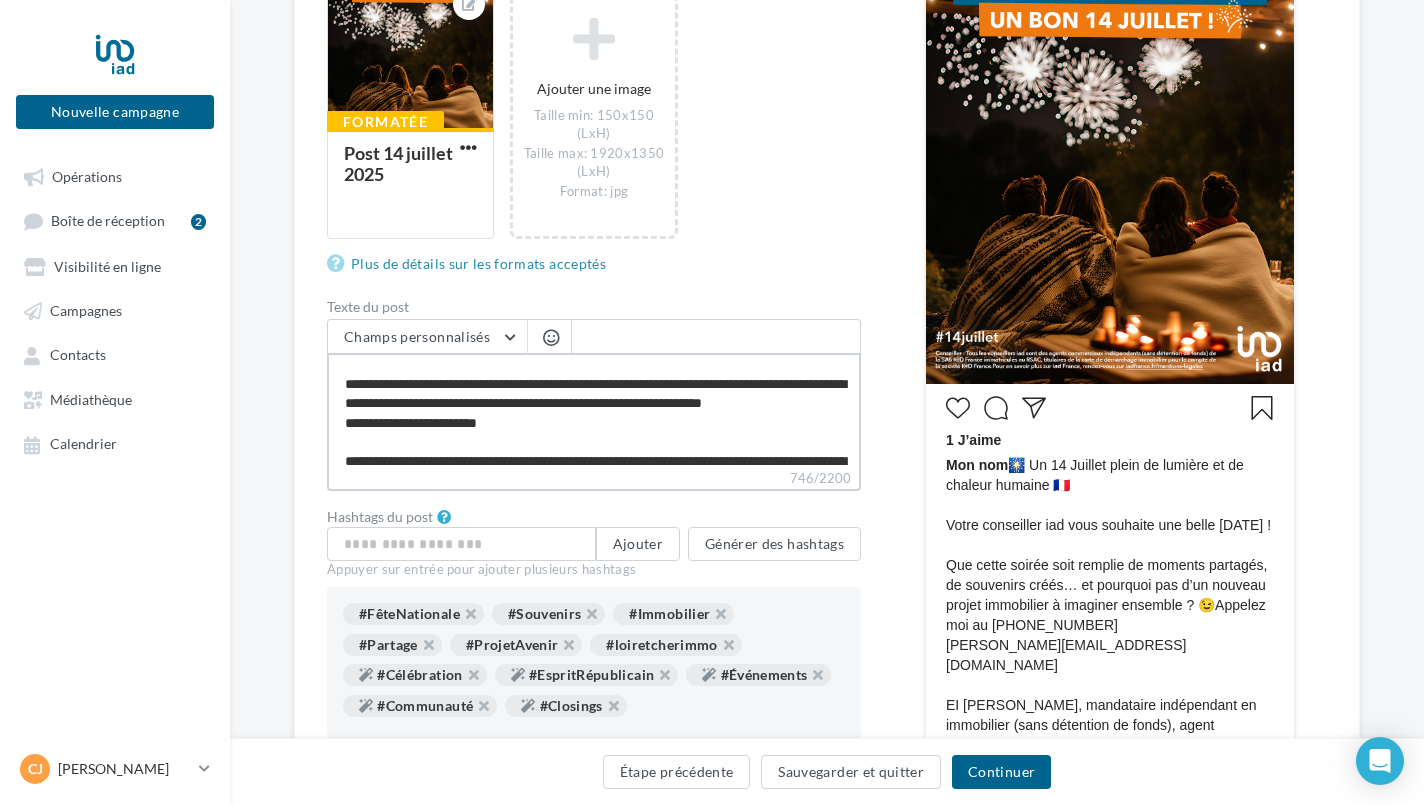 type on "**********" 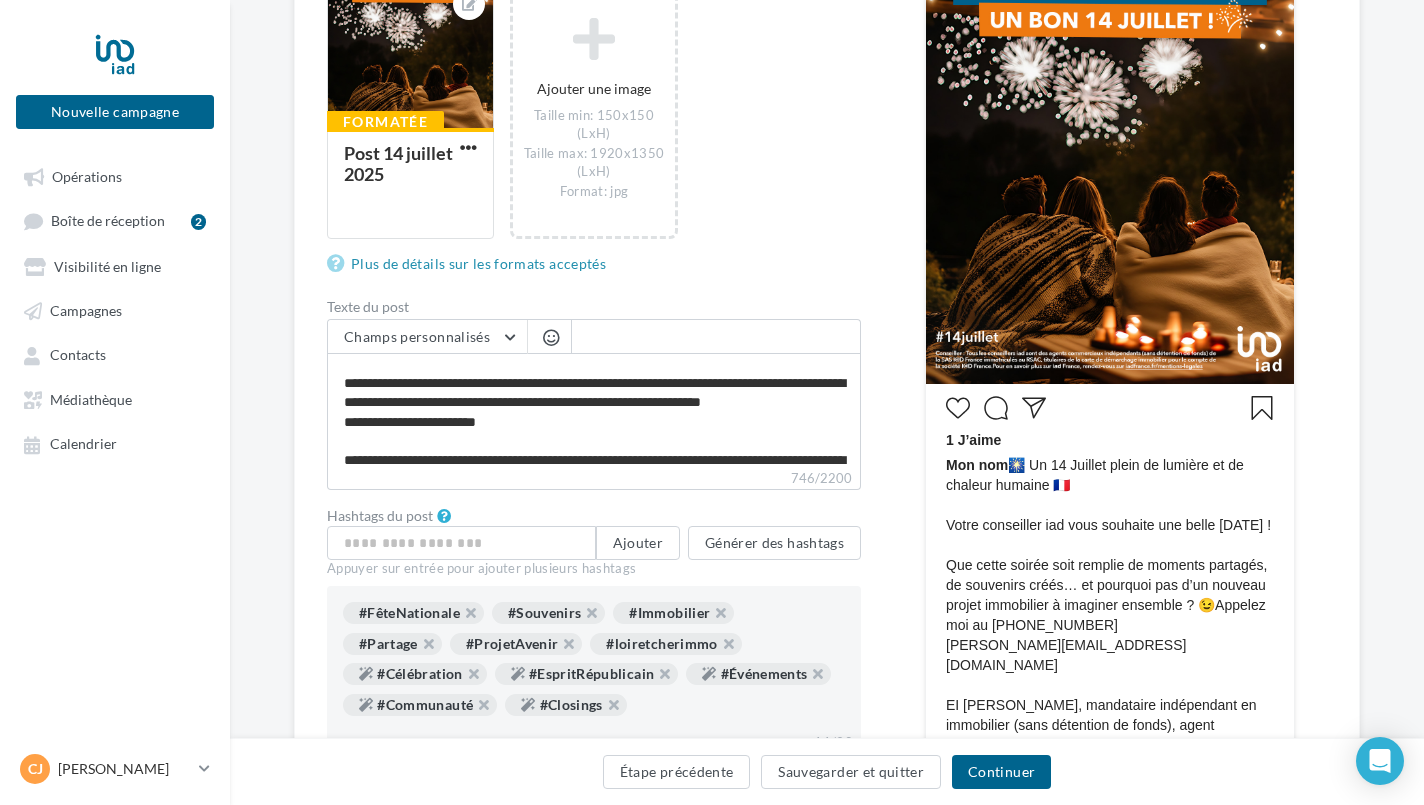 click at bounding box center (551, 337) 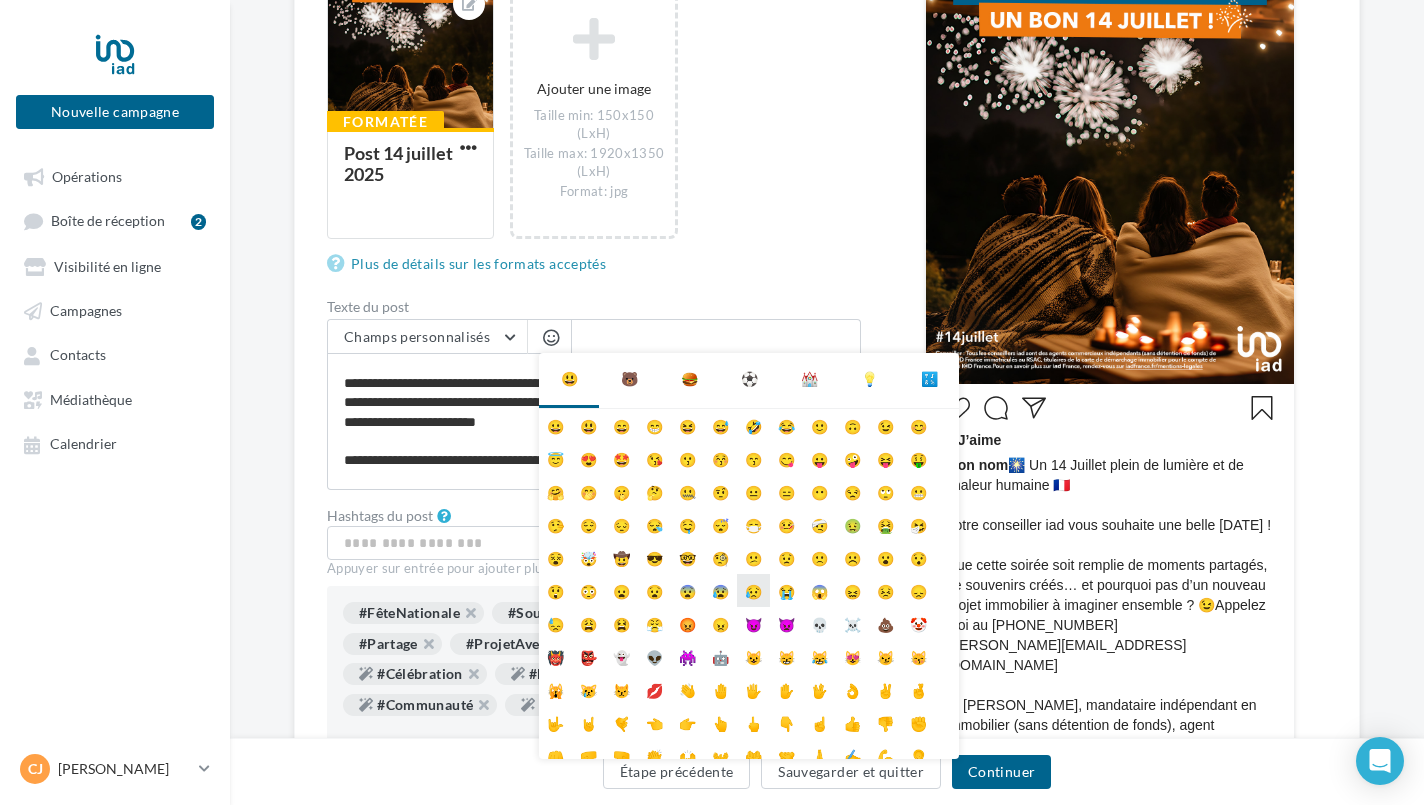 scroll, scrollTop: 79, scrollLeft: 0, axis: vertical 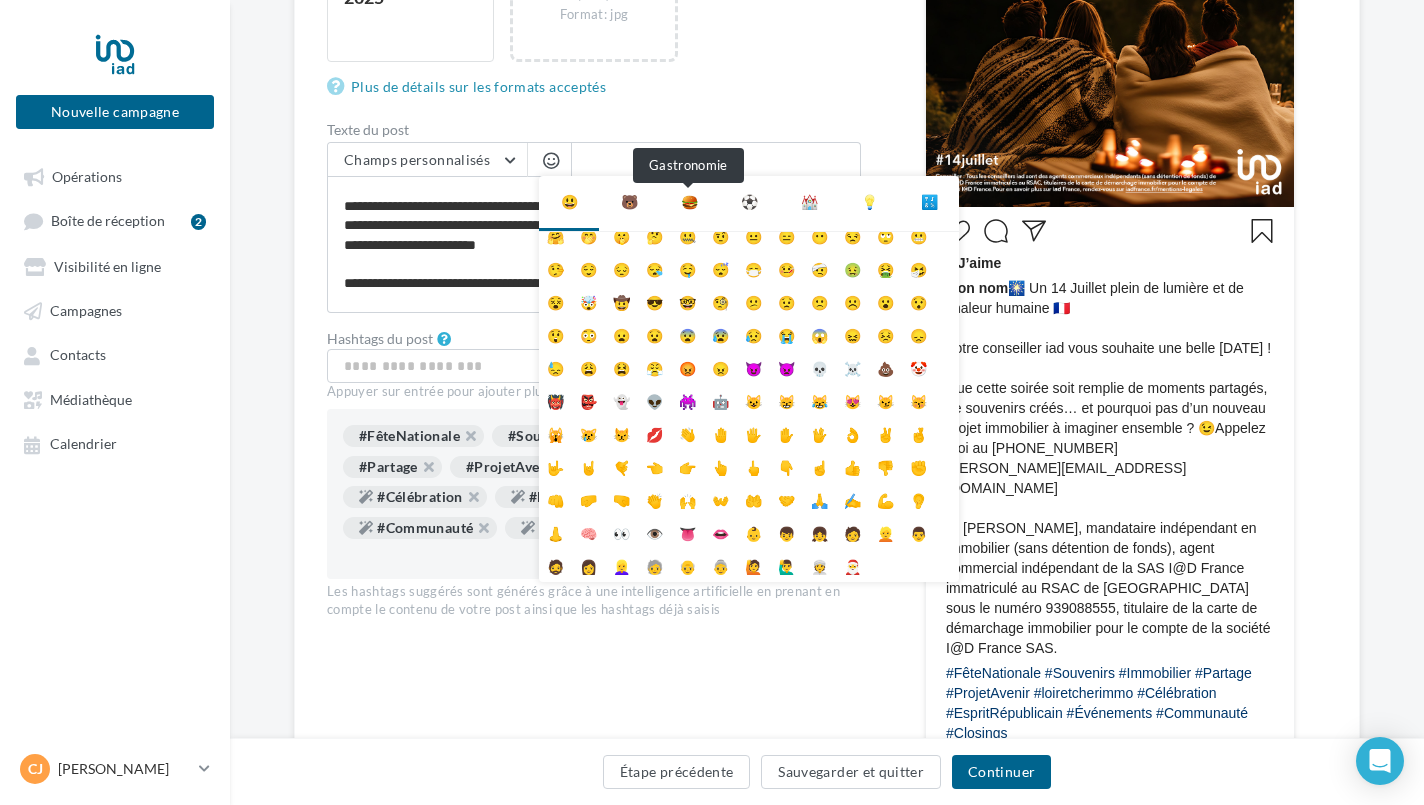 drag, startPoint x: 691, startPoint y: 200, endPoint x: 755, endPoint y: 185, distance: 65.734314 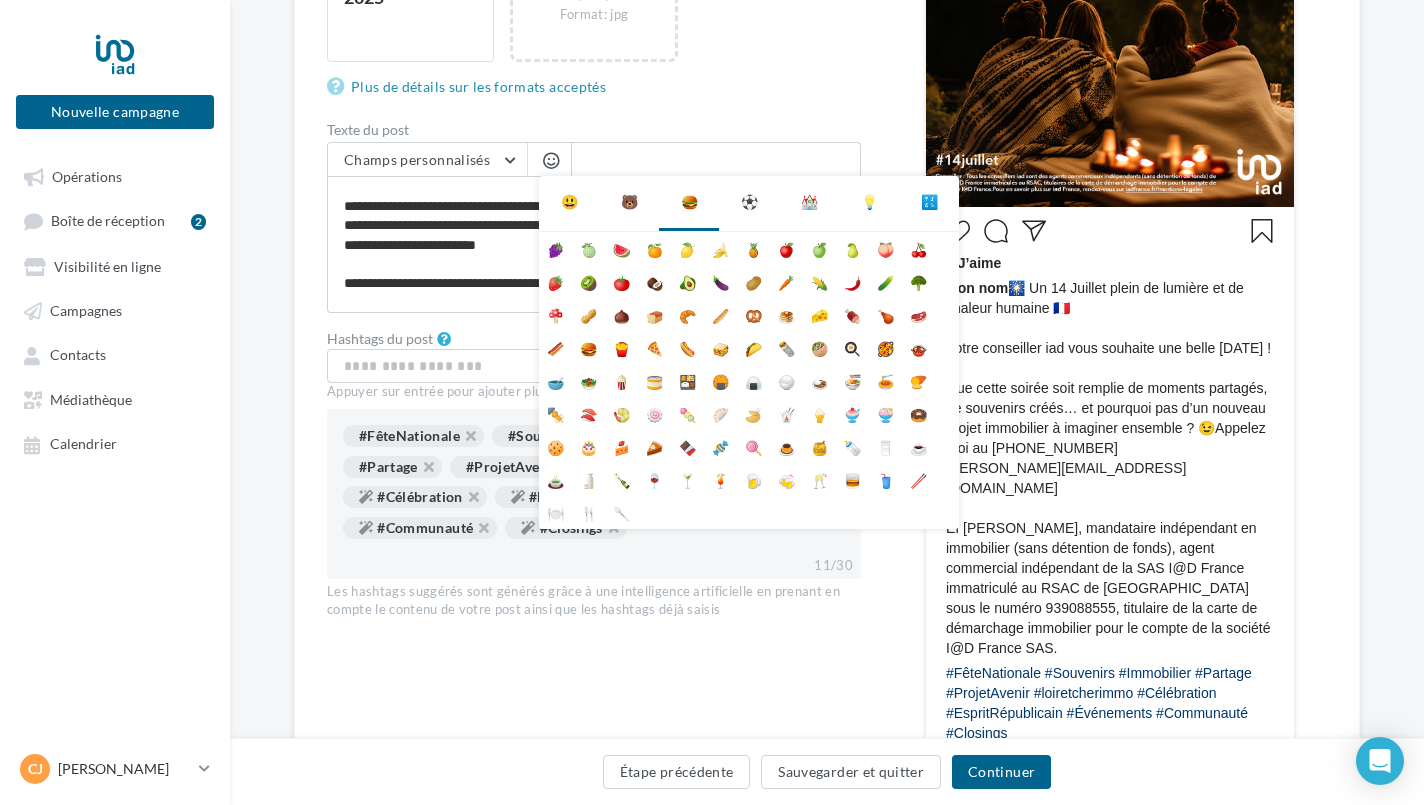 scroll, scrollTop: 0, scrollLeft: 0, axis: both 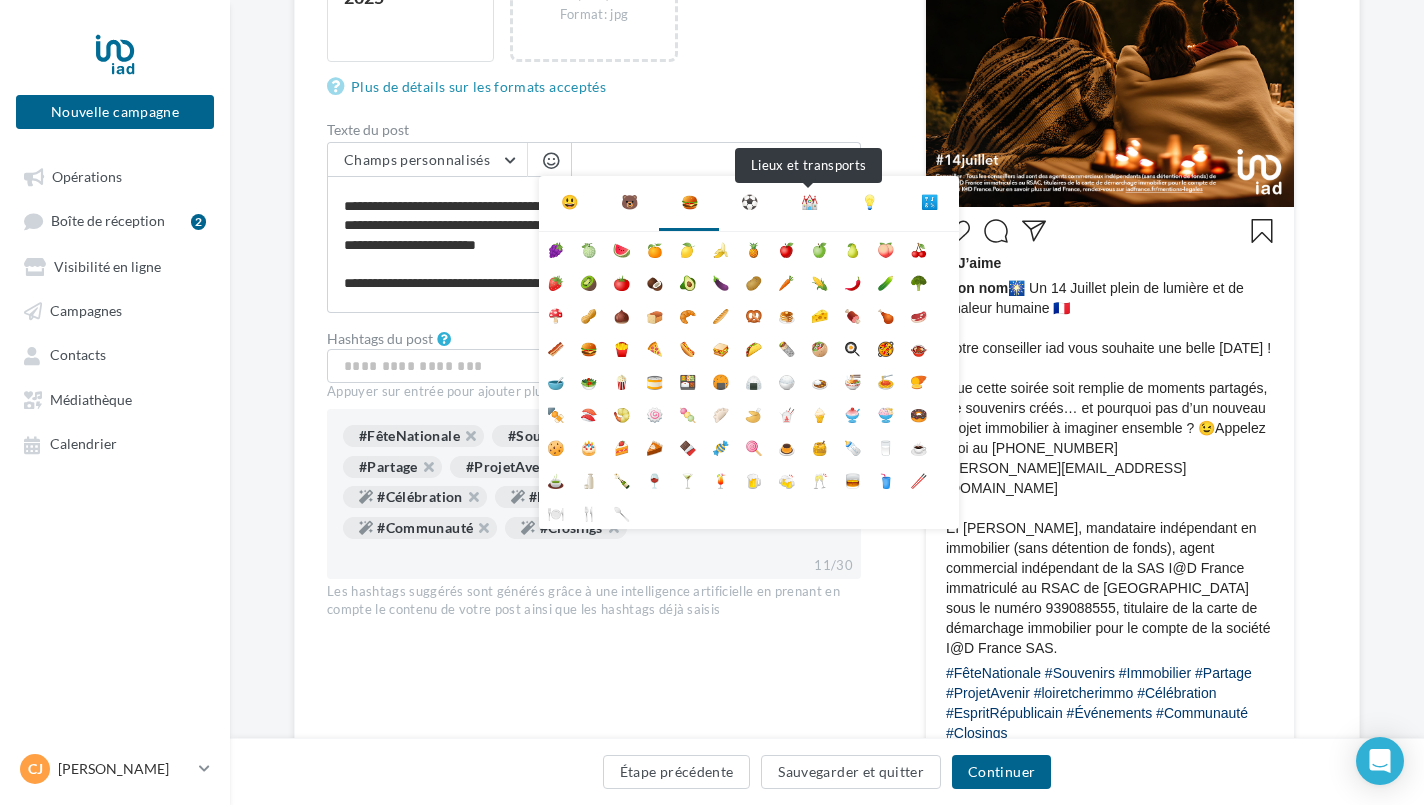 click on "⛪" at bounding box center [809, 202] 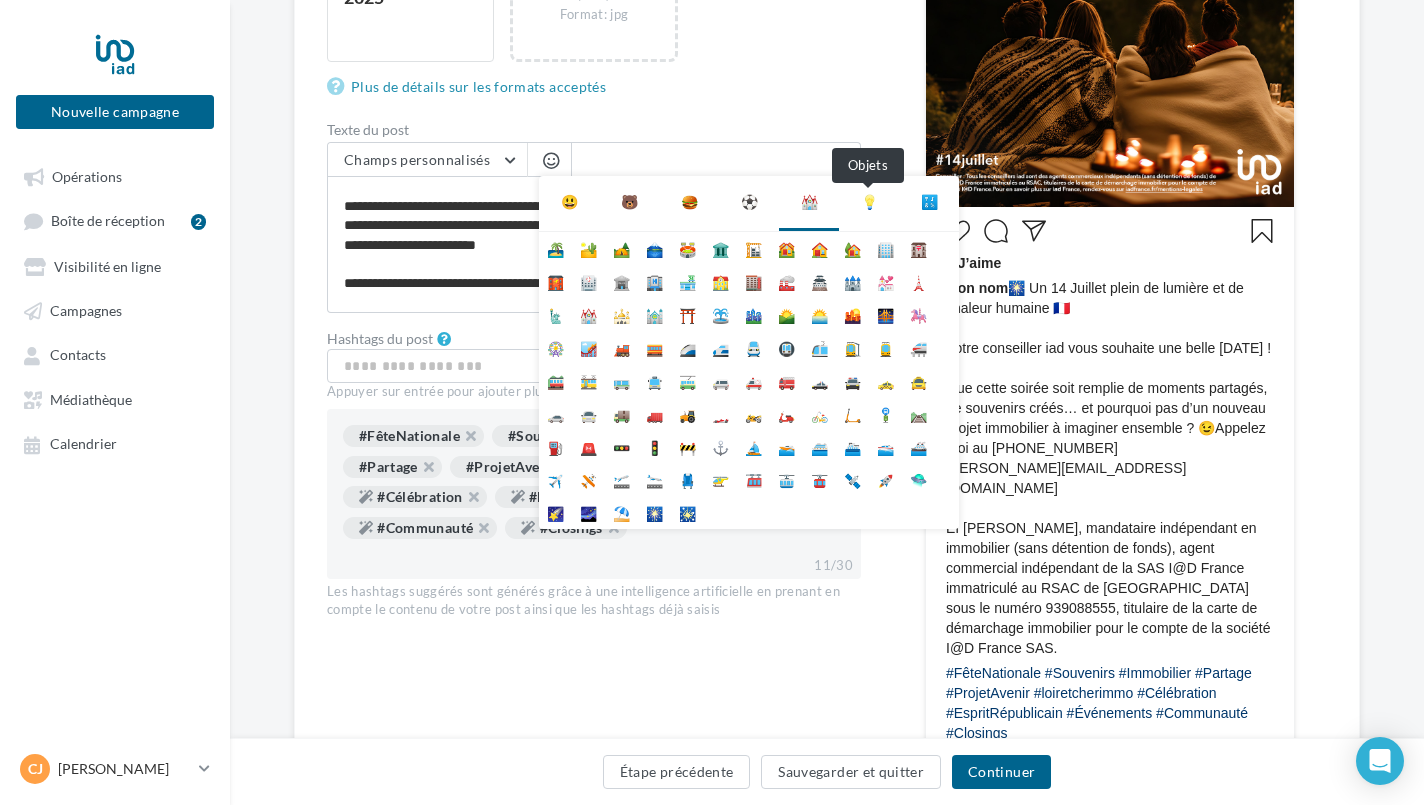 click on "💡" at bounding box center [869, 202] 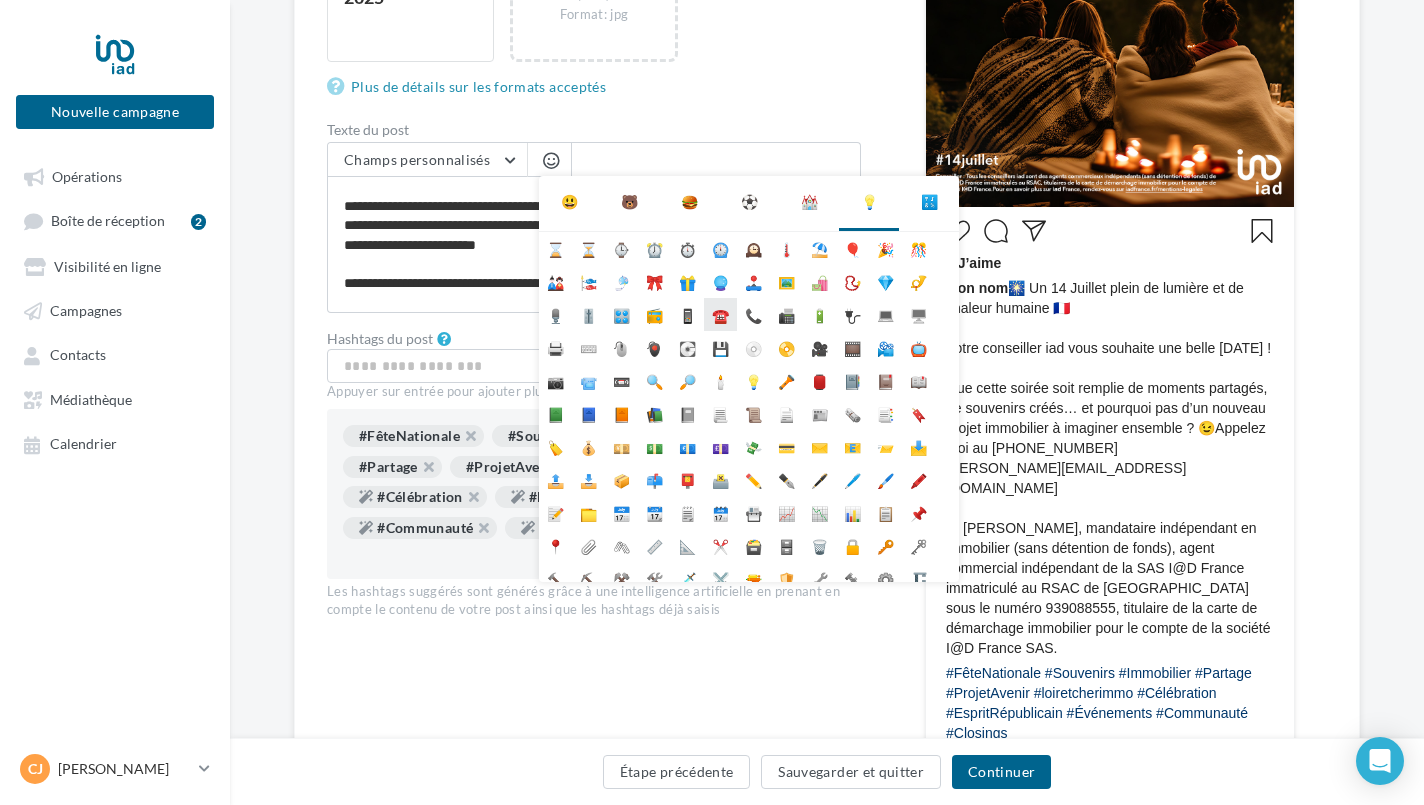 click on "☎️" at bounding box center [720, 314] 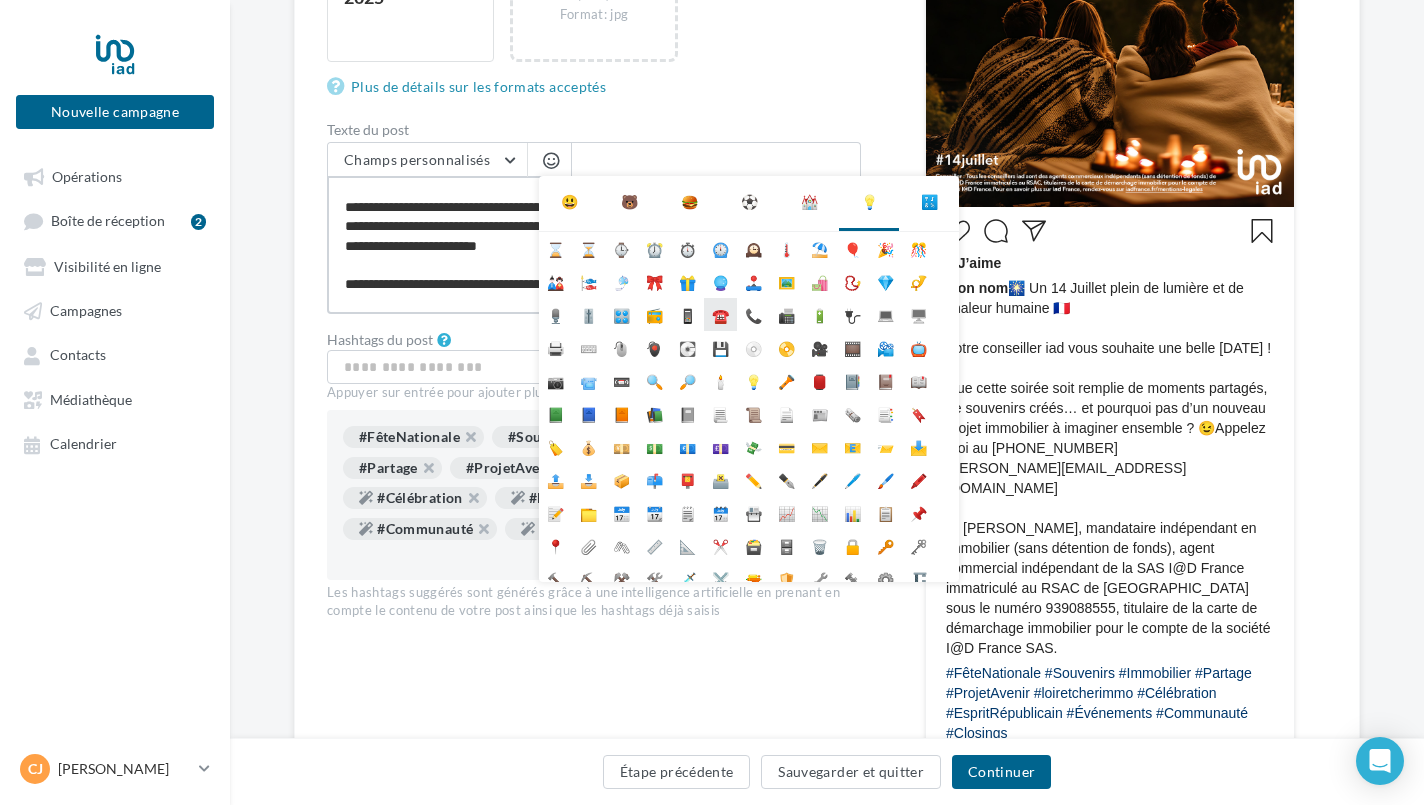 type on "**********" 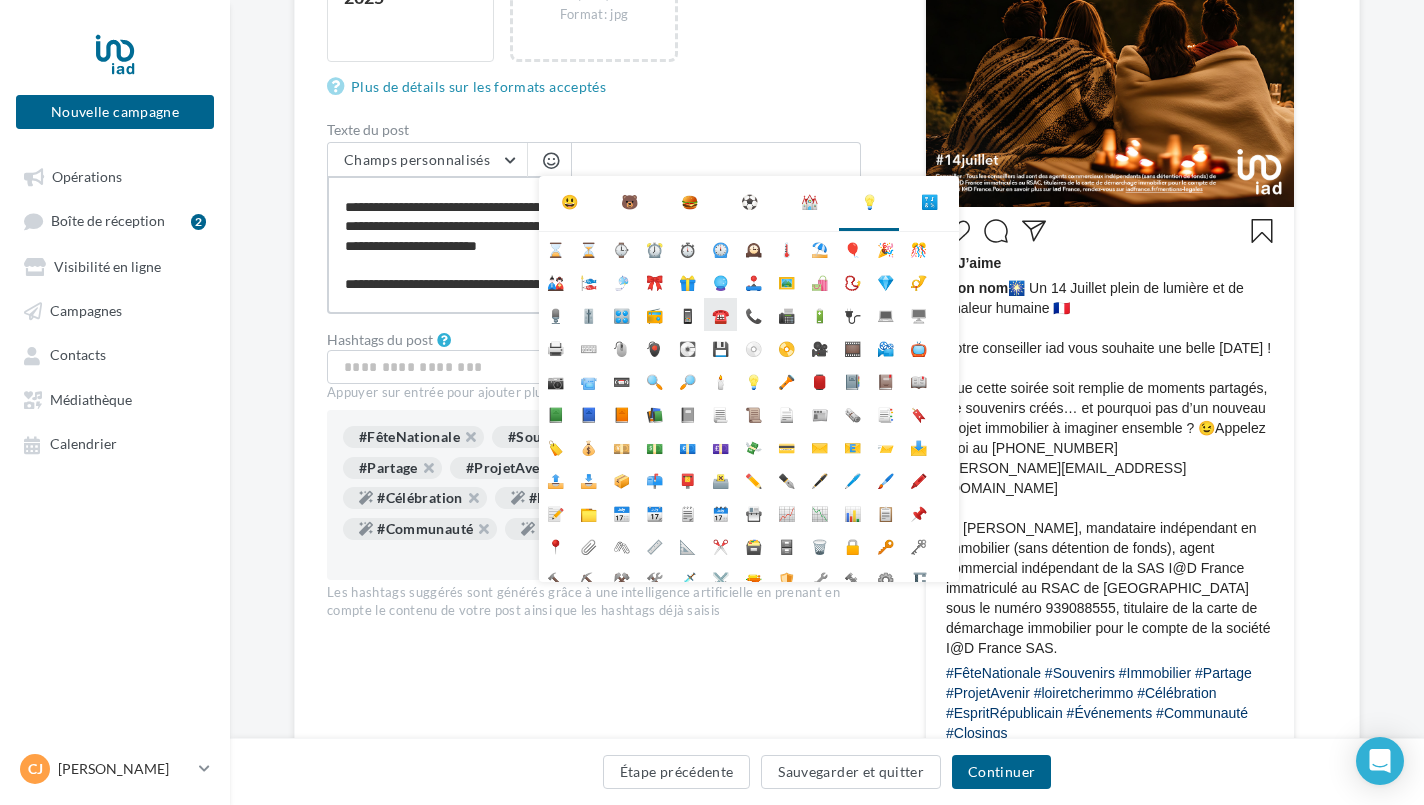 type on "**********" 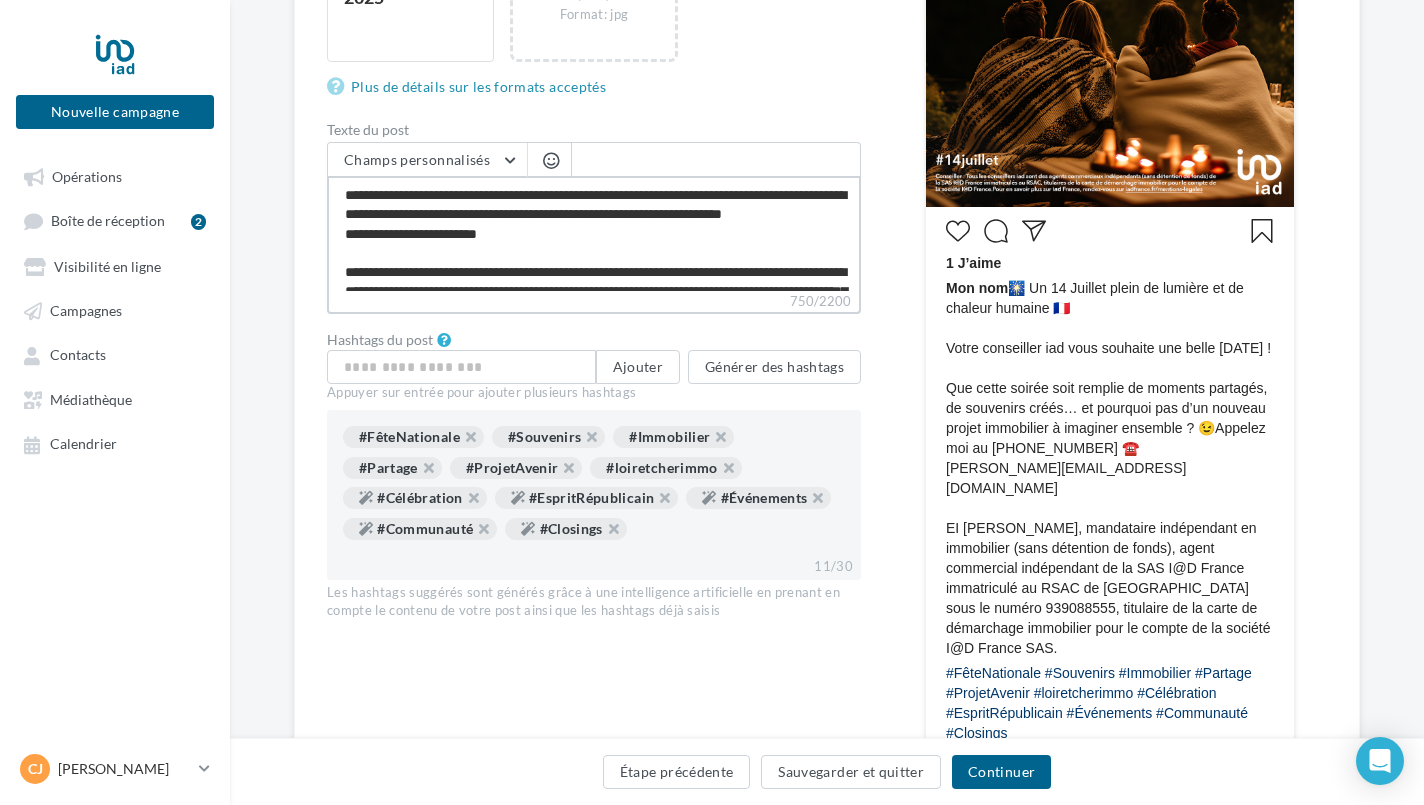scroll, scrollTop: 169, scrollLeft: 0, axis: vertical 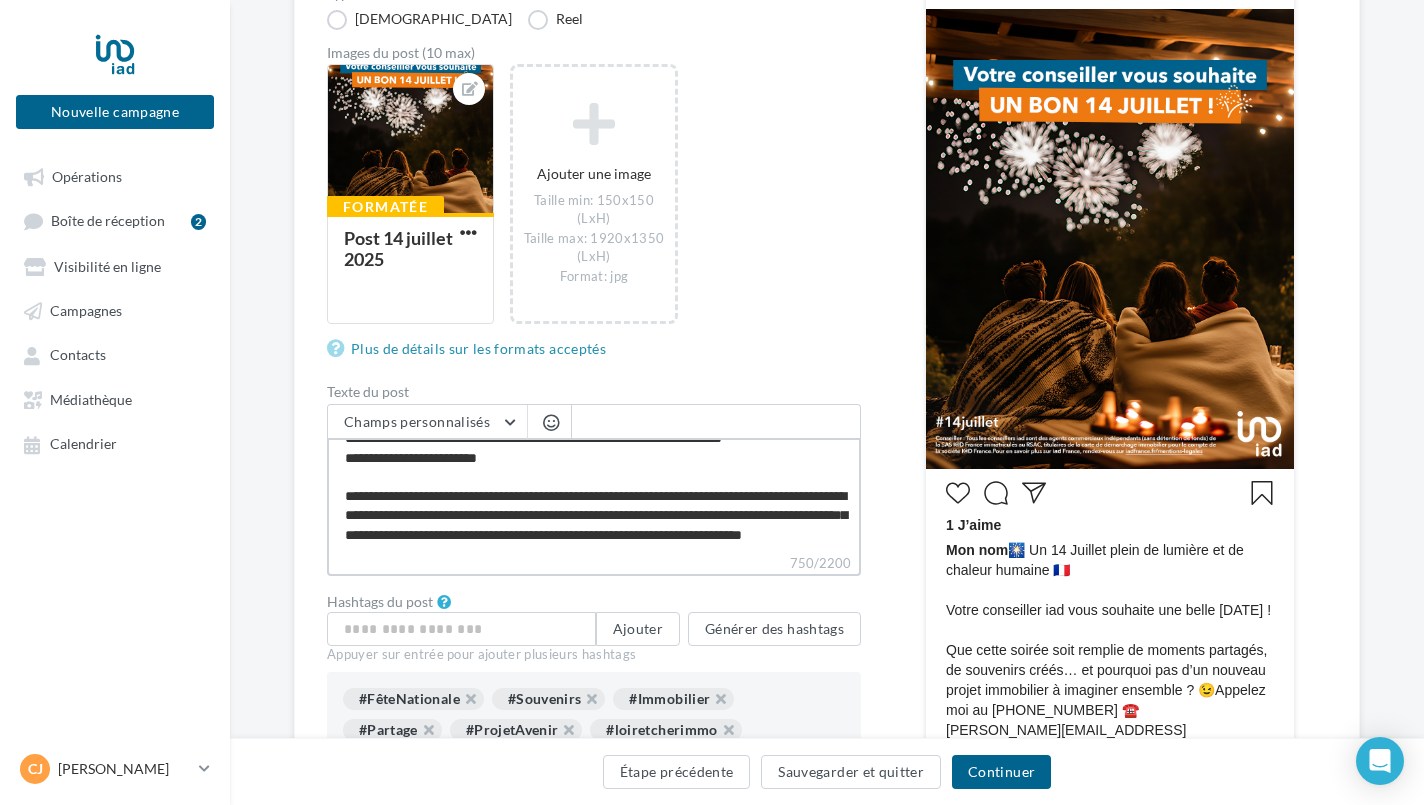 drag, startPoint x: 779, startPoint y: 468, endPoint x: 889, endPoint y: 571, distance: 150.69505 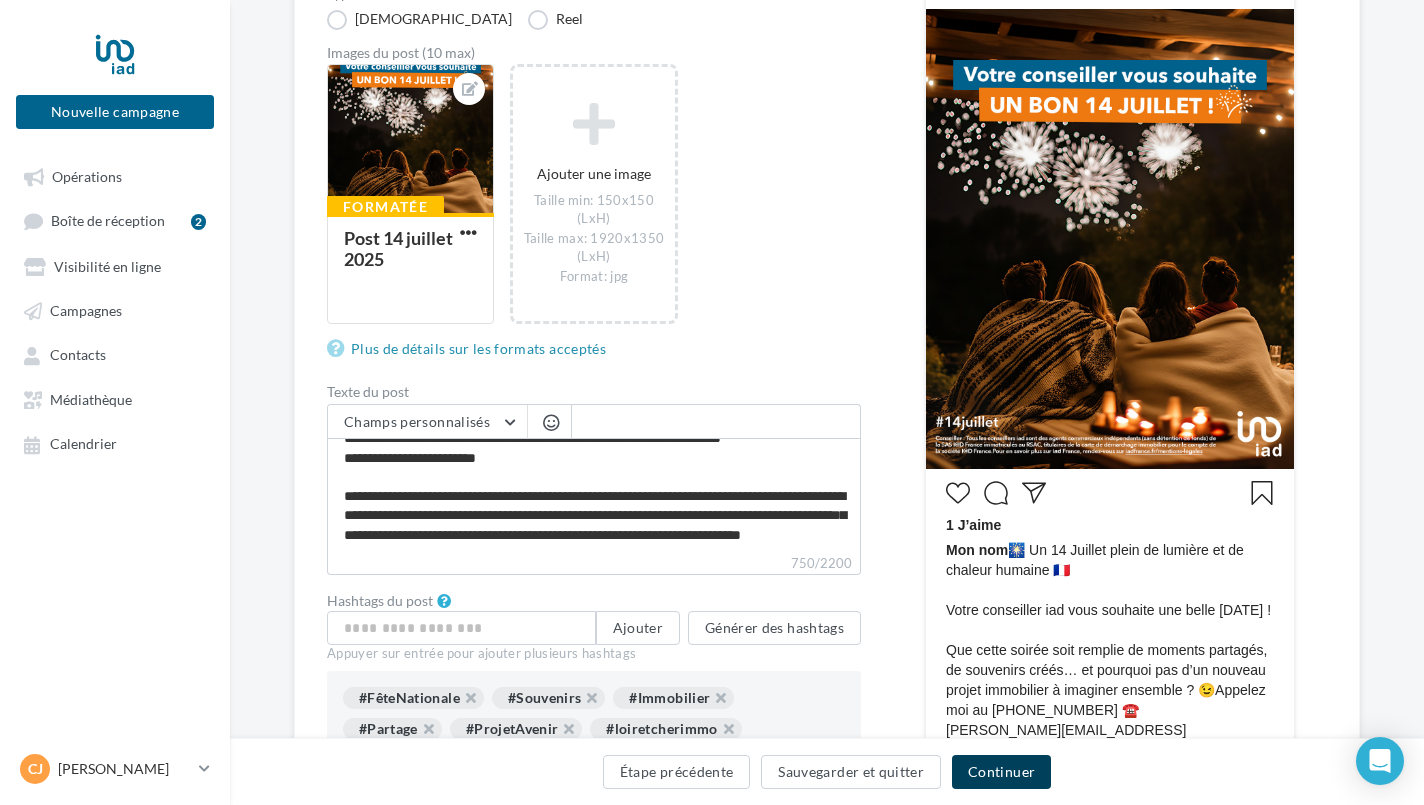 scroll, scrollTop: 168, scrollLeft: 0, axis: vertical 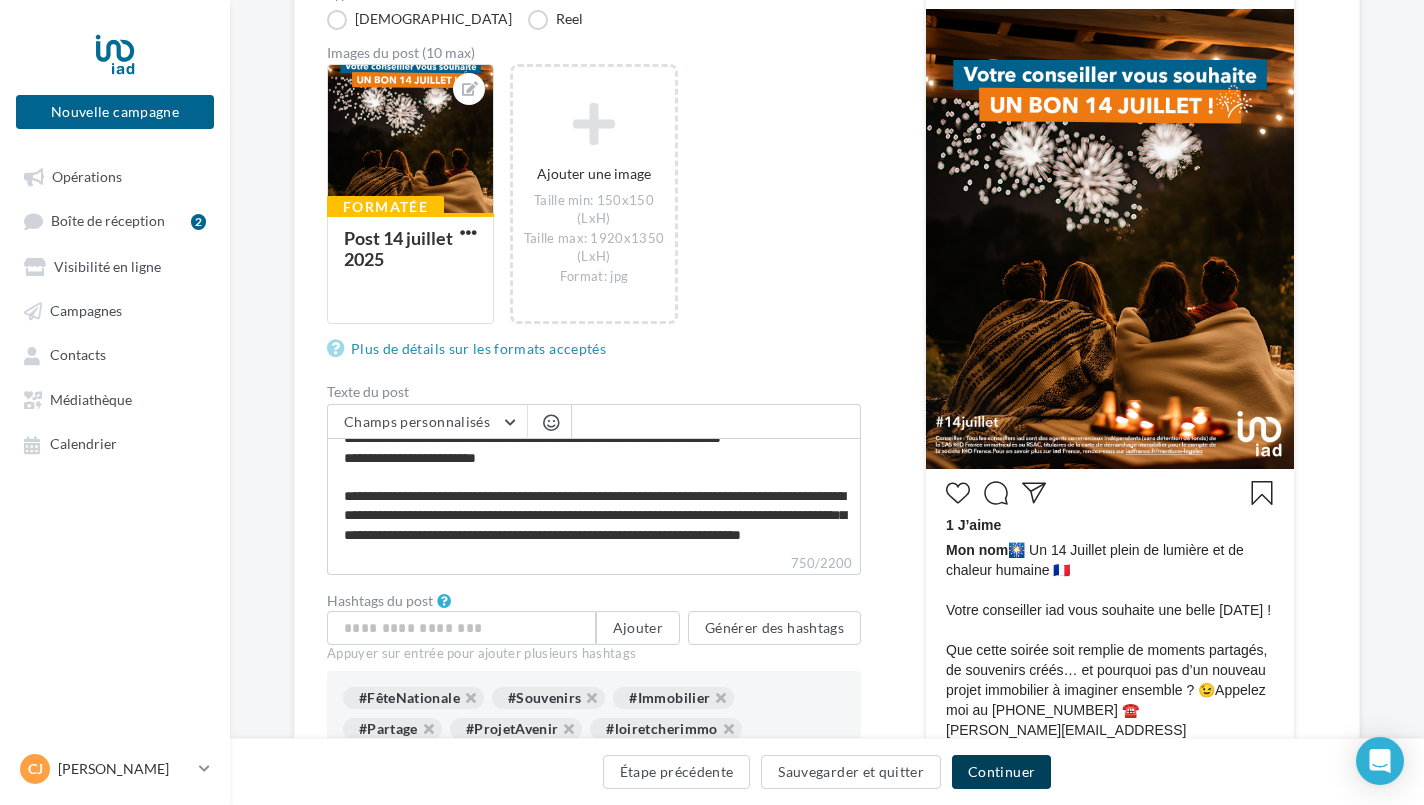 click on "Continuer" at bounding box center (1001, 772) 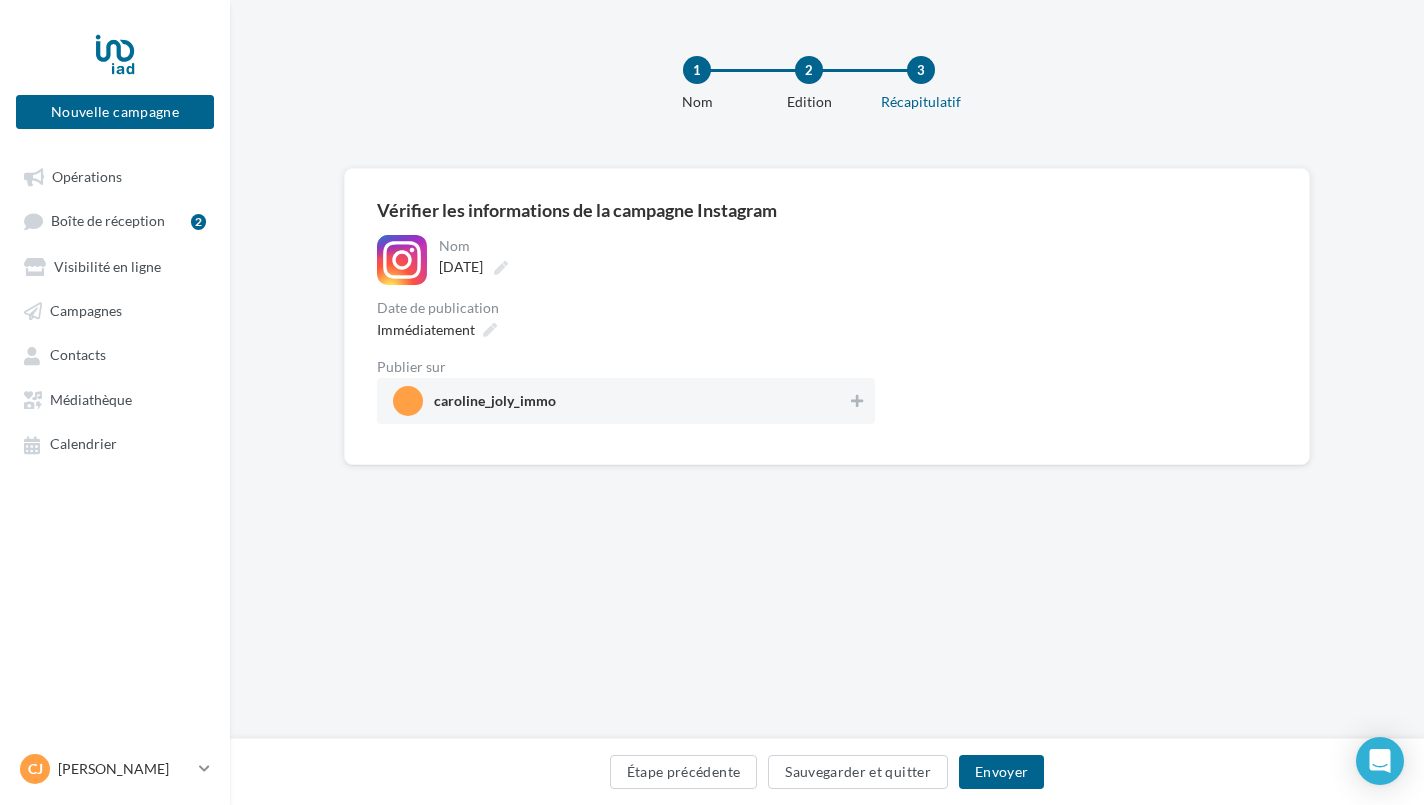 scroll, scrollTop: 3, scrollLeft: 0, axis: vertical 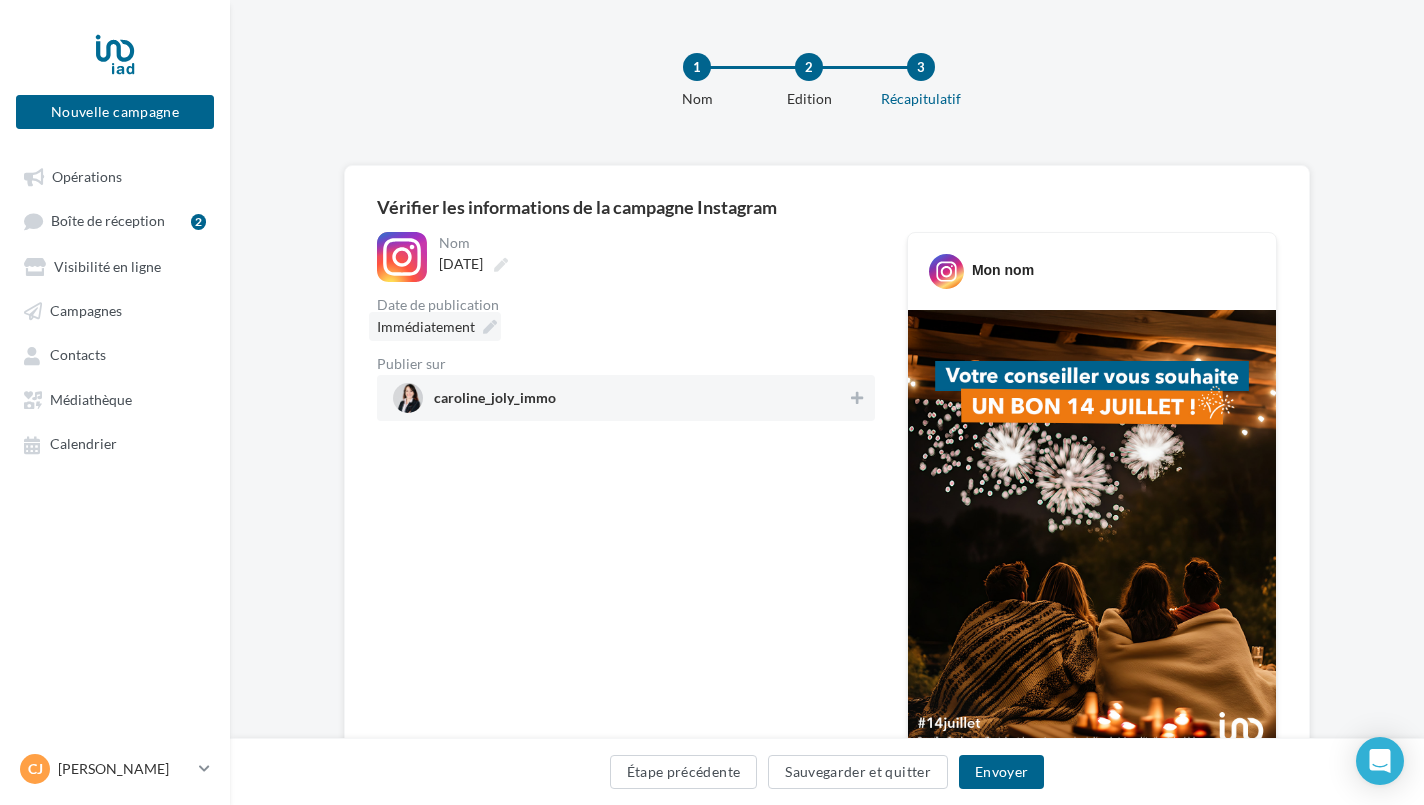 click on "Immédiatement" at bounding box center [426, 326] 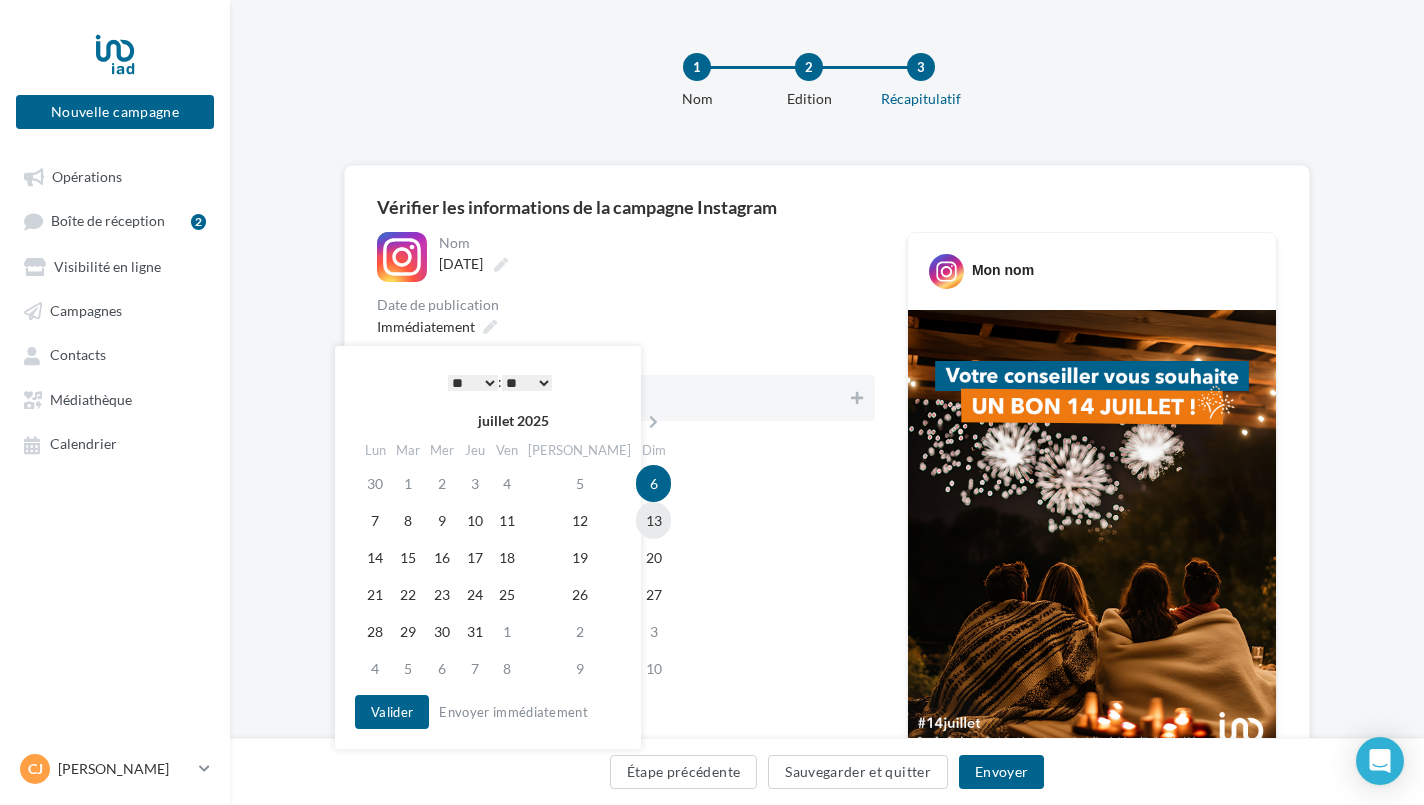 click on "13" at bounding box center (653, 520) 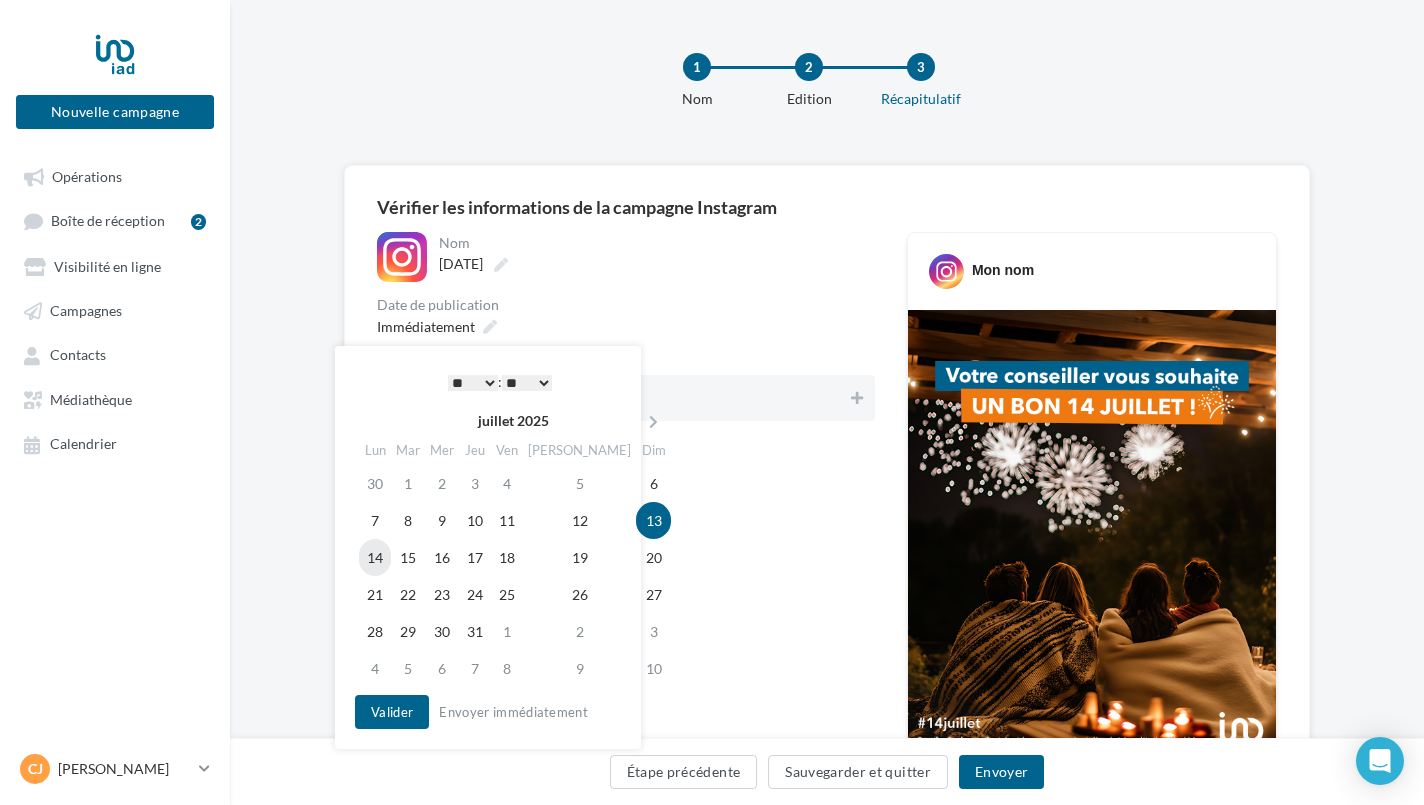 click on "14" at bounding box center [375, 557] 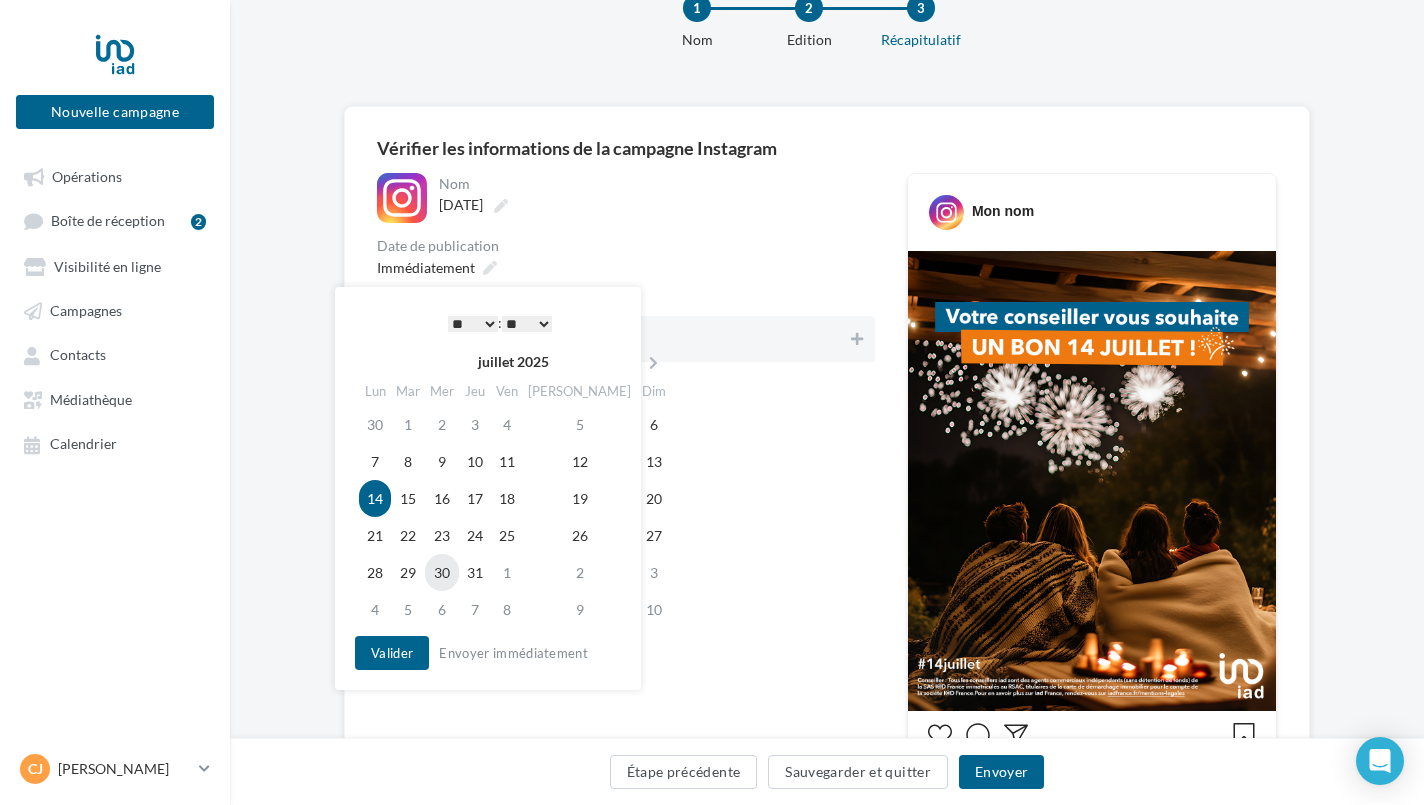 scroll, scrollTop: 135, scrollLeft: 0, axis: vertical 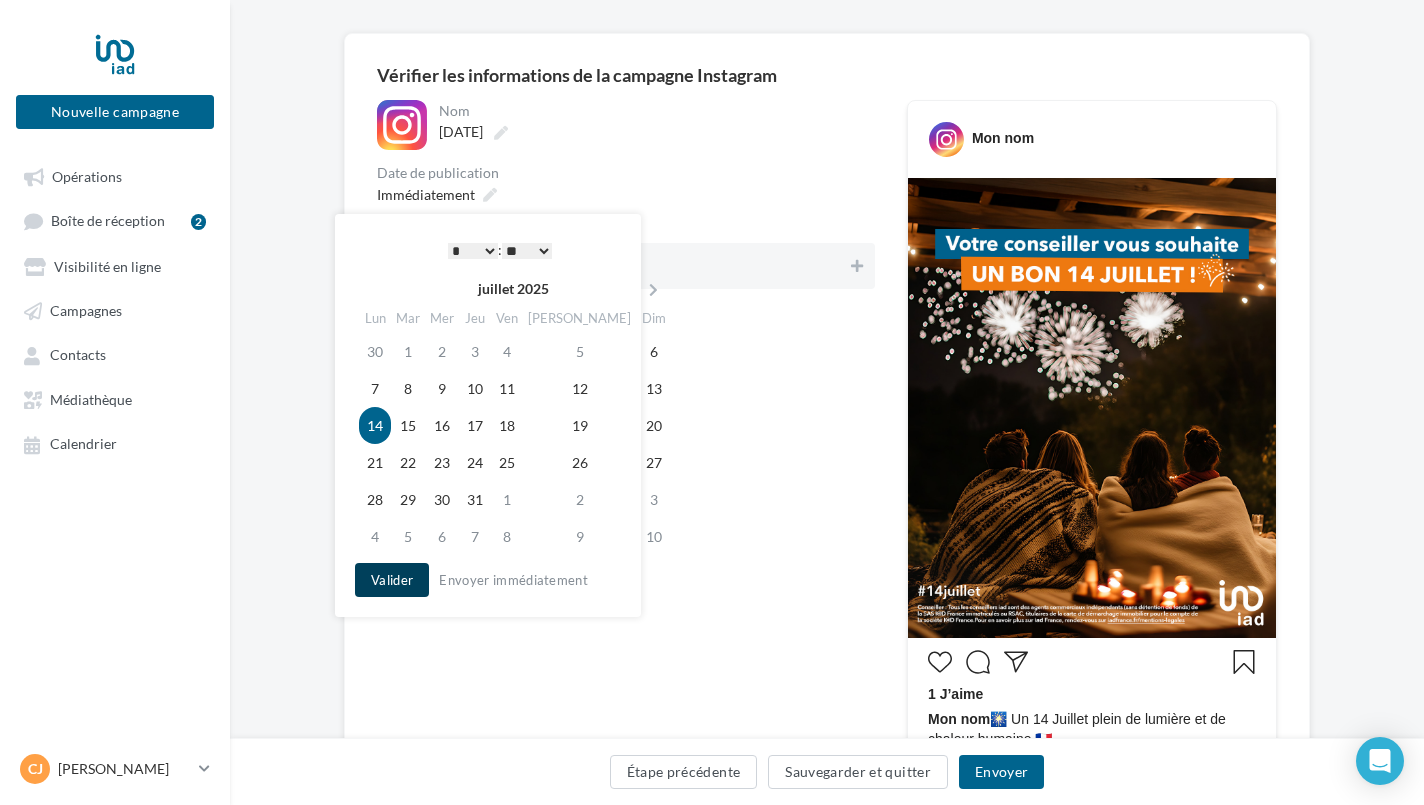 click on "Valider" at bounding box center [392, 580] 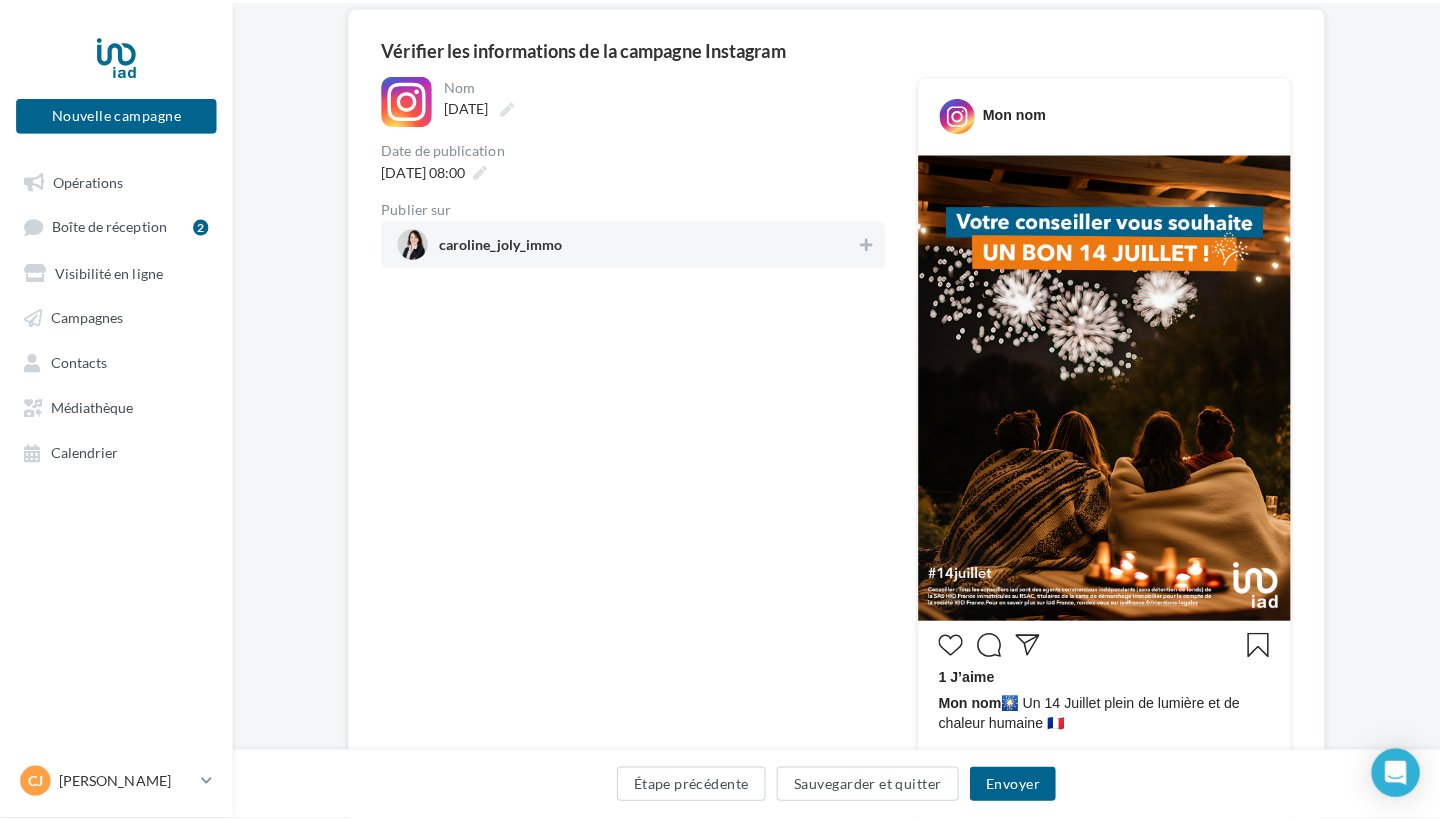 scroll, scrollTop: 221, scrollLeft: 0, axis: vertical 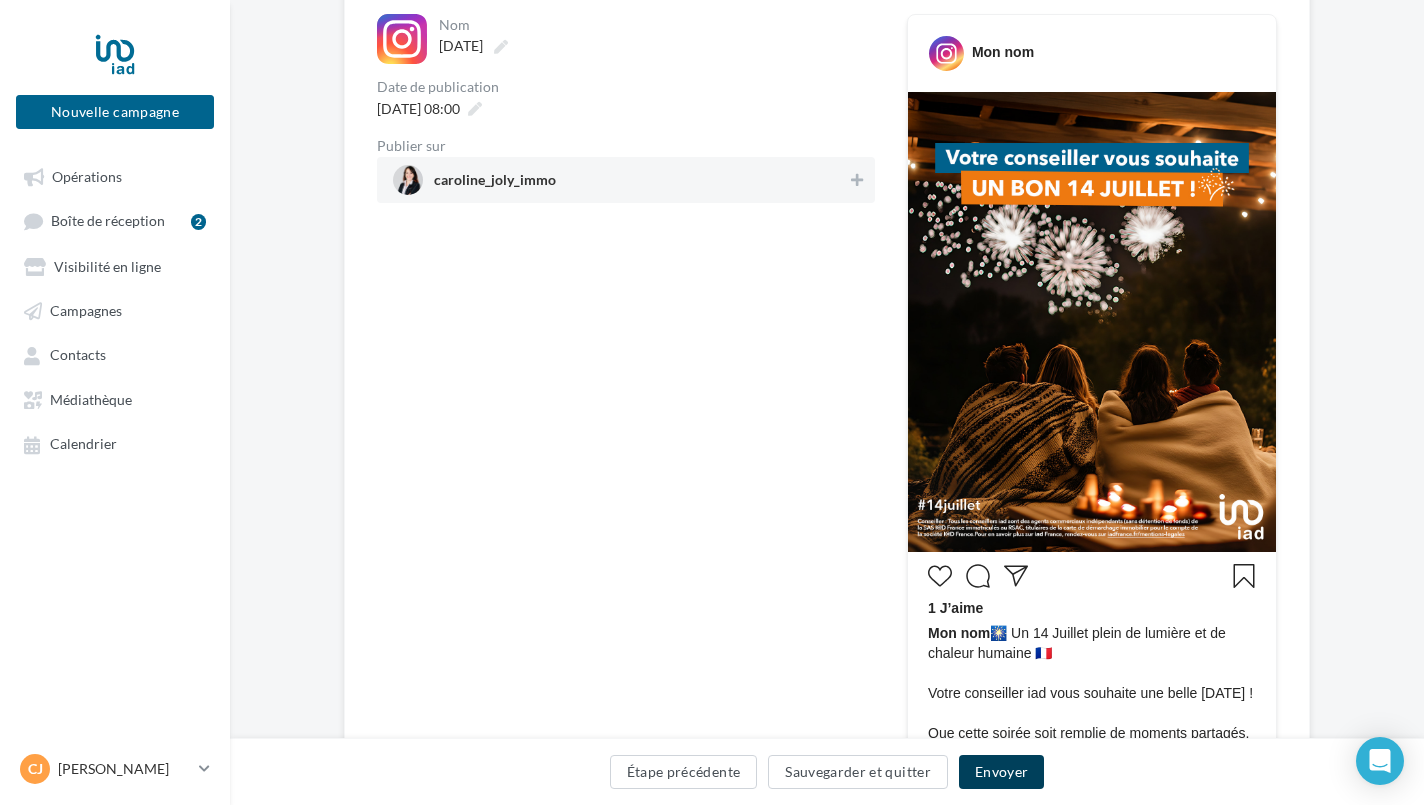 click on "Envoyer" at bounding box center [1001, 772] 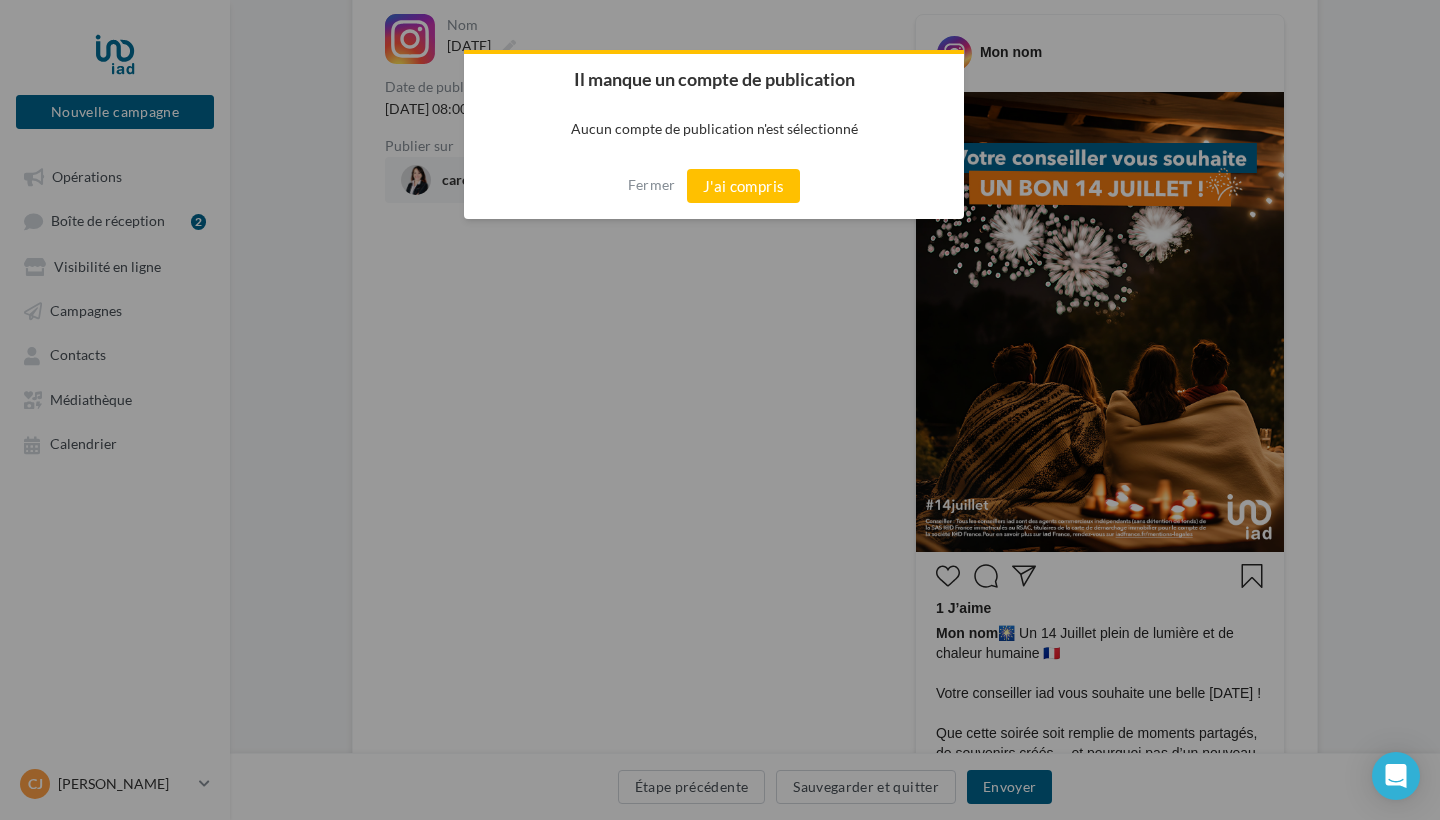 drag, startPoint x: 734, startPoint y: 188, endPoint x: 710, endPoint y: 189, distance: 24.020824 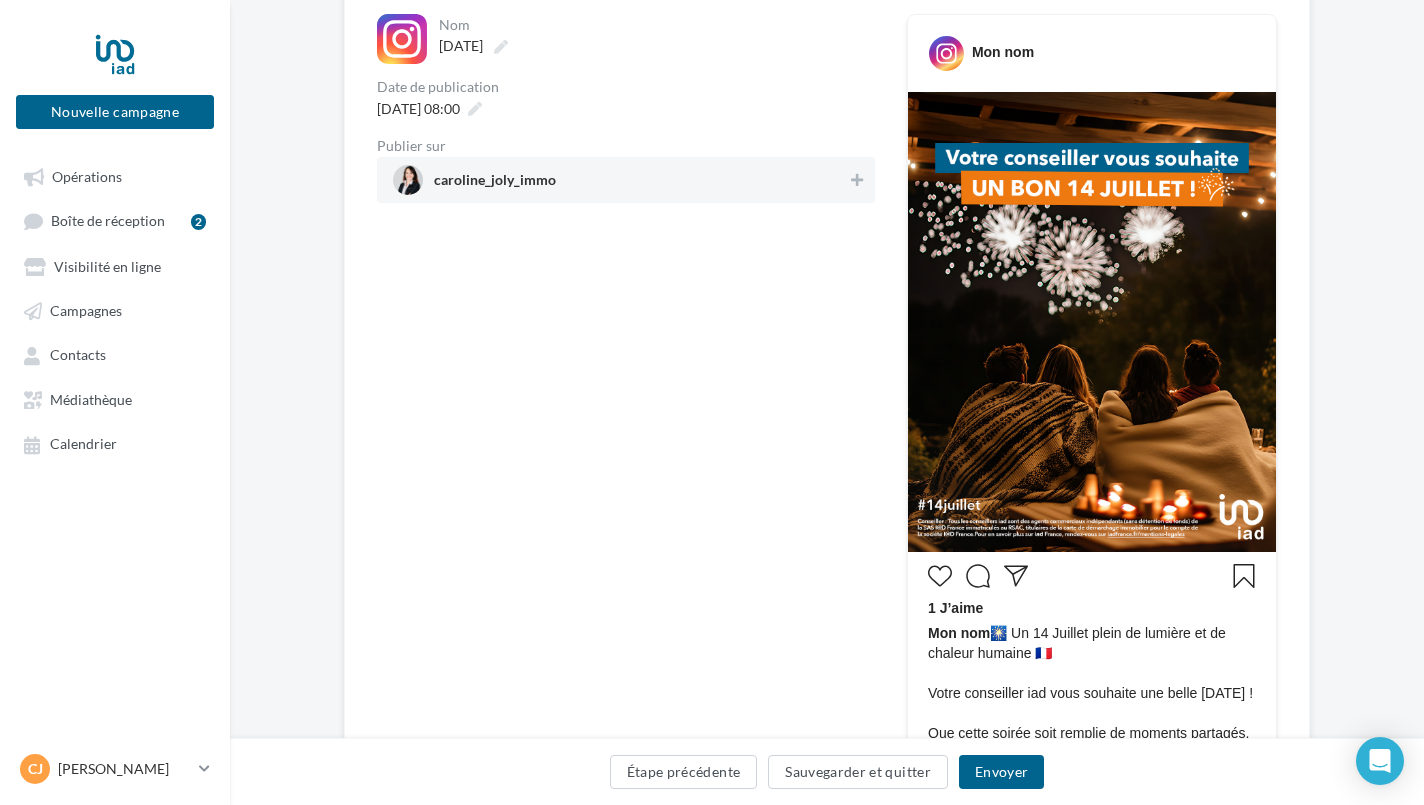 click on "caroline_joly_immo" at bounding box center [620, 180] 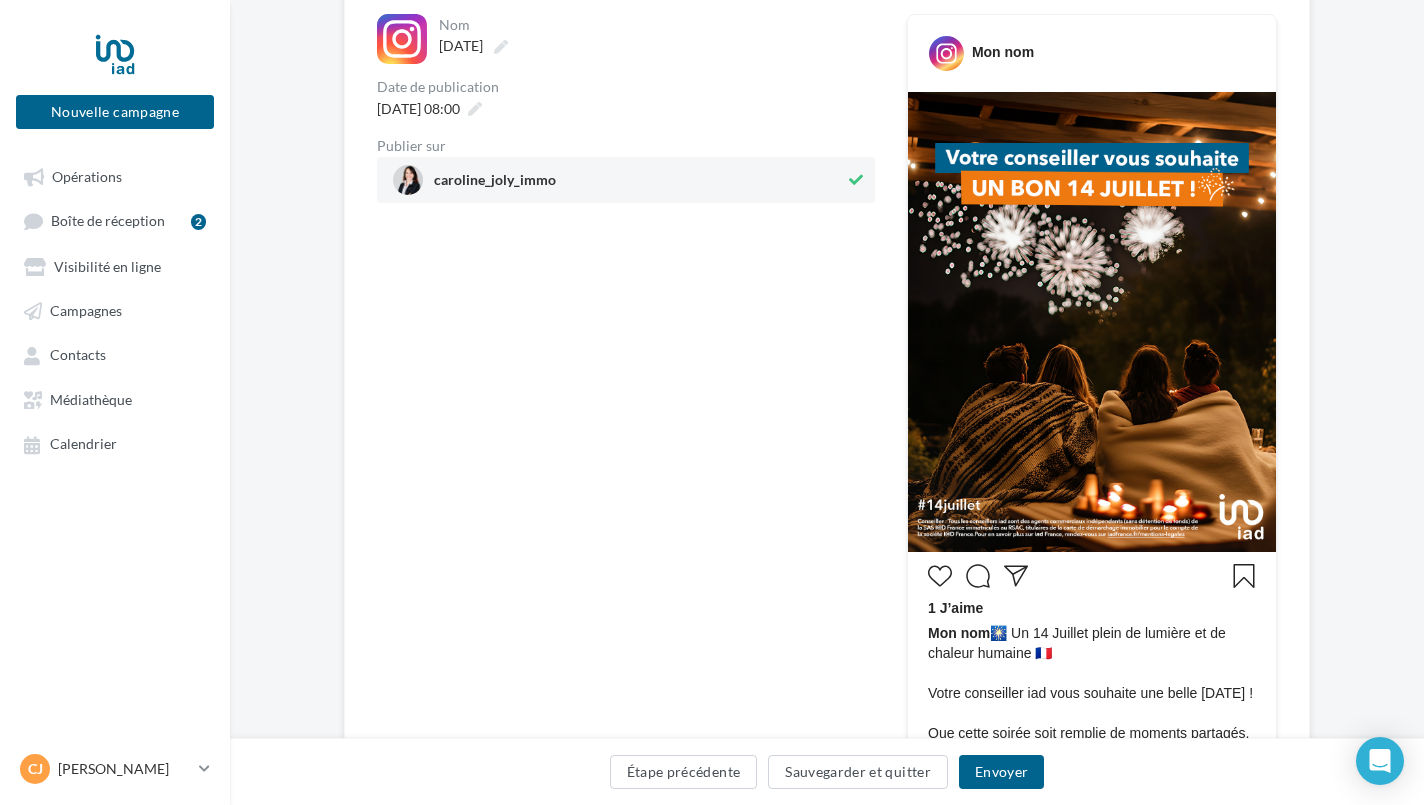 click on "Envoyer" at bounding box center [1001, 772] 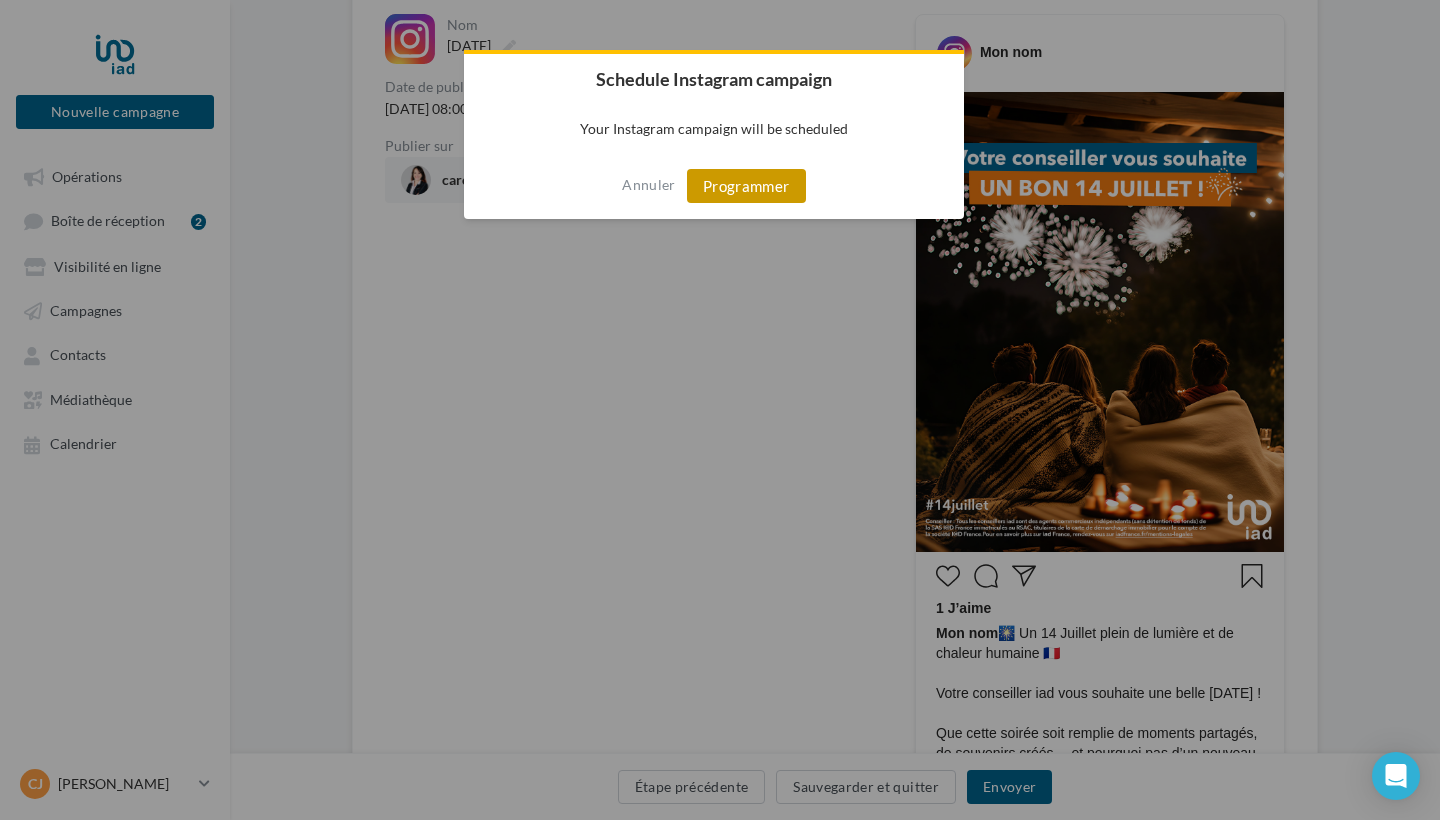 click on "Programmer" at bounding box center (746, 186) 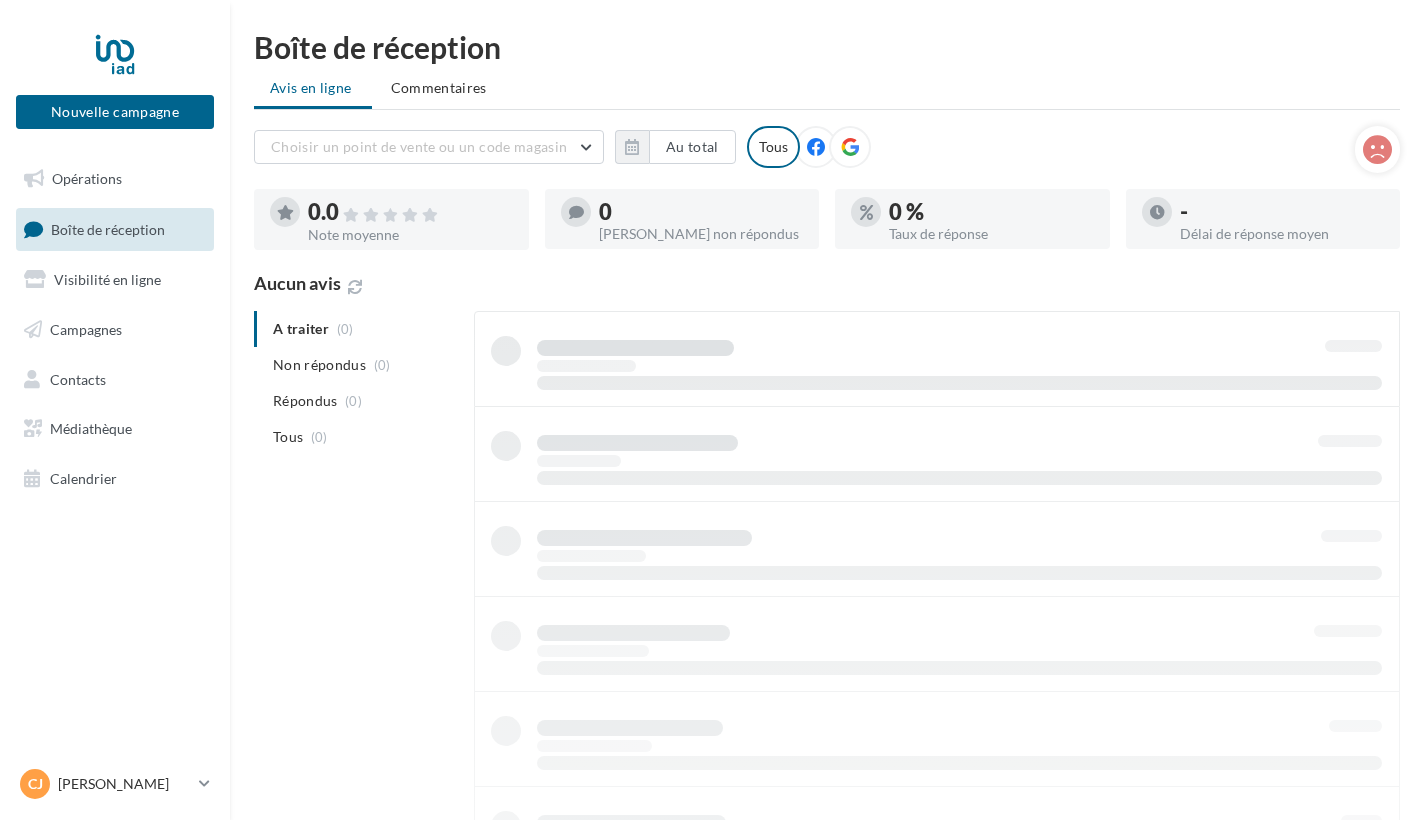 scroll, scrollTop: 0, scrollLeft: 0, axis: both 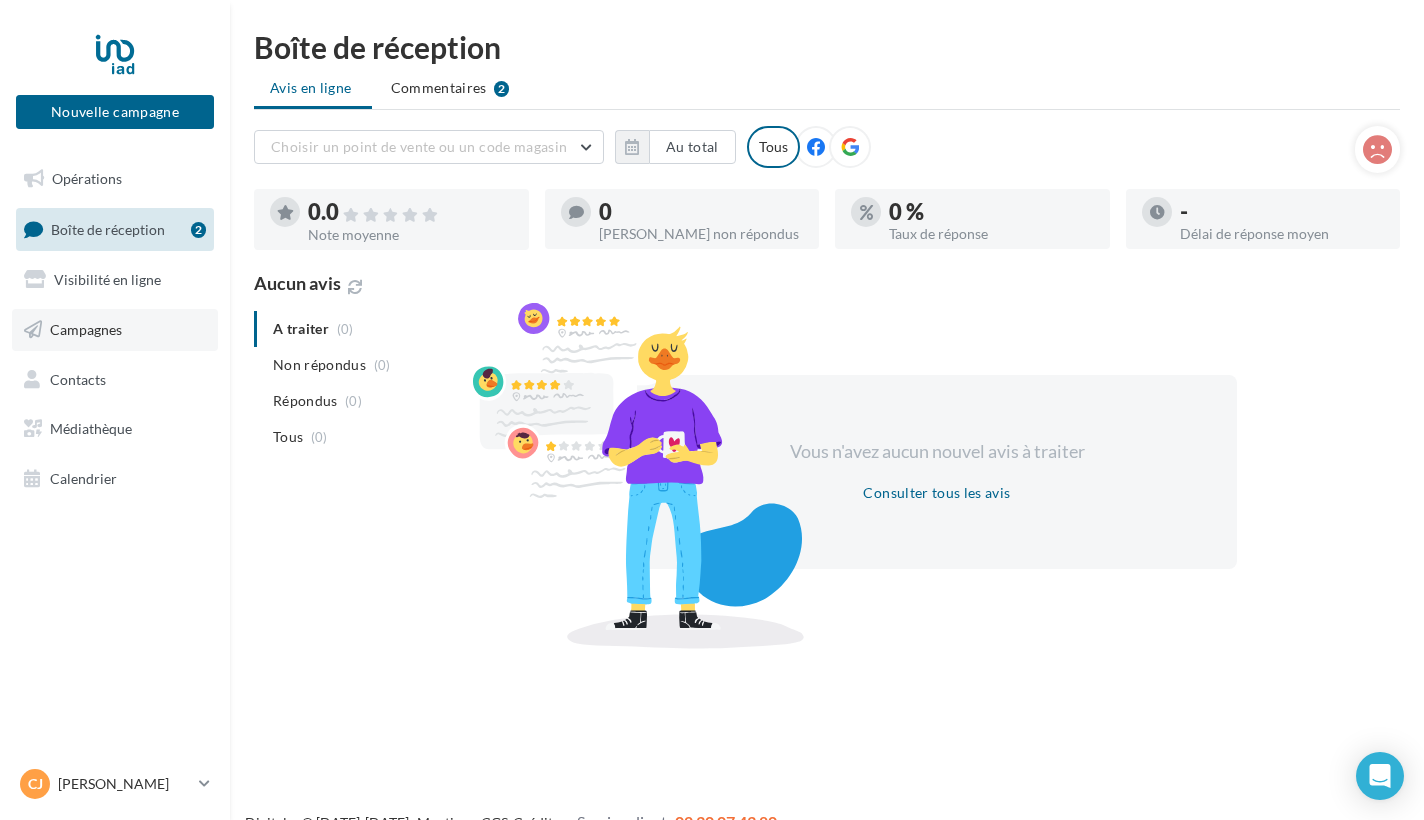click on "Campagnes" at bounding box center (86, 329) 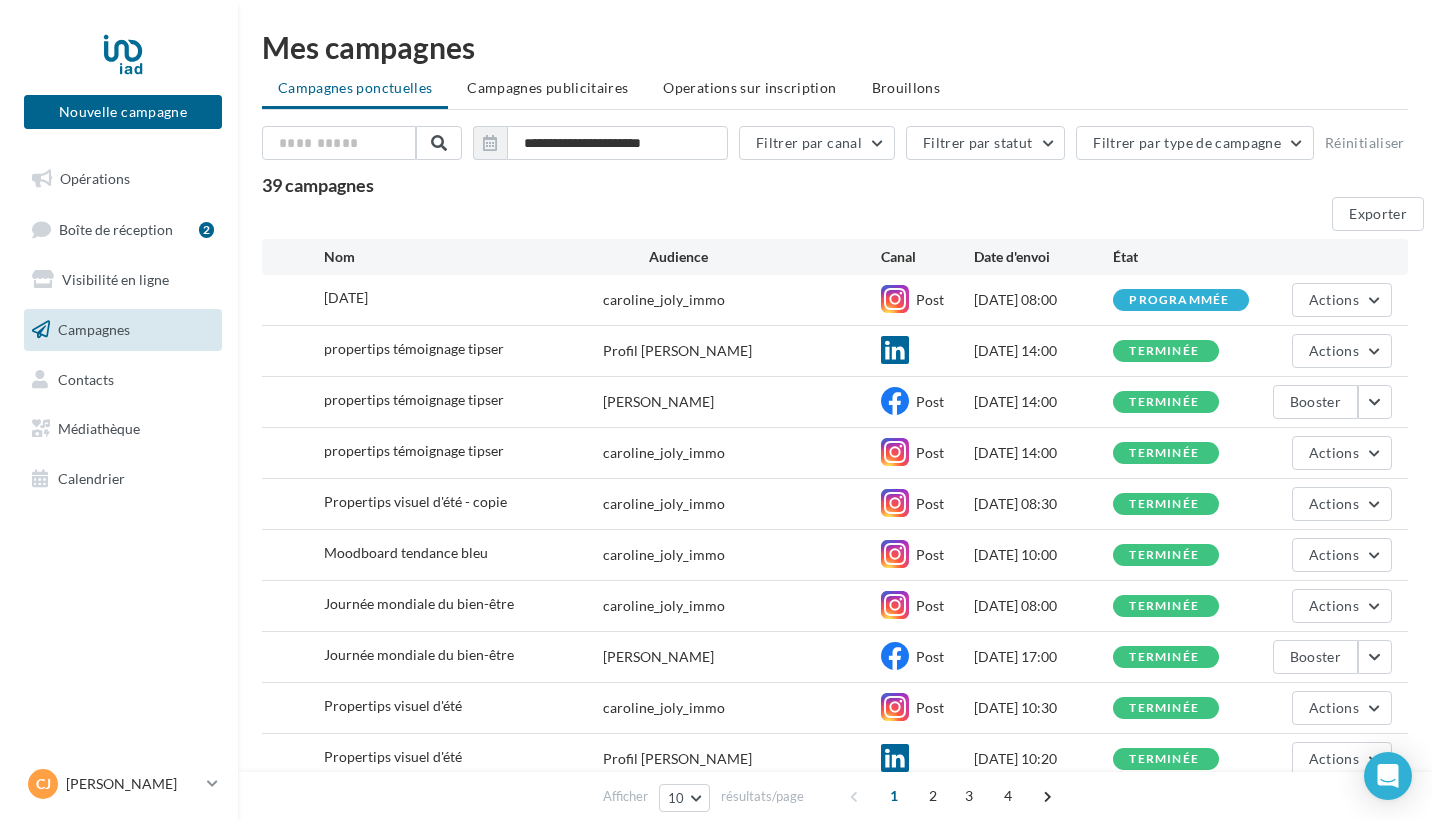 scroll, scrollTop: 0, scrollLeft: 0, axis: both 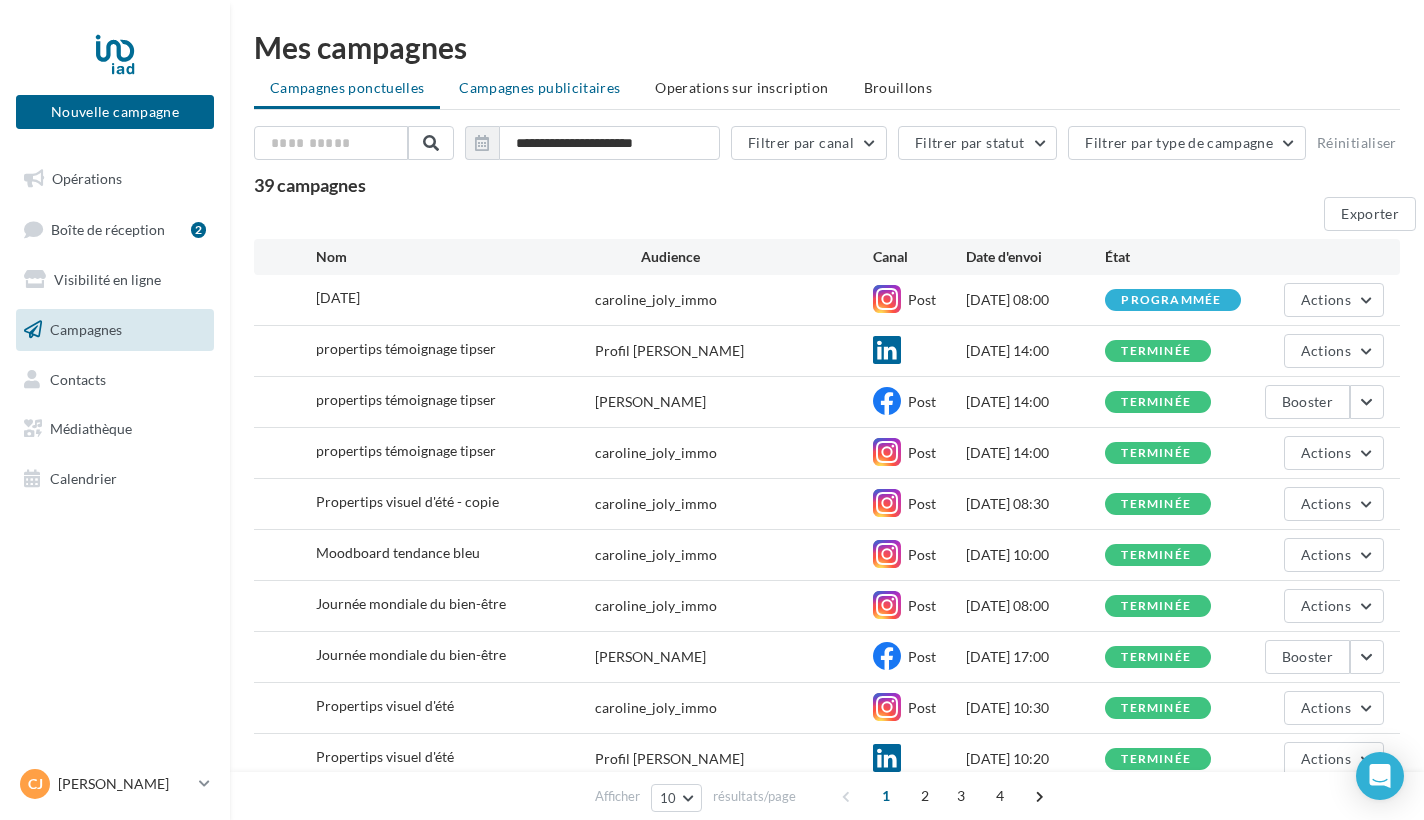 click on "Campagnes publicitaires" at bounding box center (539, 87) 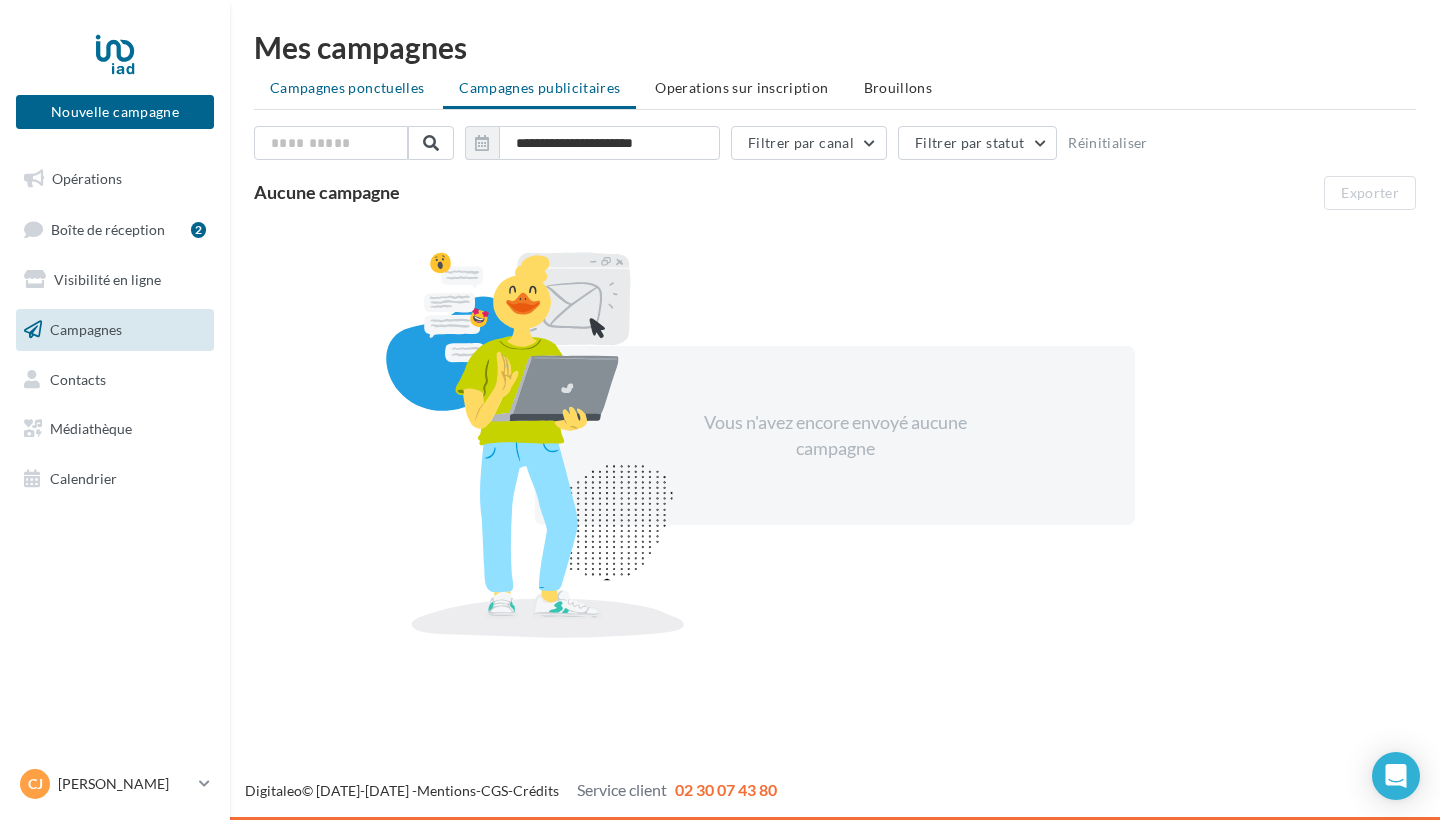 click on "Campagnes ponctuelles" at bounding box center [347, 87] 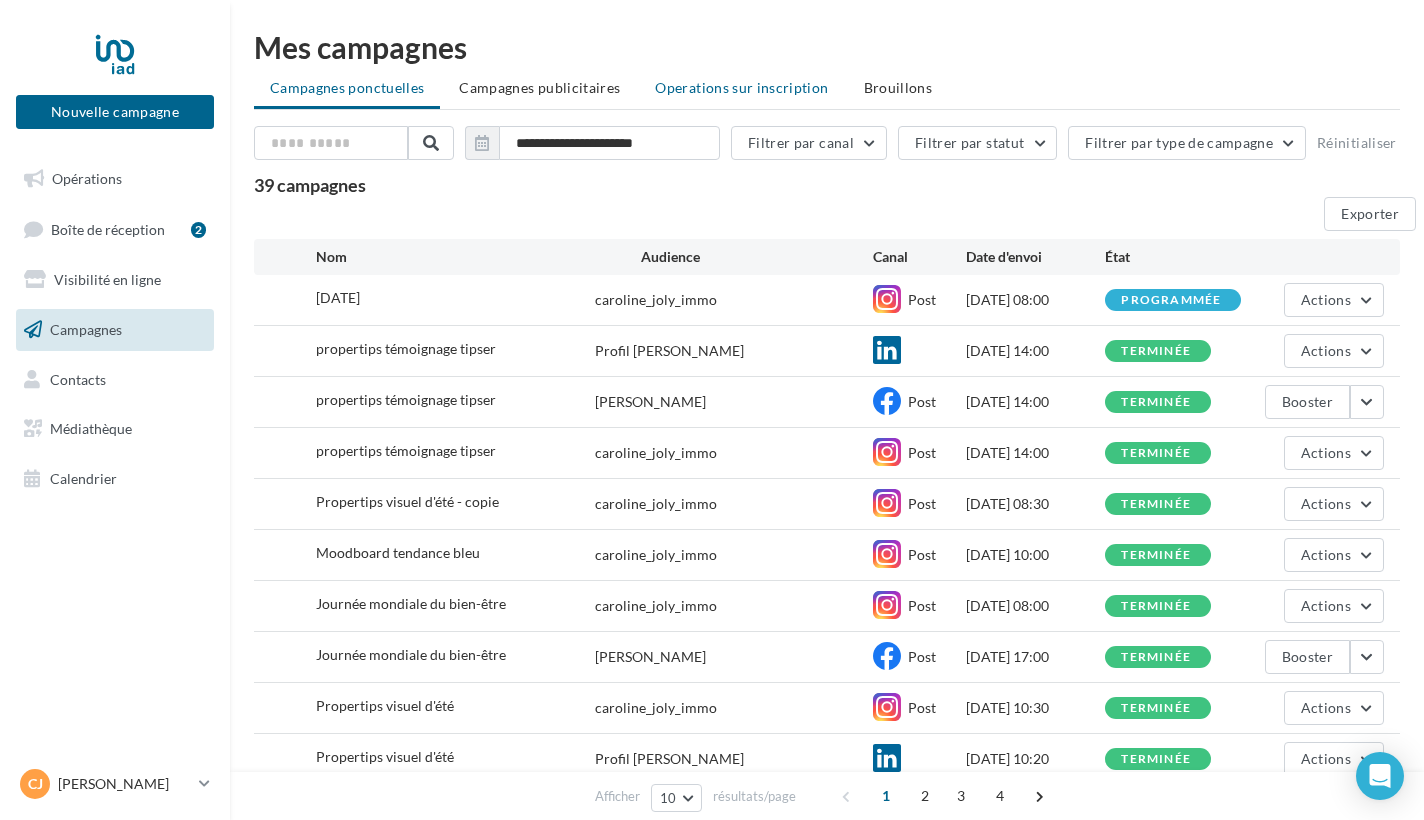 click on "Operations sur inscription" at bounding box center (741, 87) 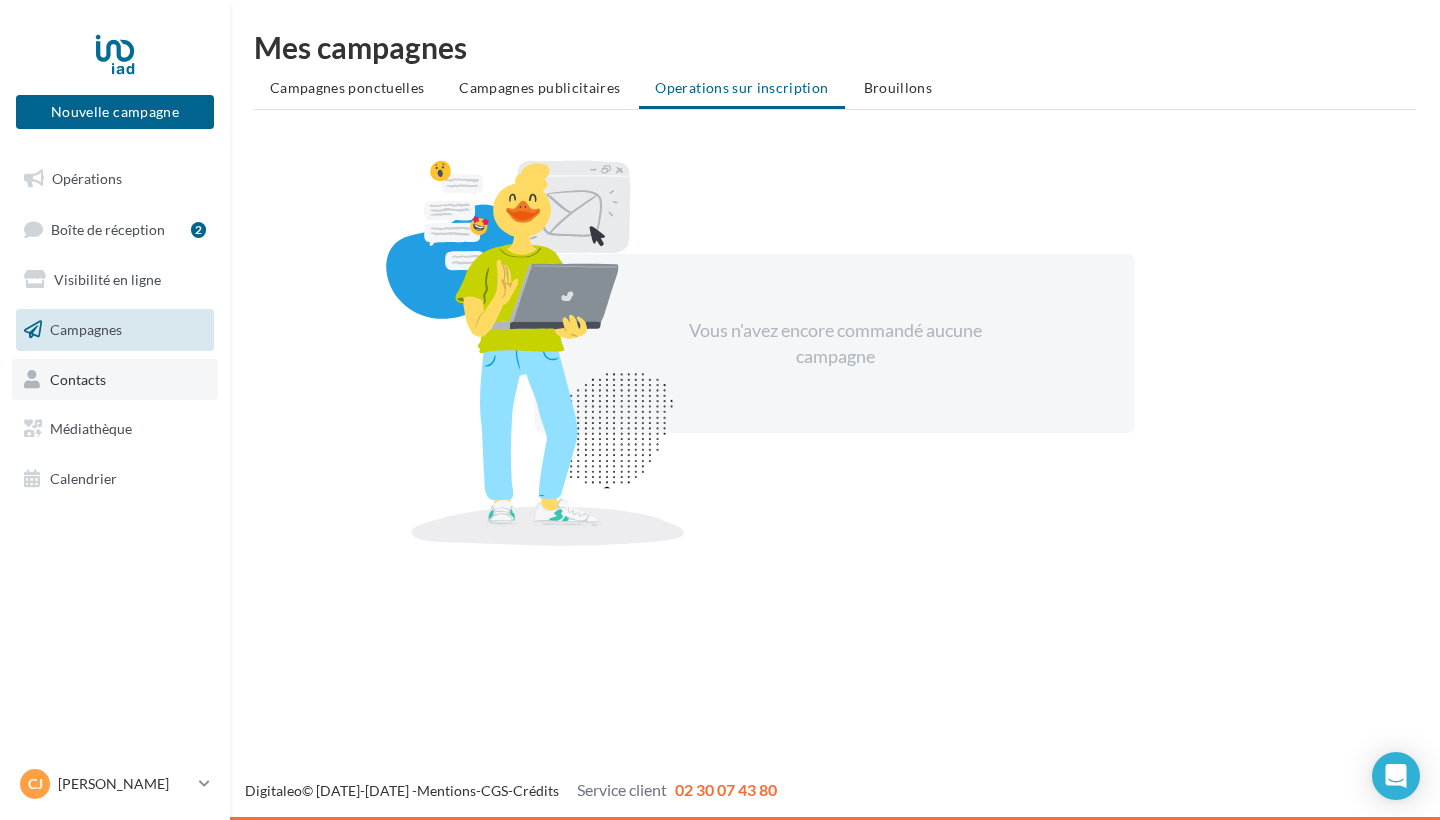 click on "Contacts" at bounding box center [115, 380] 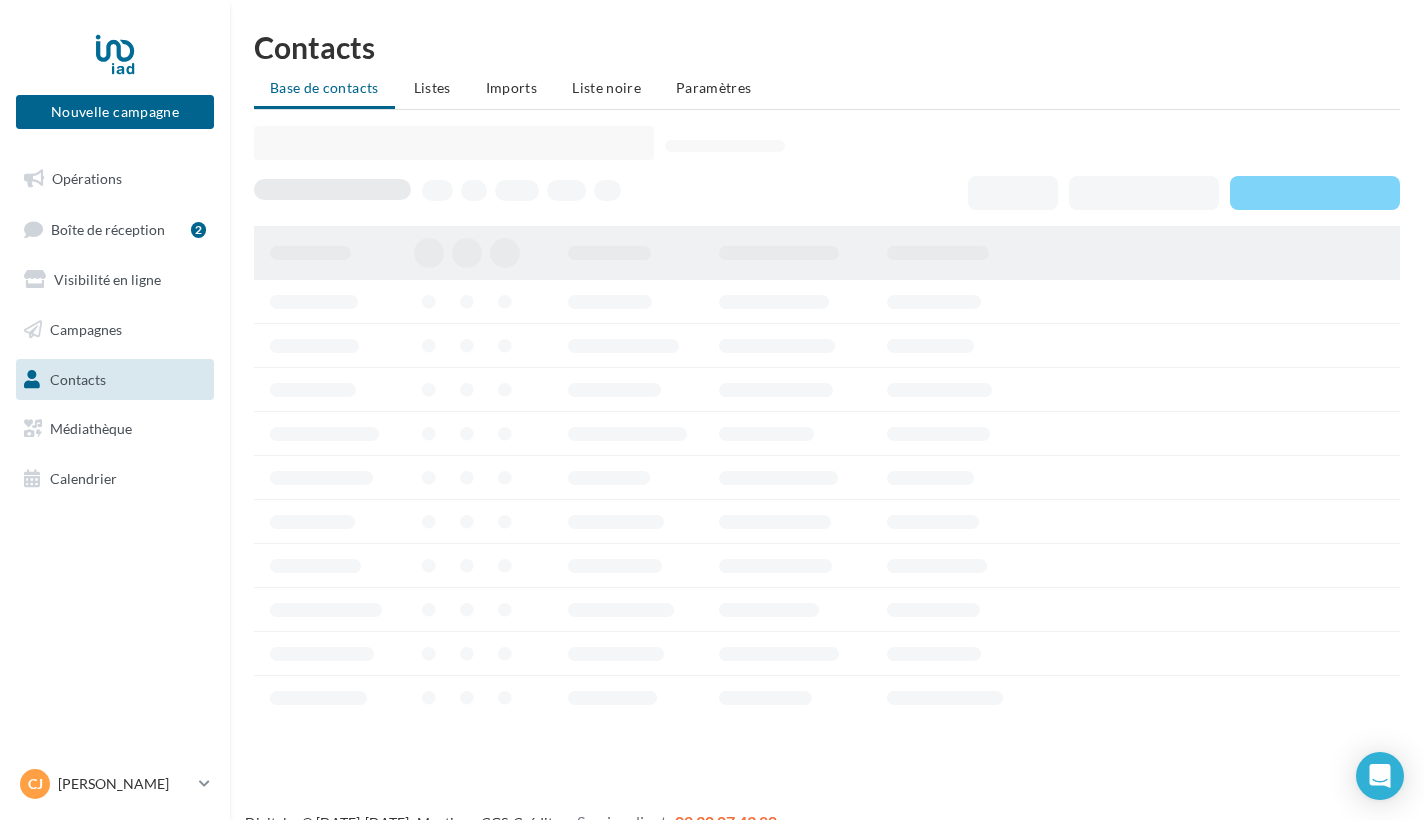 scroll, scrollTop: 0, scrollLeft: 0, axis: both 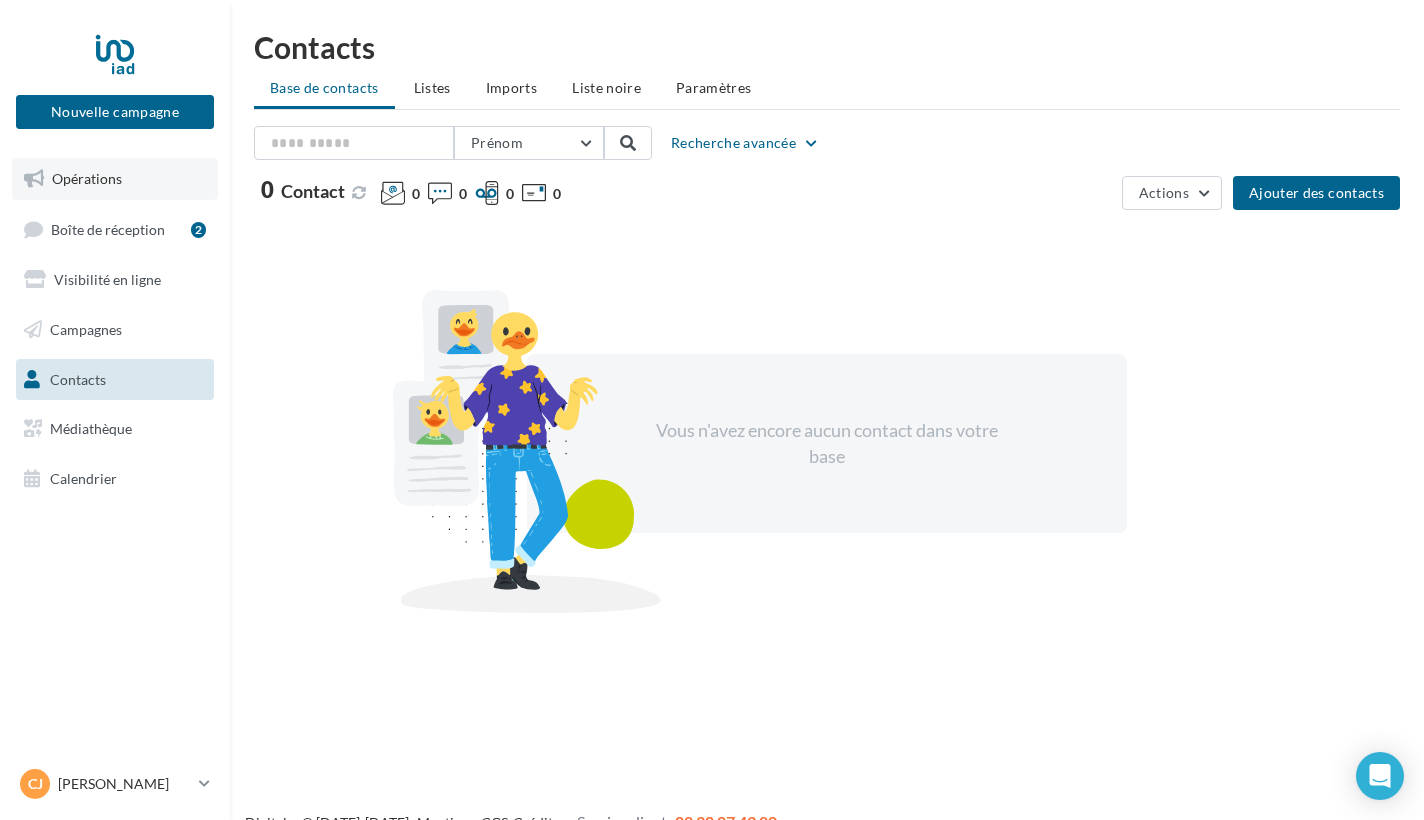 click on "Opérations" at bounding box center [87, 178] 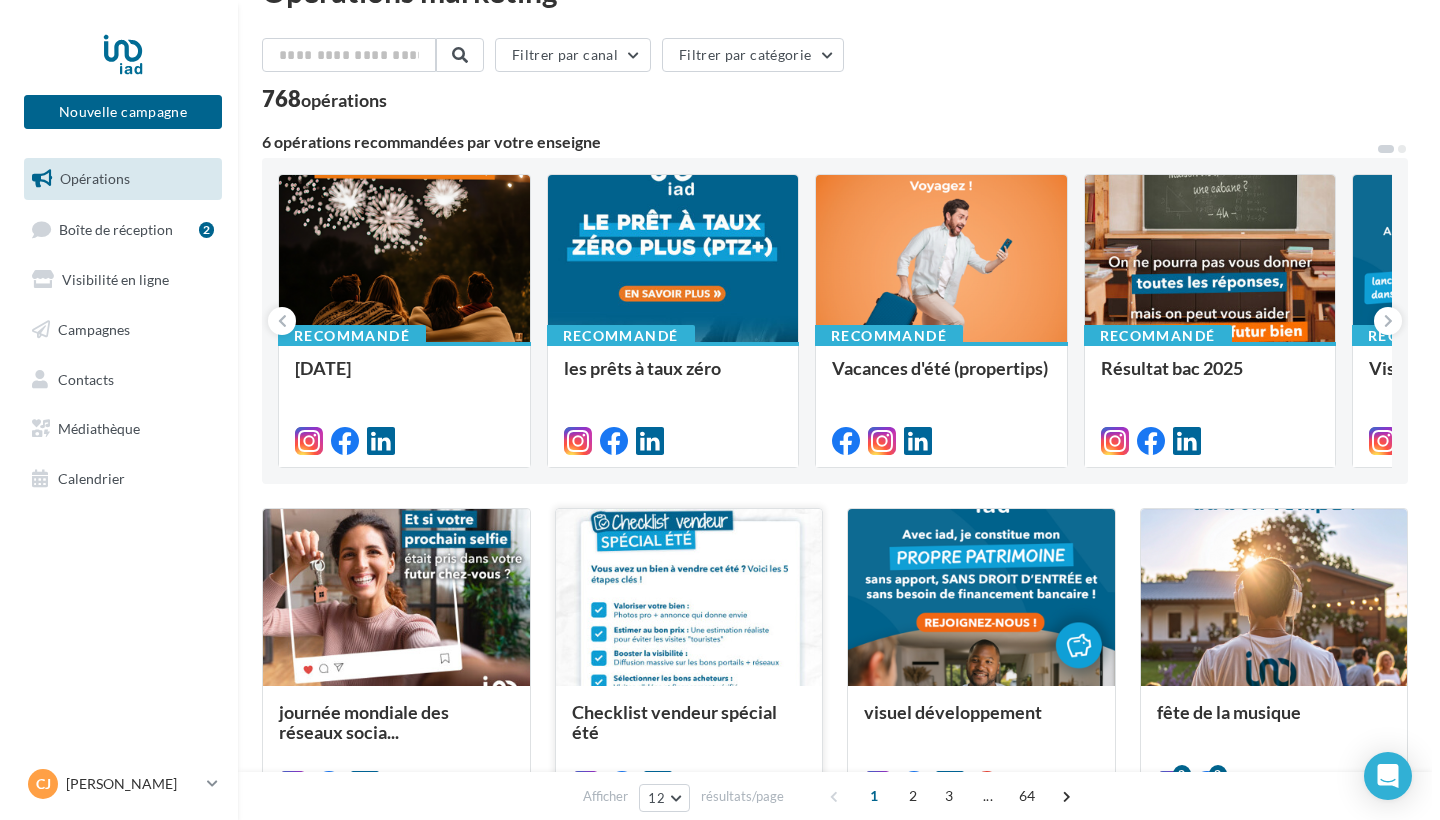 scroll, scrollTop: 129, scrollLeft: 0, axis: vertical 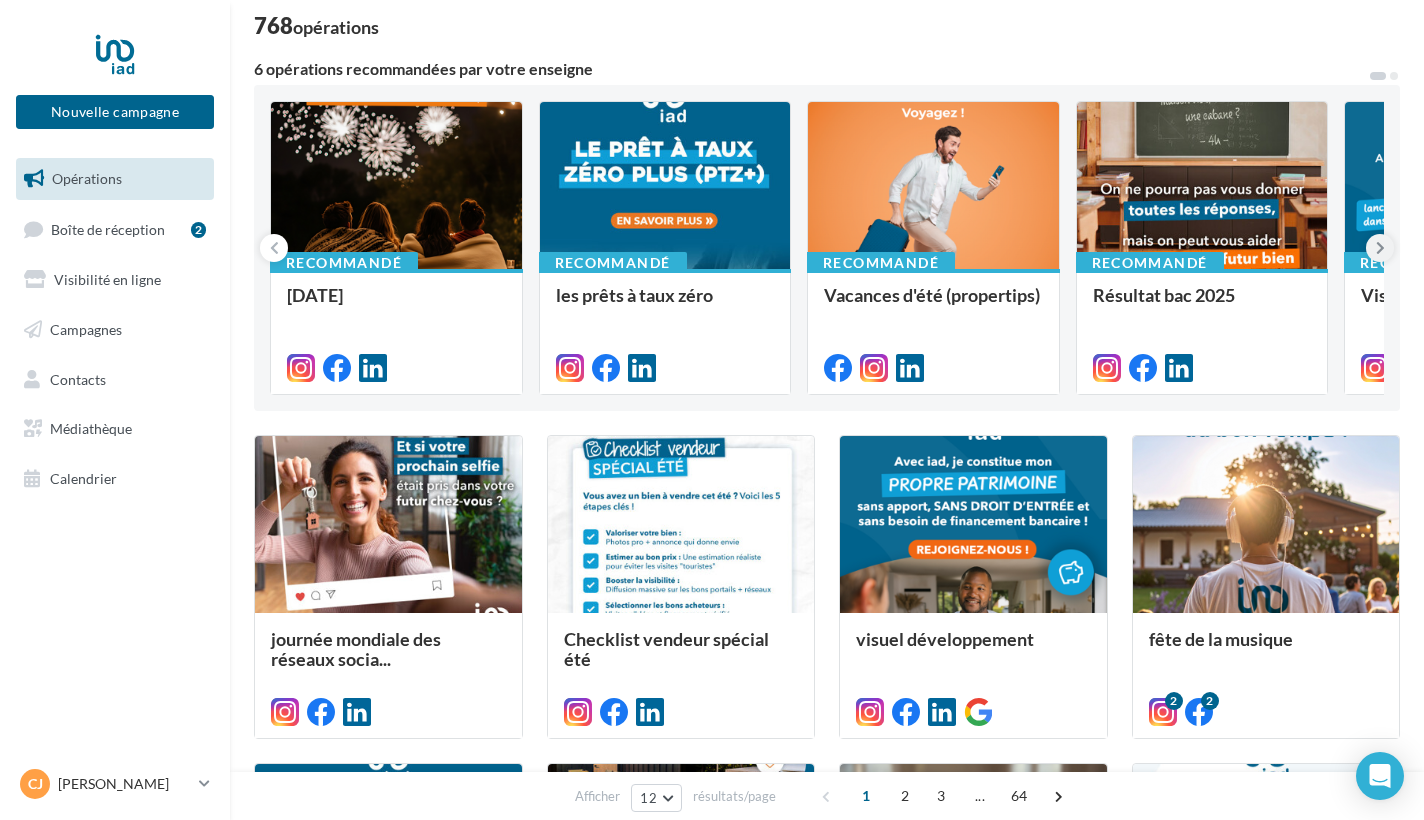 click at bounding box center [1380, 248] 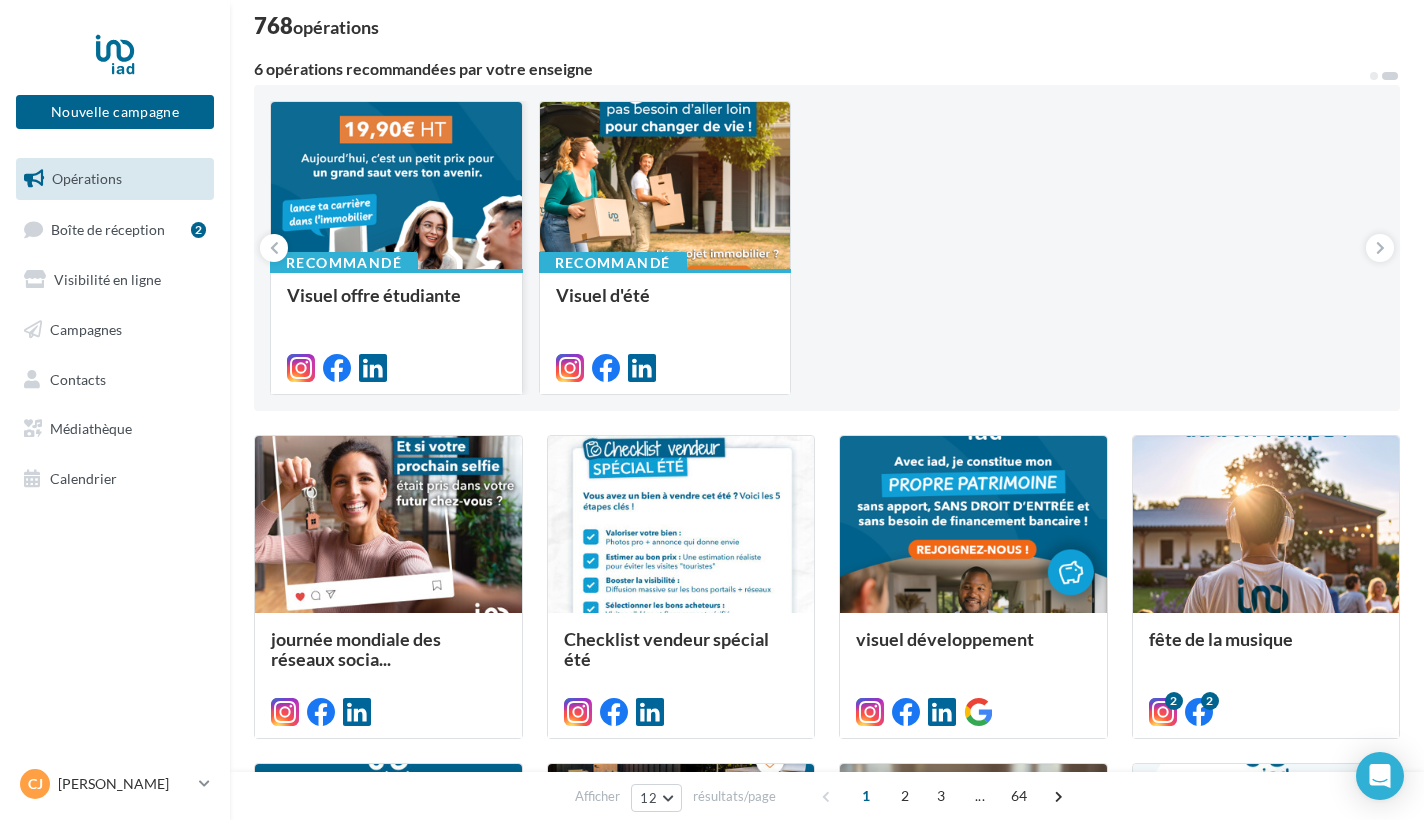 click at bounding box center (396, 186) 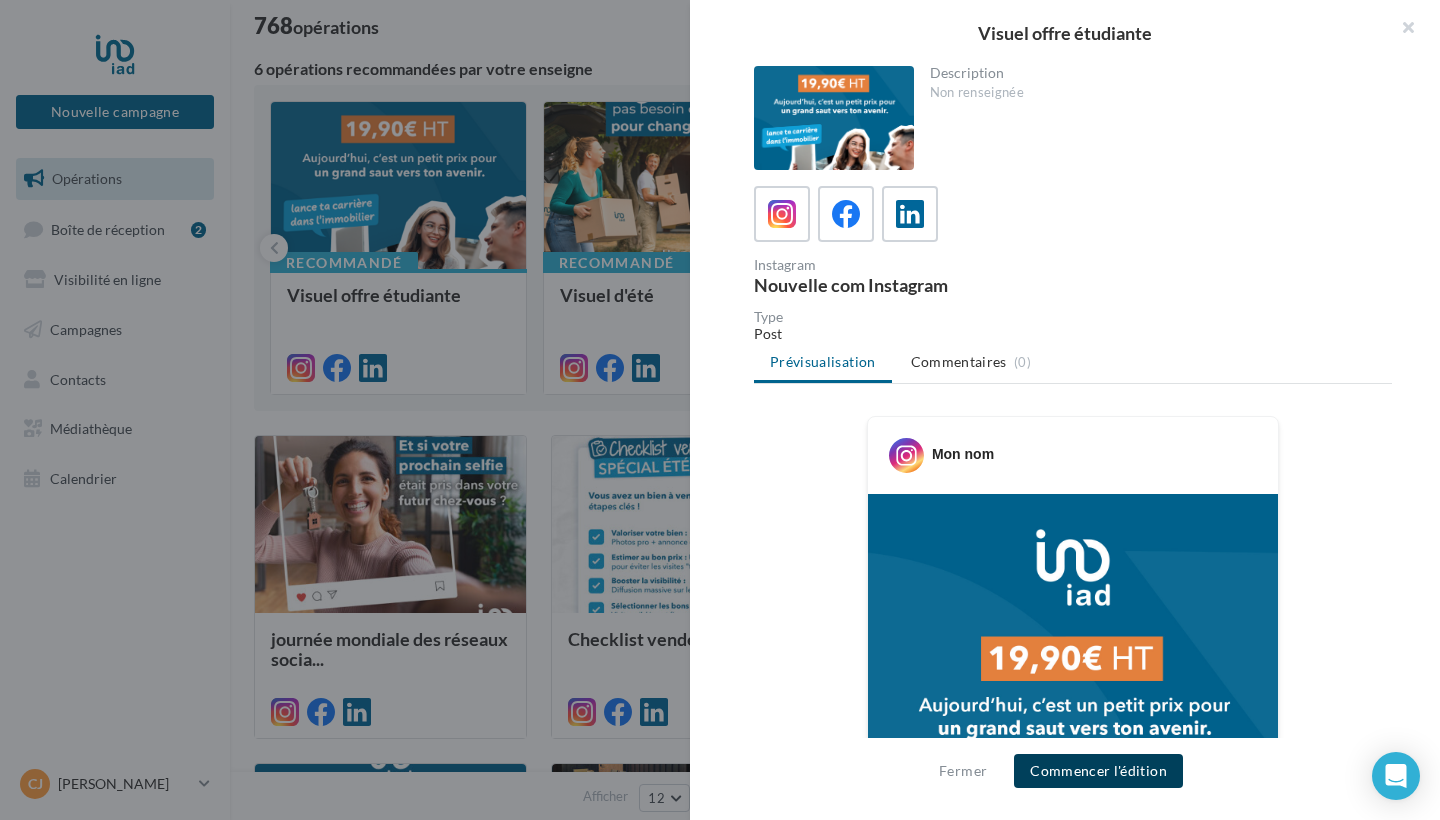 click on "Commencer l'édition" at bounding box center (1098, 771) 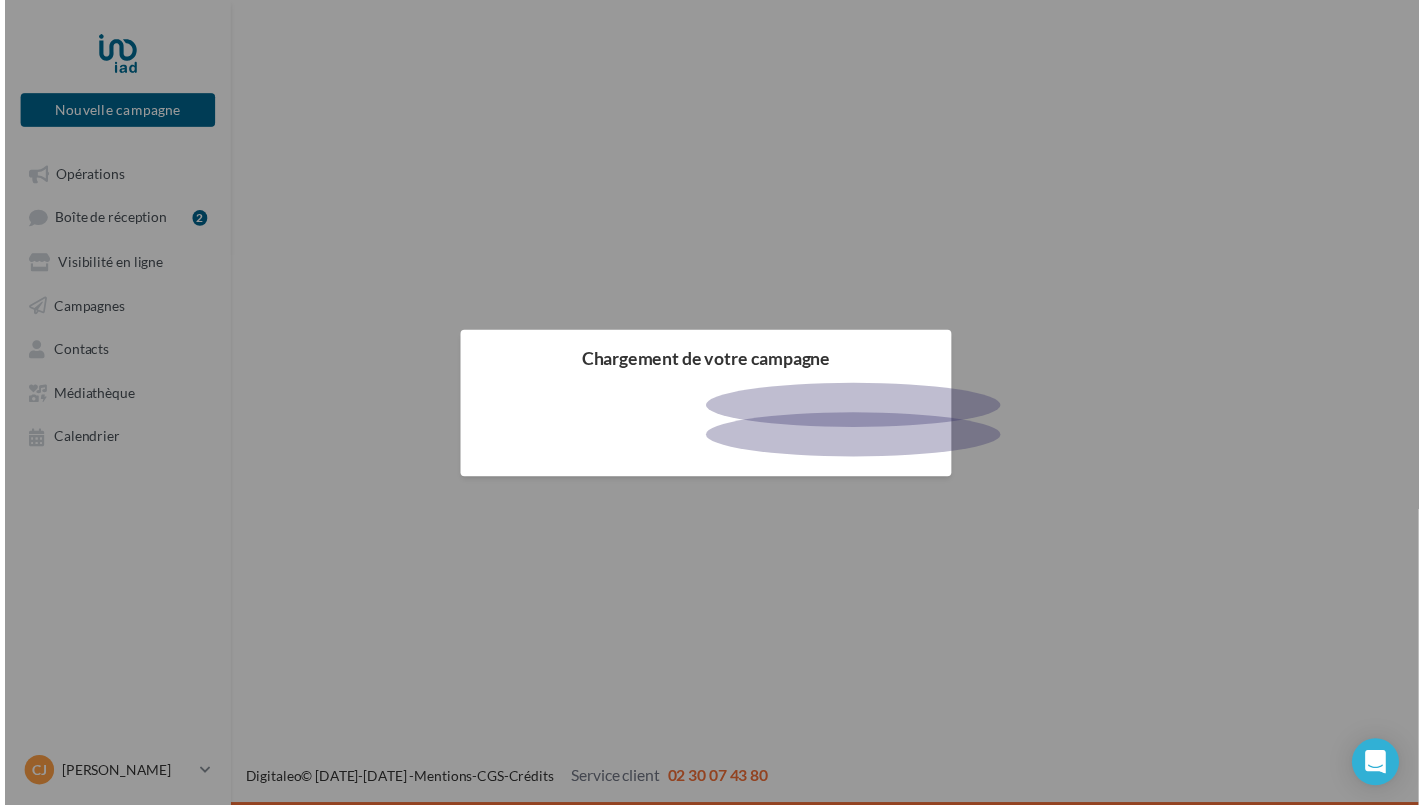 scroll, scrollTop: 0, scrollLeft: 0, axis: both 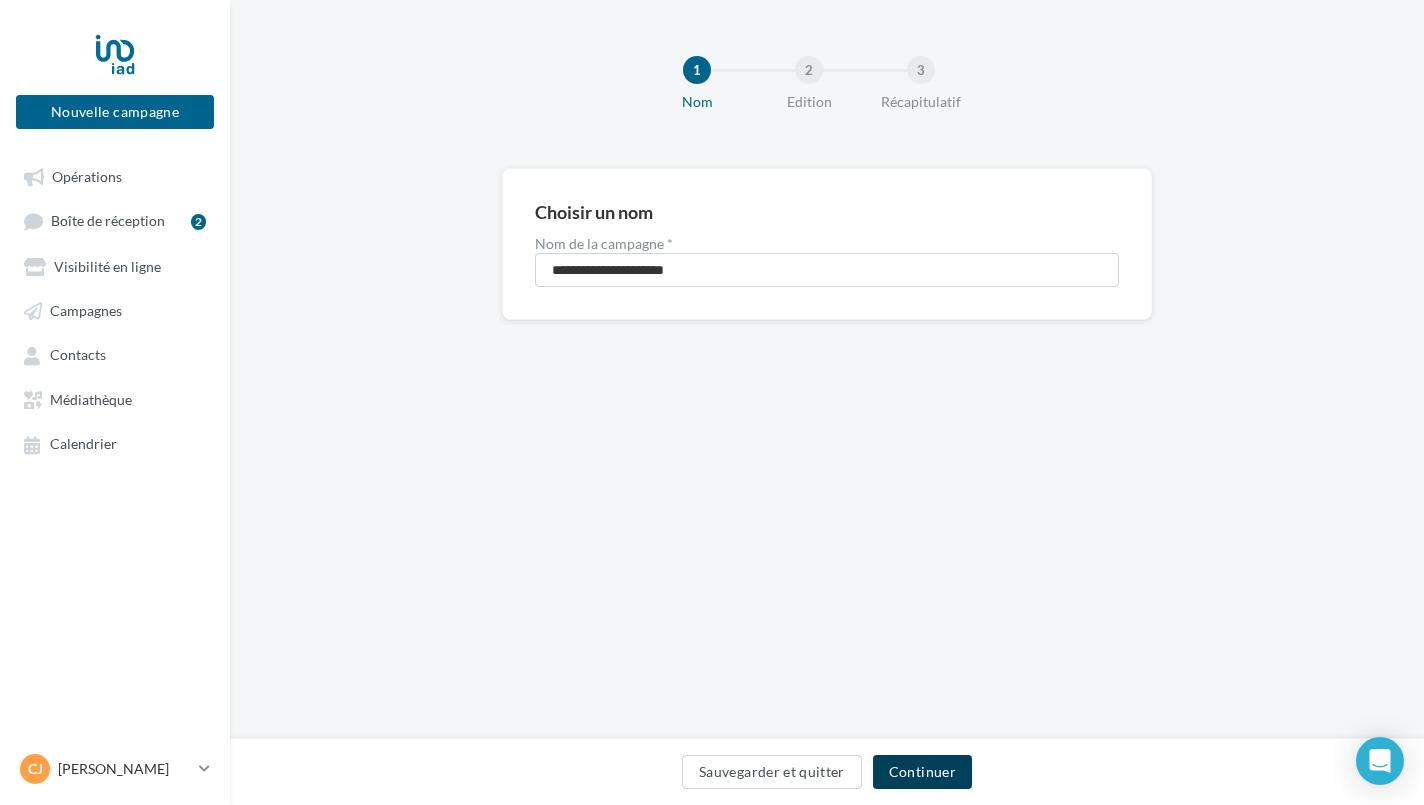 click on "Continuer" at bounding box center [922, 772] 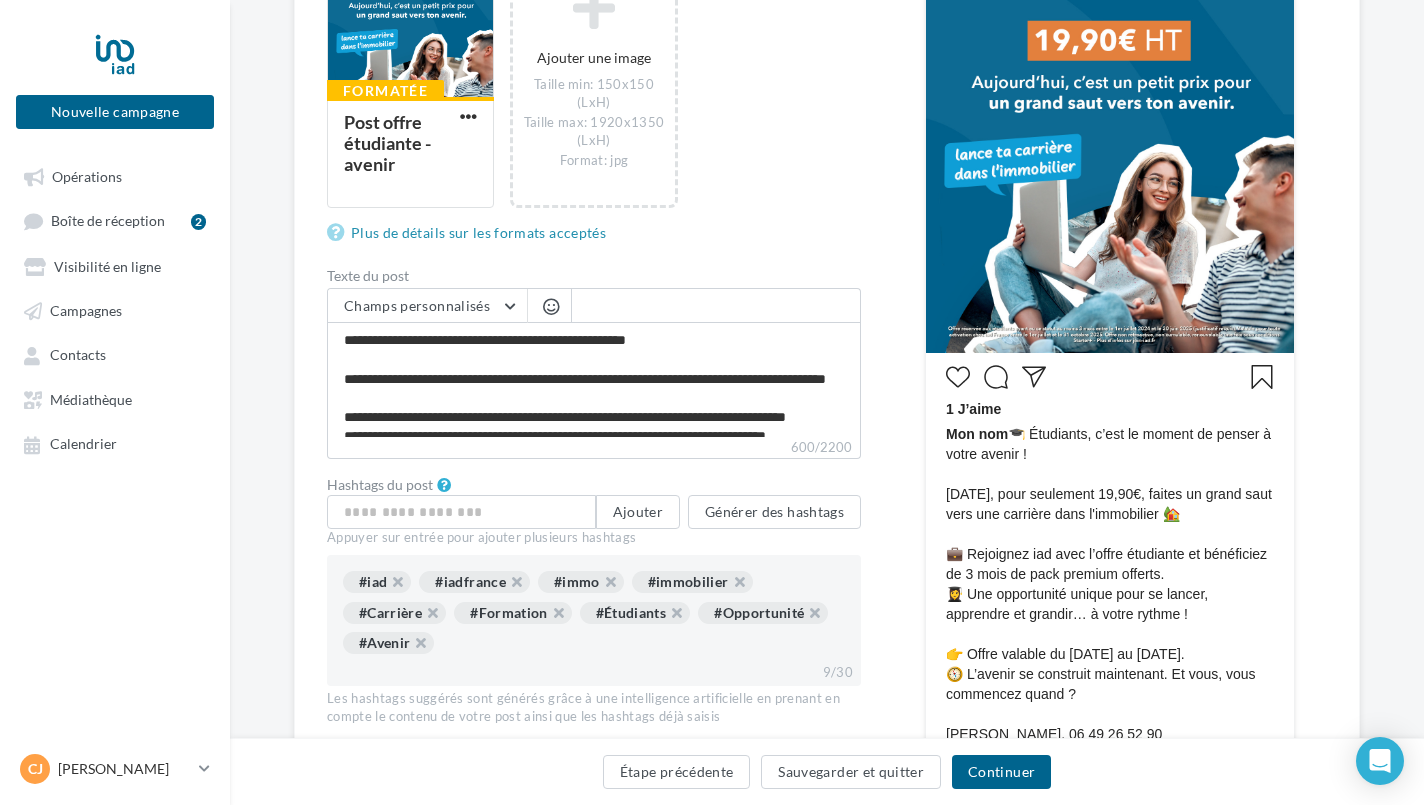 scroll, scrollTop: 442, scrollLeft: 0, axis: vertical 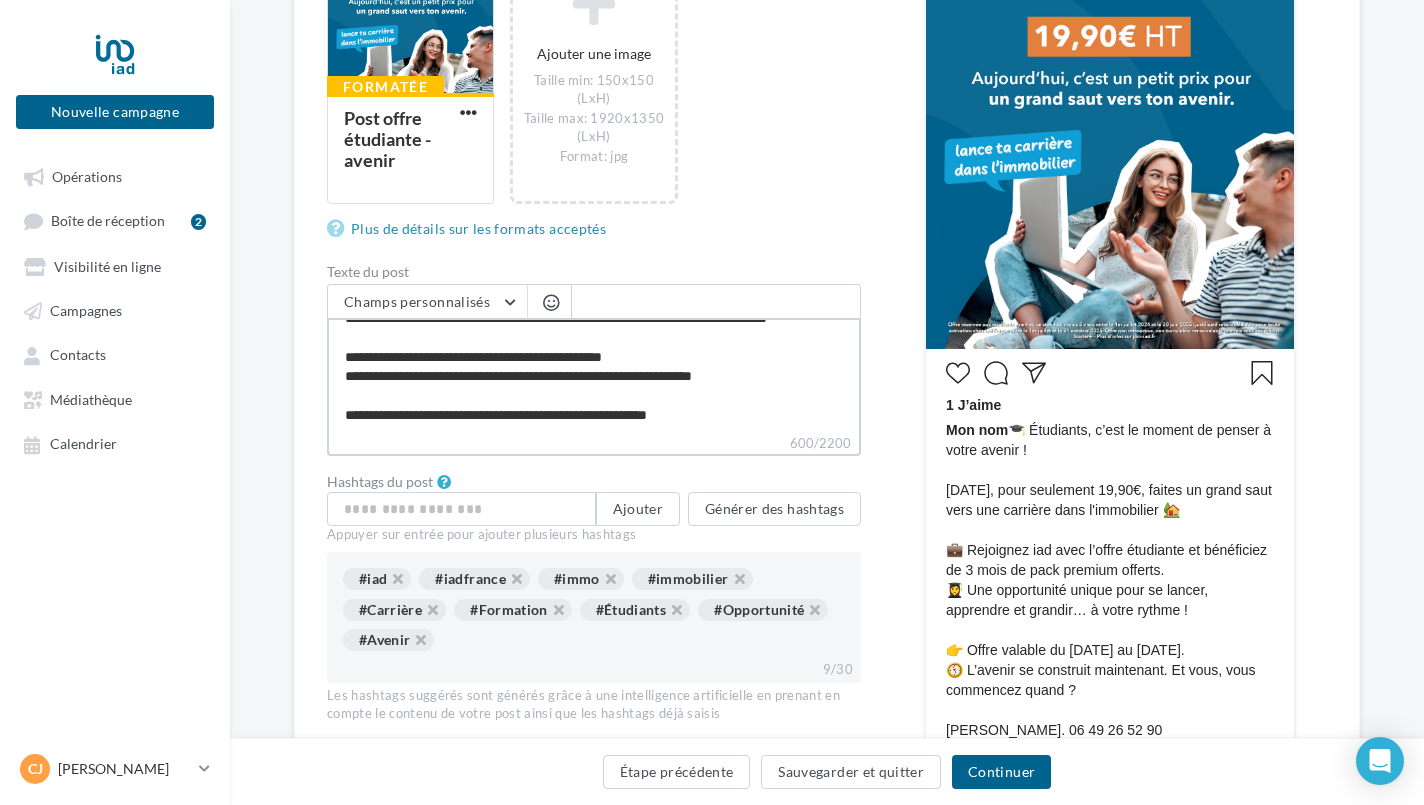 click on "**********" at bounding box center [594, 375] 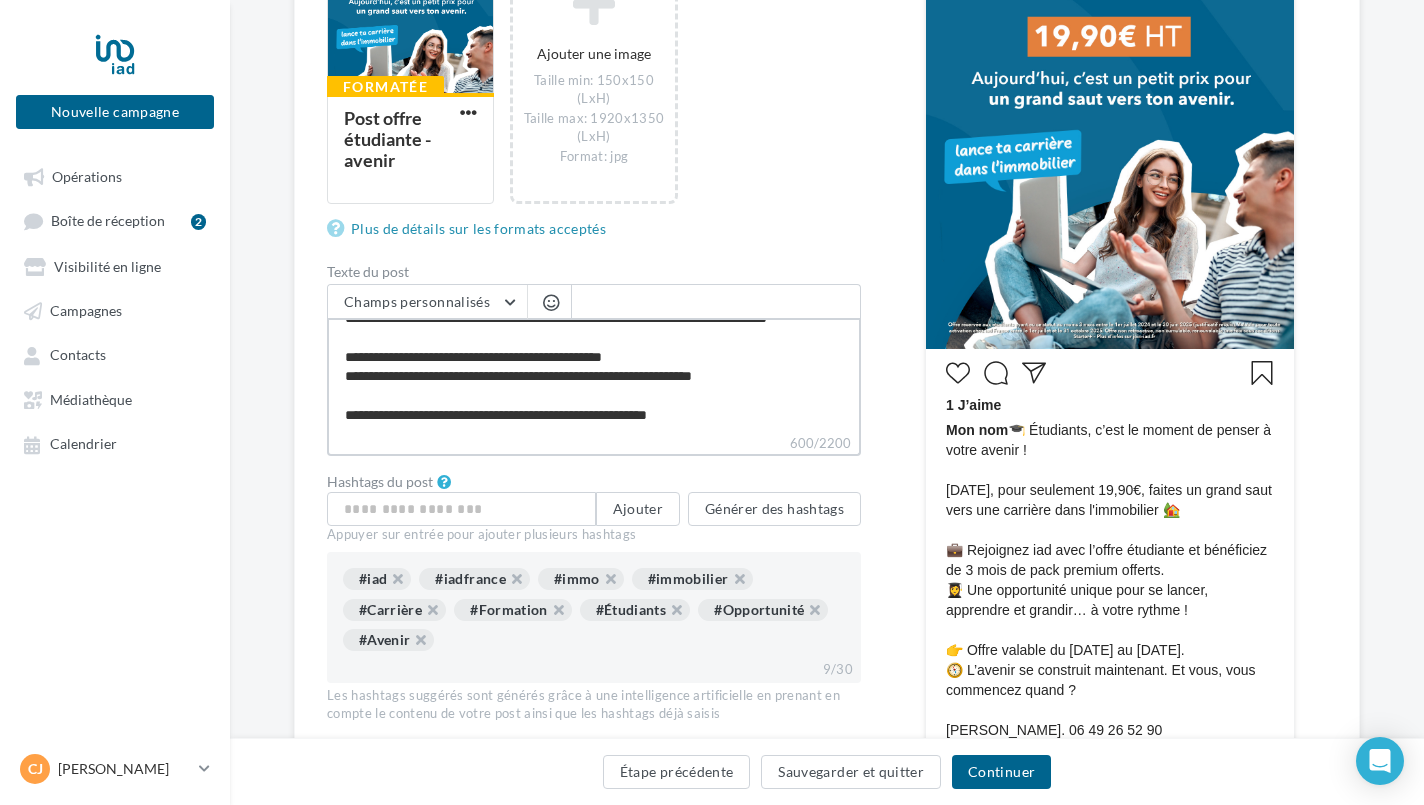 scroll, scrollTop: 169, scrollLeft: 0, axis: vertical 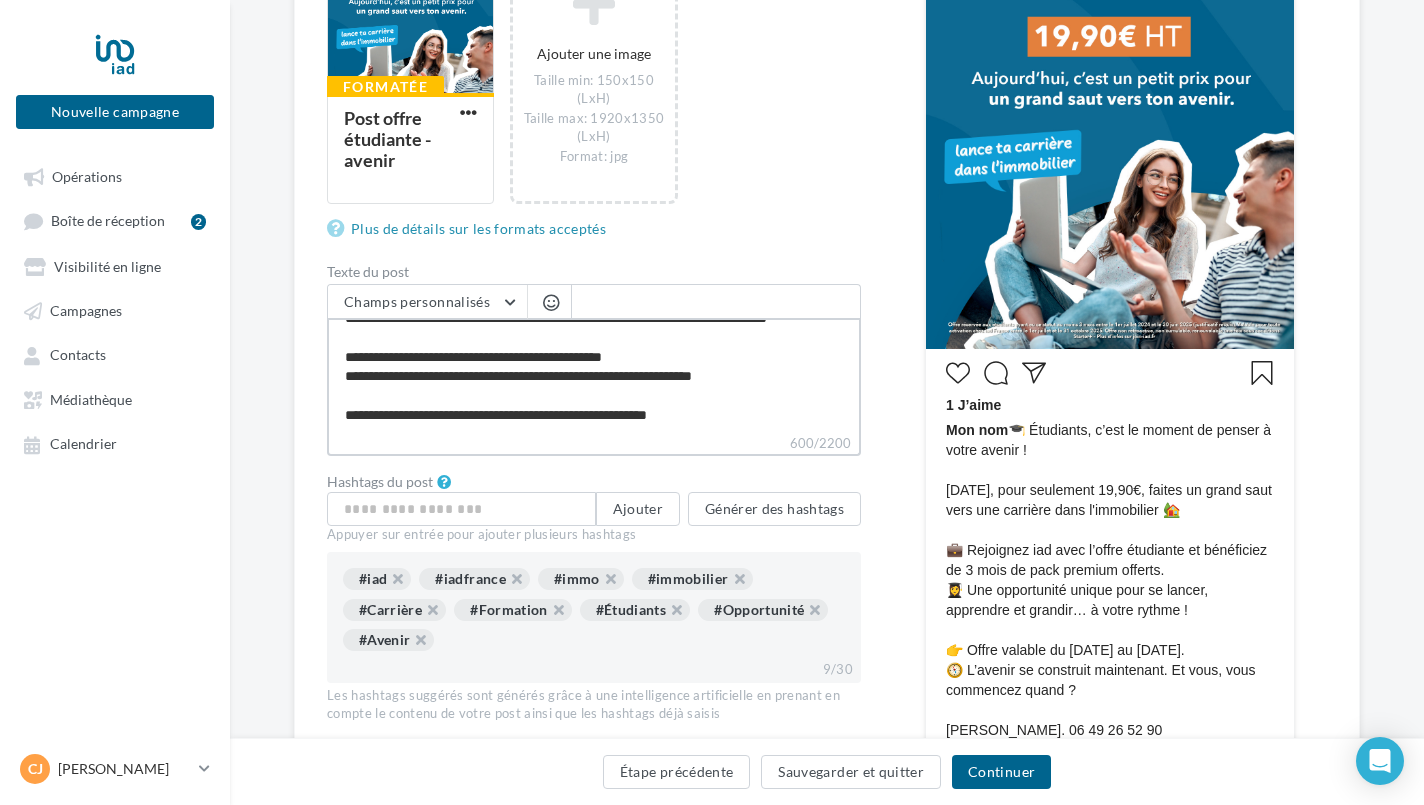 drag, startPoint x: 707, startPoint y: 417, endPoint x: 327, endPoint y: 414, distance: 380.01184 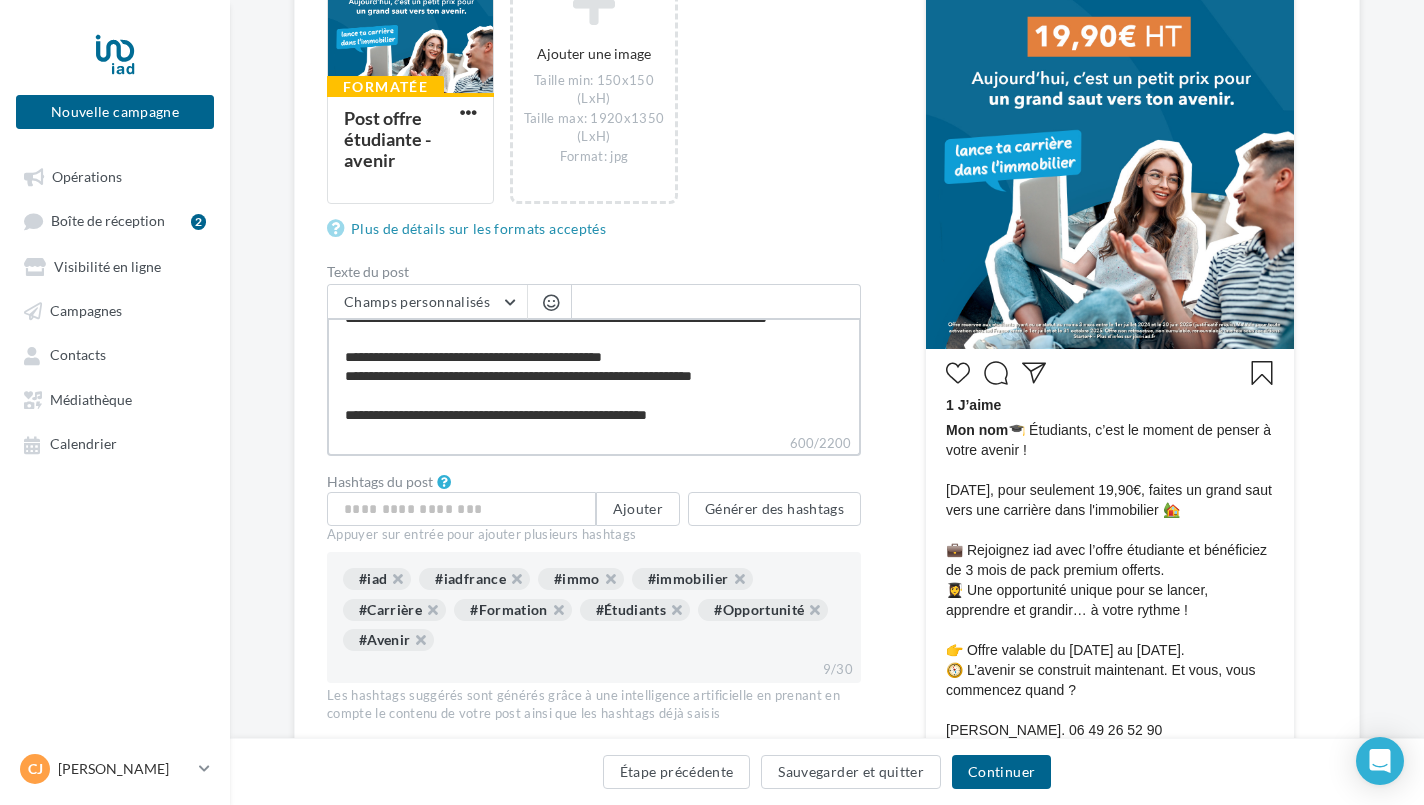 click on "**********" at bounding box center [594, 375] 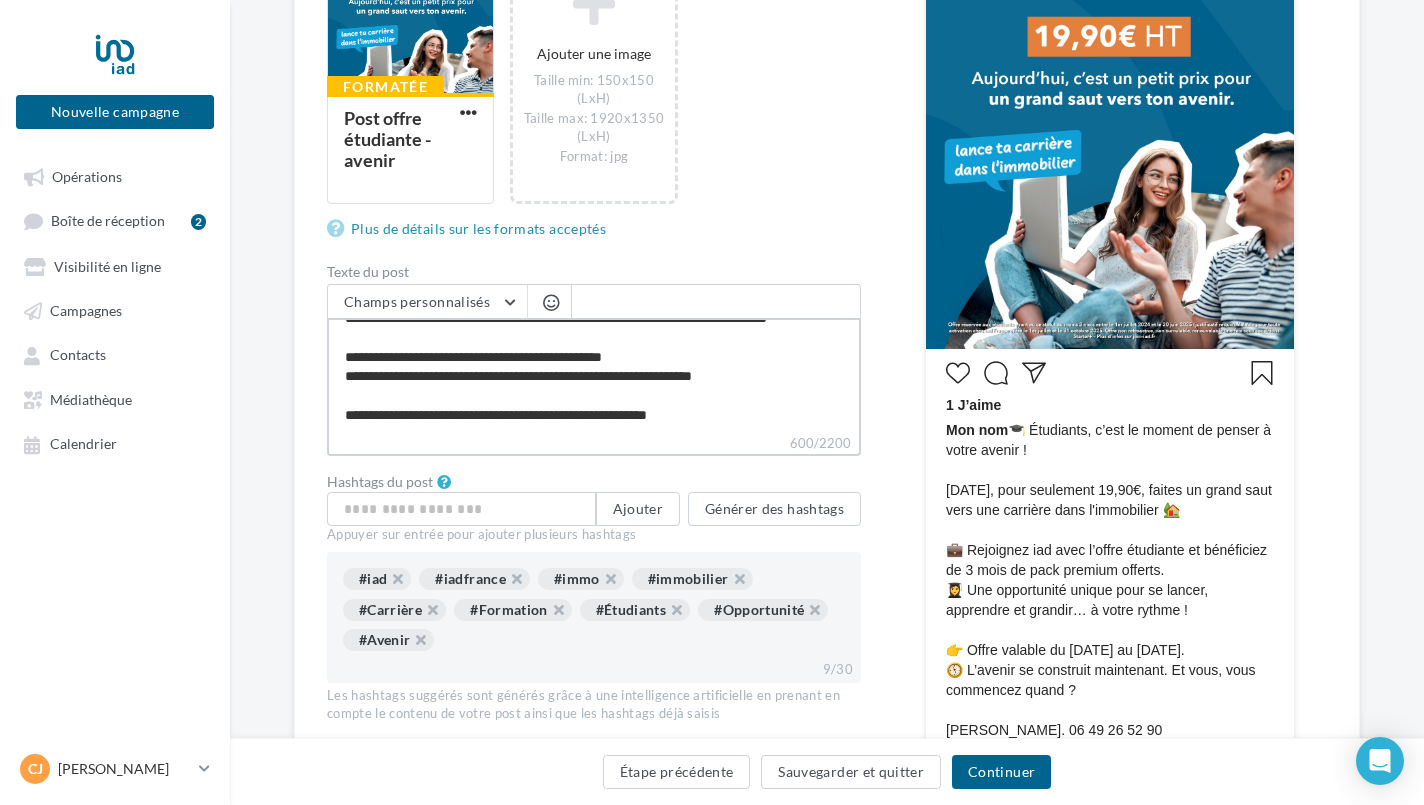 paste on "**********" 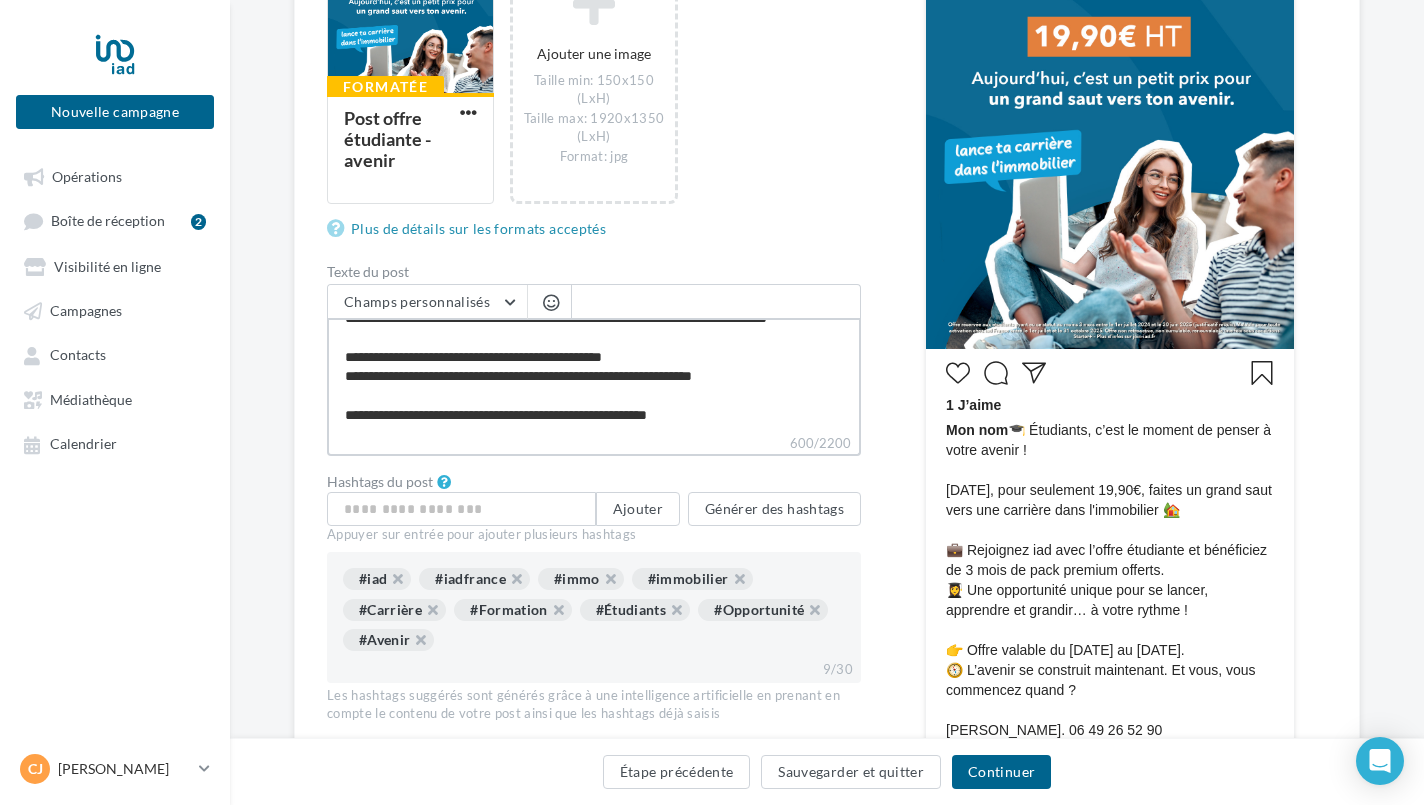type on "**********" 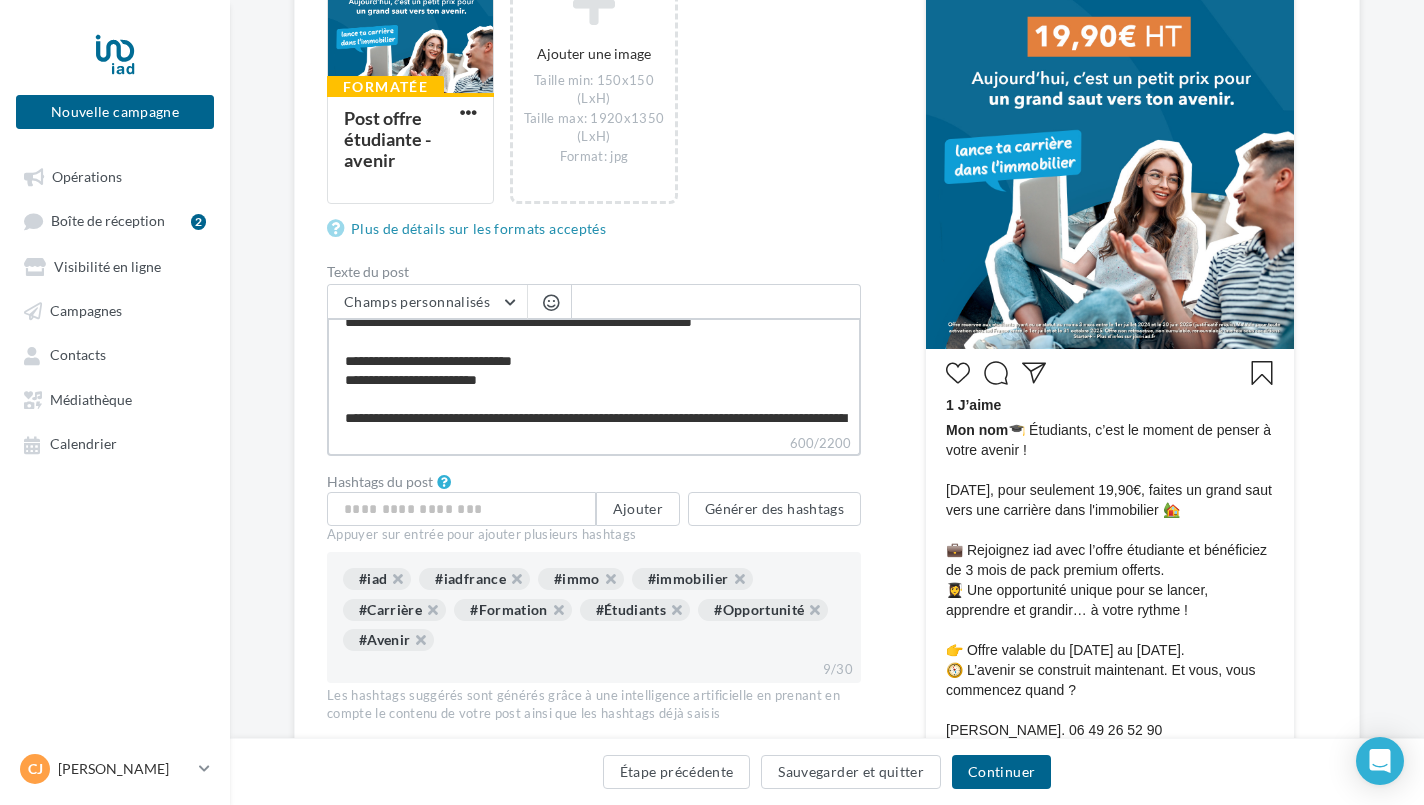scroll, scrollTop: 302, scrollLeft: 0, axis: vertical 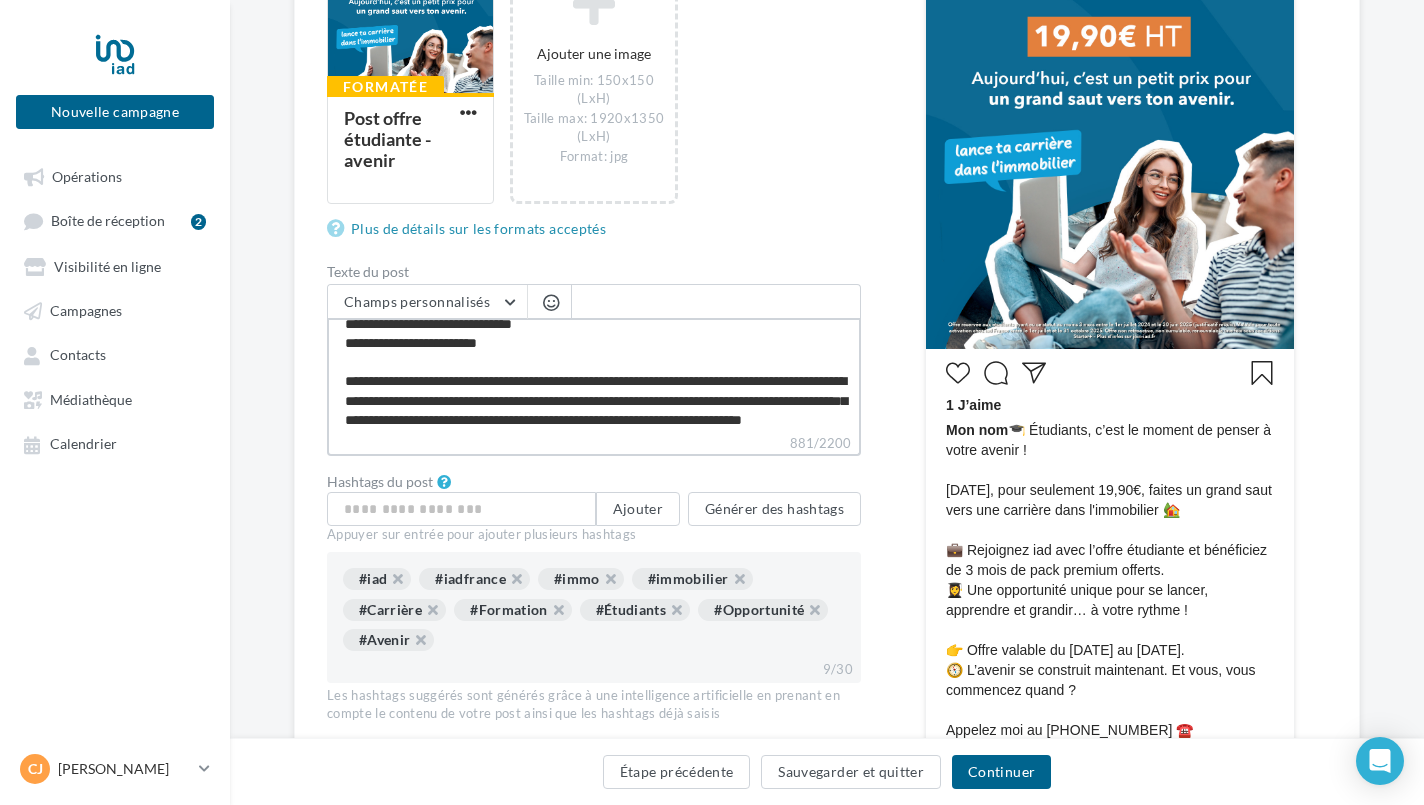 click on "**********" at bounding box center (594, 375) 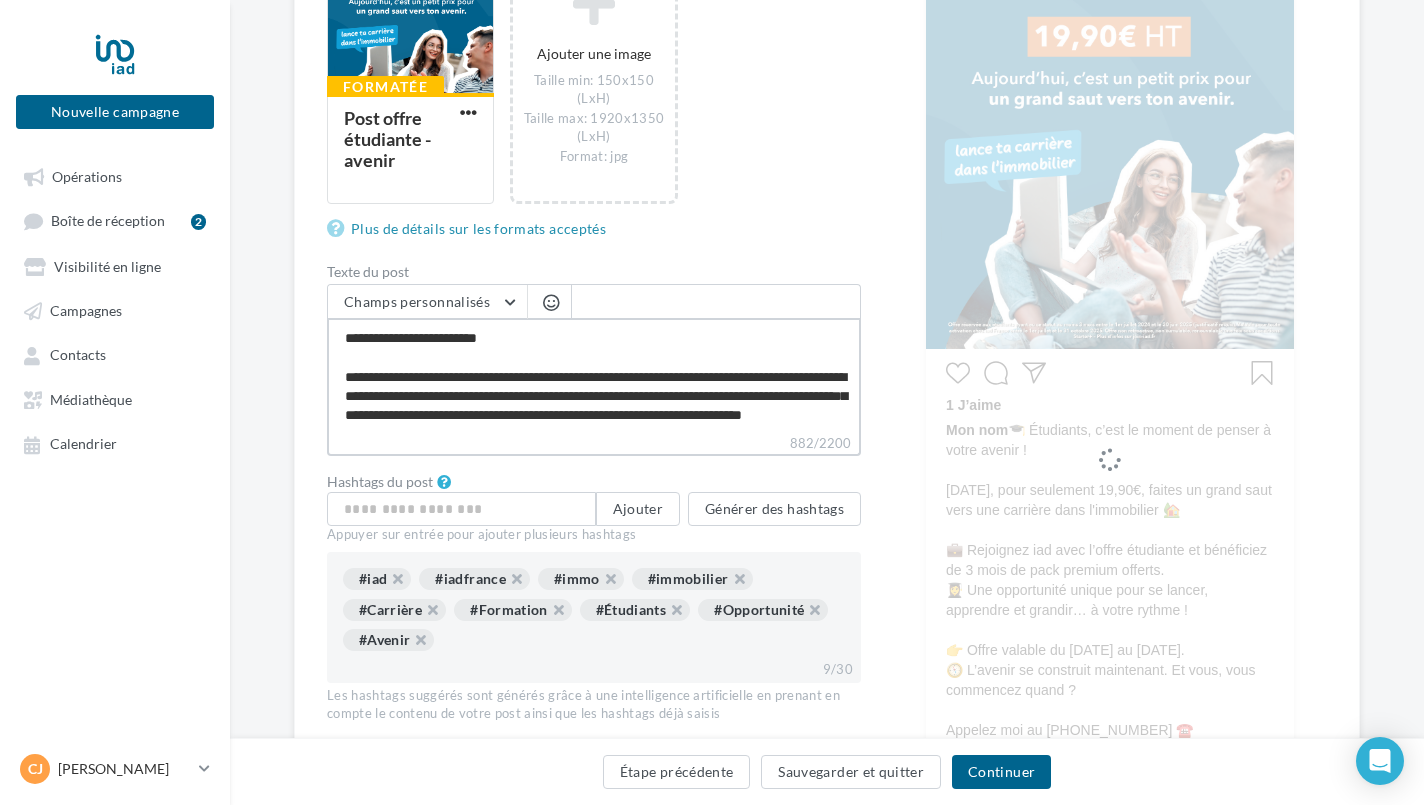 click on "**********" at bounding box center (594, 375) 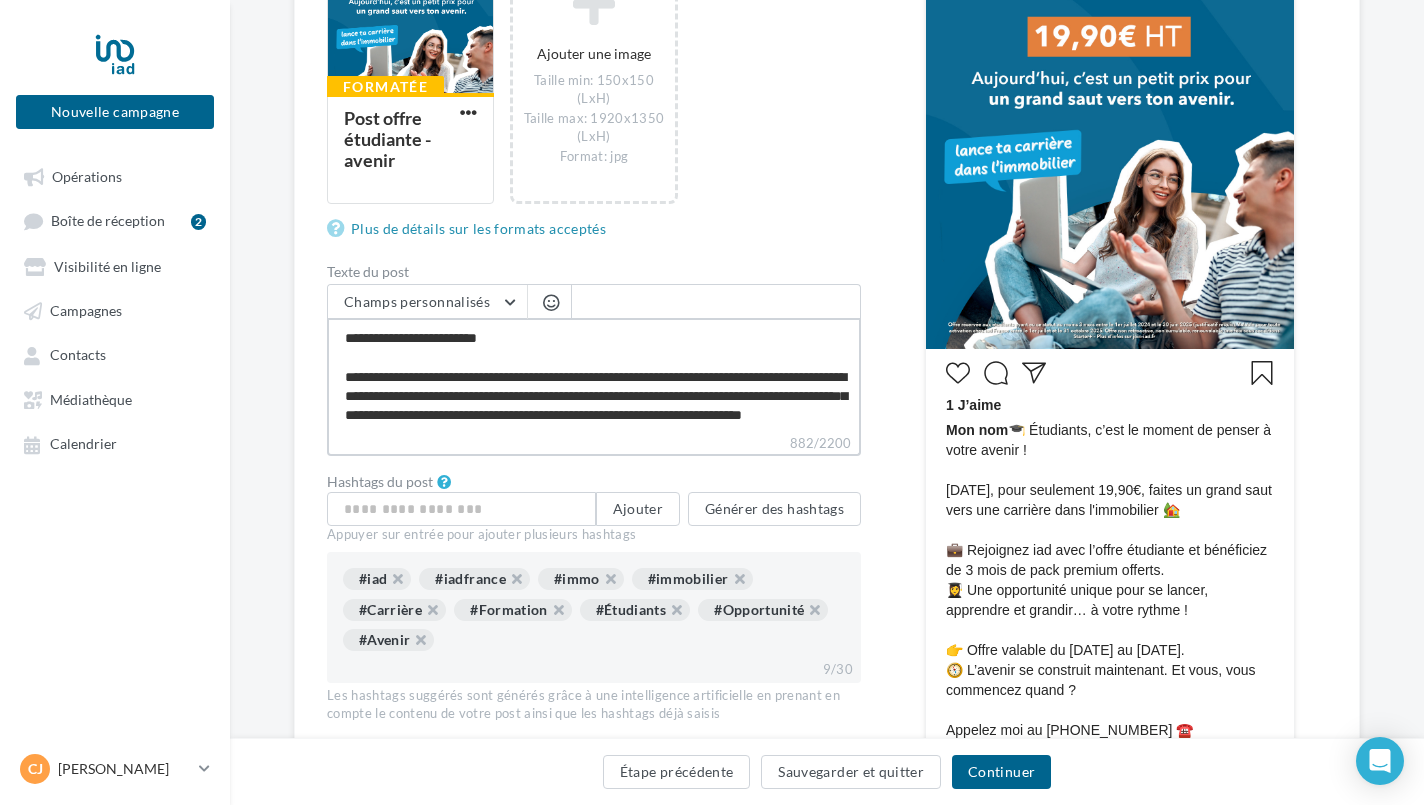 scroll, scrollTop: 187, scrollLeft: 0, axis: vertical 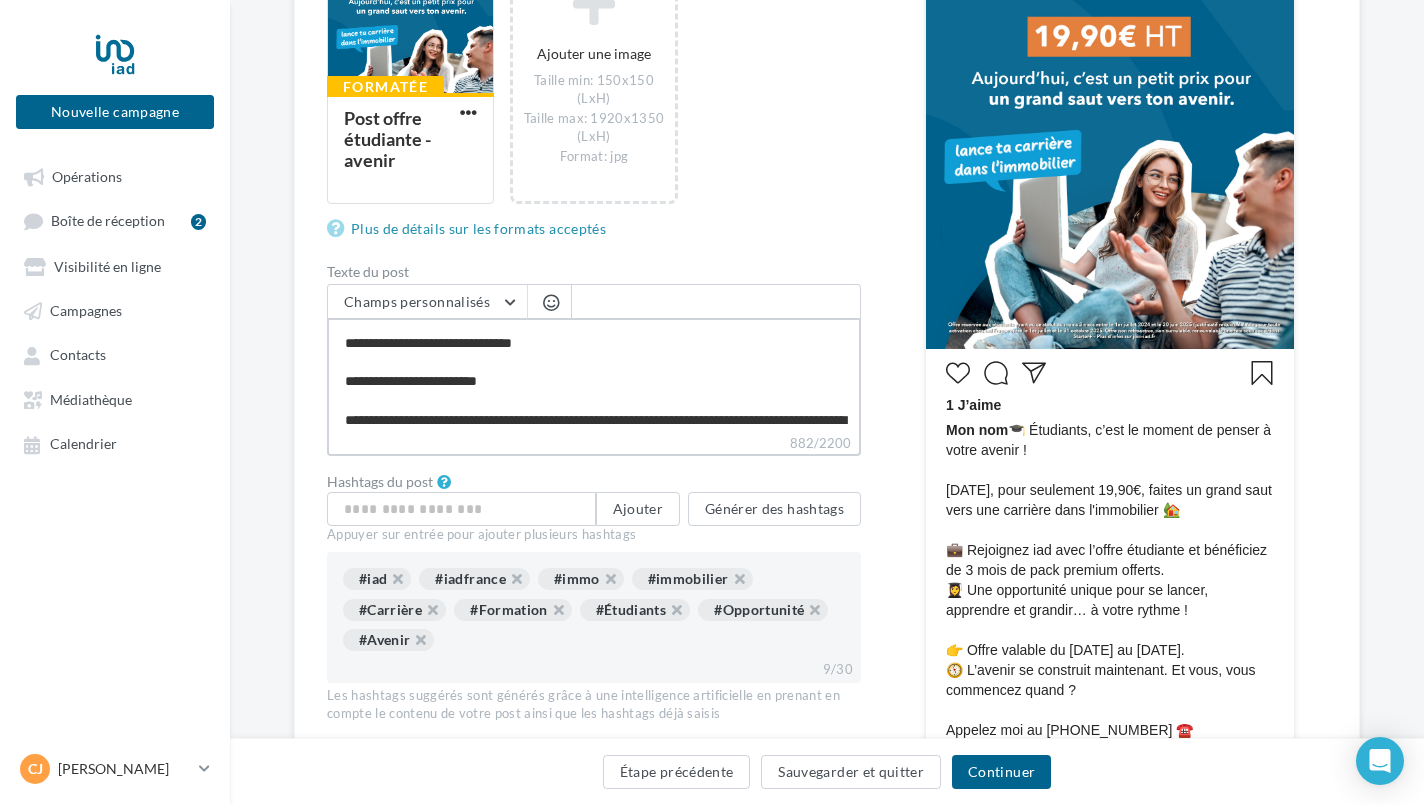 click on "**********" at bounding box center (594, 375) 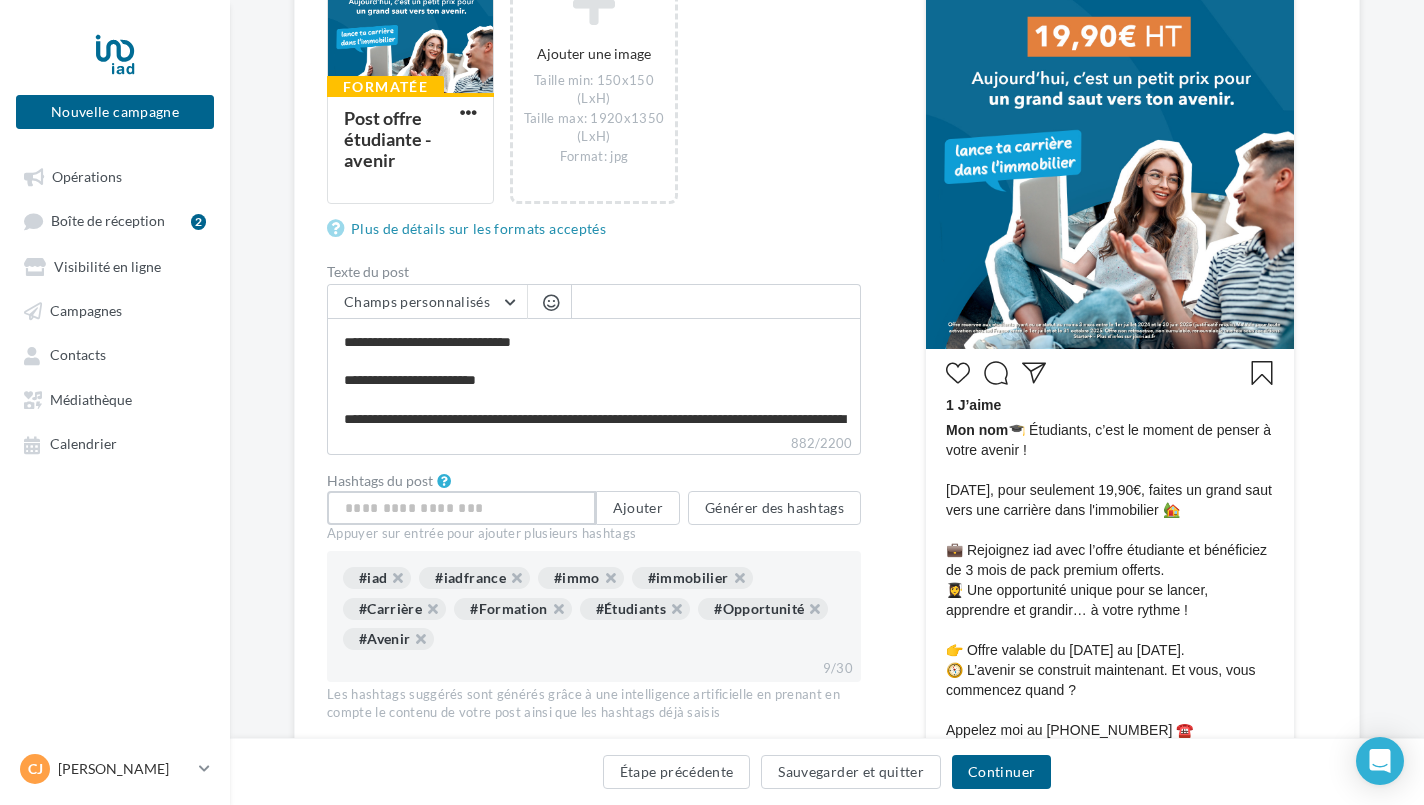click at bounding box center (461, 508) 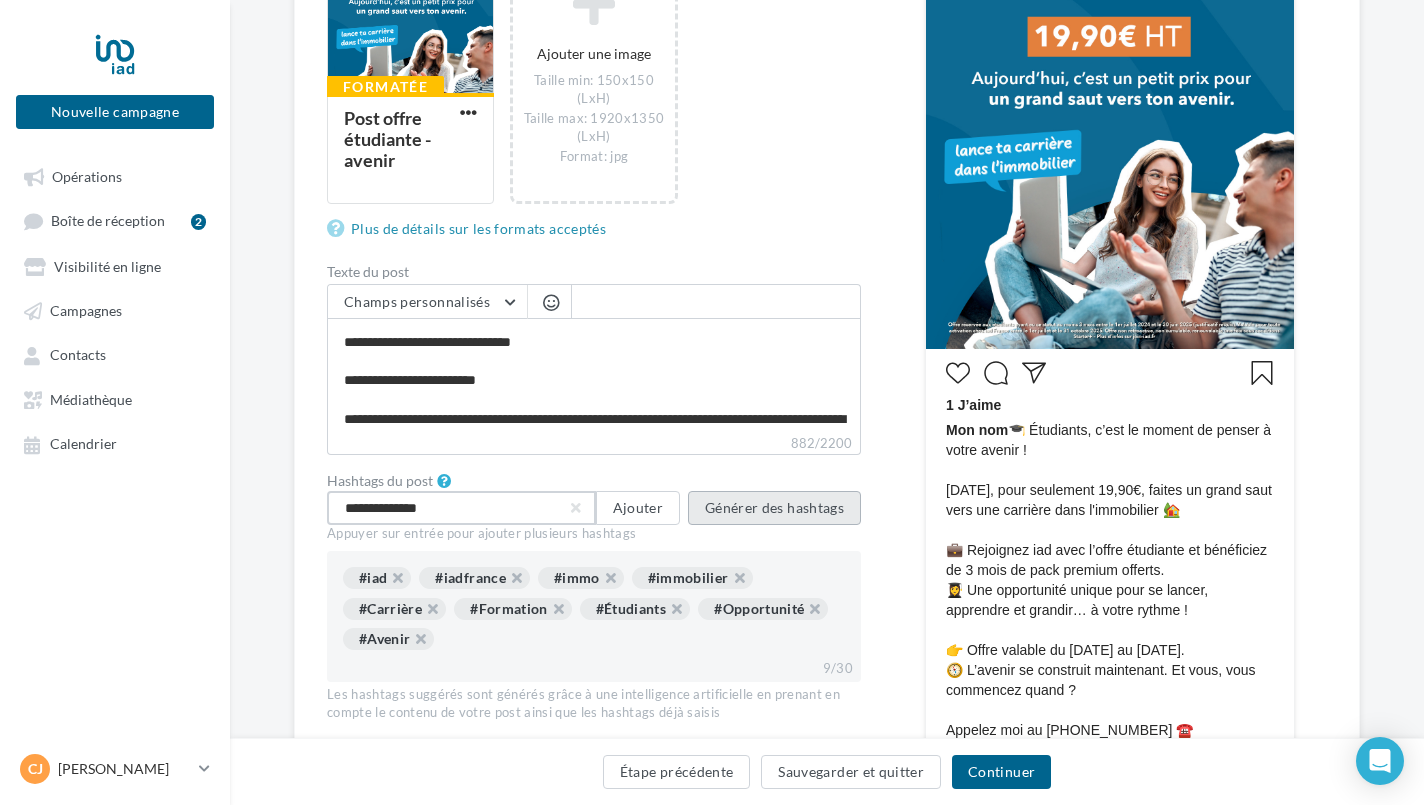 type on "**********" 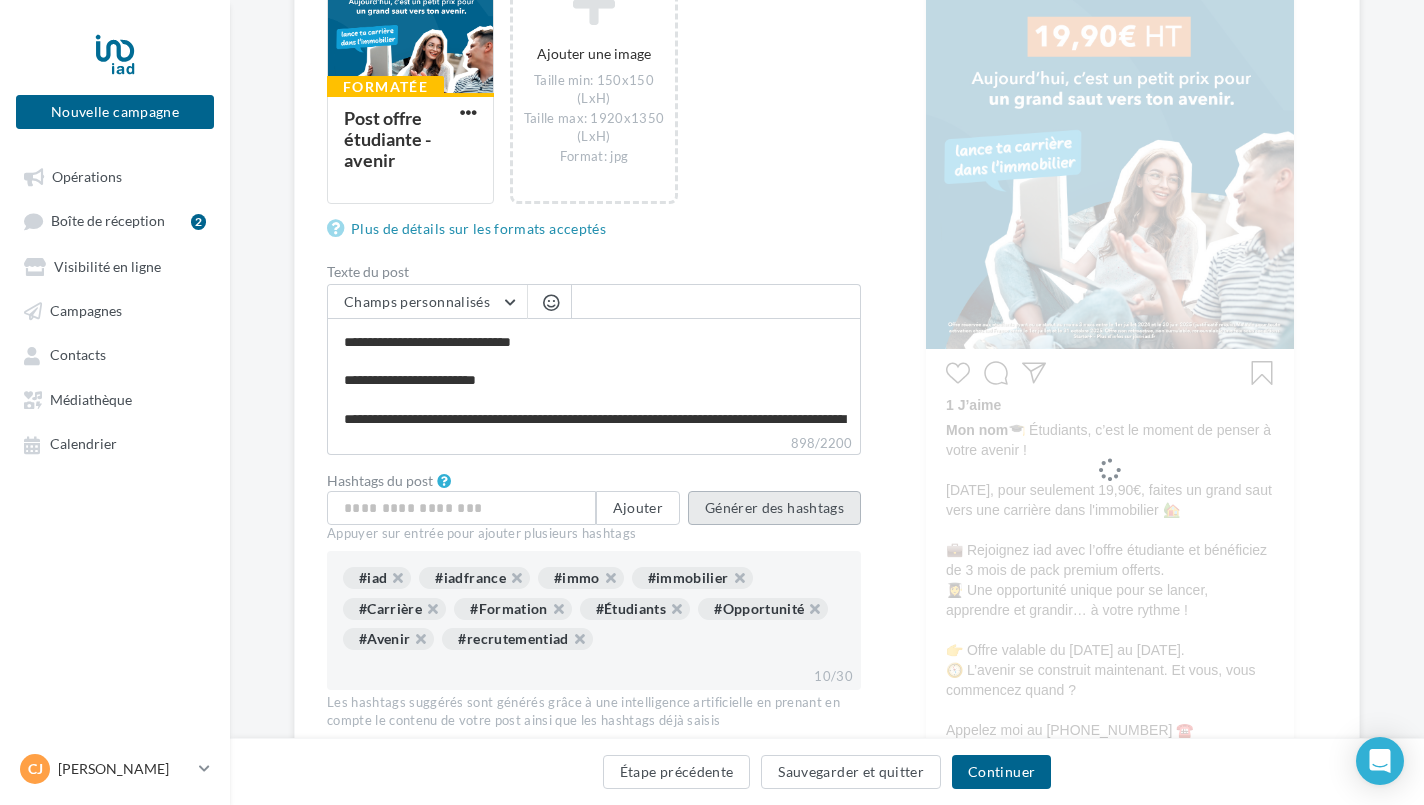 click on "Générer des hashtags" at bounding box center (774, 508) 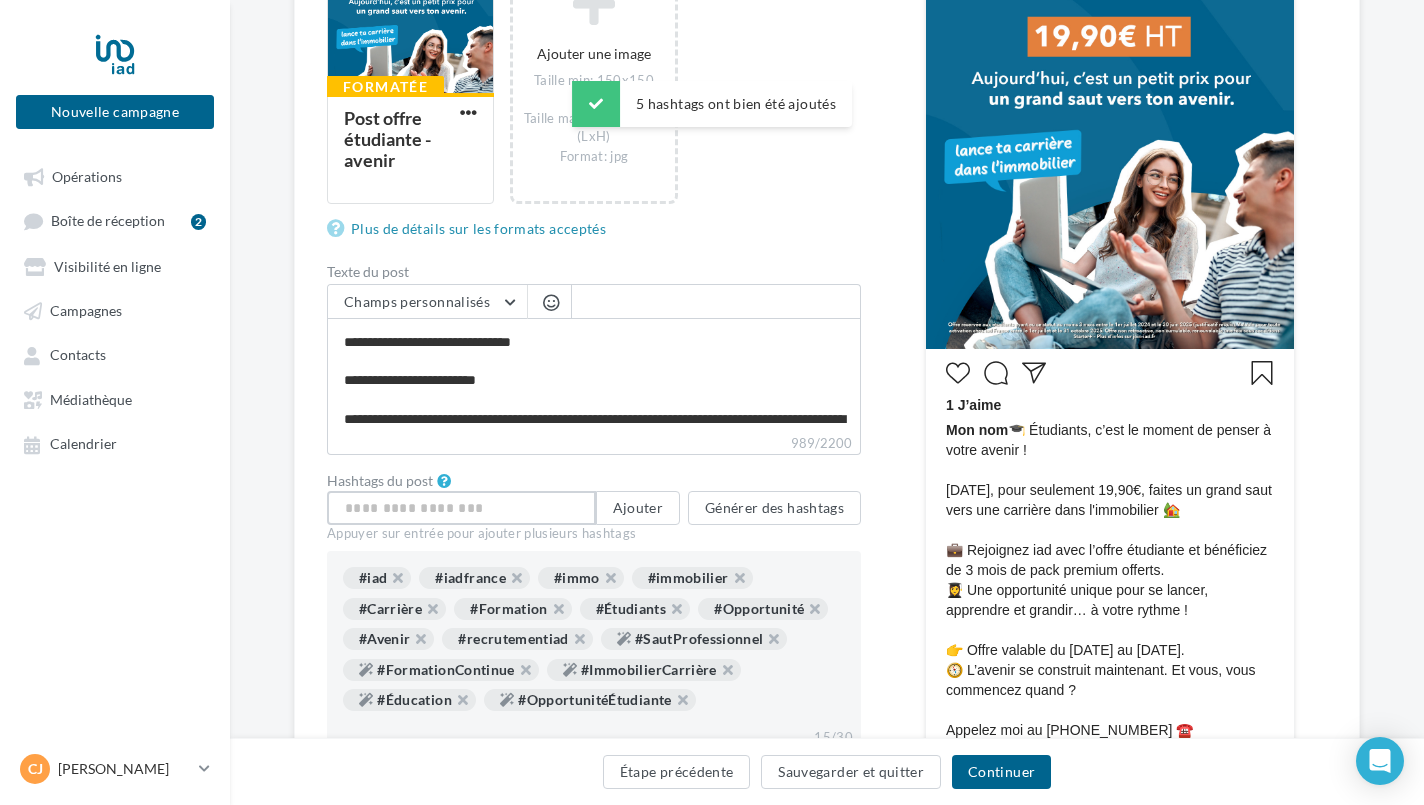 click at bounding box center (461, 508) 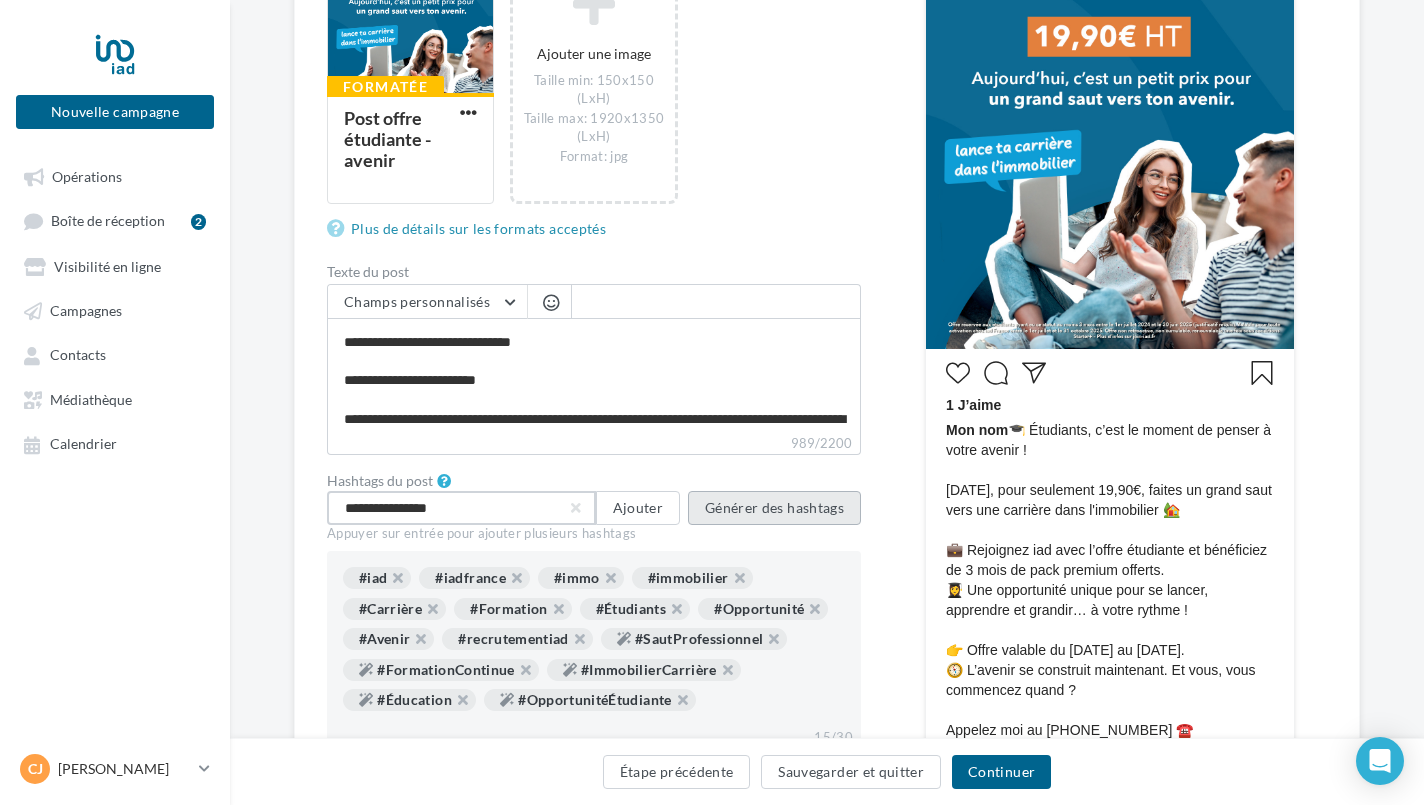 type on "**********" 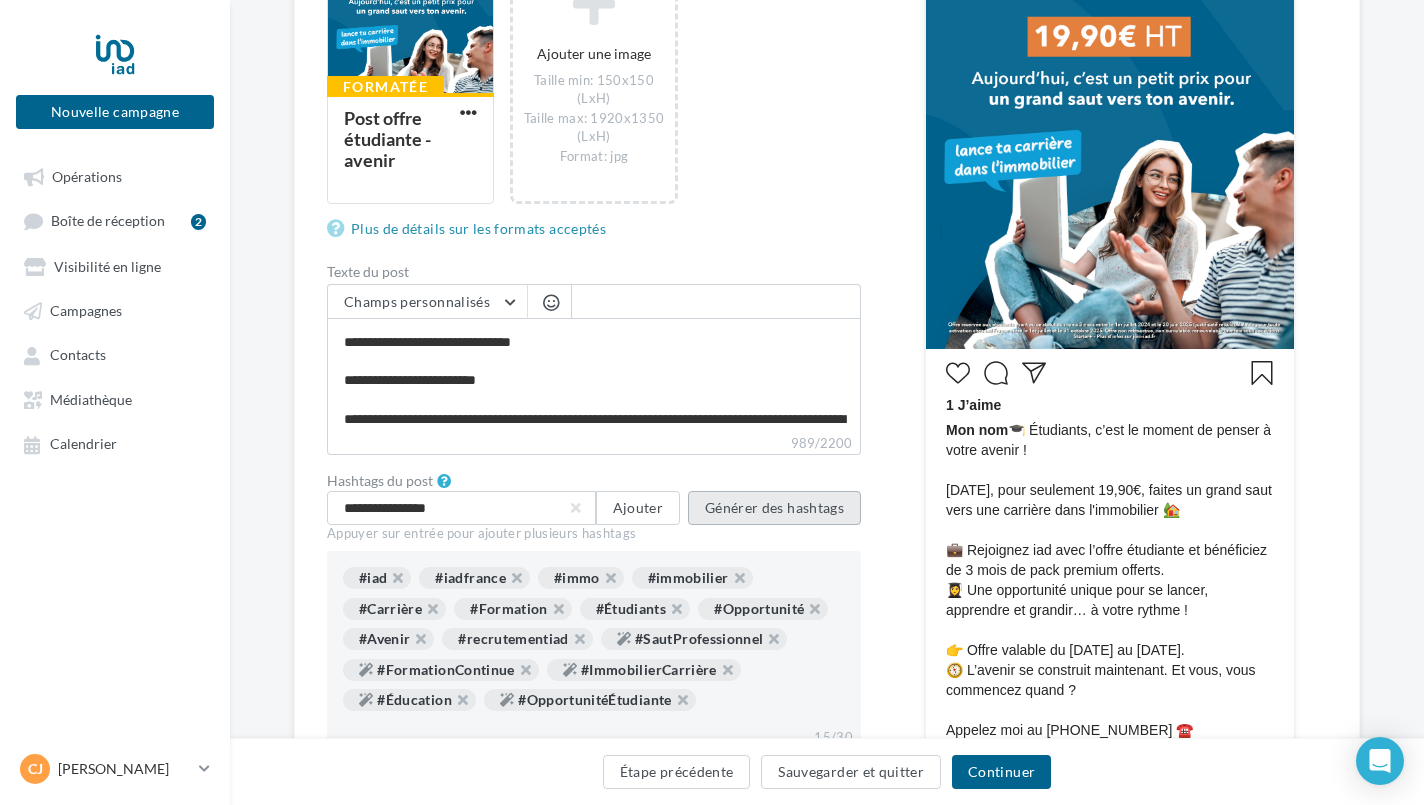 type 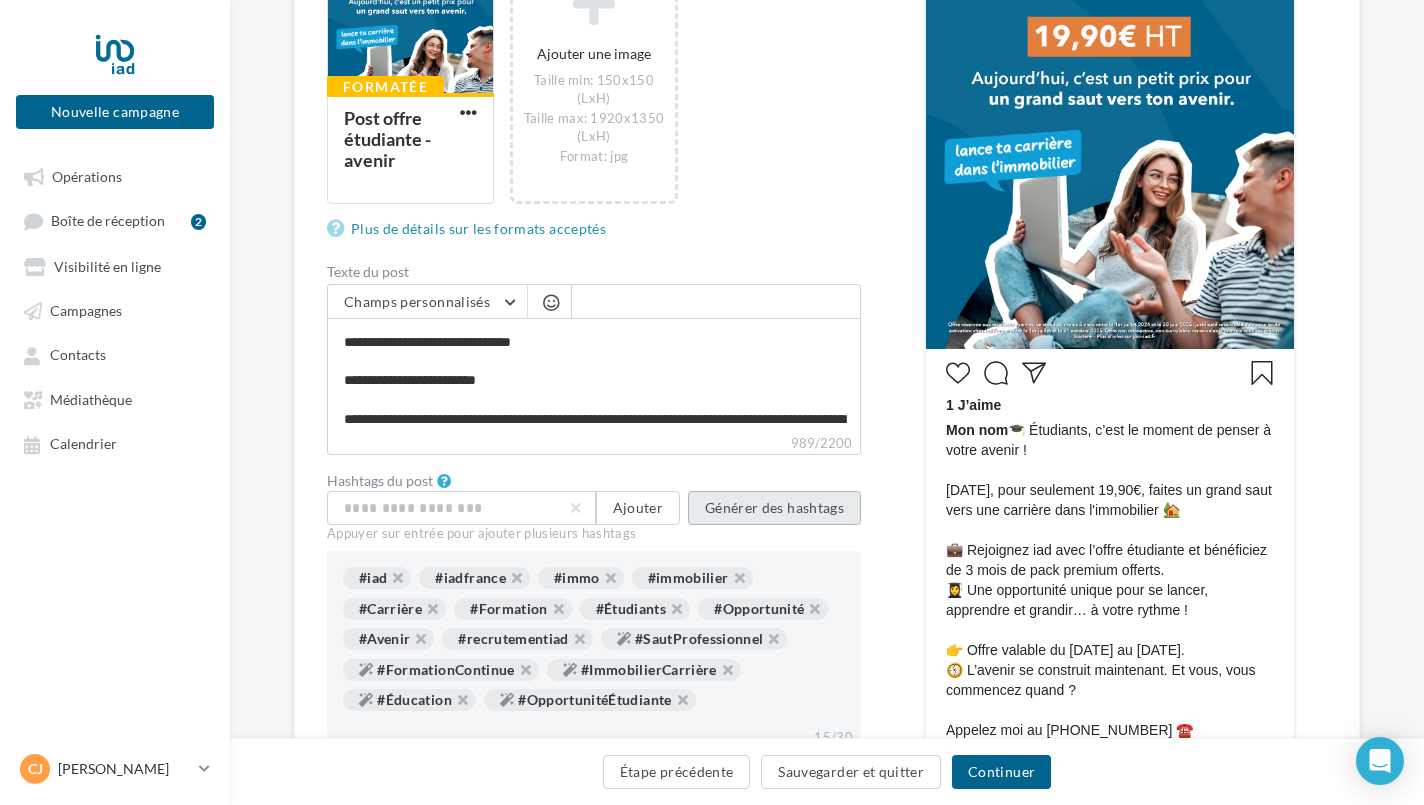 click on "Générer des hashtags" at bounding box center [774, 508] 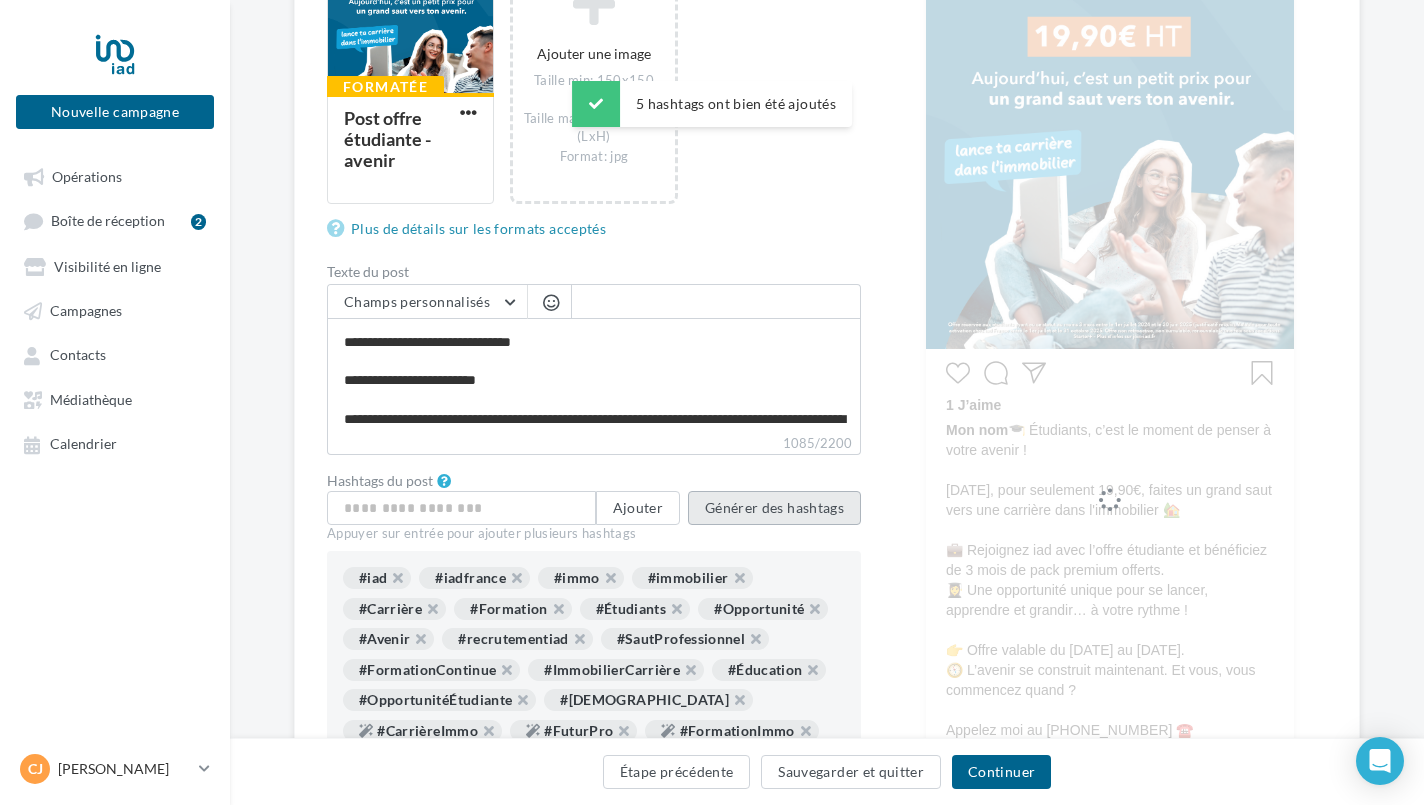 scroll, scrollTop: 578, scrollLeft: 0, axis: vertical 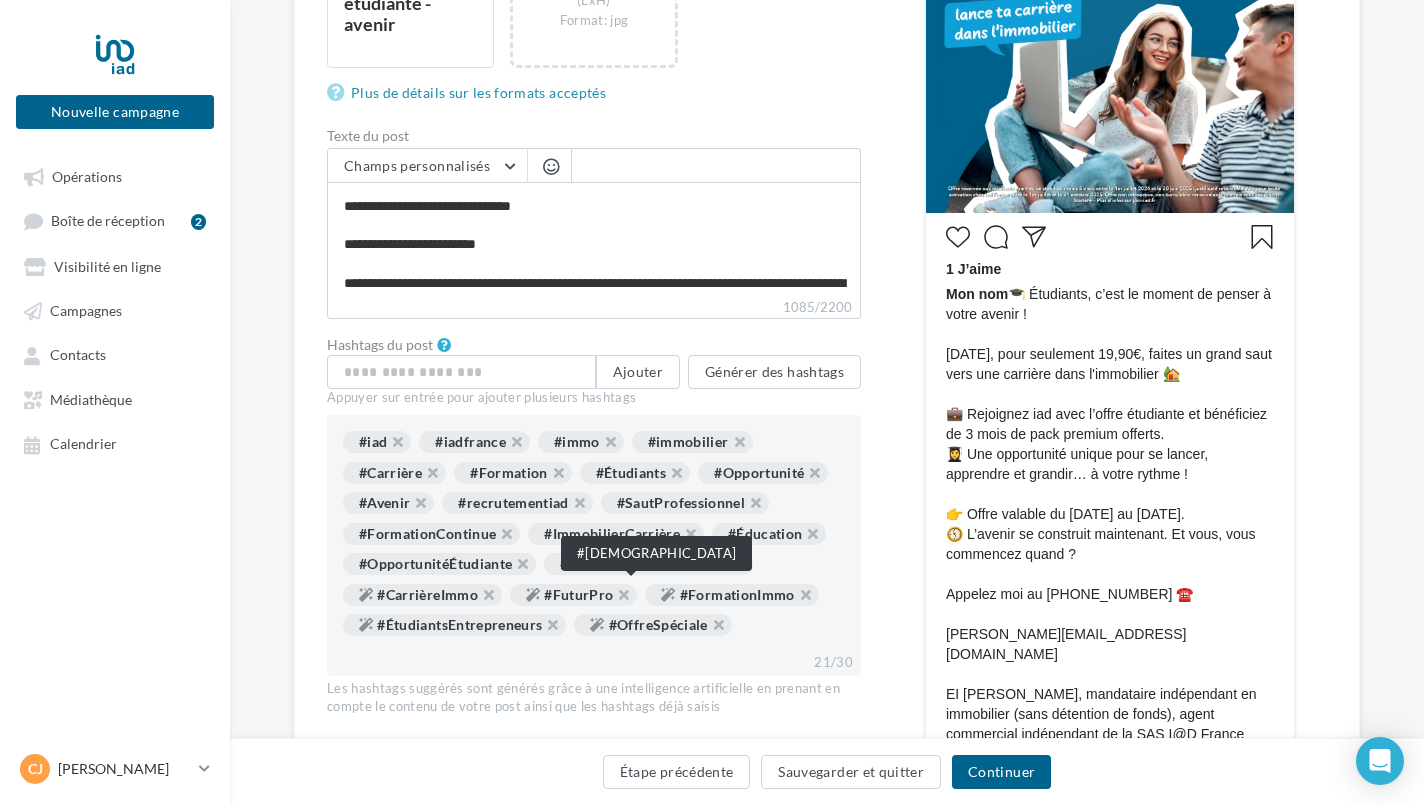 click at bounding box center [729, 569] 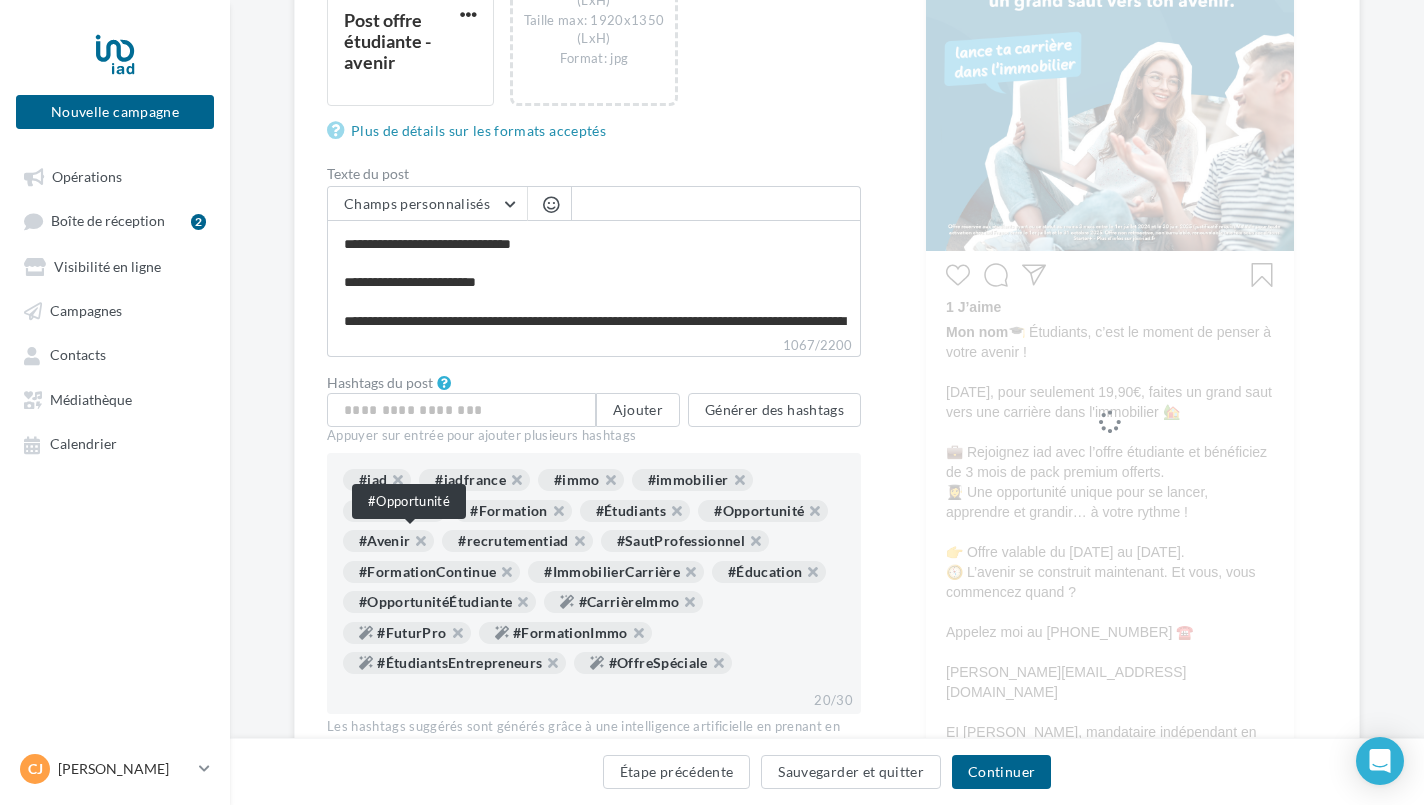 scroll, scrollTop: 439, scrollLeft: 0, axis: vertical 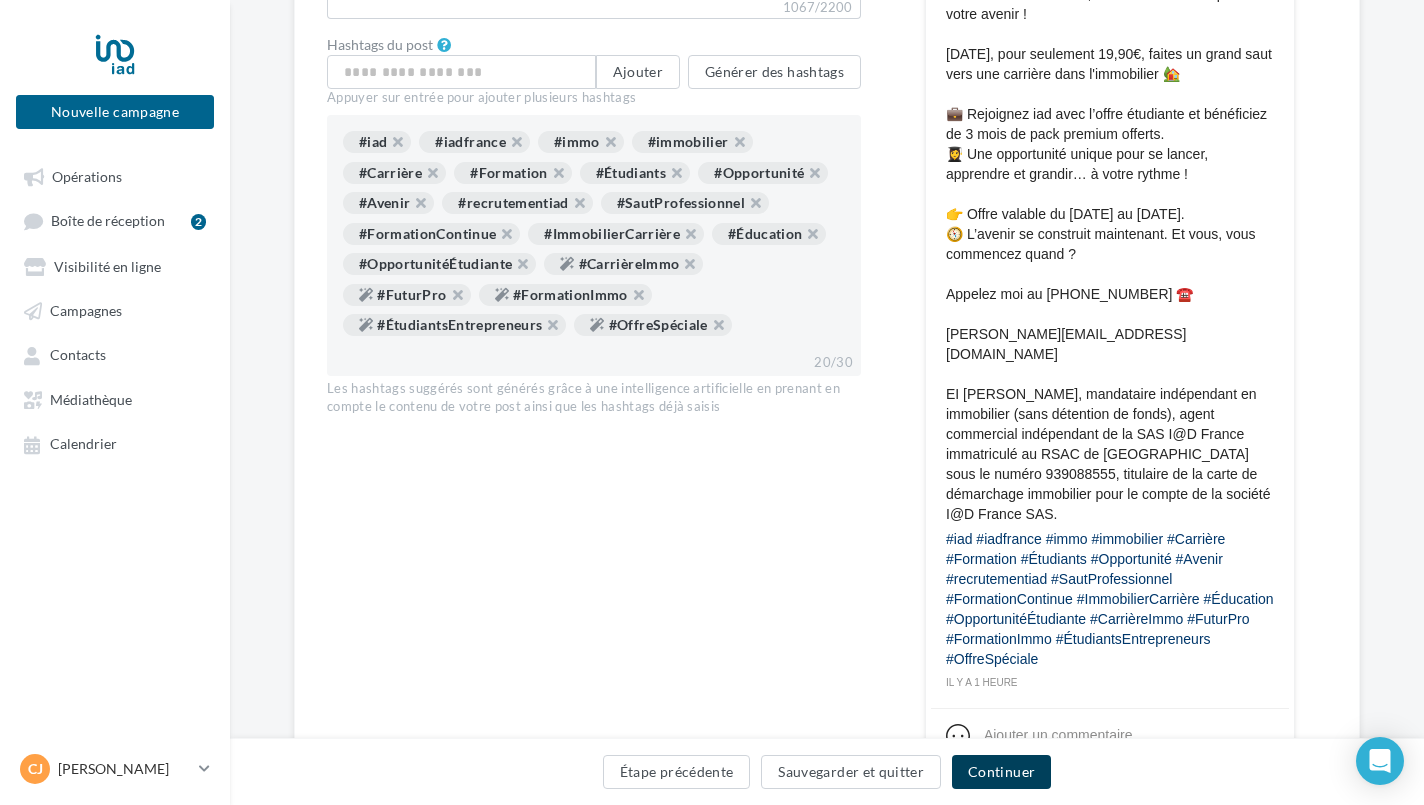 click on "Continuer" at bounding box center (1001, 772) 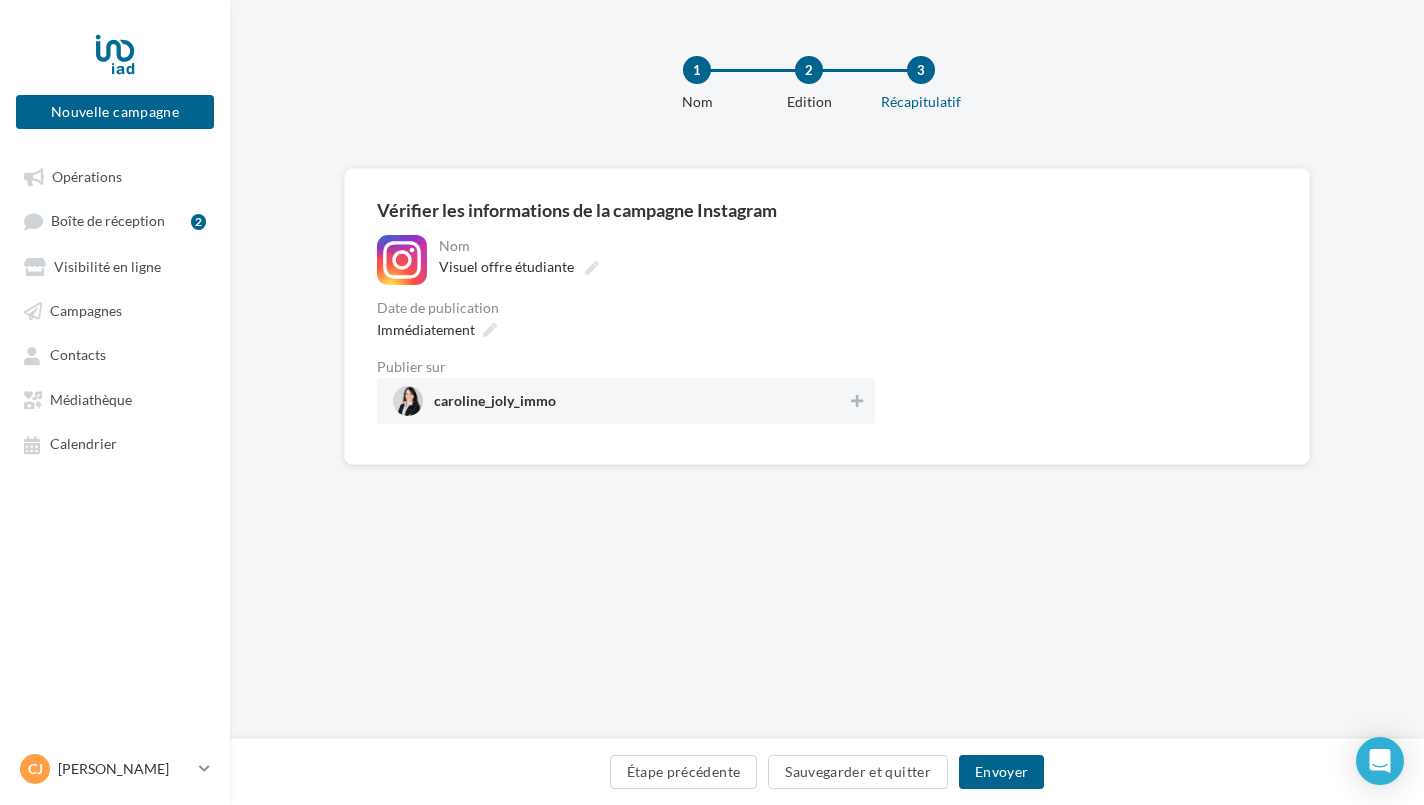 scroll, scrollTop: 3, scrollLeft: 0, axis: vertical 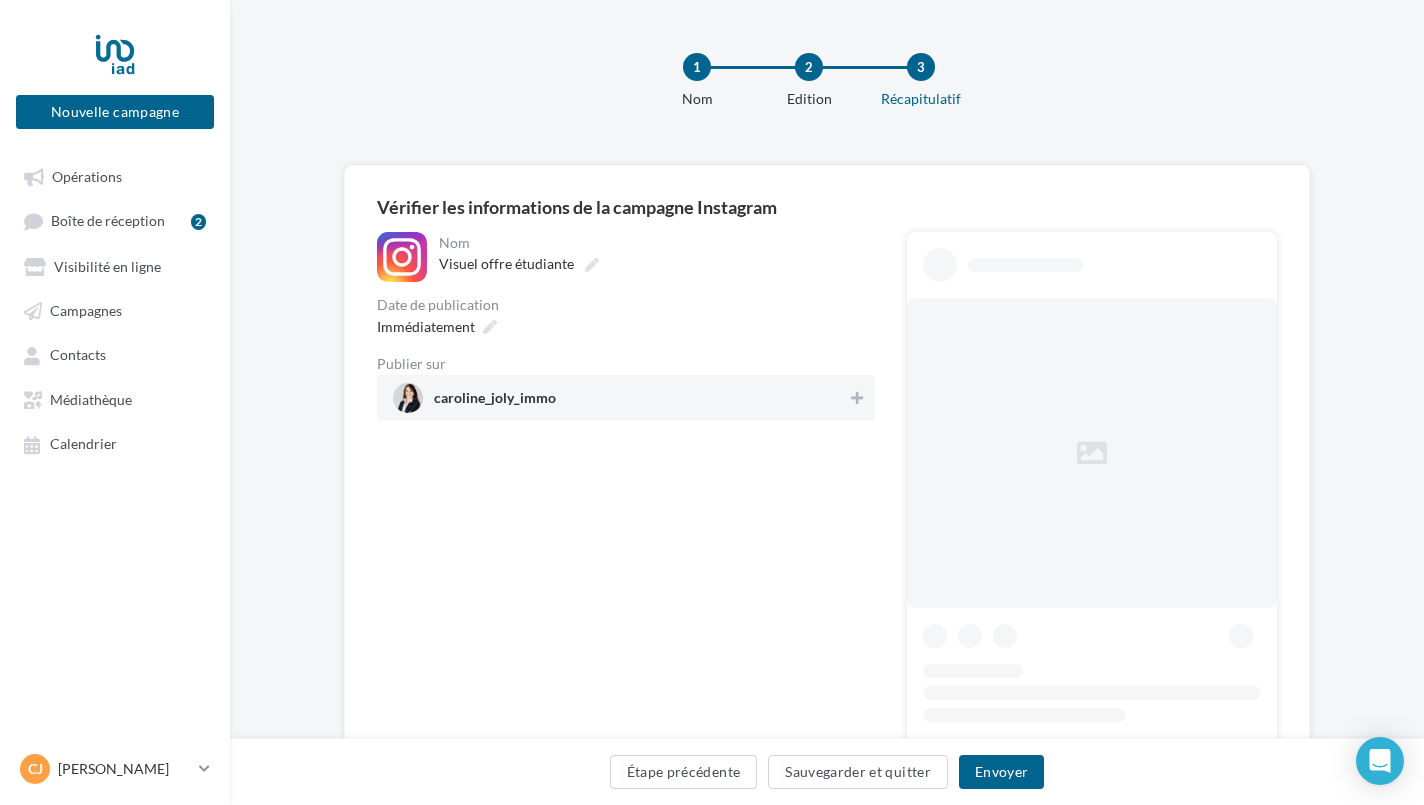 click on "caroline_joly_immo" at bounding box center (495, 402) 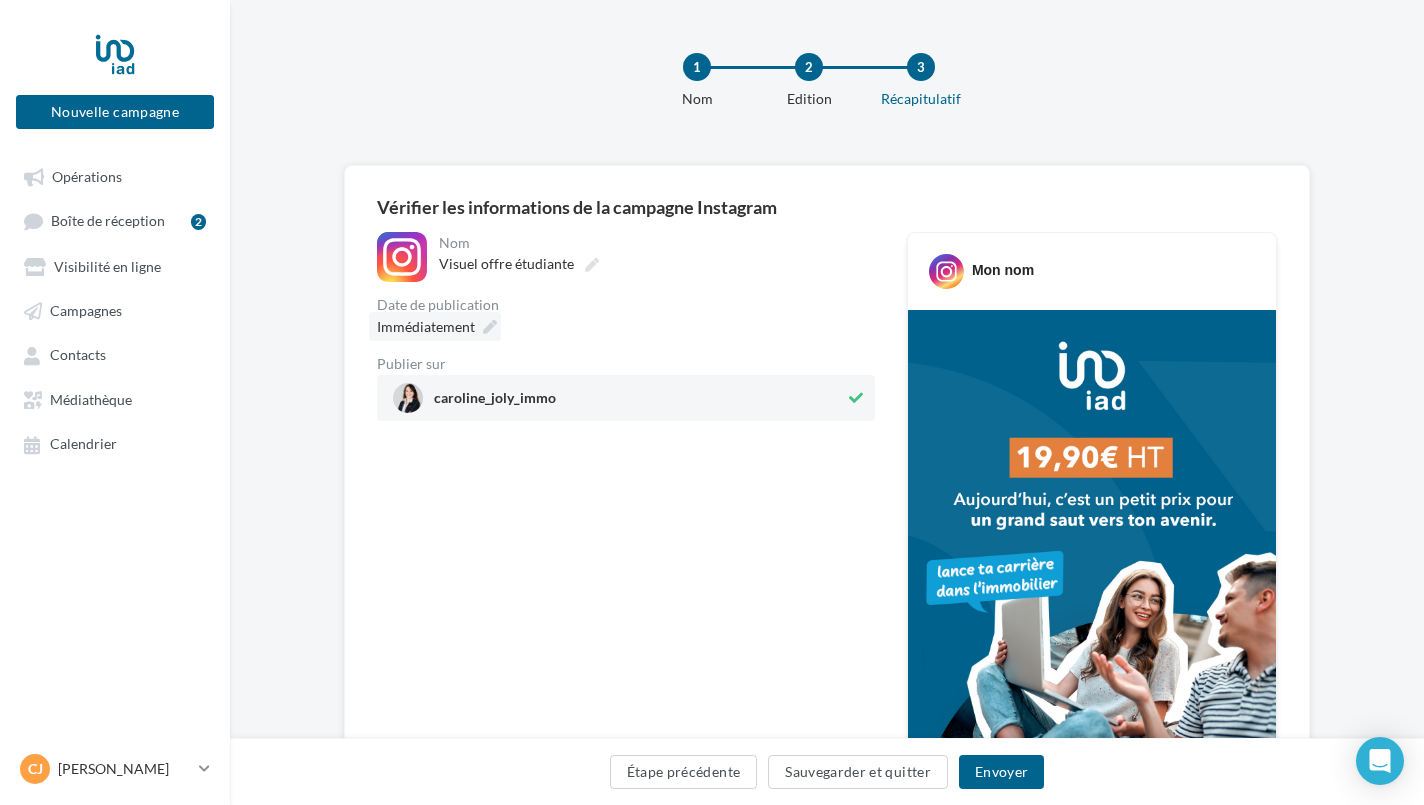 click at bounding box center (490, 327) 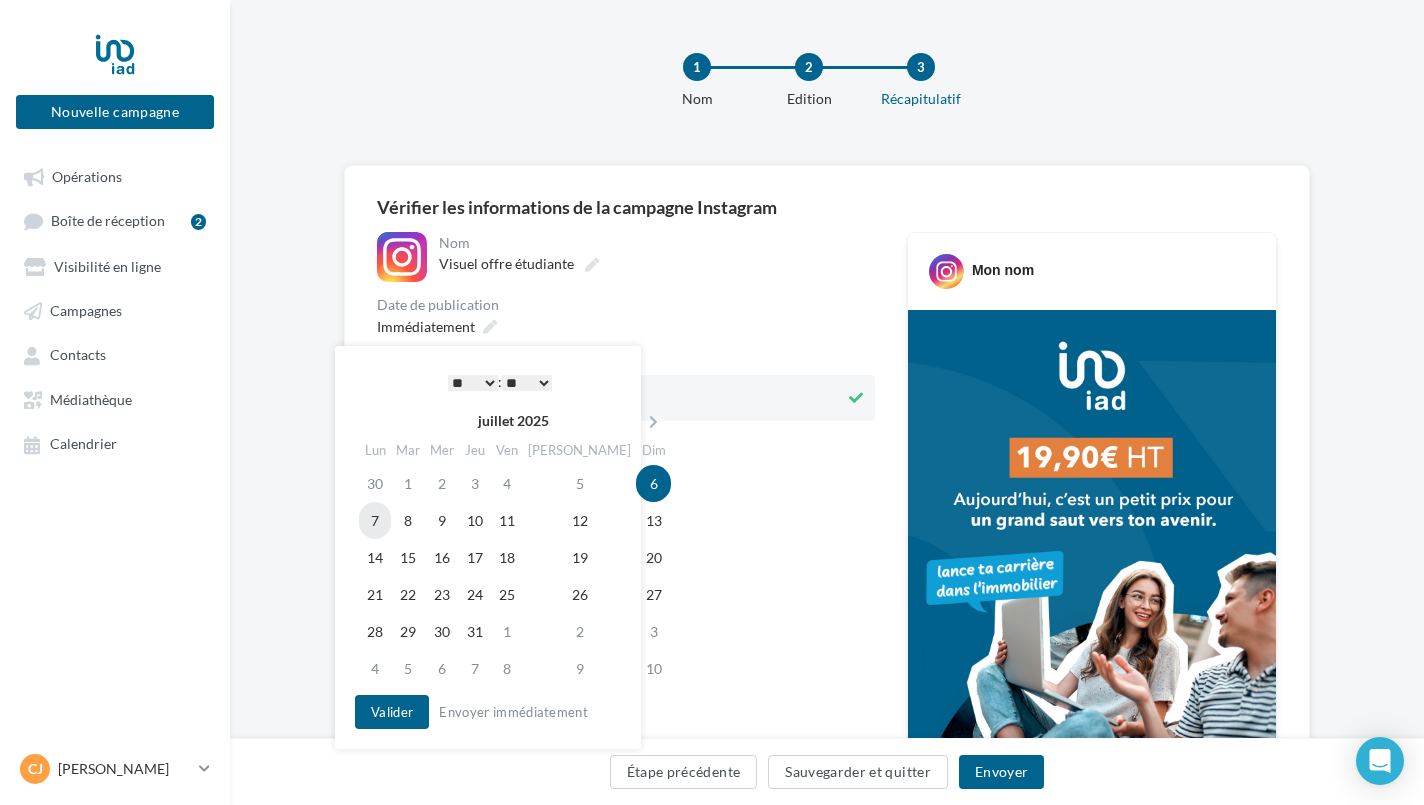 click on "7" at bounding box center (375, 520) 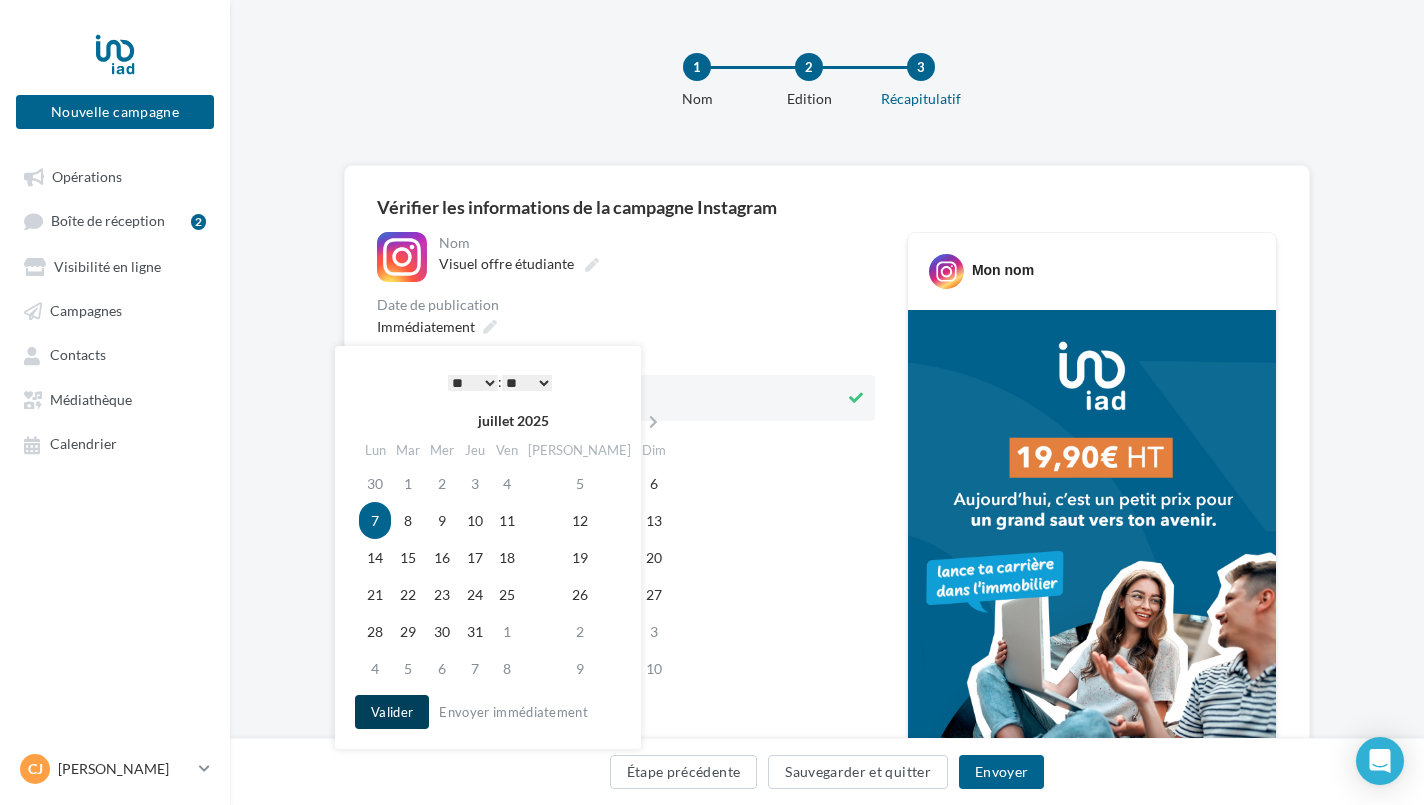 click on "Valider" at bounding box center (392, 712) 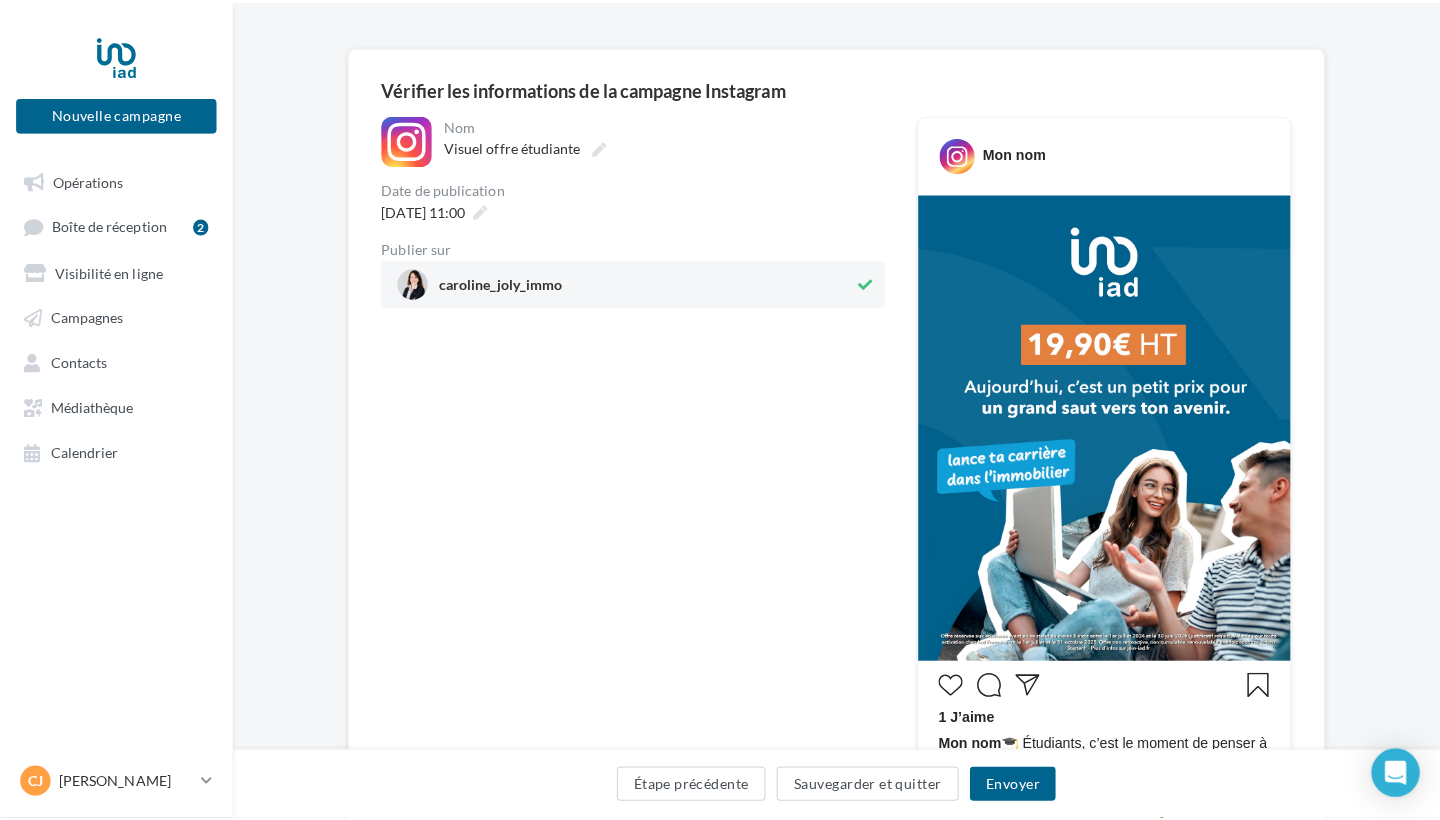 scroll, scrollTop: 257, scrollLeft: 0, axis: vertical 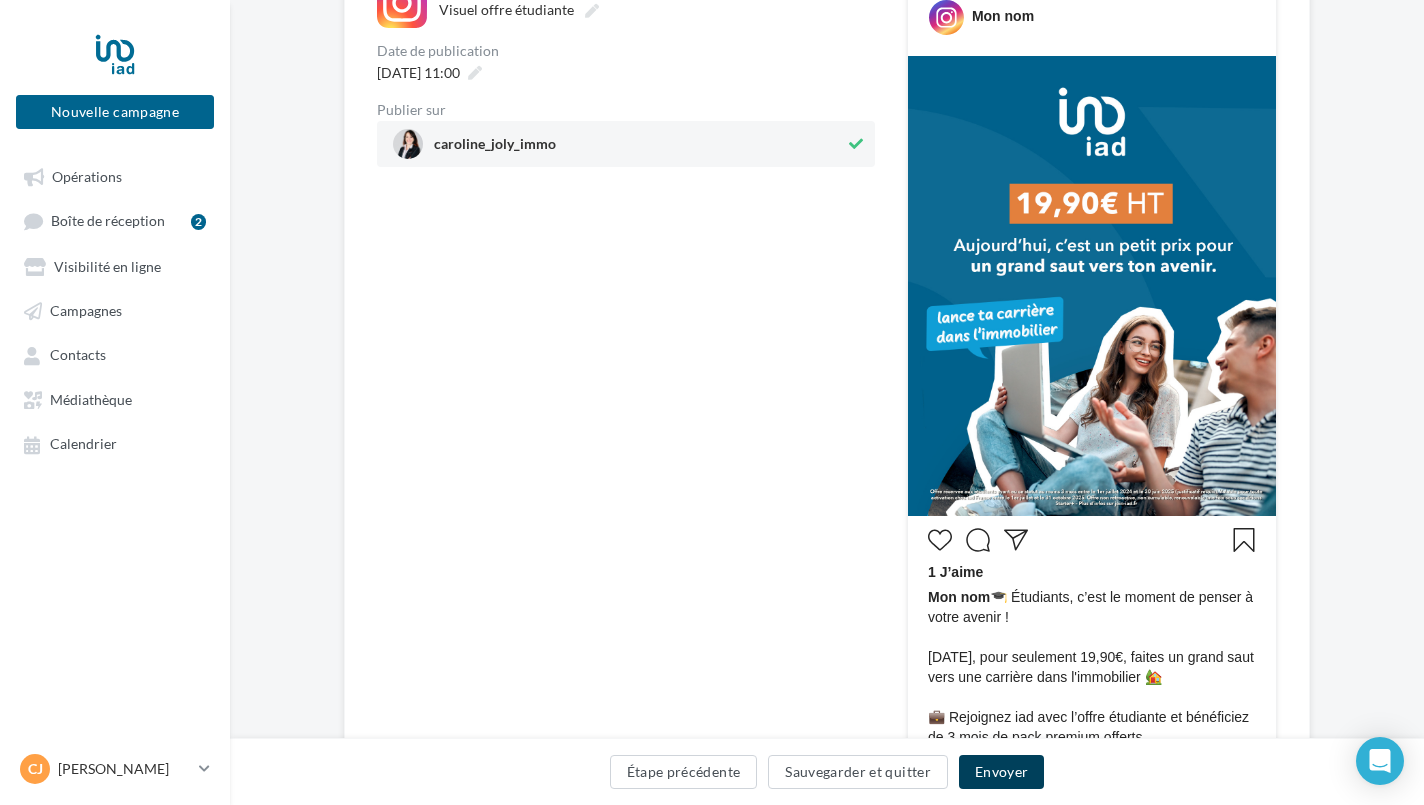click on "Envoyer" at bounding box center [1001, 772] 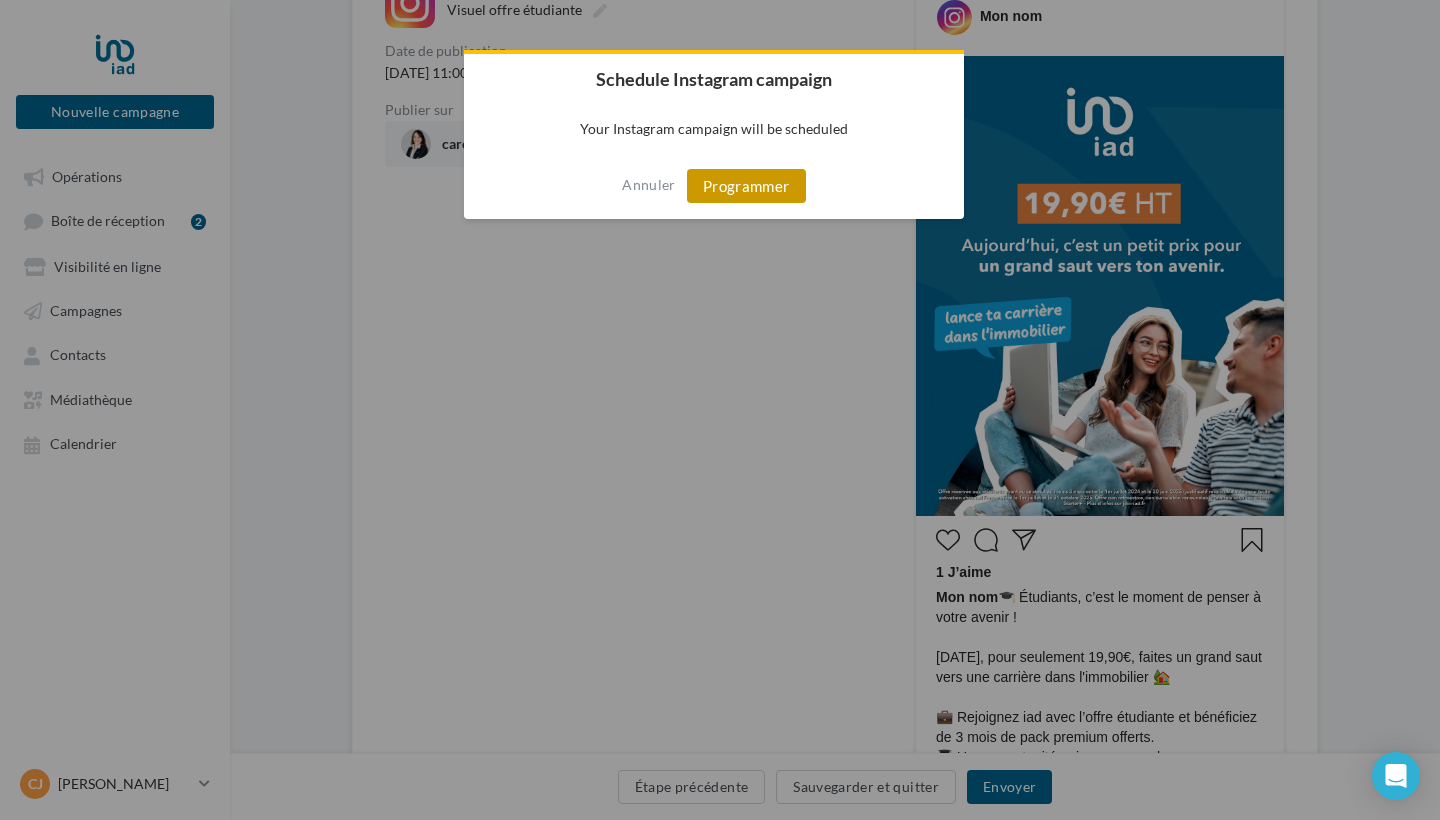 click on "Programmer" at bounding box center [746, 186] 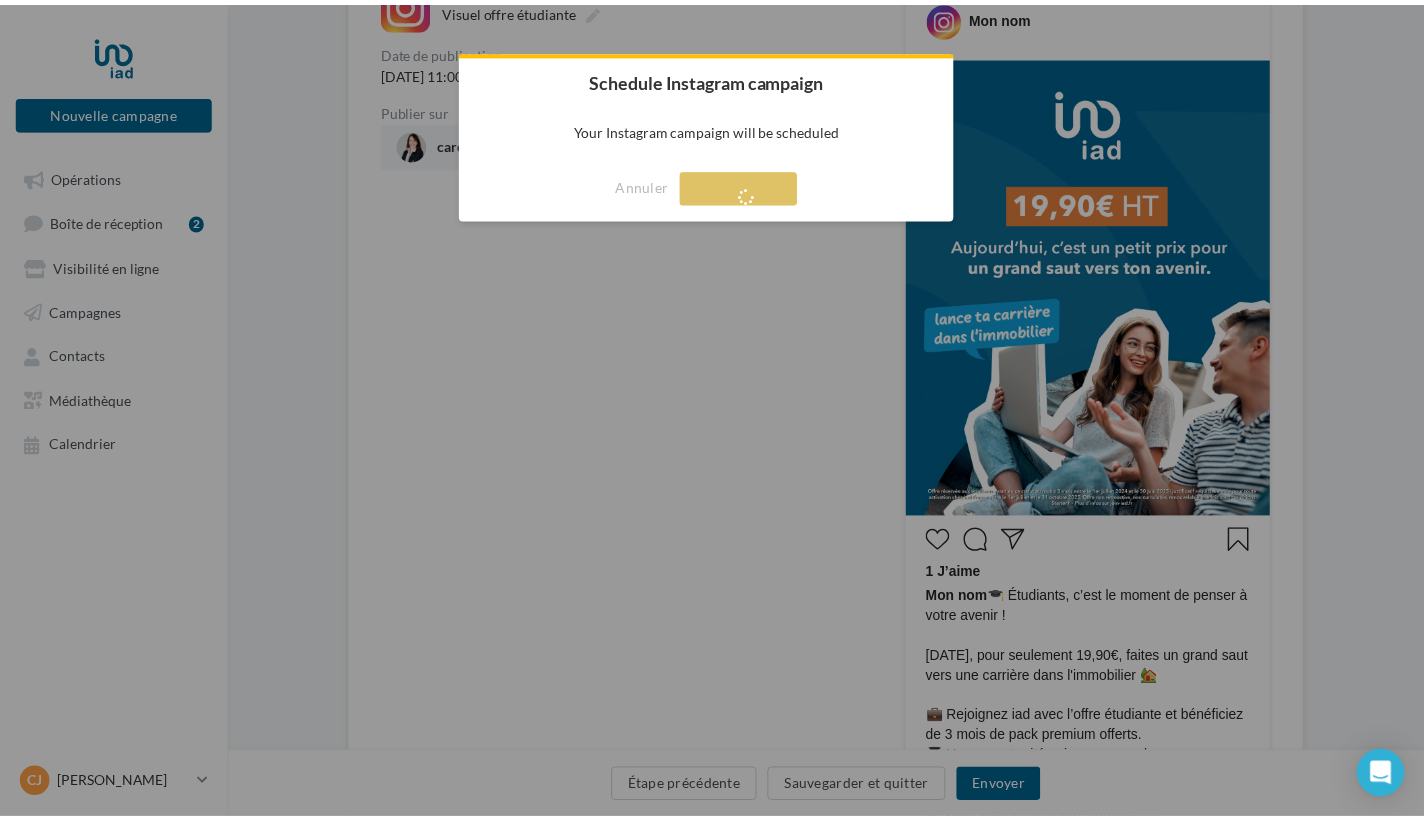 scroll, scrollTop: 32, scrollLeft: 0, axis: vertical 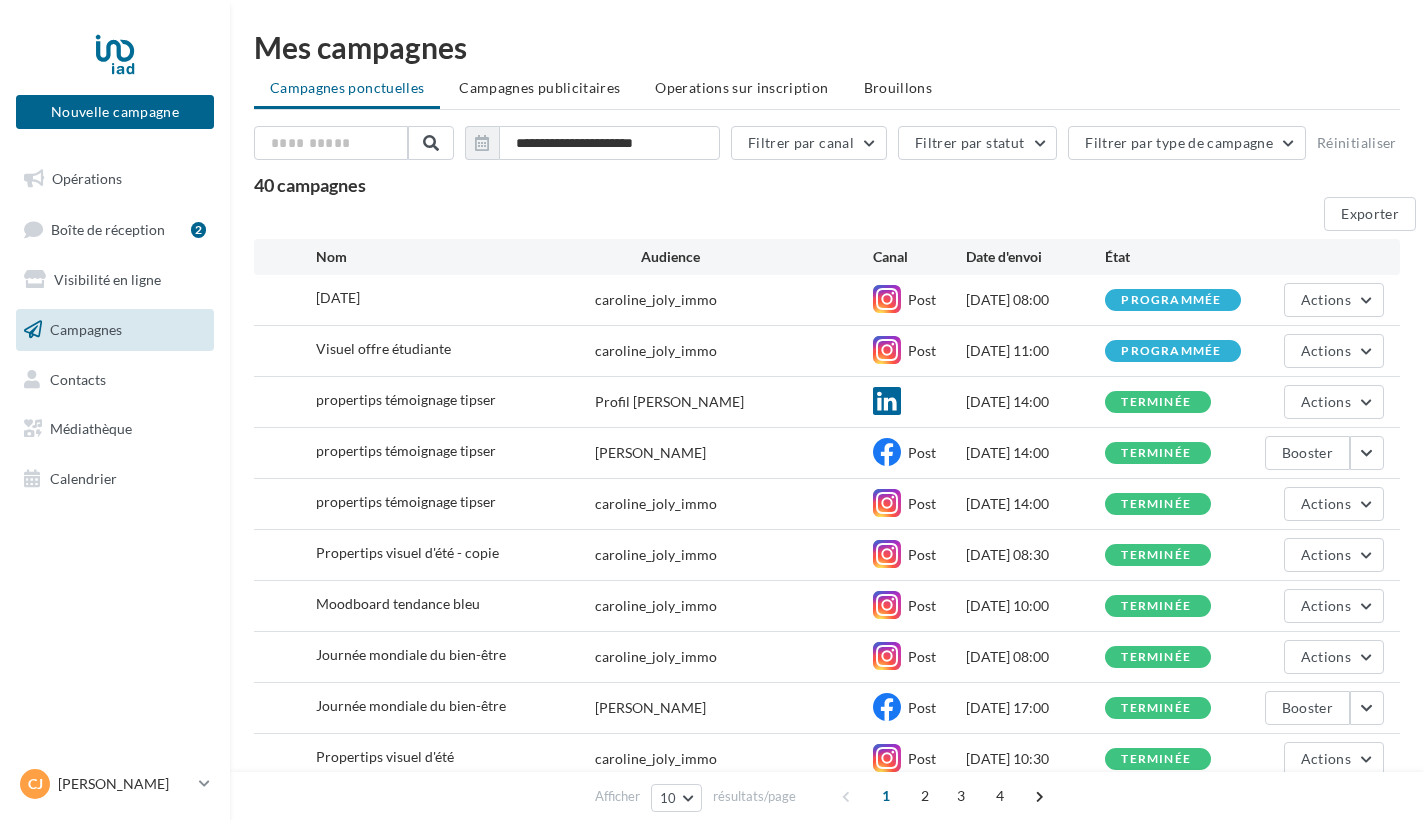 click on "Opérations" at bounding box center (87, 178) 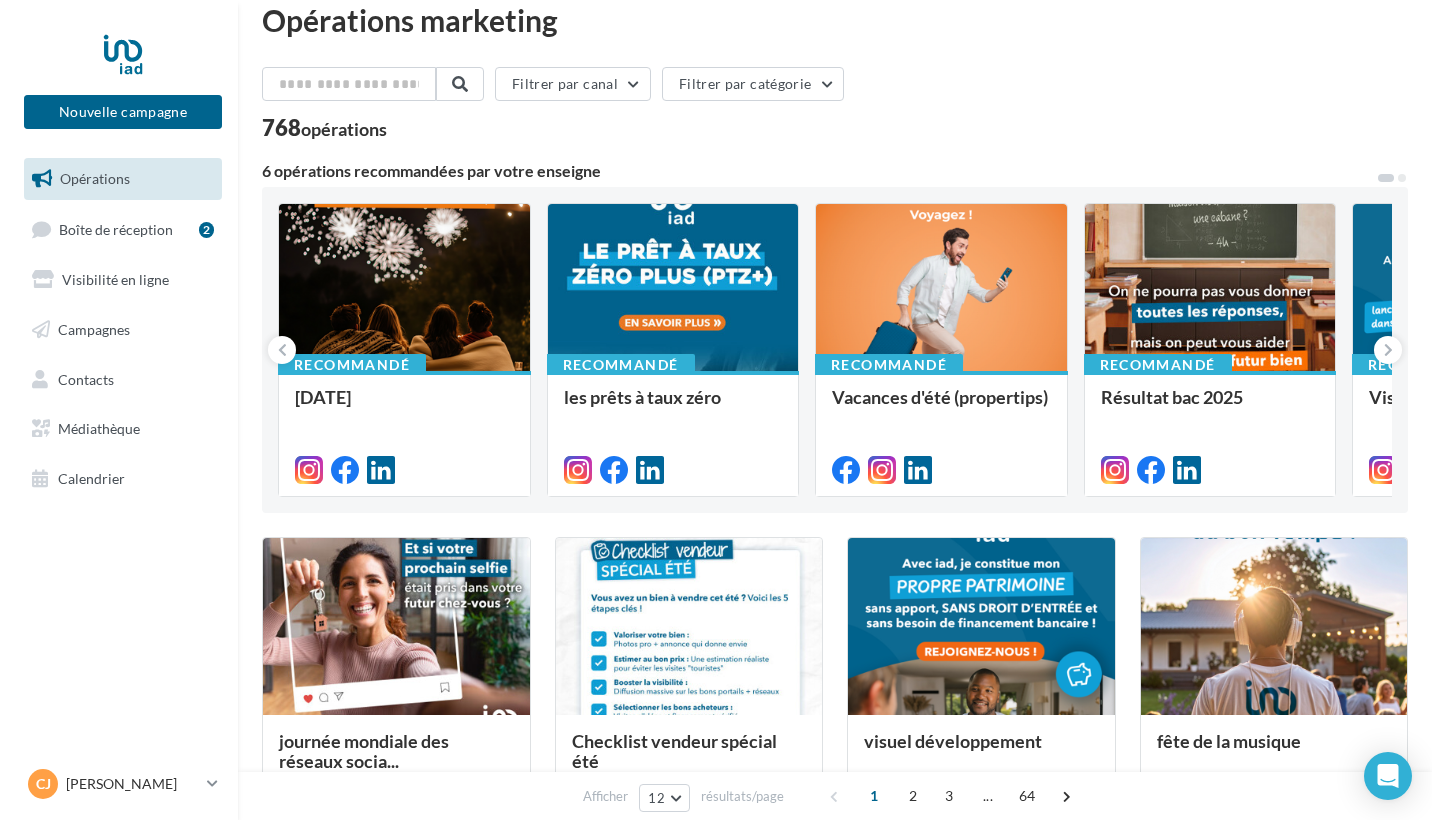 scroll, scrollTop: 86, scrollLeft: 0, axis: vertical 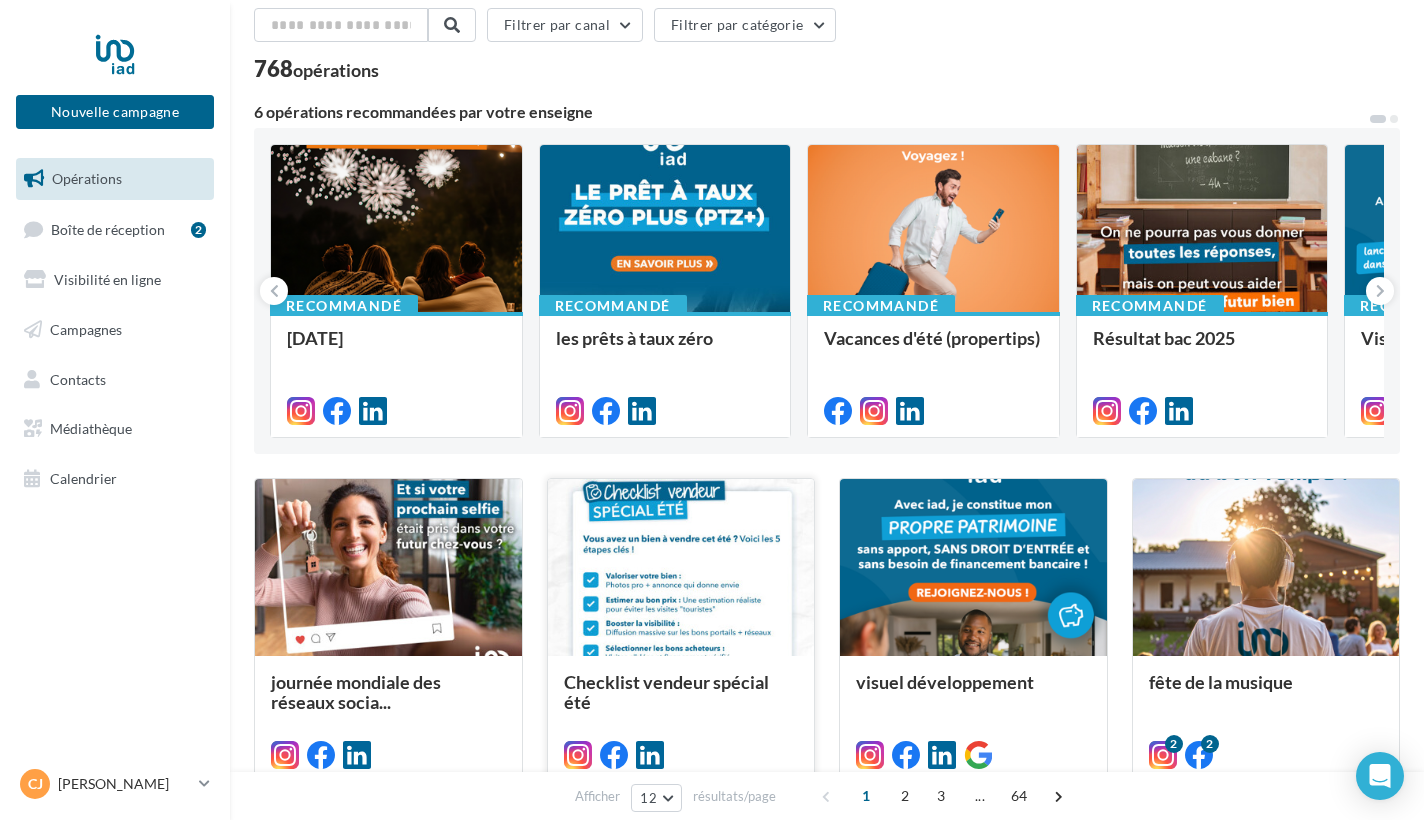 click at bounding box center (681, 568) 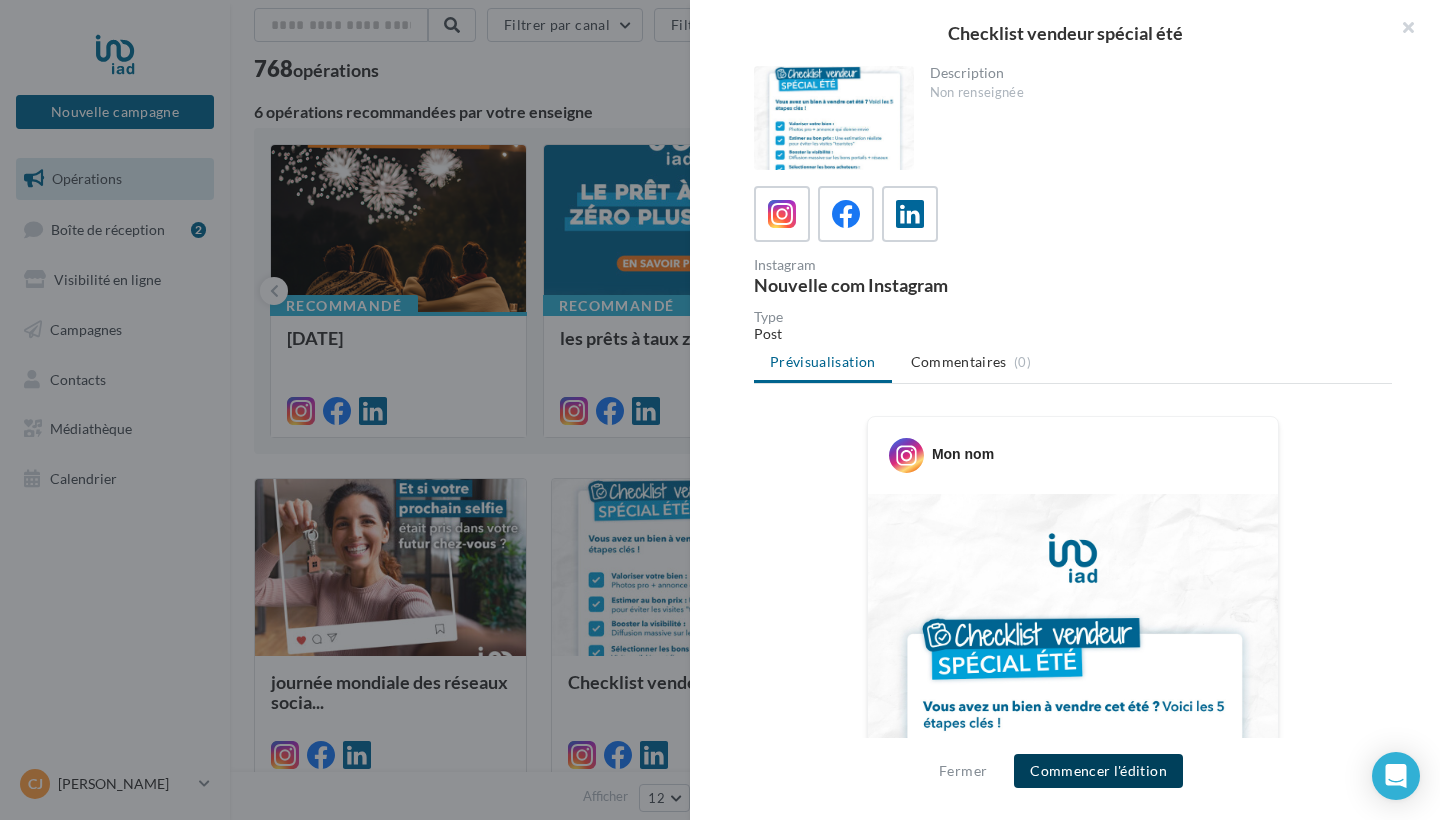 click on "Commencer l'édition" at bounding box center (1098, 771) 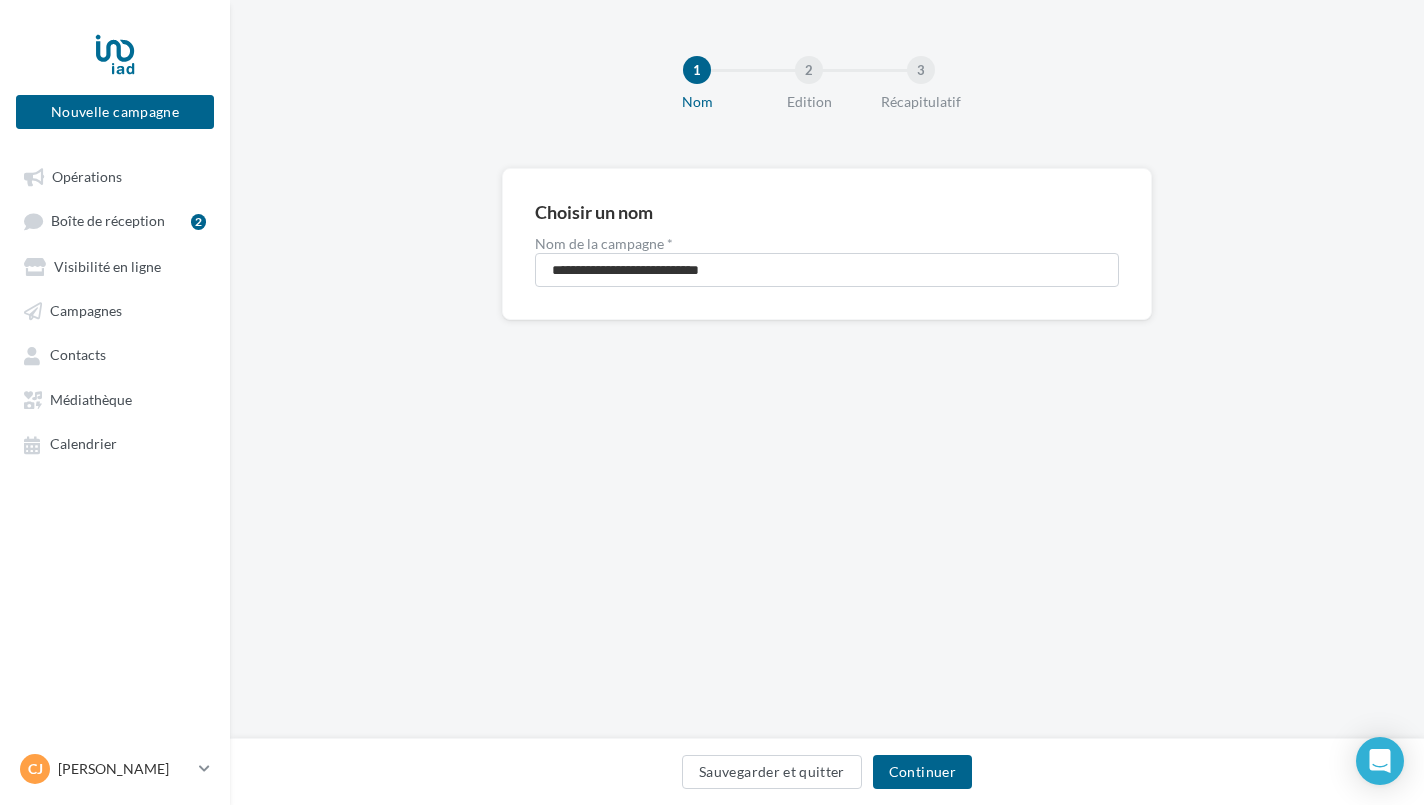 scroll, scrollTop: 3, scrollLeft: 0, axis: vertical 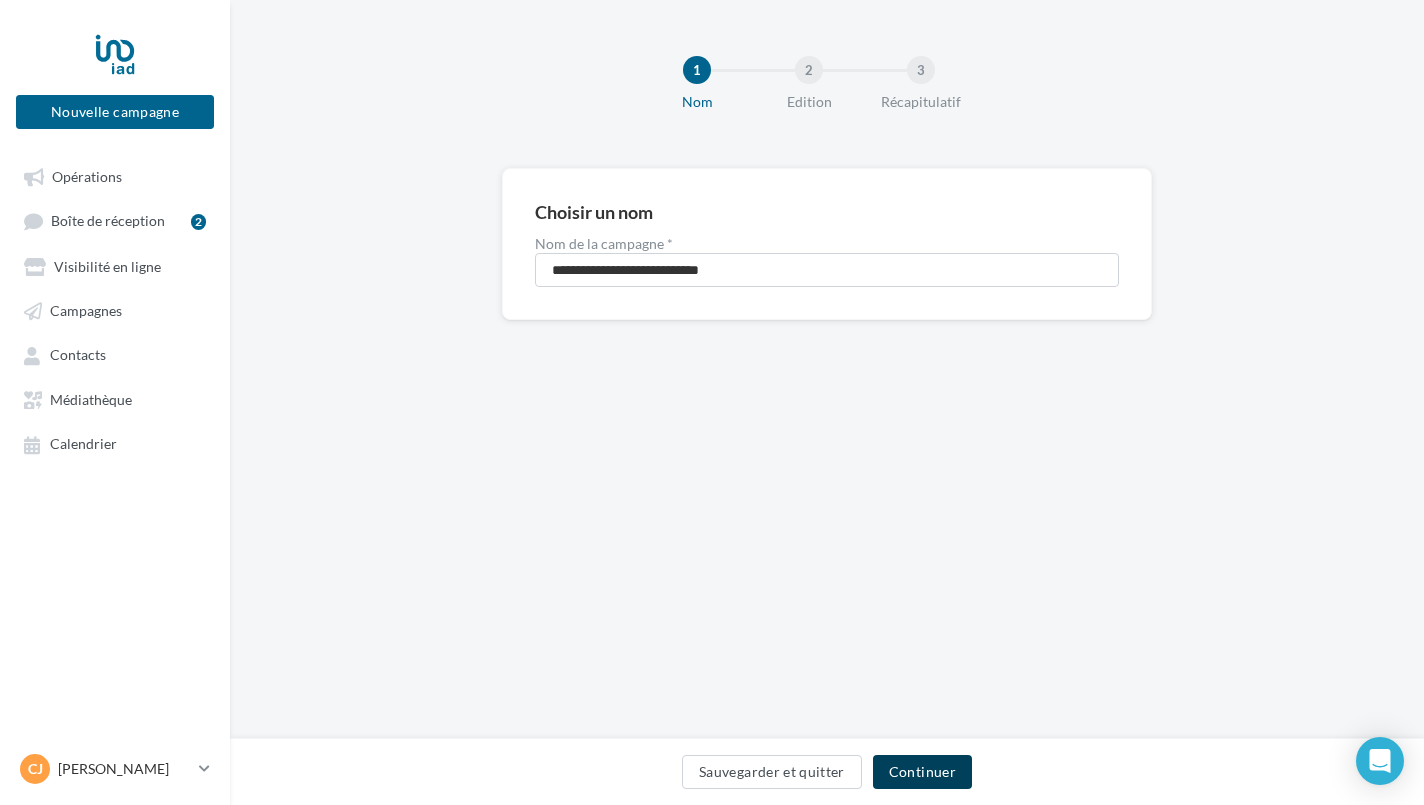 click on "Continuer" at bounding box center [922, 772] 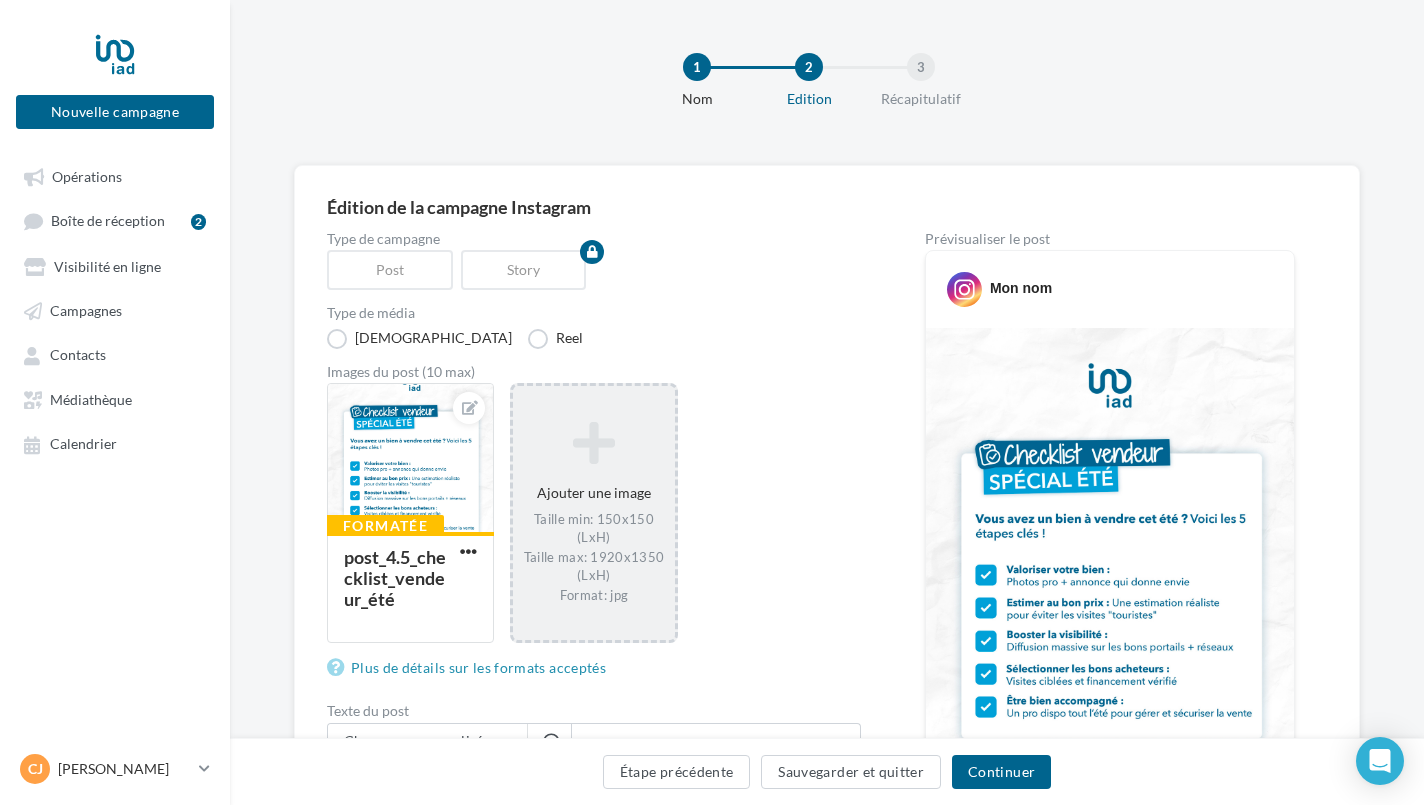 scroll, scrollTop: 362, scrollLeft: 0, axis: vertical 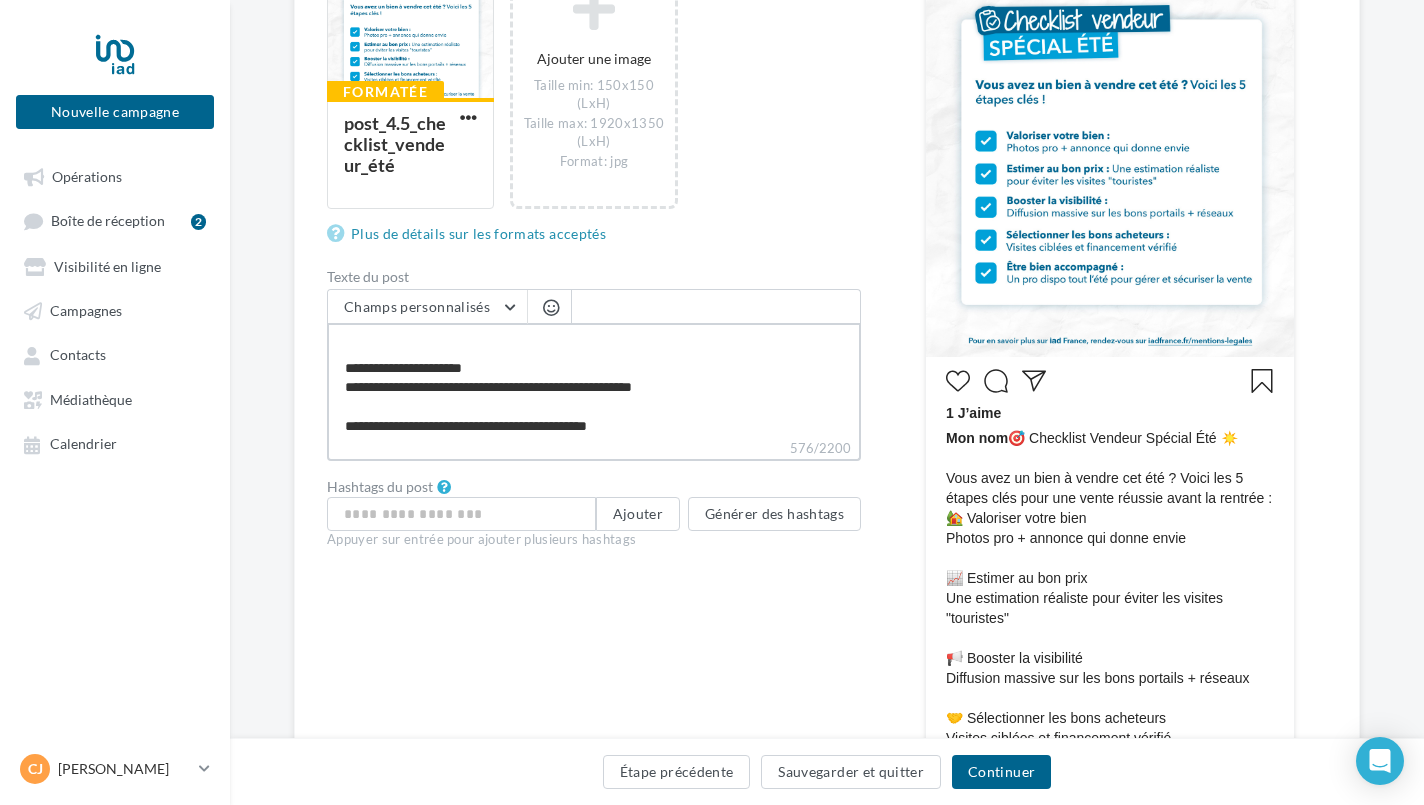 drag, startPoint x: 665, startPoint y: 414, endPoint x: 642, endPoint y: 429, distance: 27.45906 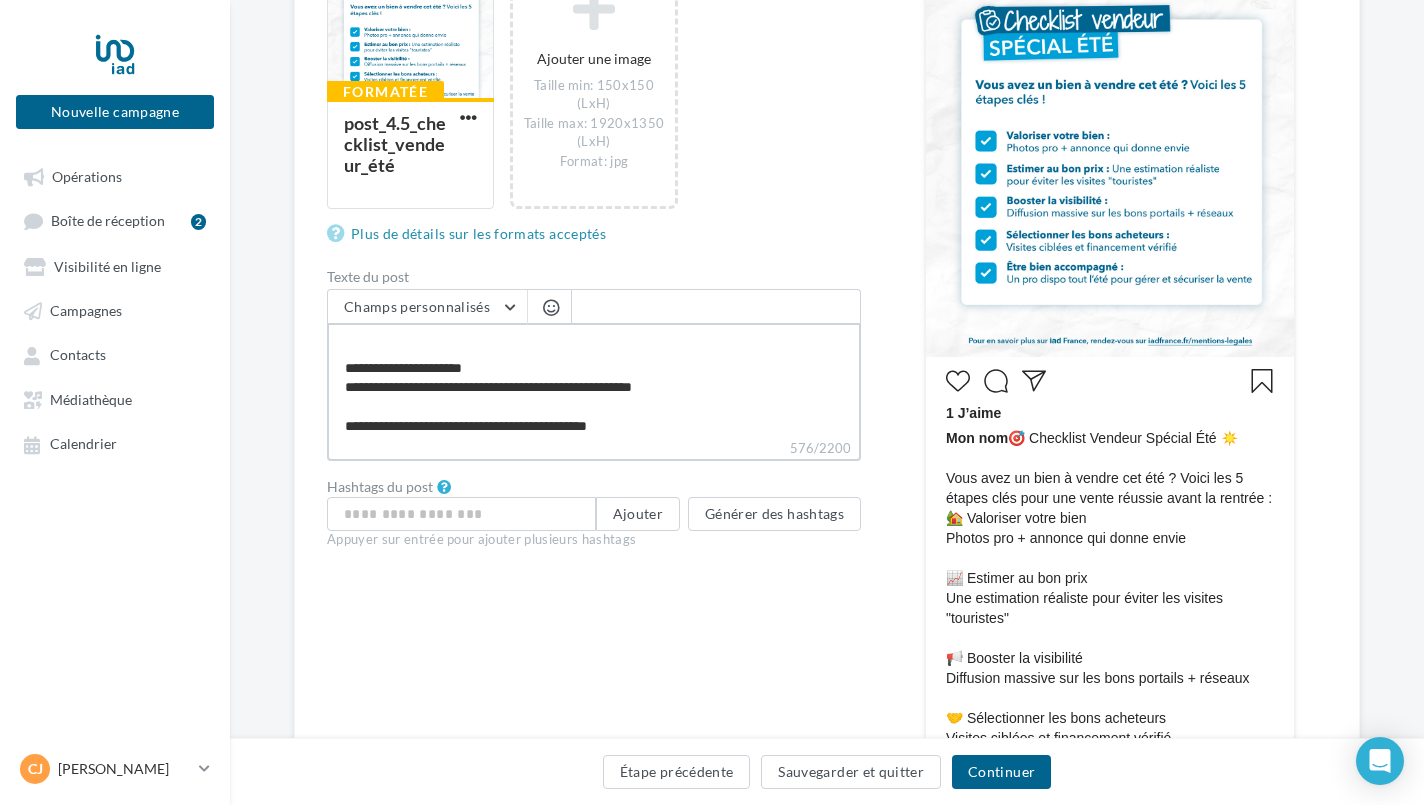 click on "**********" at bounding box center (594, 380) 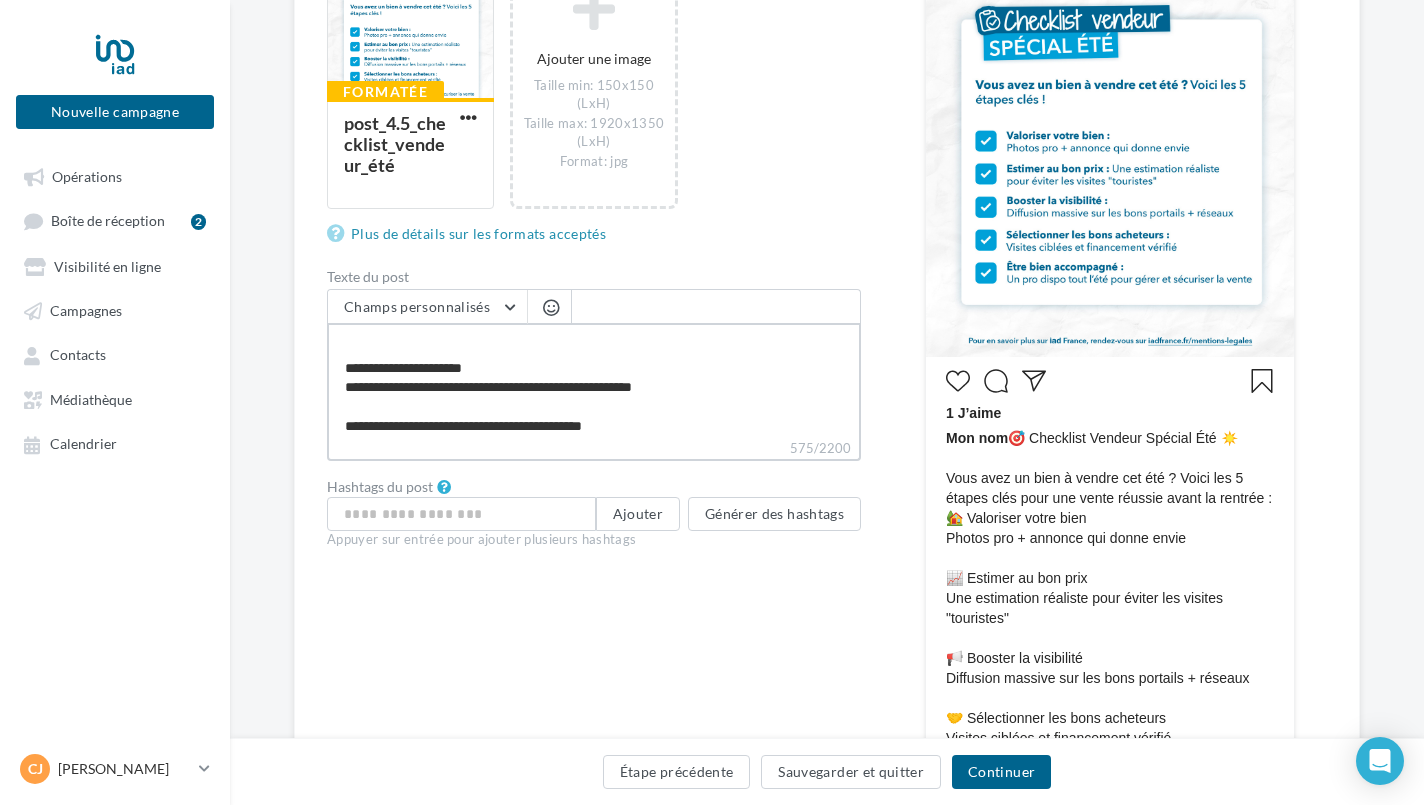 type on "**********" 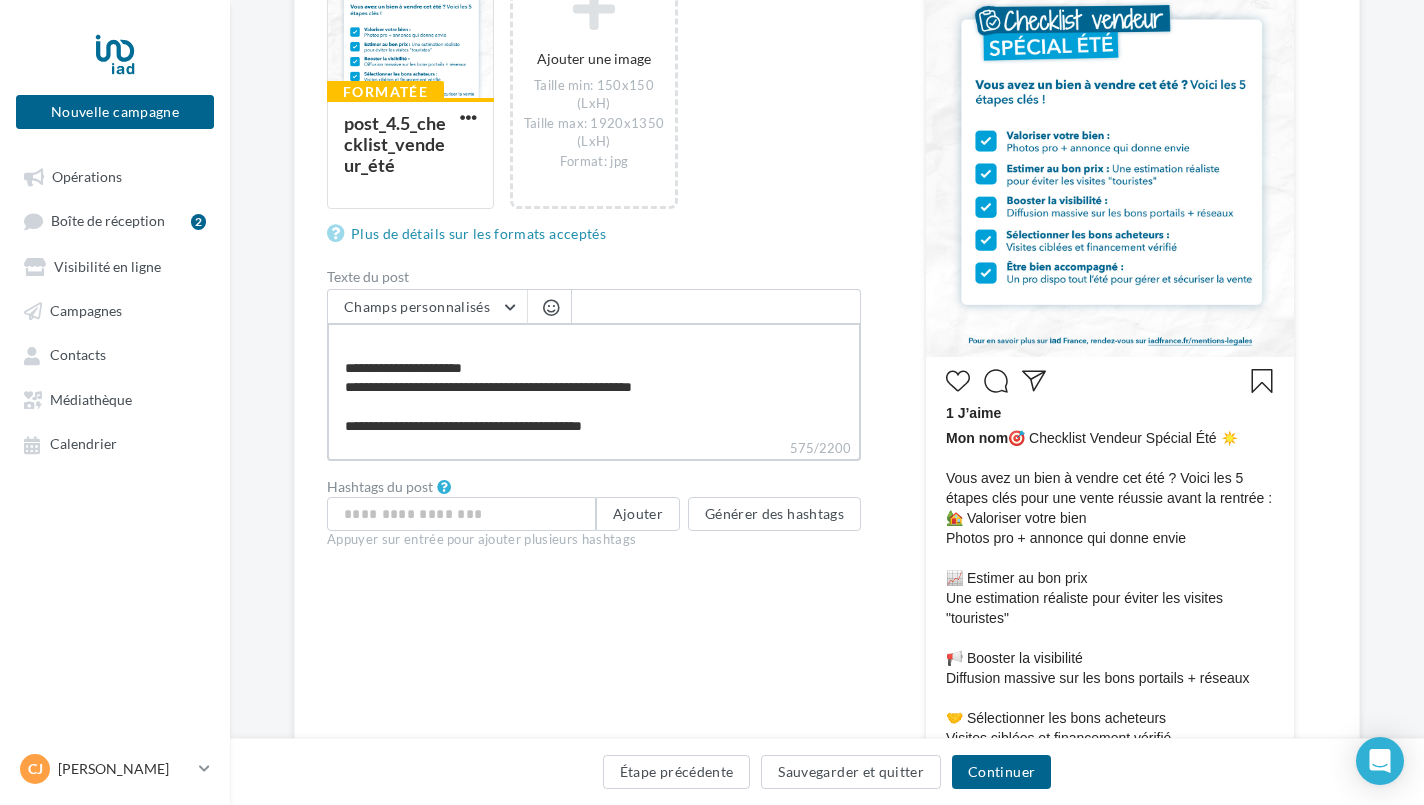 type on "**********" 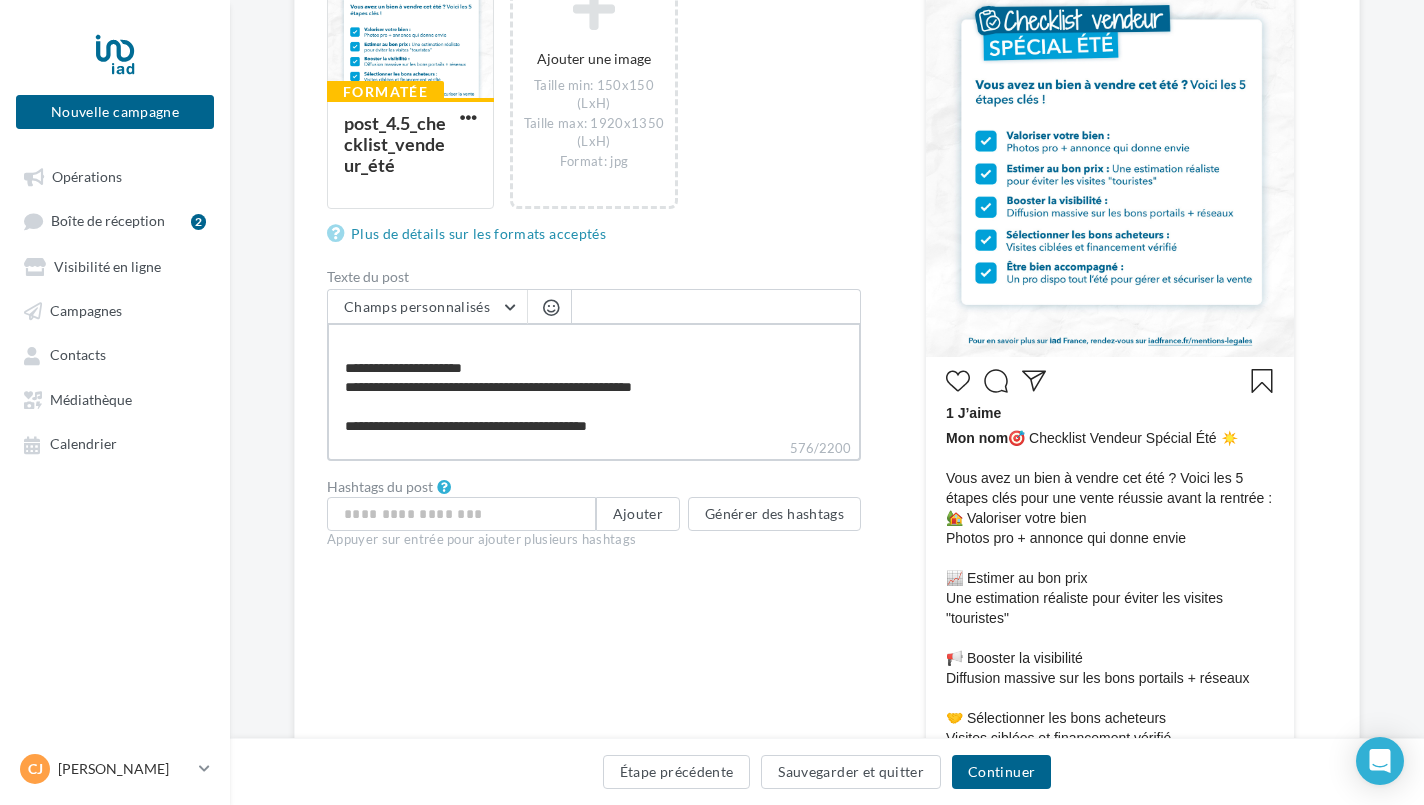 type on "**********" 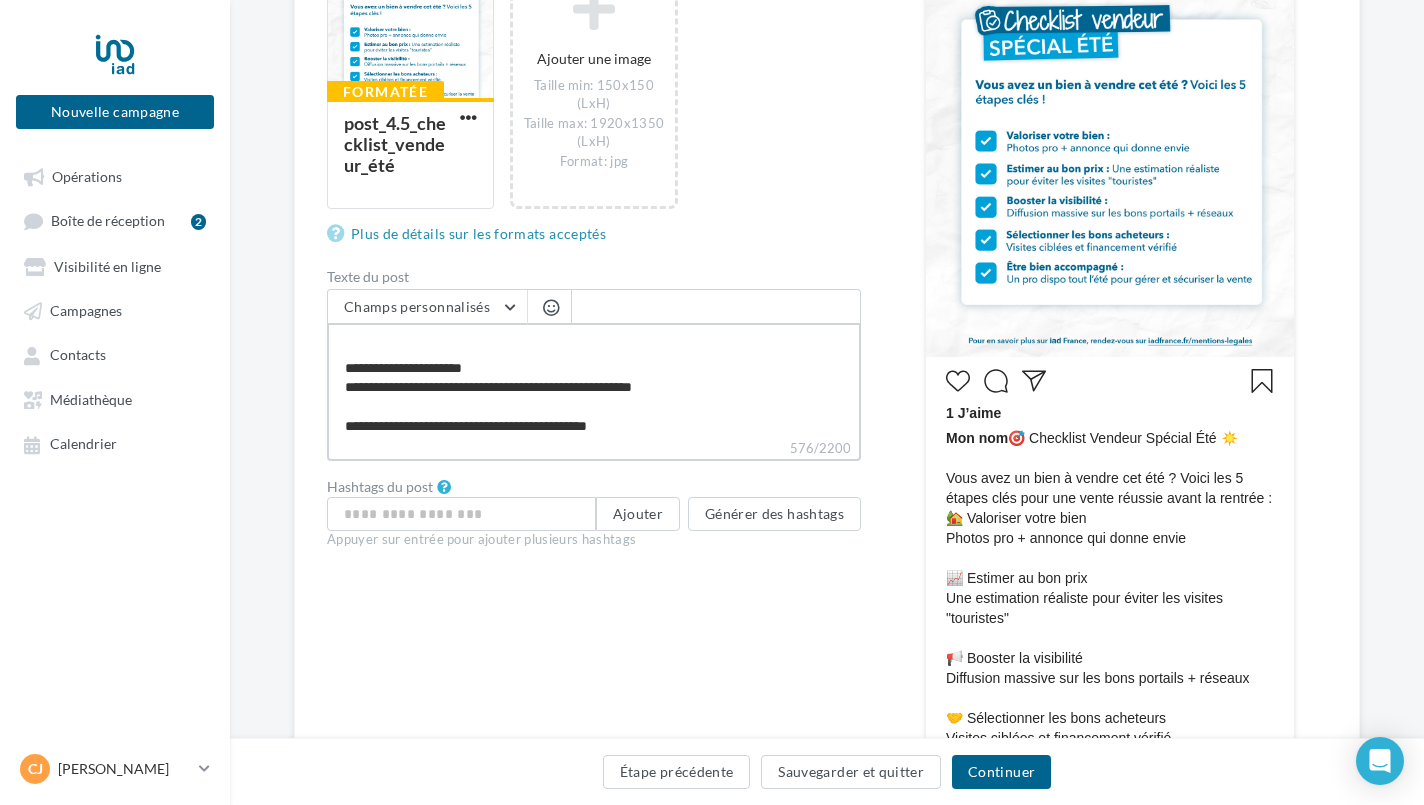 type on "**********" 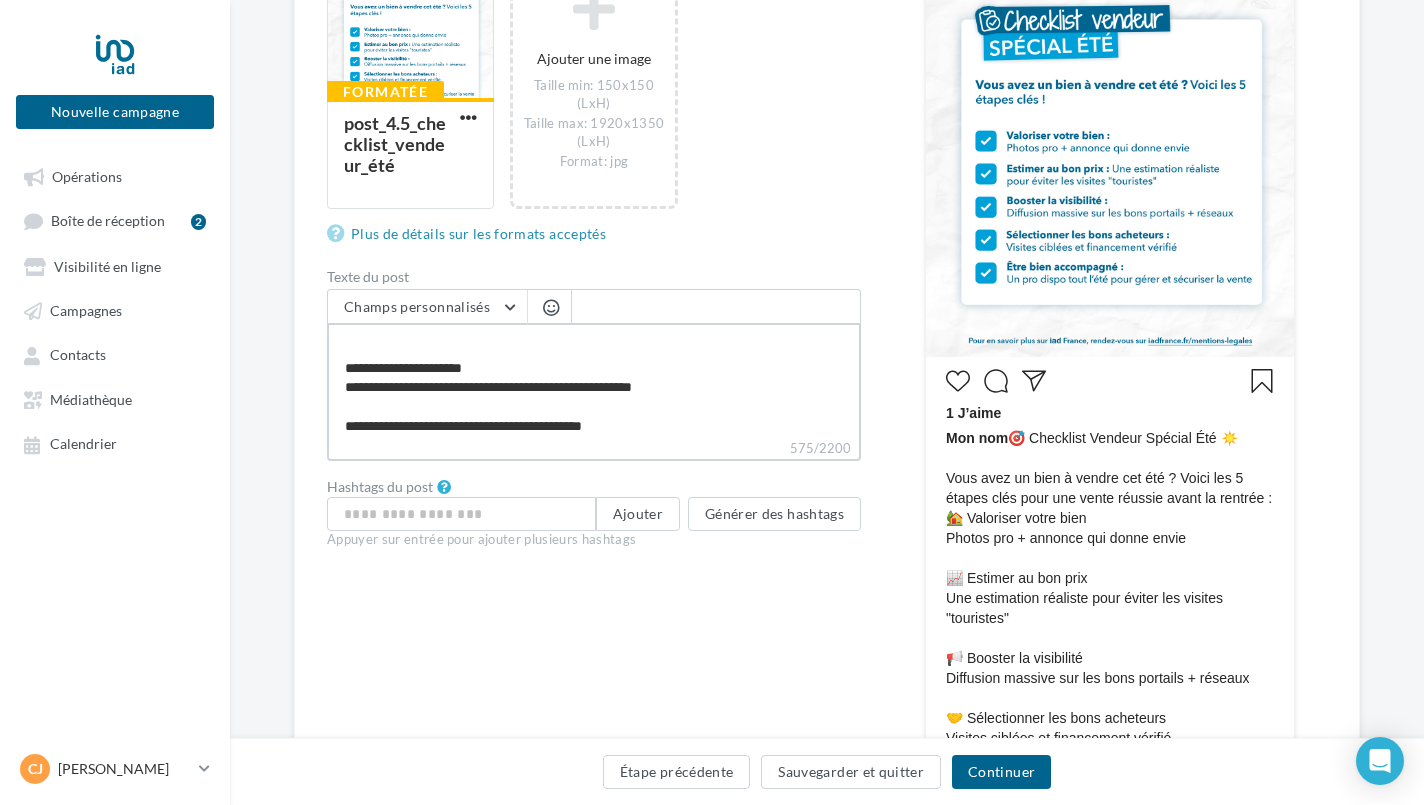 type on "**********" 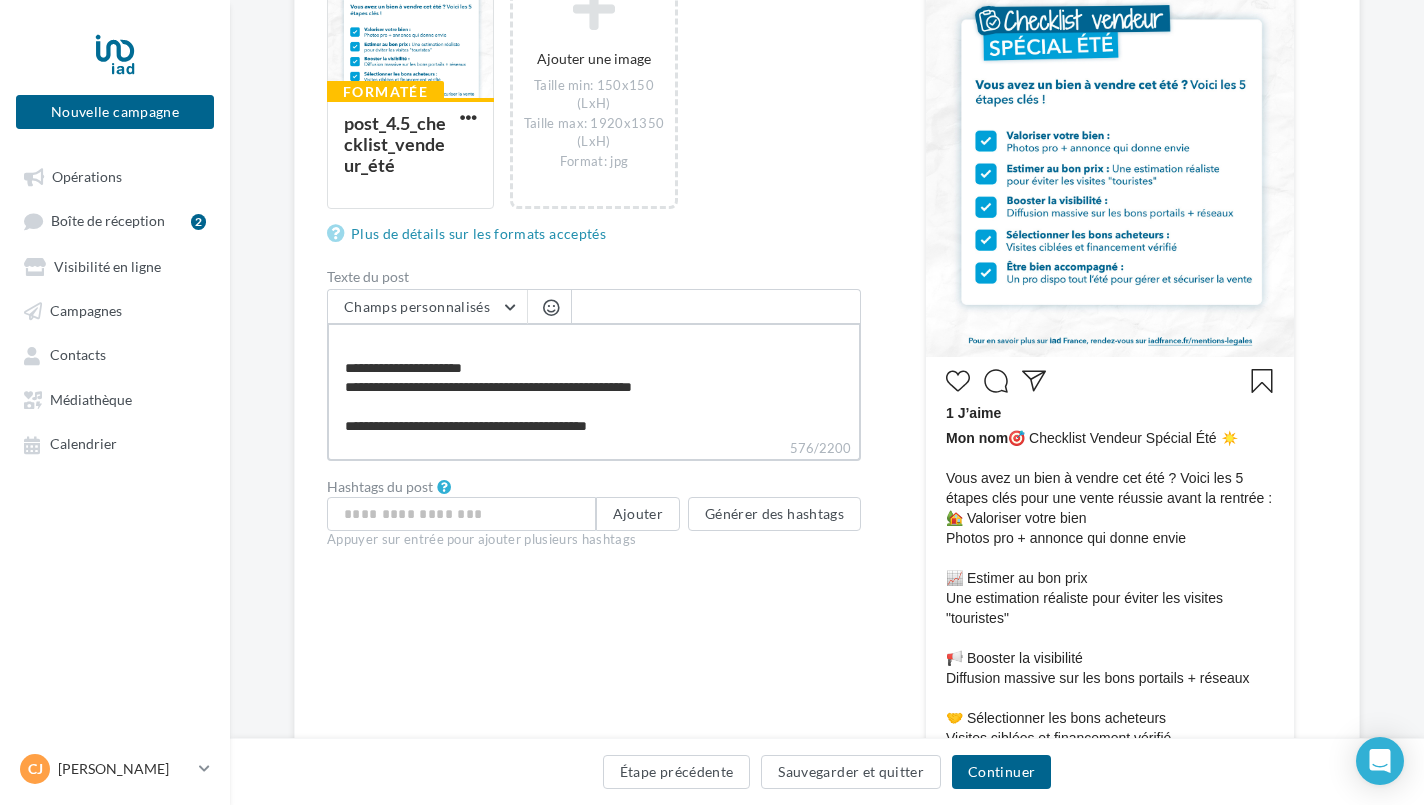 drag, startPoint x: 651, startPoint y: 421, endPoint x: 425, endPoint y: 421, distance: 226 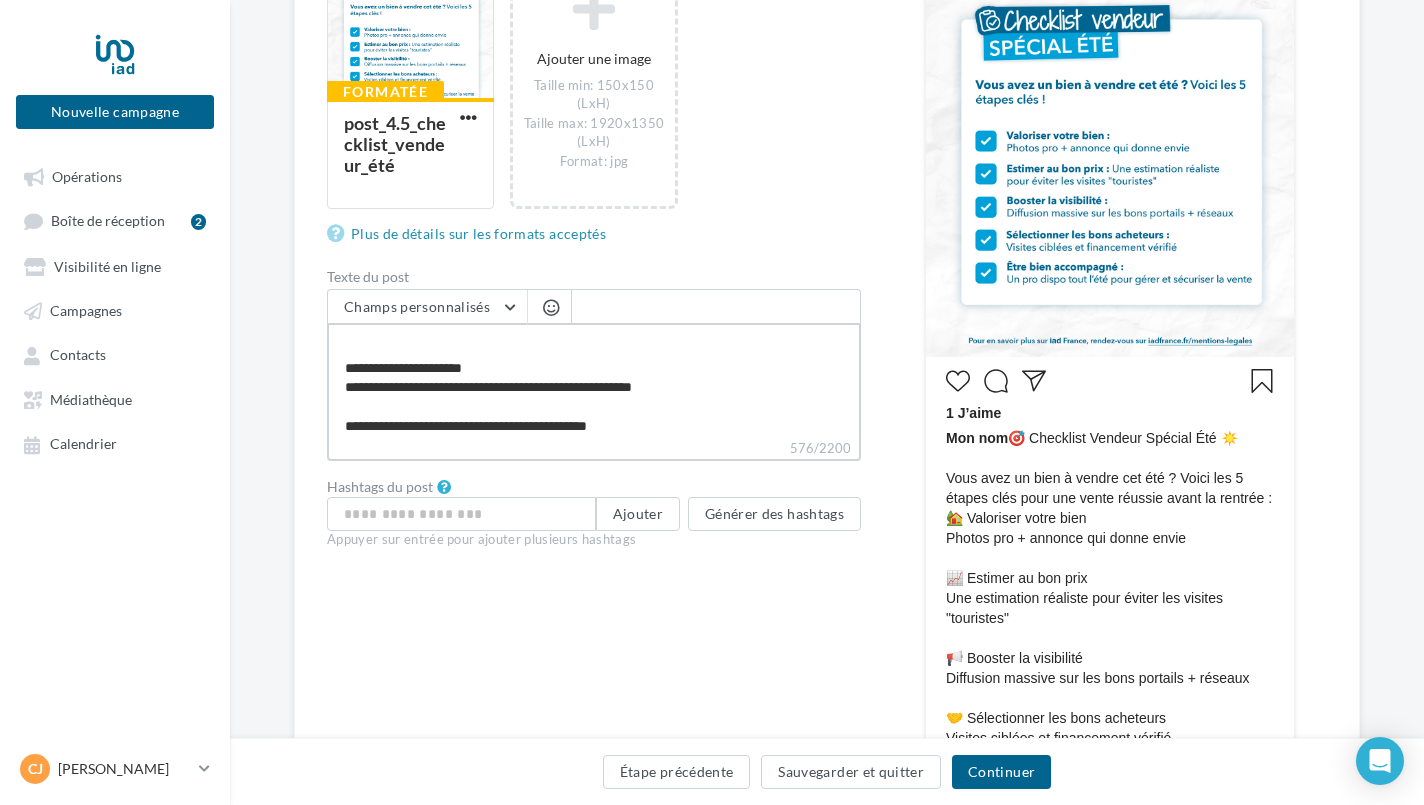 click on "**********" at bounding box center (594, 380) 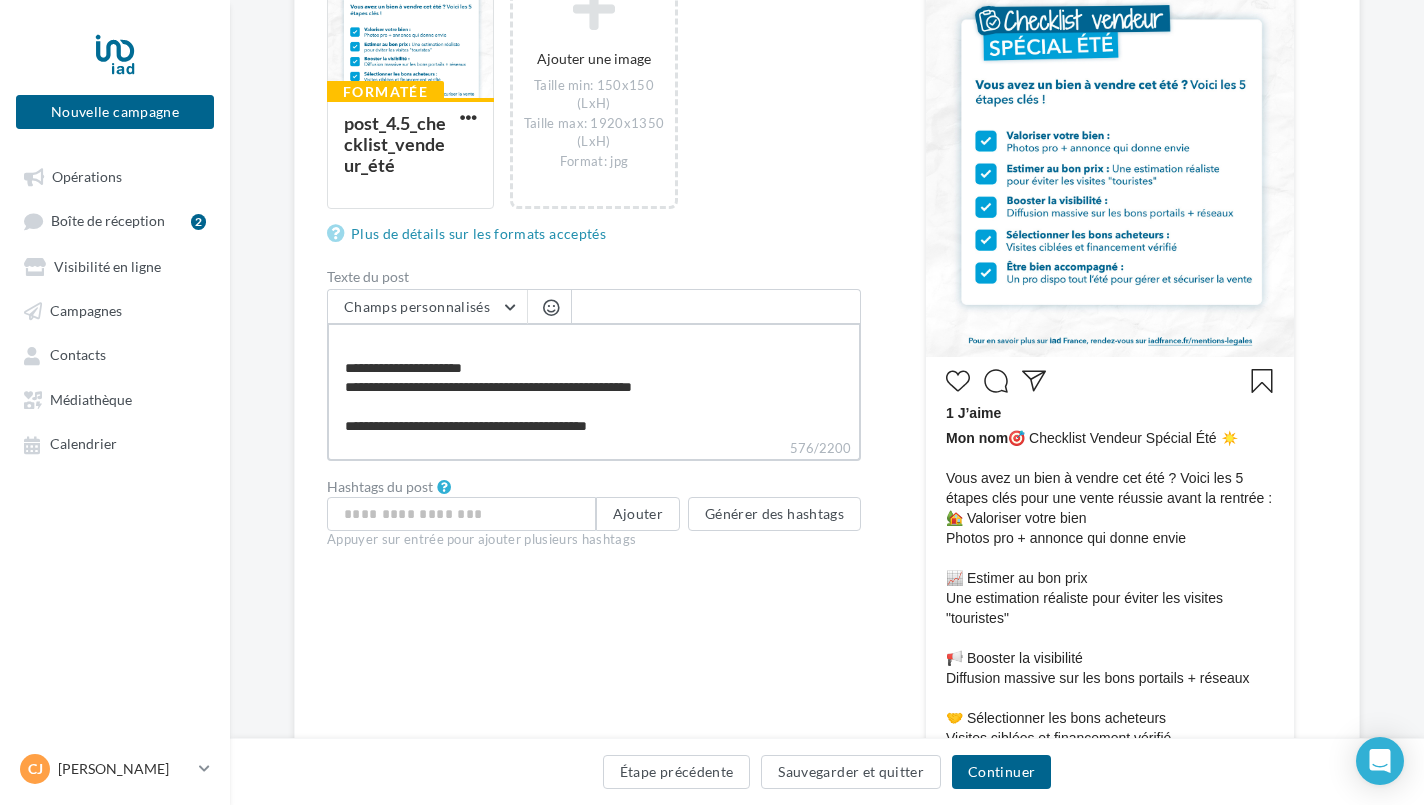 paste on "**********" 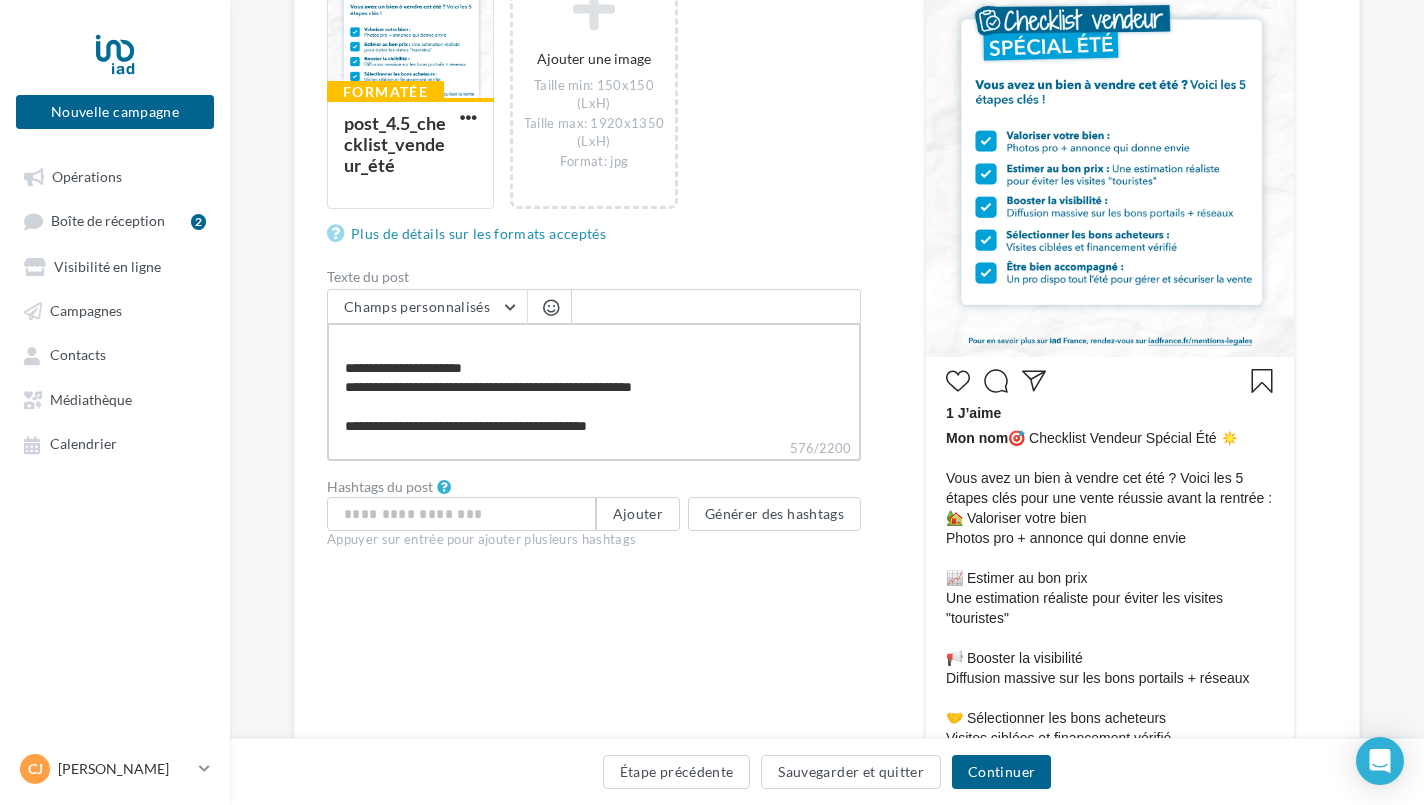 type on "**********" 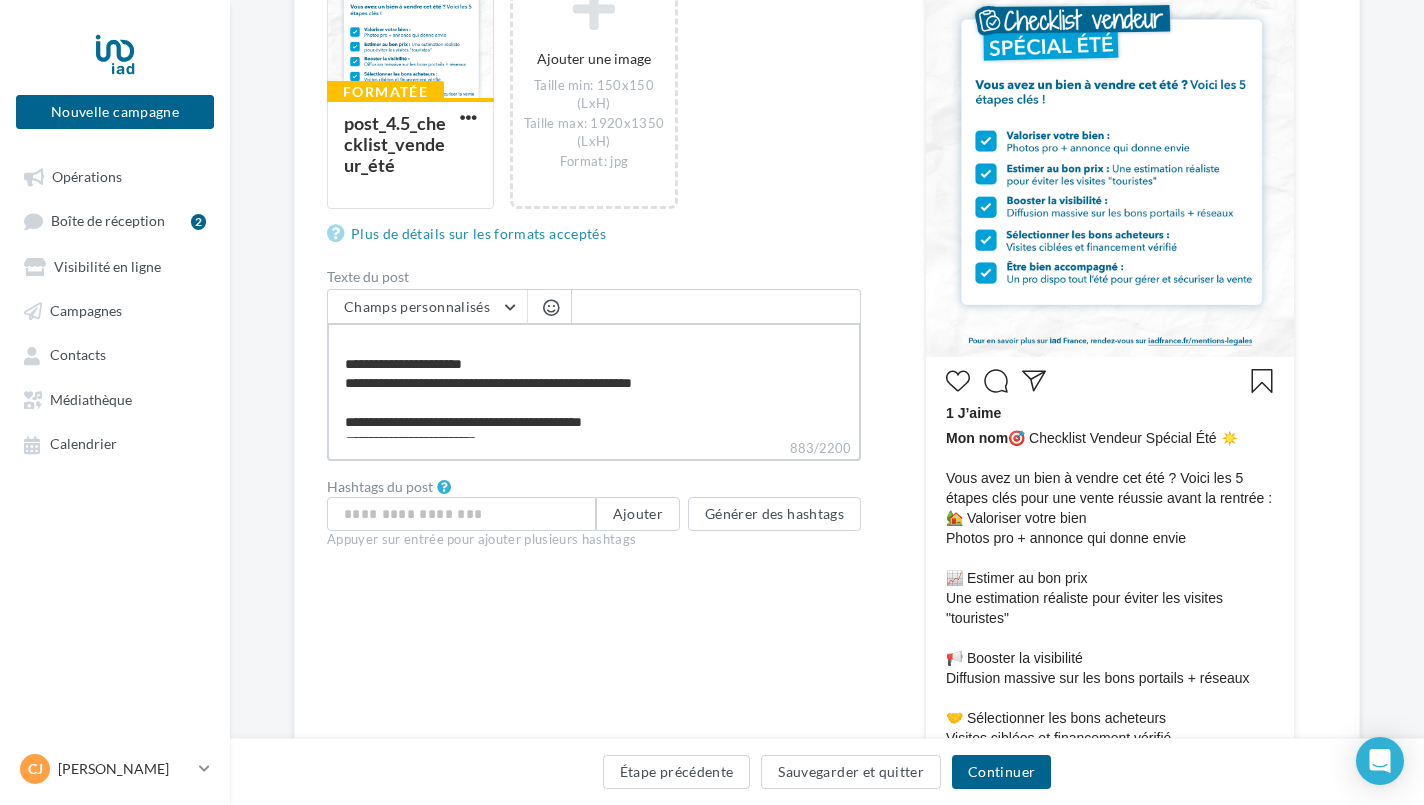 scroll, scrollTop: 386, scrollLeft: 0, axis: vertical 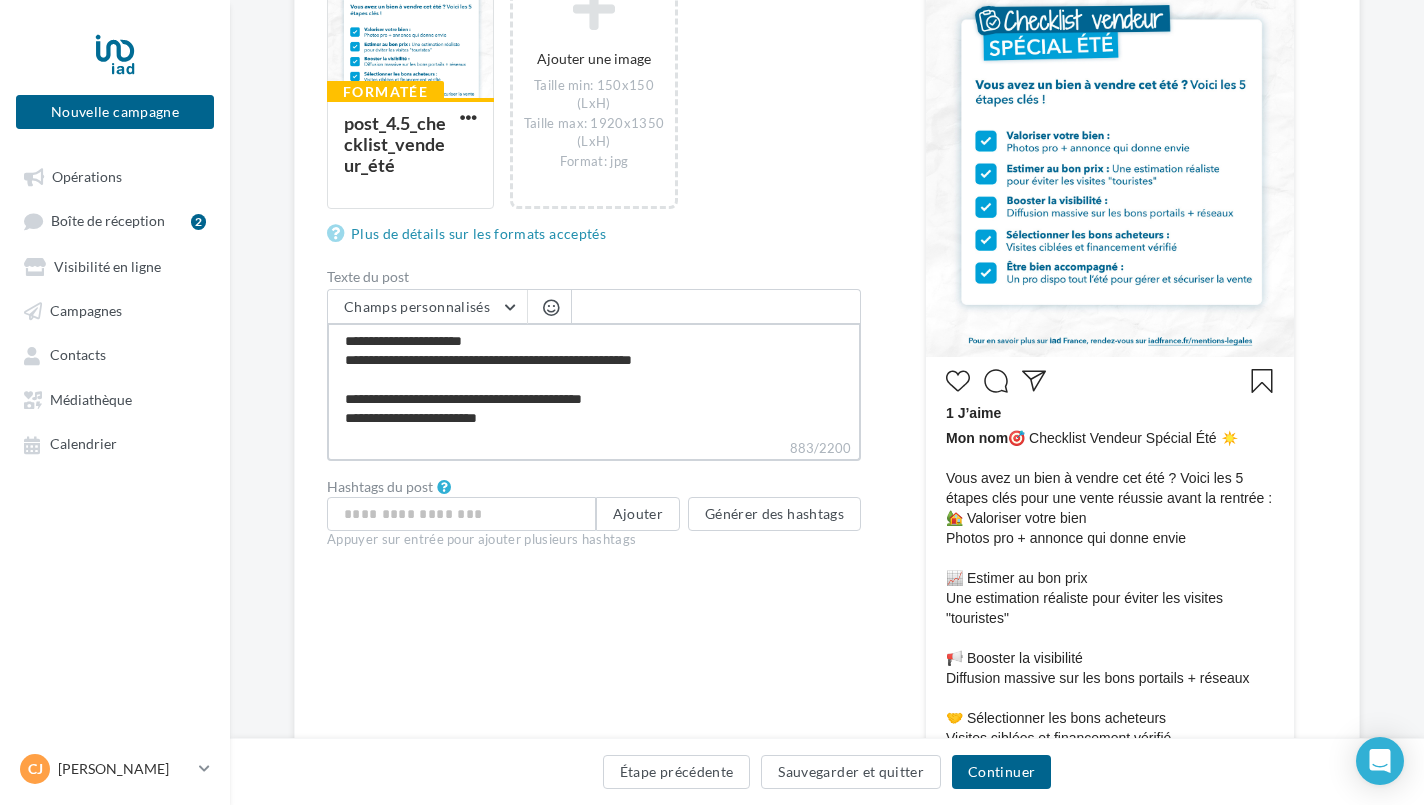 click on "**********" at bounding box center (594, 380) 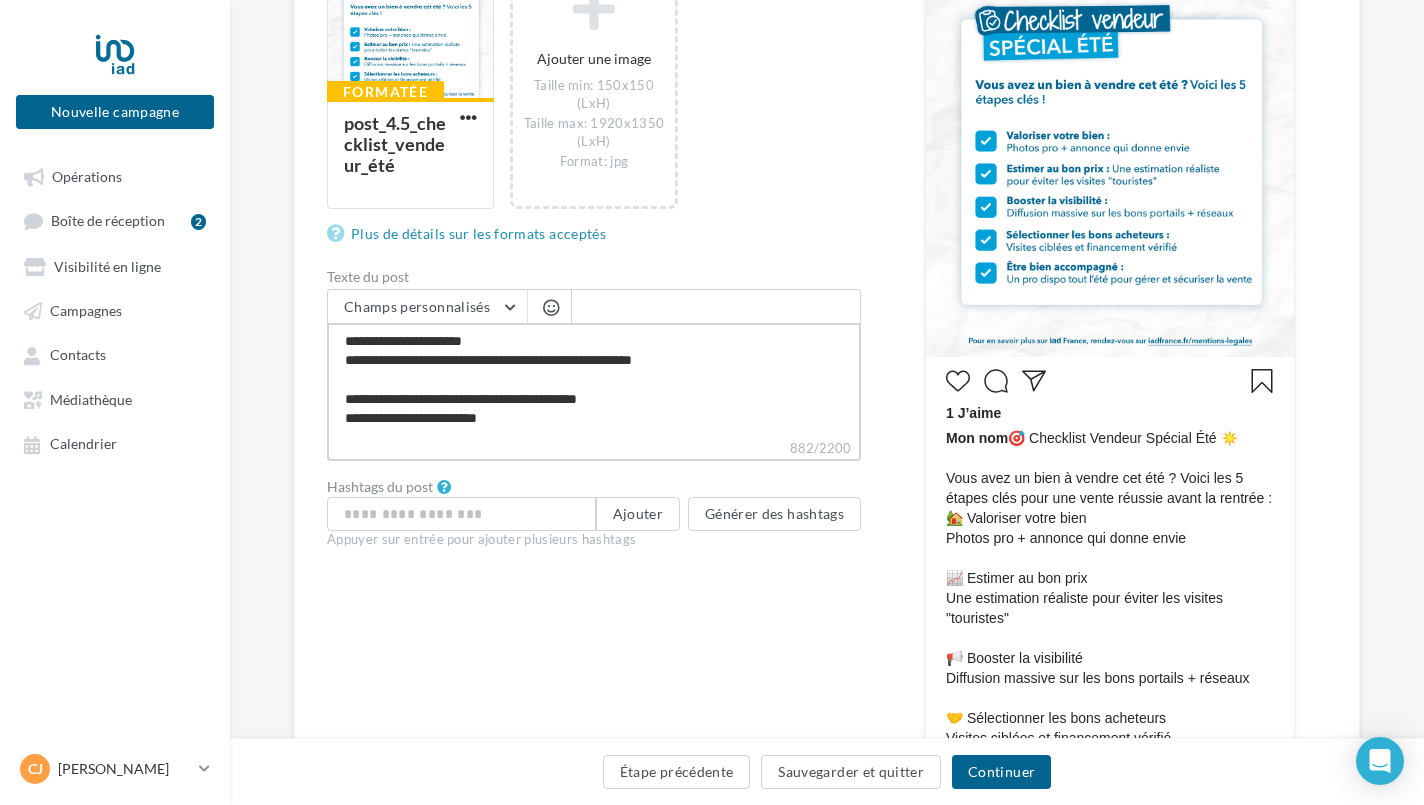 type on "**********" 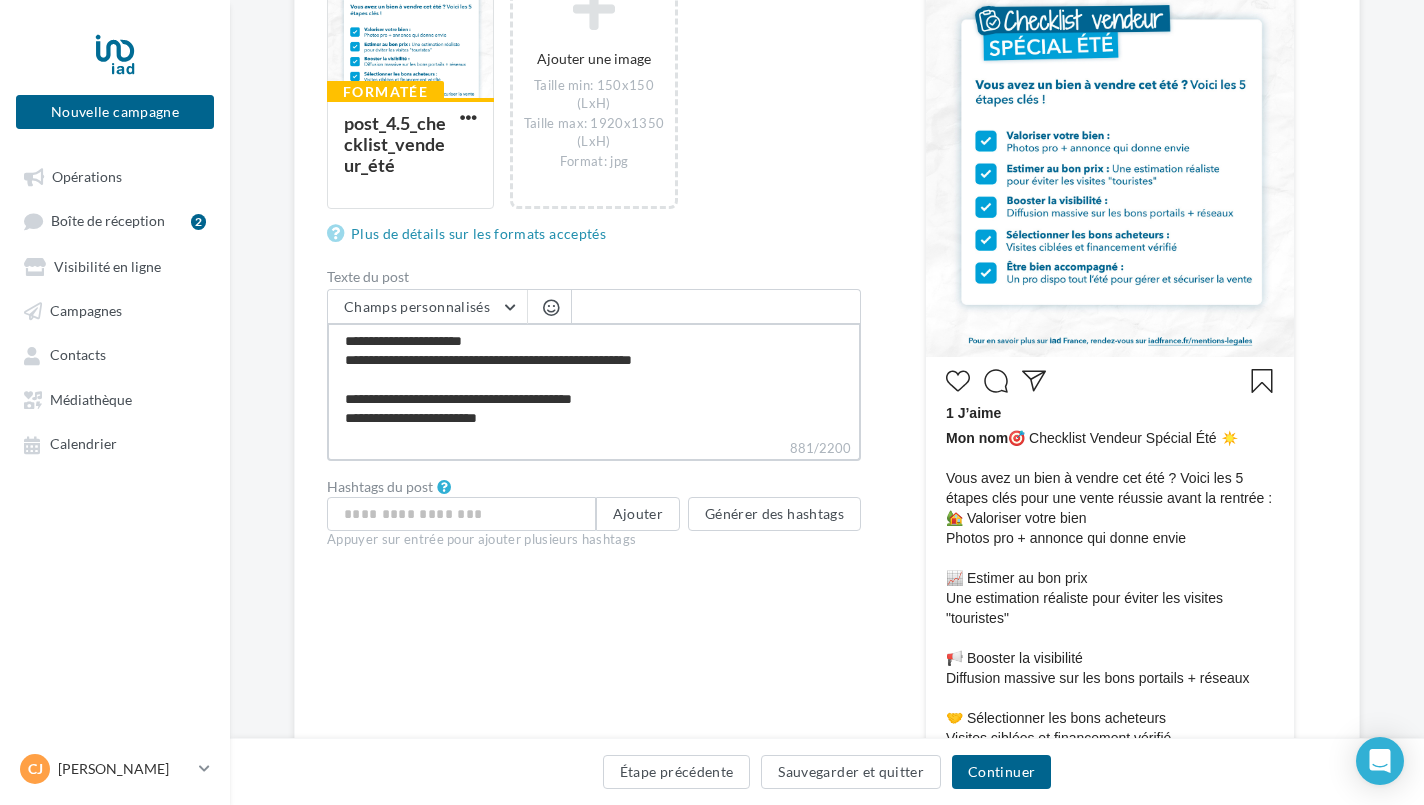 type on "**********" 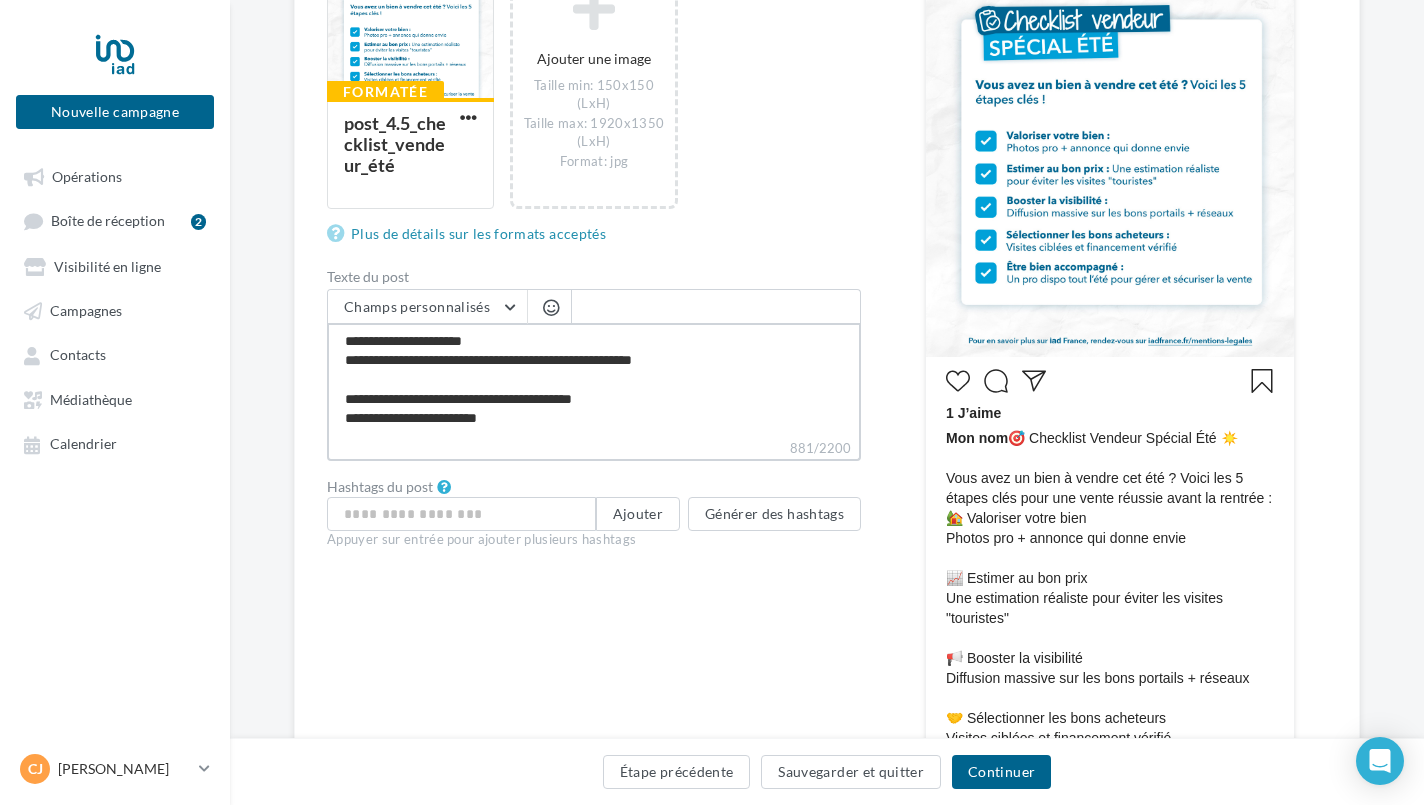 type on "**********" 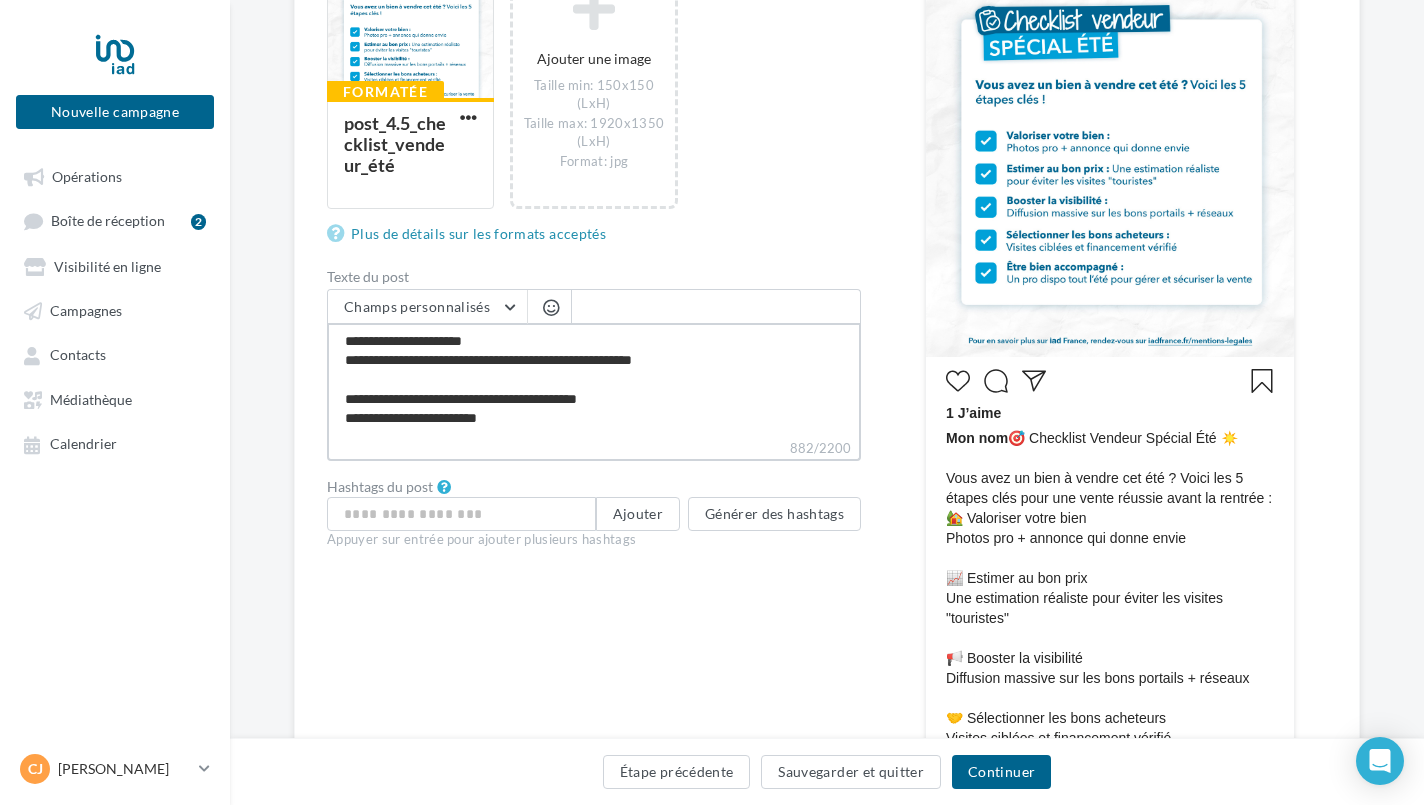 type on "**********" 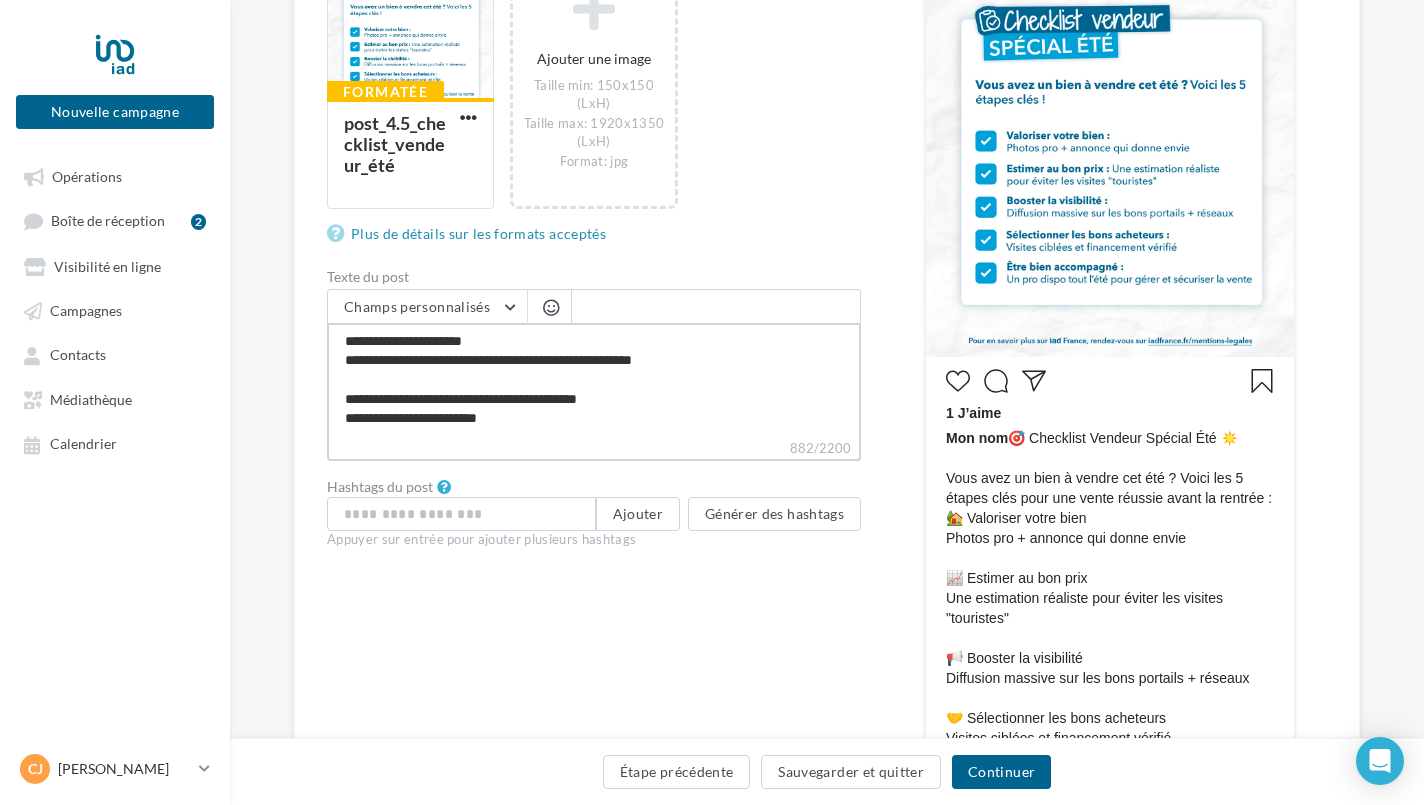type on "**********" 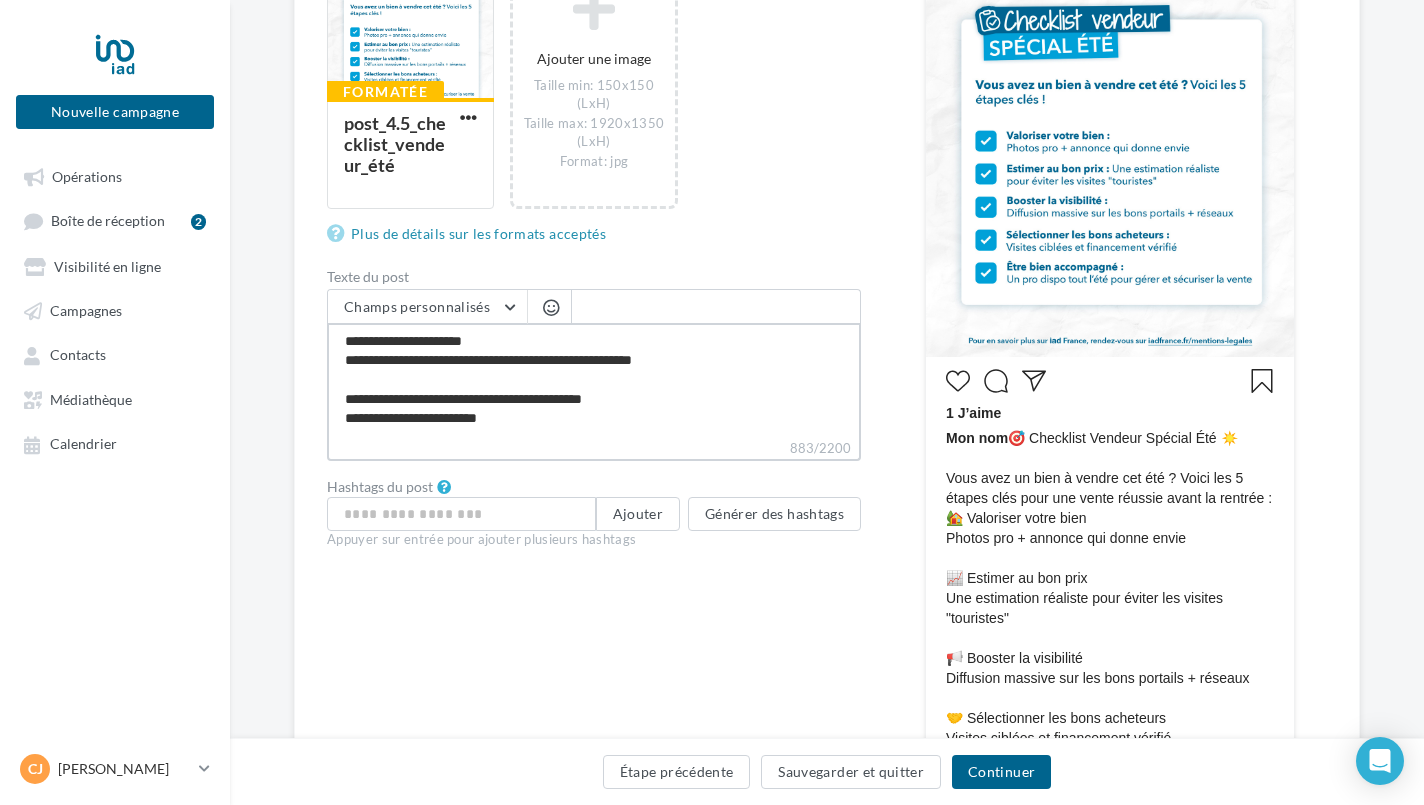 drag, startPoint x: 673, startPoint y: 351, endPoint x: 779, endPoint y: 333, distance: 107.51744 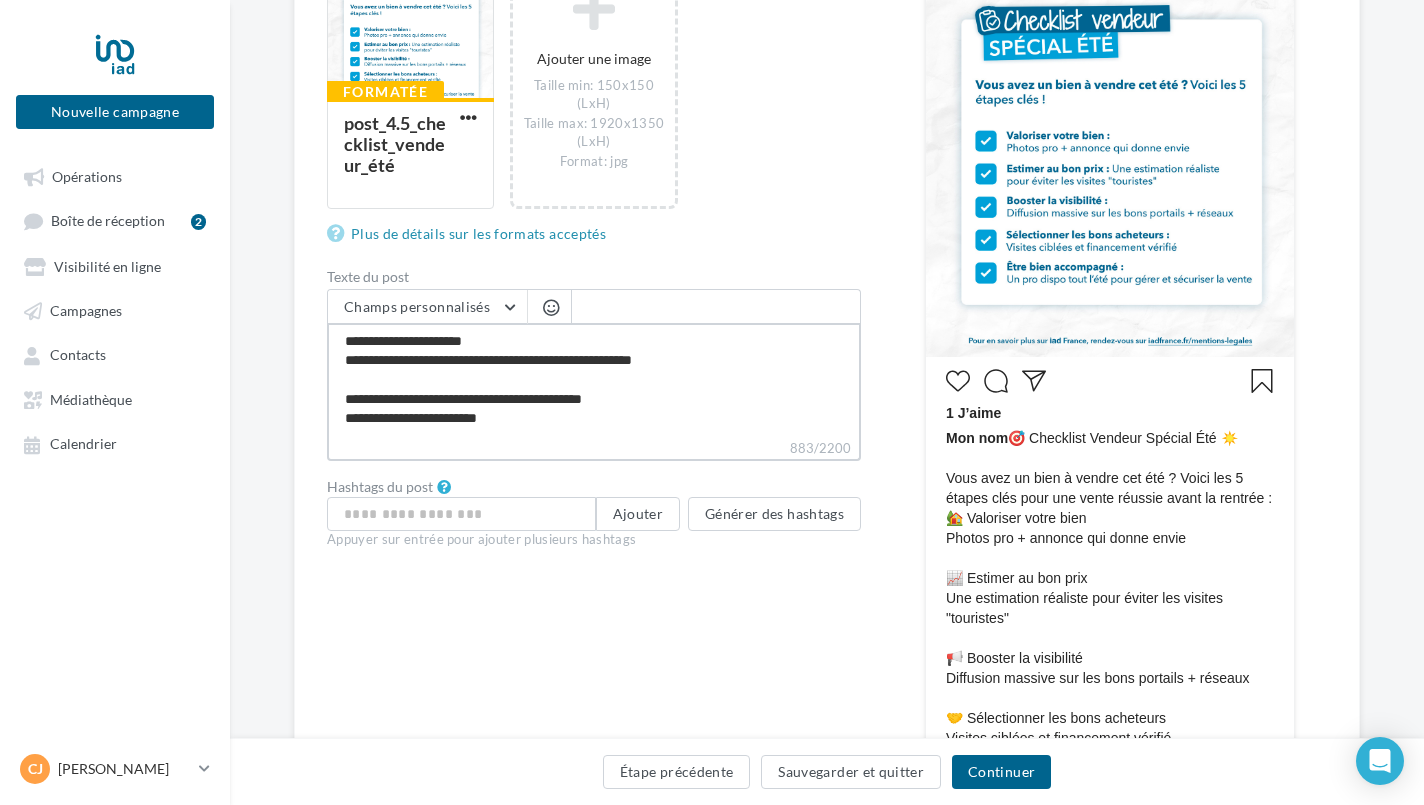 type on "**********" 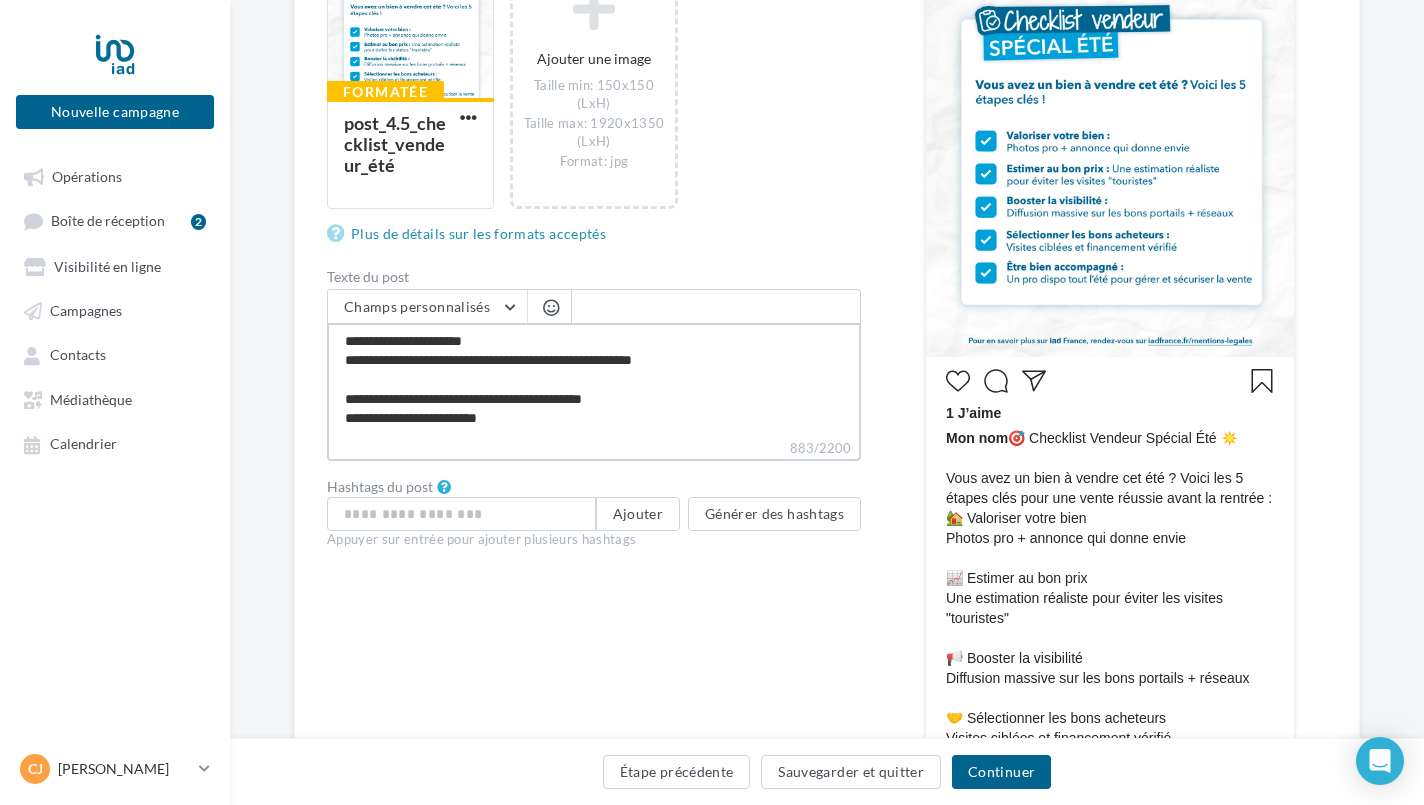 type on "**********" 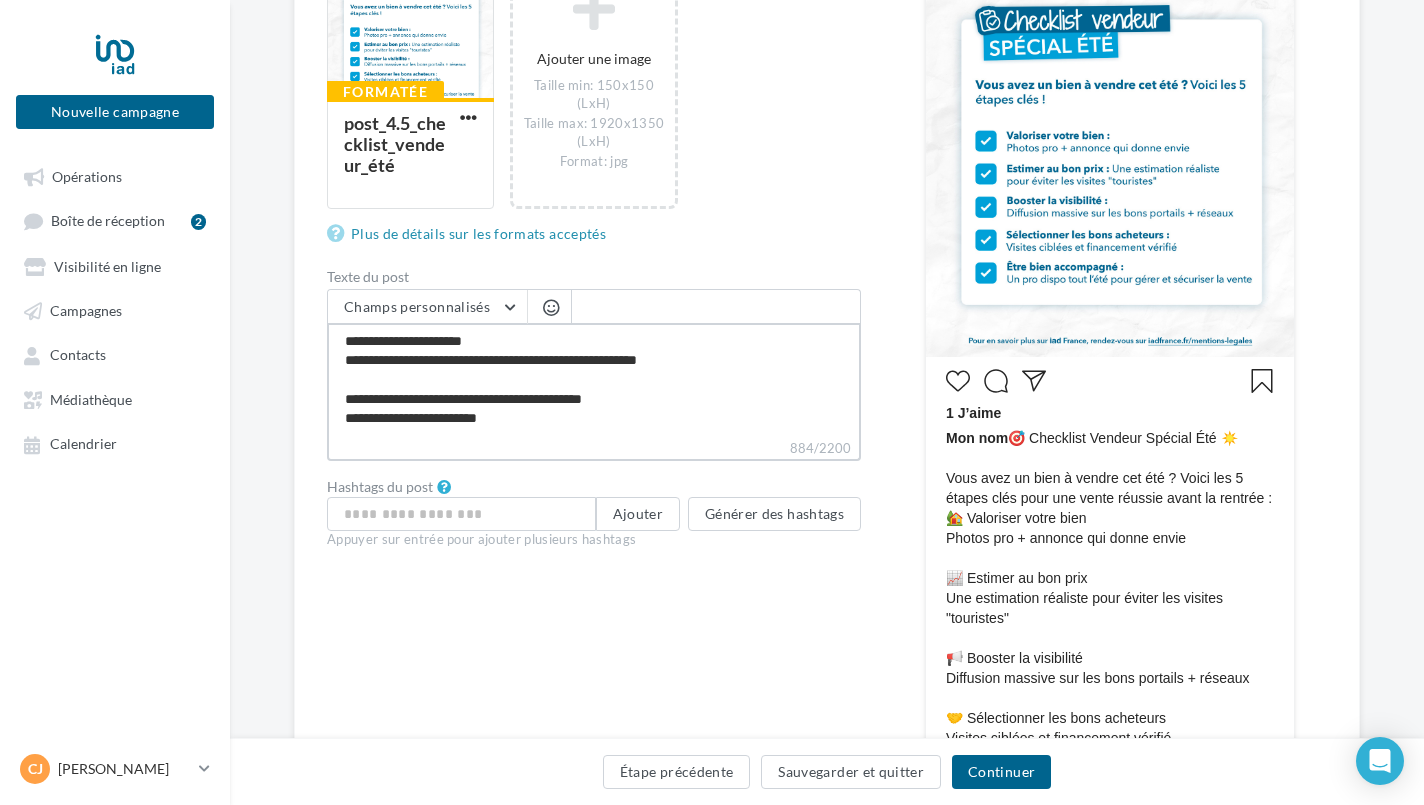 type on "**********" 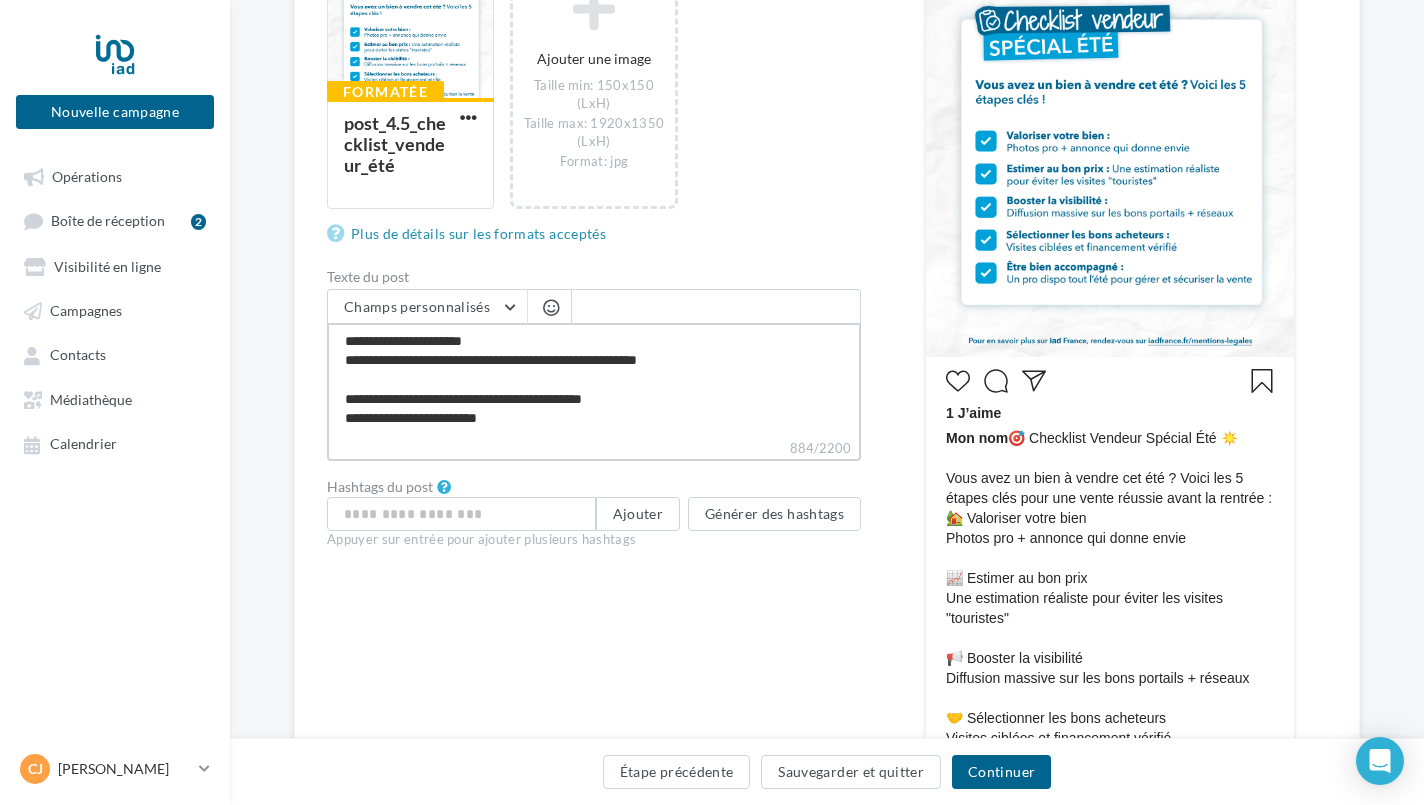 type on "**********" 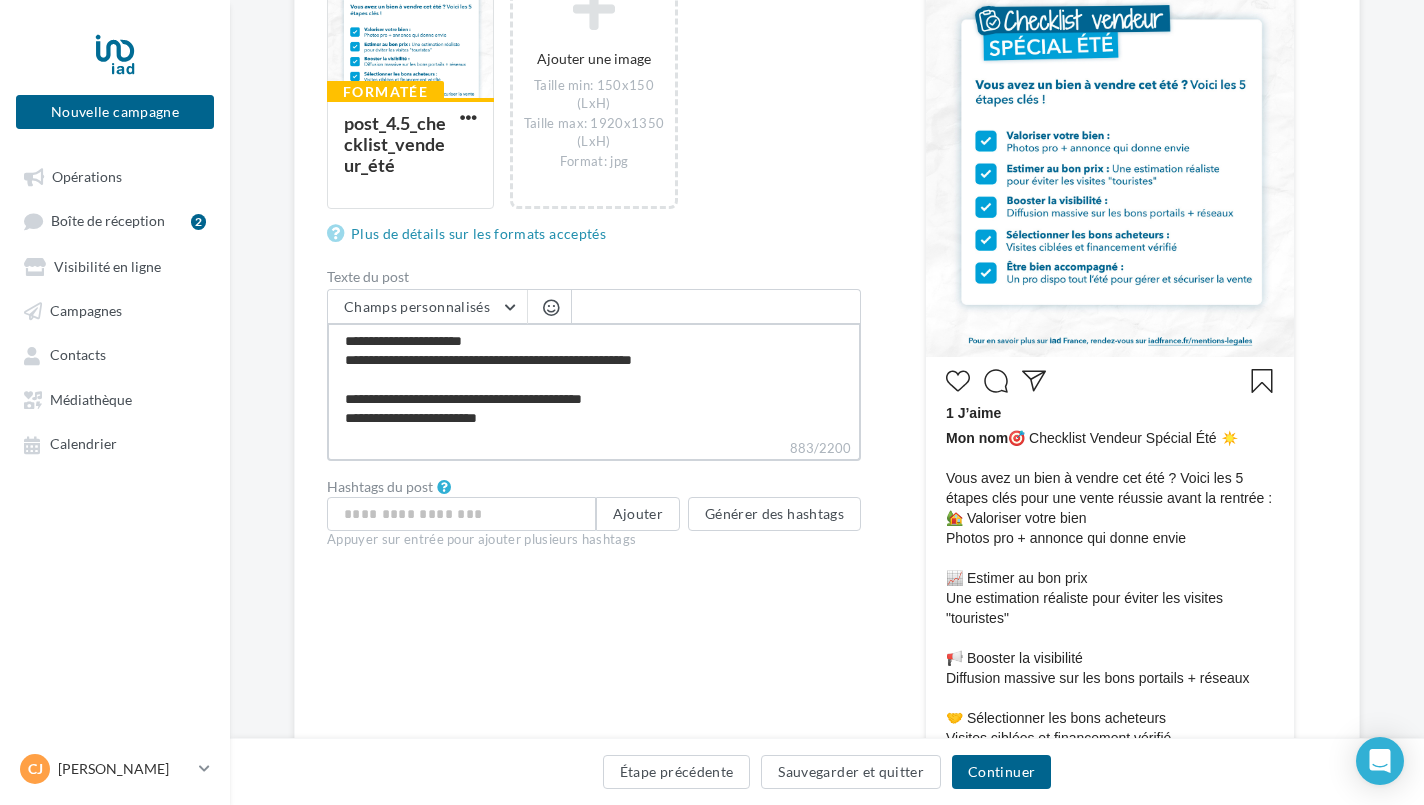 click on "**********" at bounding box center (594, 380) 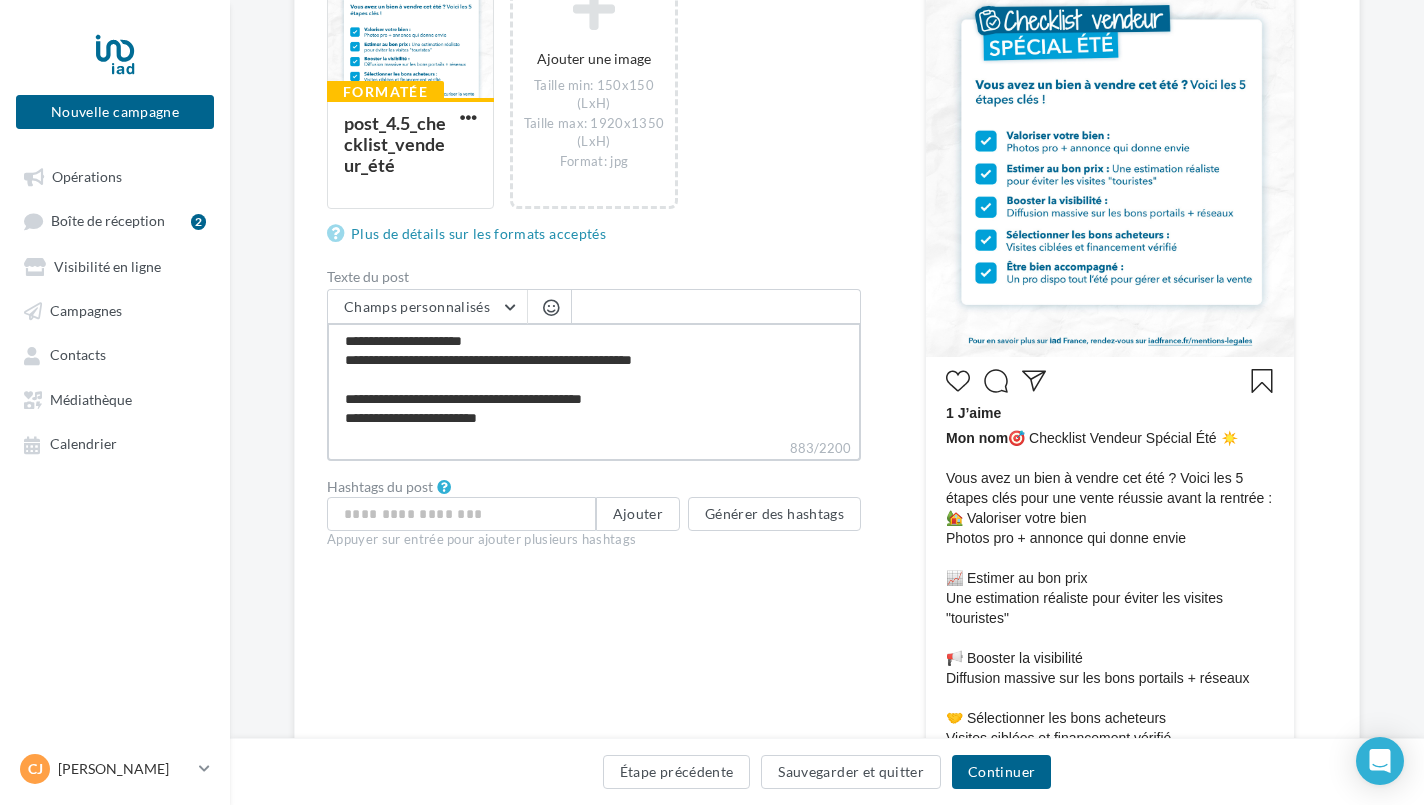 type on "**********" 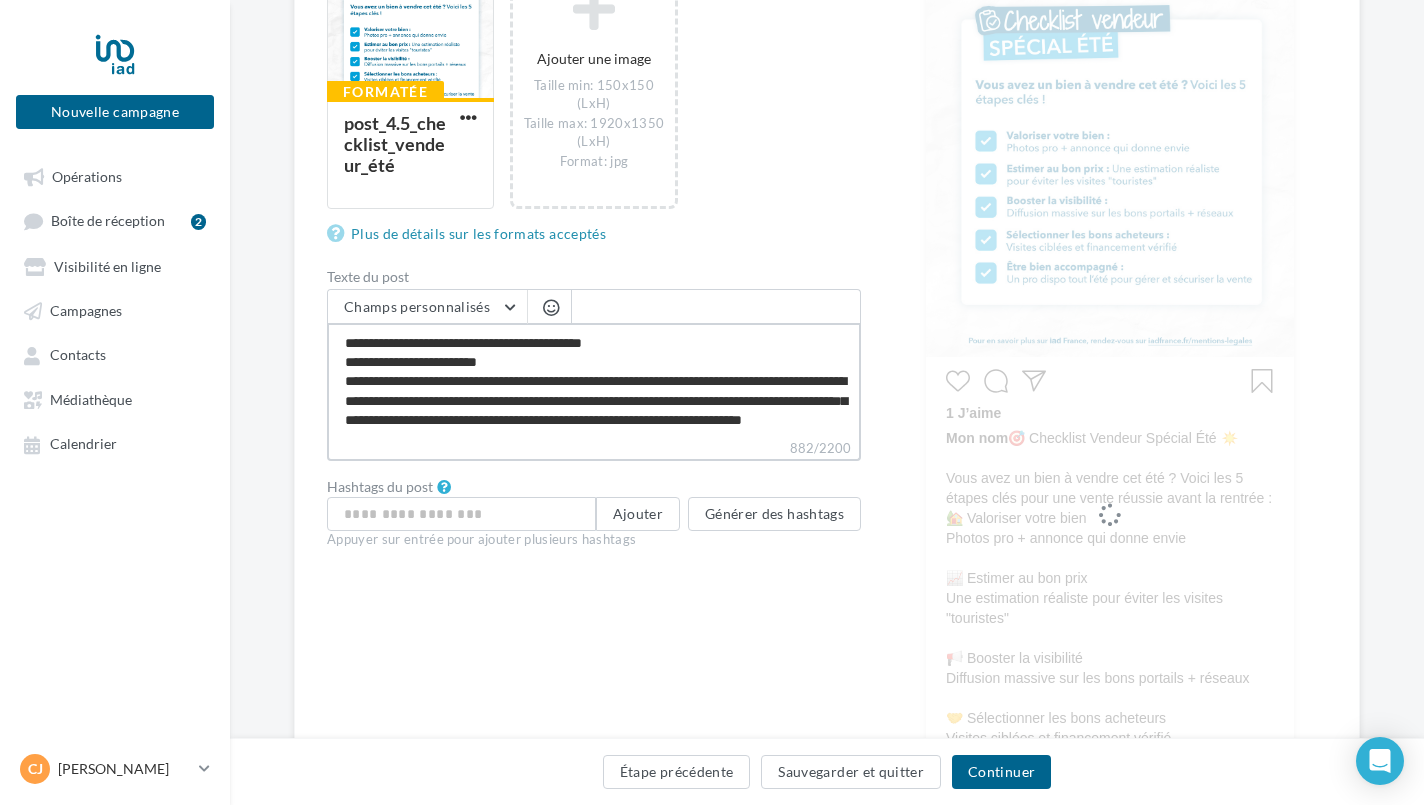 scroll, scrollTop: 473, scrollLeft: 0, axis: vertical 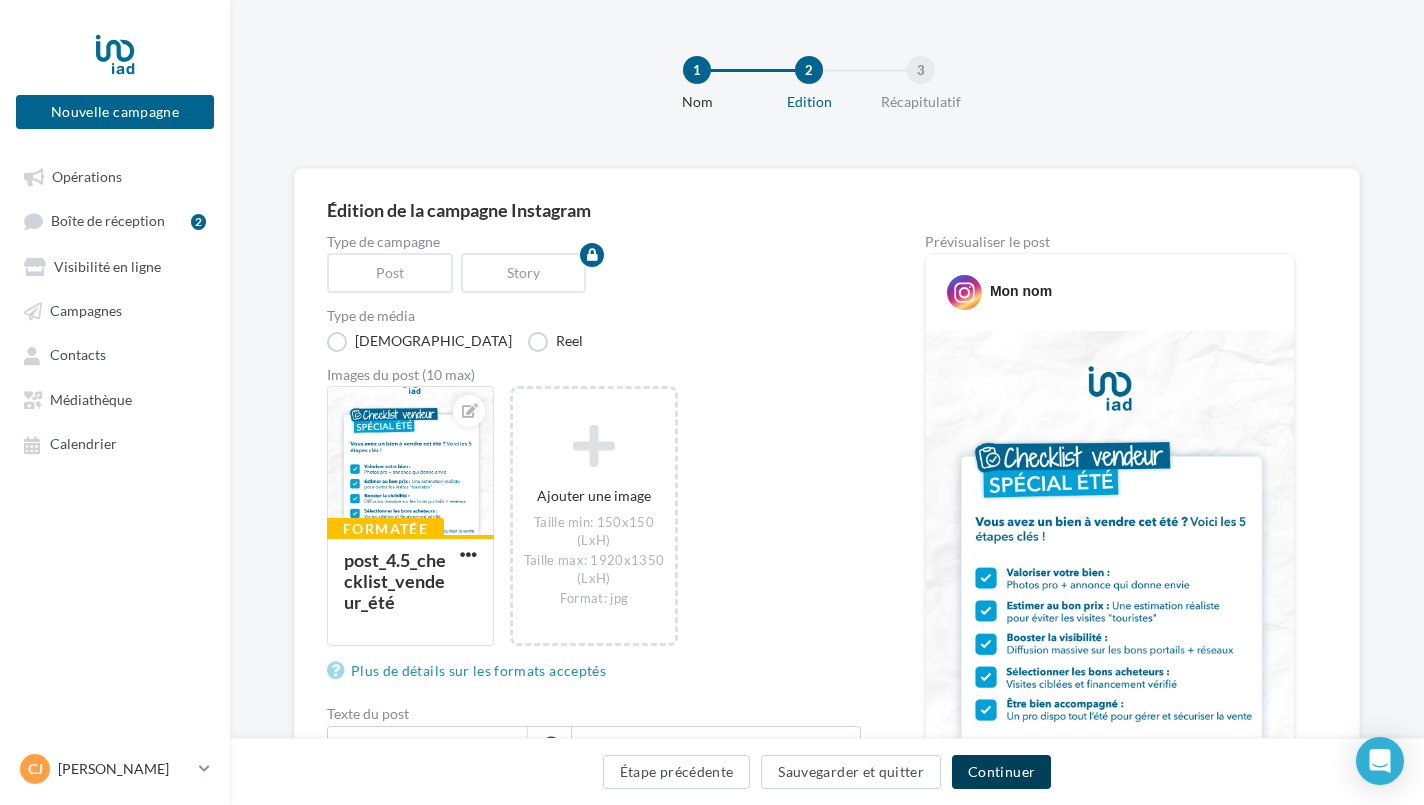type on "**********" 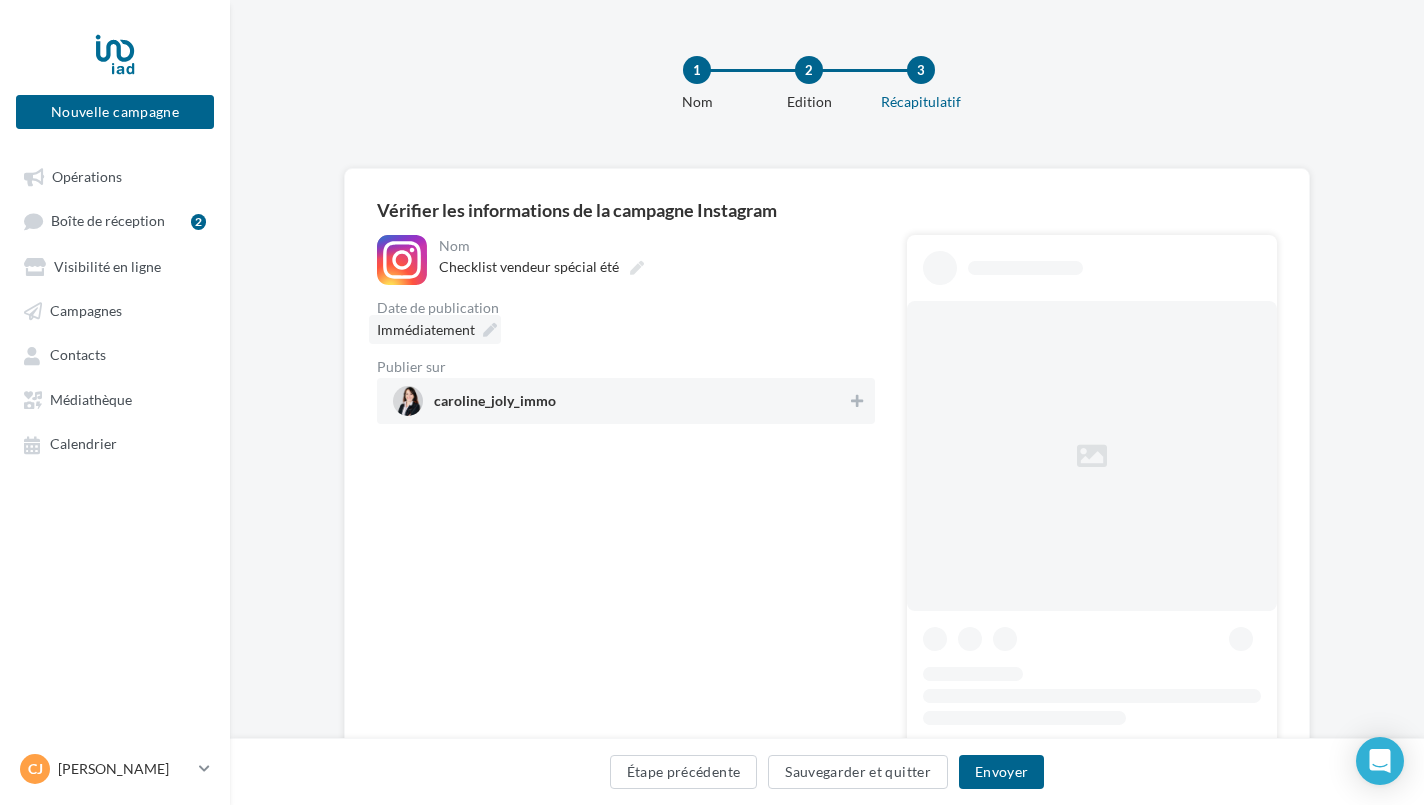 click on "Immédiatement" at bounding box center [426, 329] 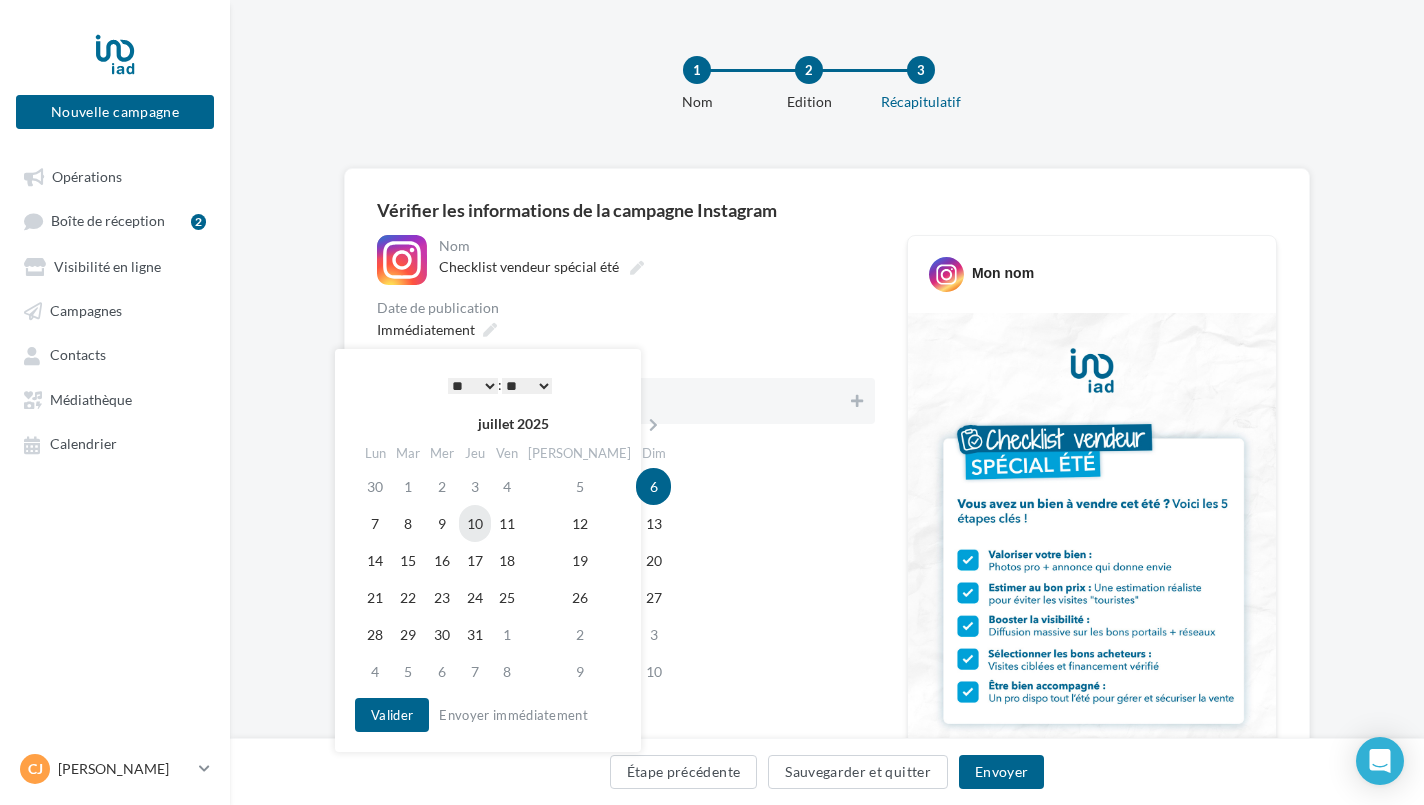 click on "10" at bounding box center (475, 523) 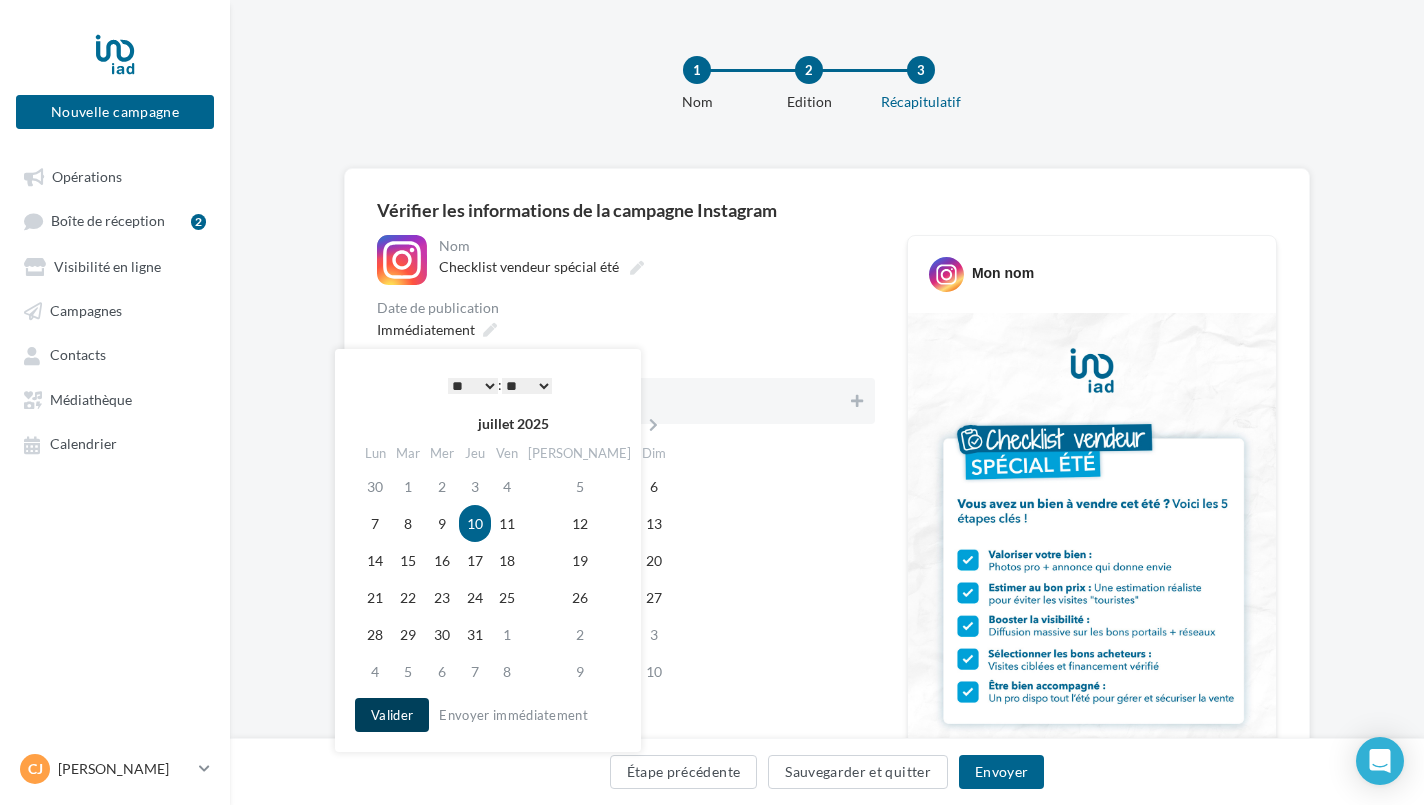 click on "Valider" at bounding box center [392, 715] 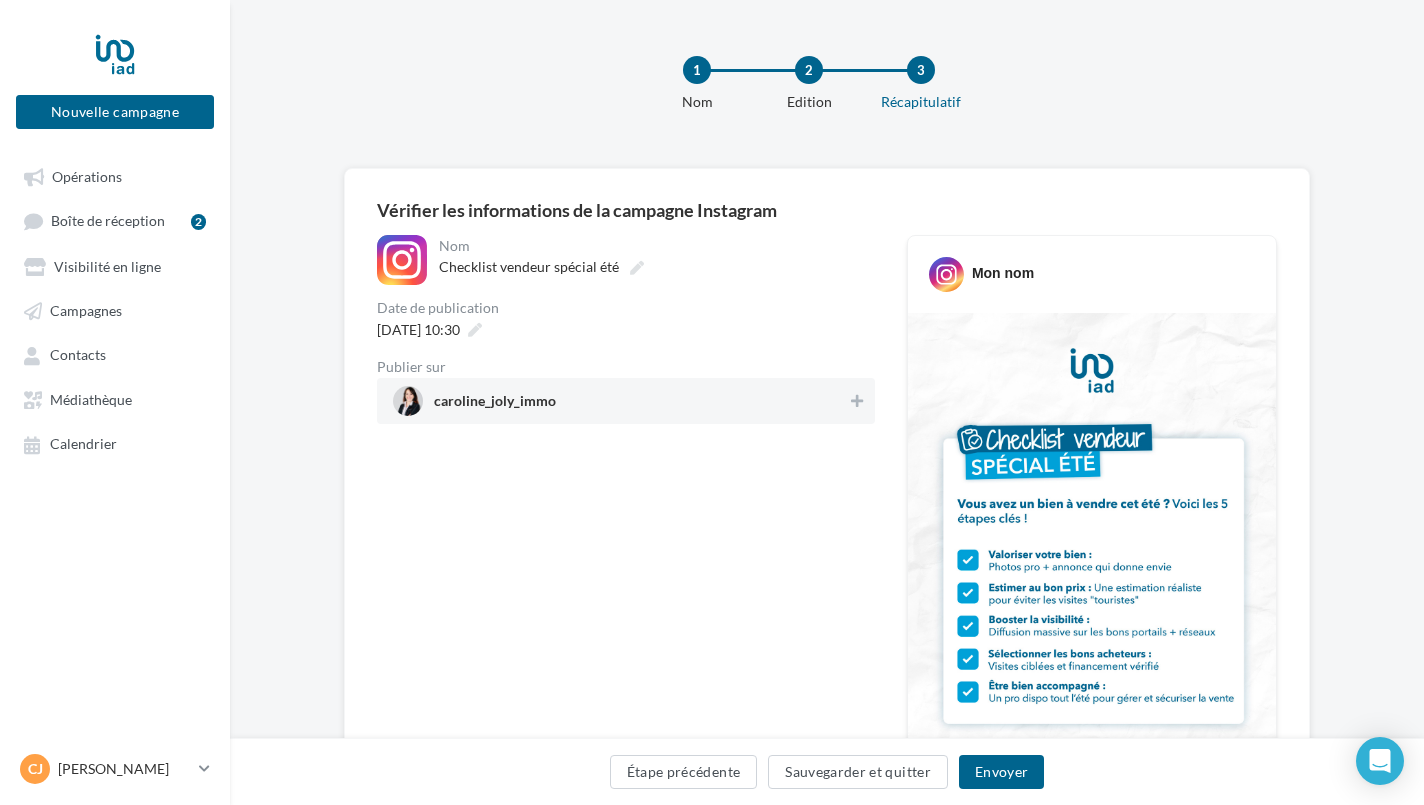 click on "caroline_joly_immo" at bounding box center (620, 401) 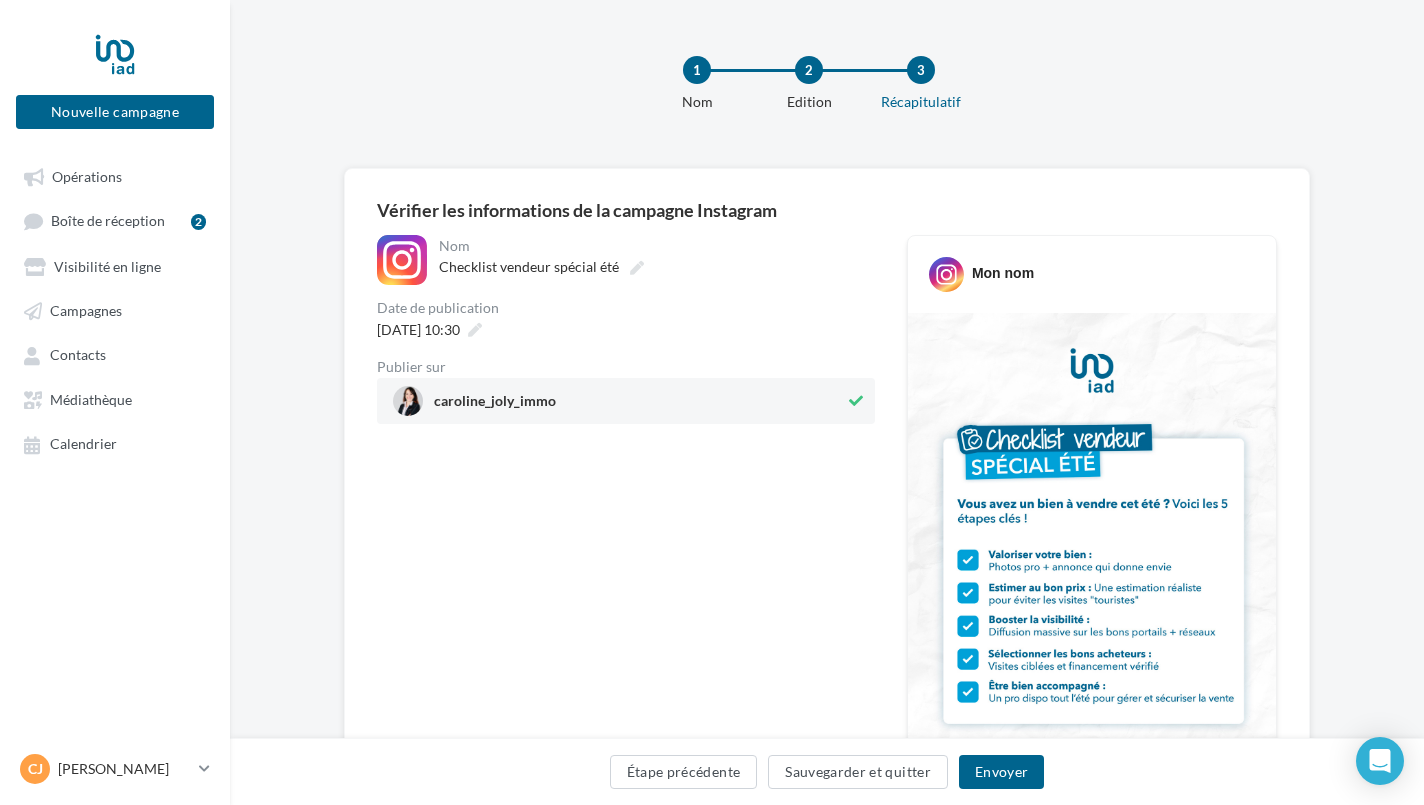 click on "caroline_joly_immo" at bounding box center [619, 401] 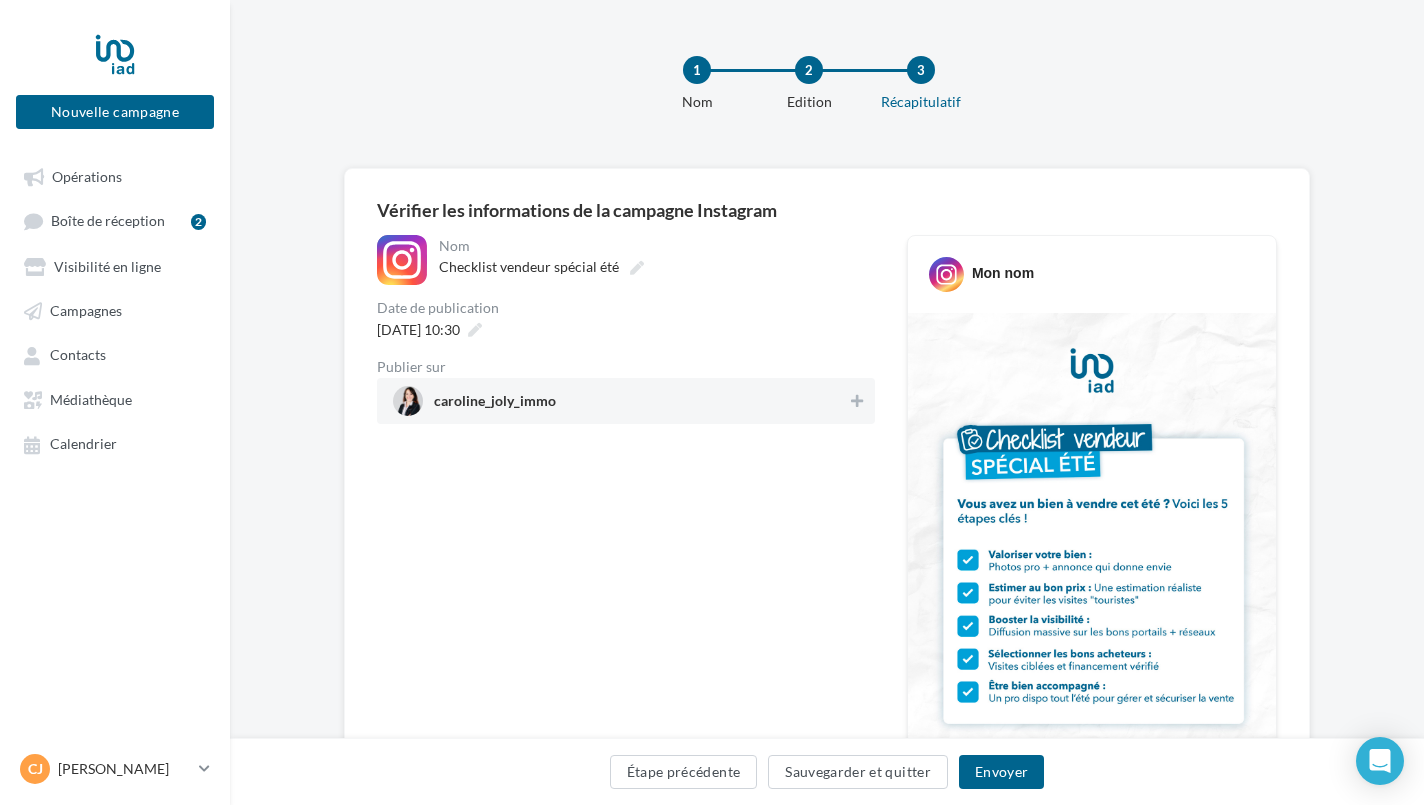 click on "caroline_joly_immo" at bounding box center [616, 401] 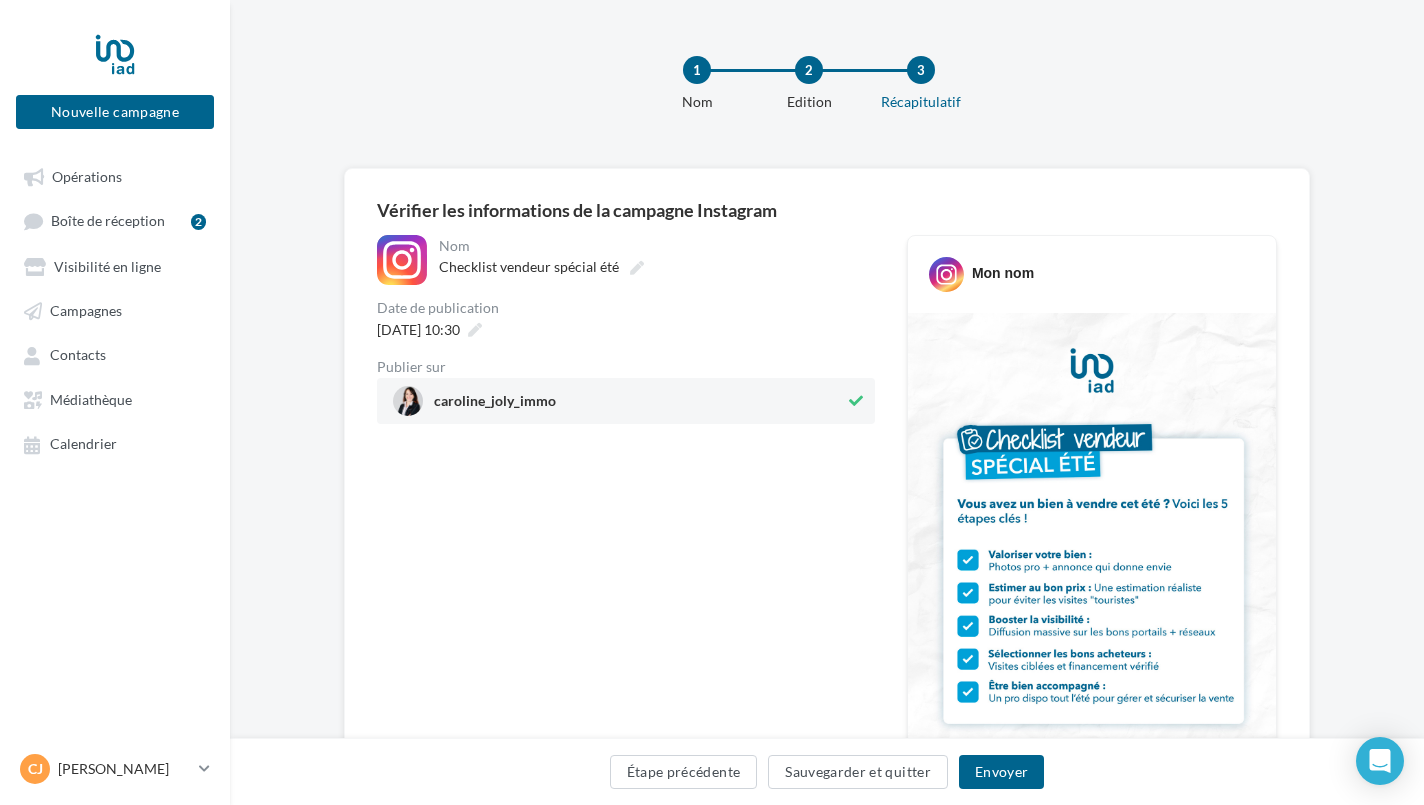 click on "Envoyer" at bounding box center (1001, 772) 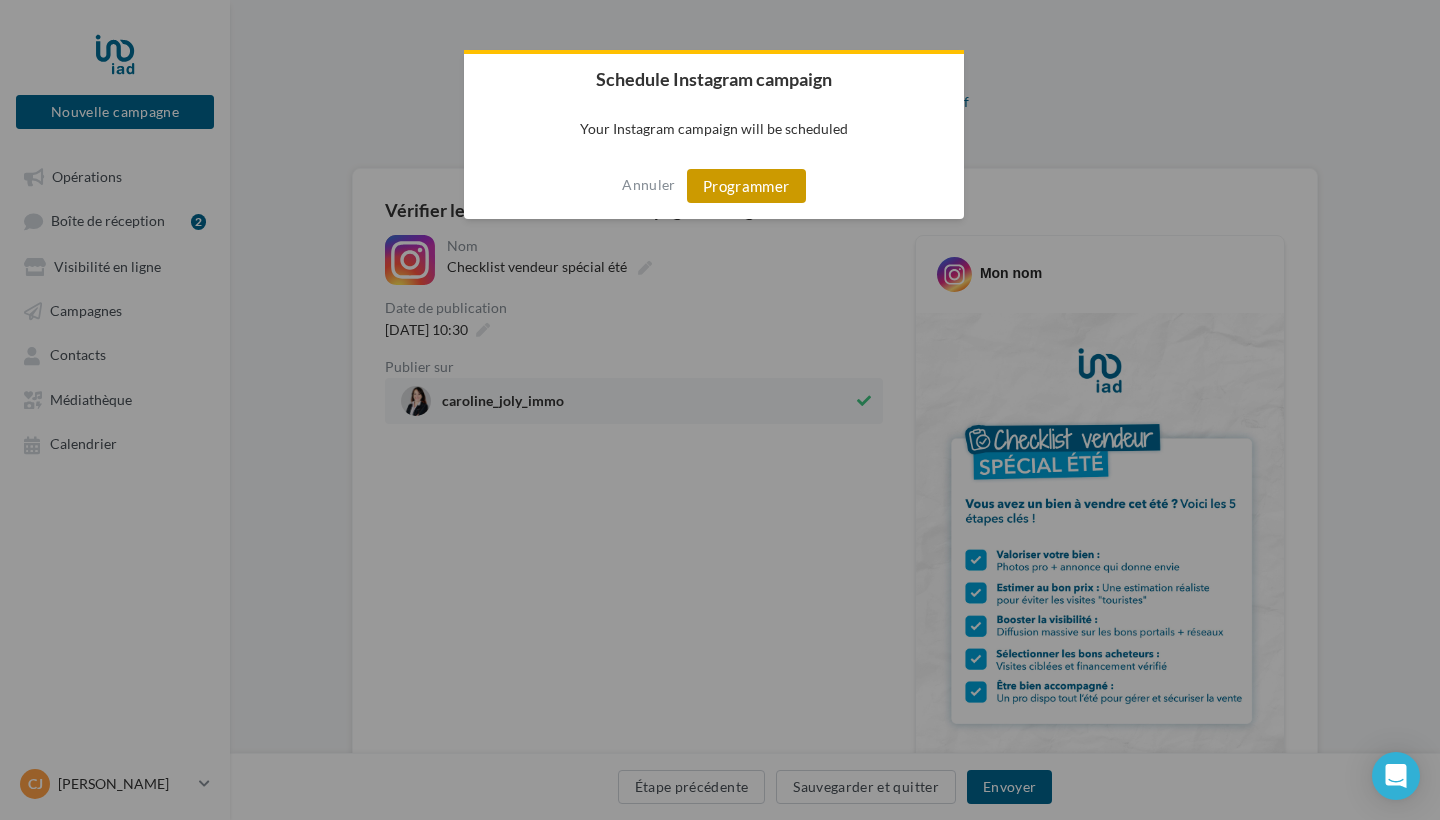 click on "Programmer" at bounding box center [746, 186] 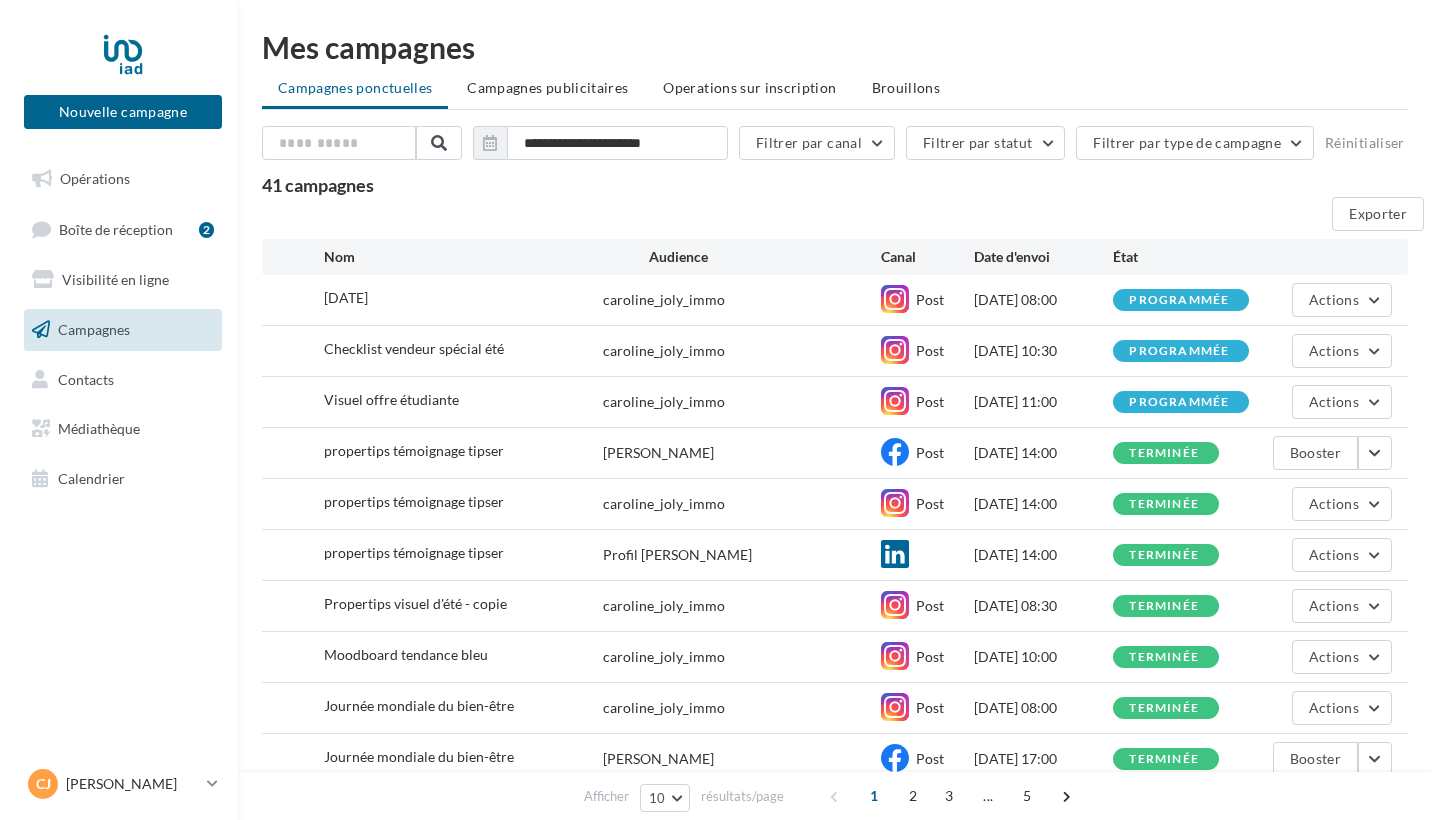 scroll, scrollTop: 0, scrollLeft: 0, axis: both 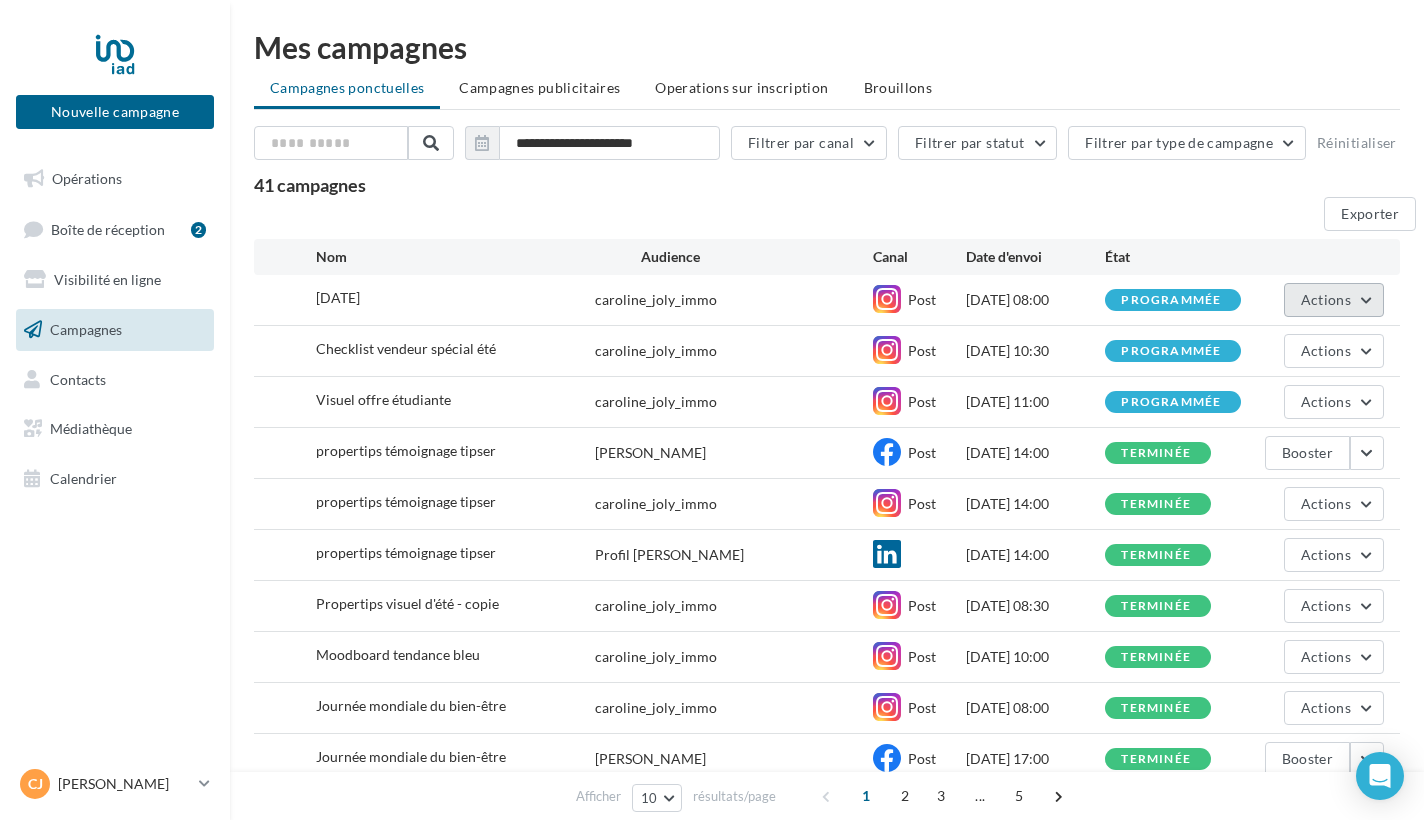 click on "Actions" at bounding box center [1334, 300] 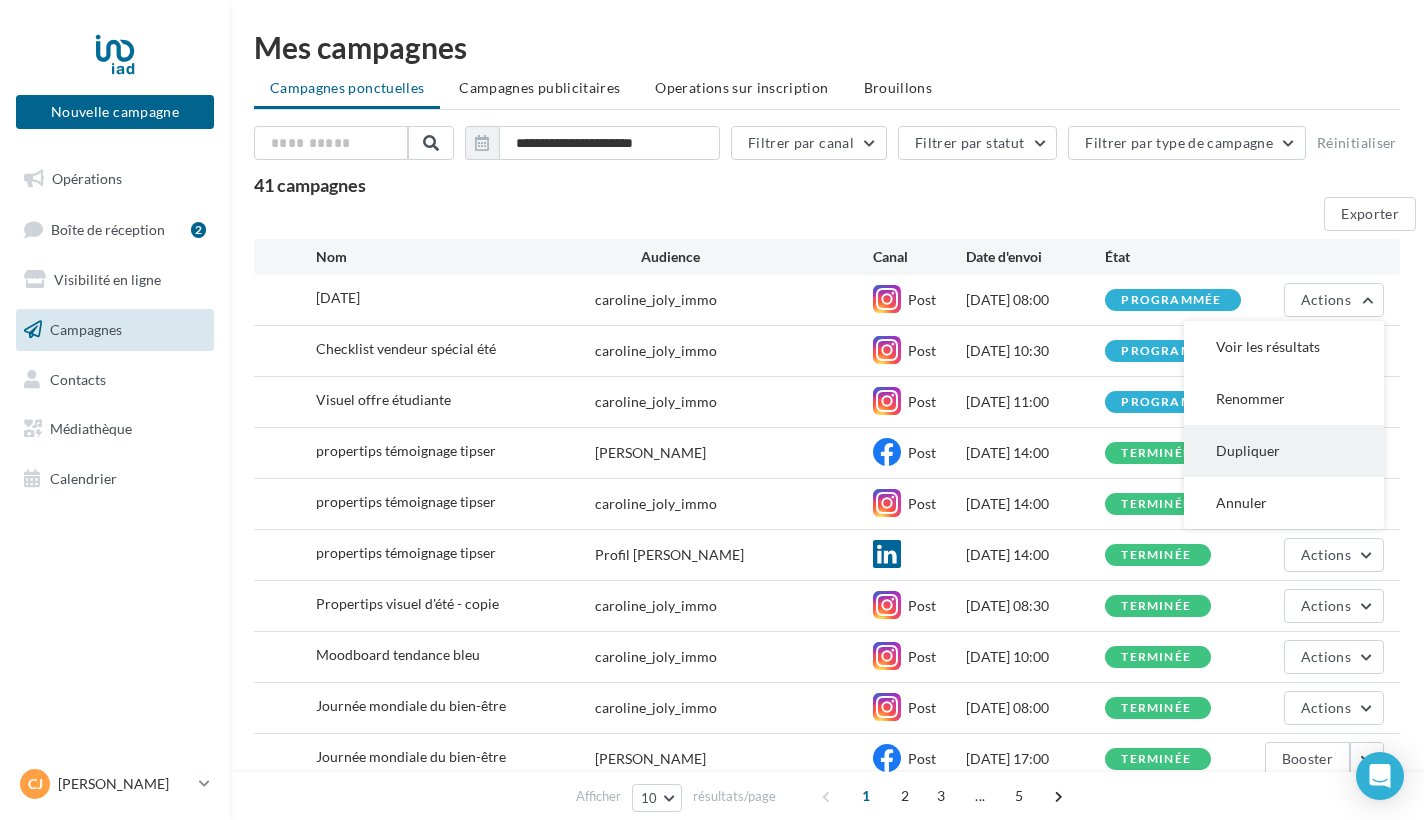 click on "Dupliquer" at bounding box center (1284, 451) 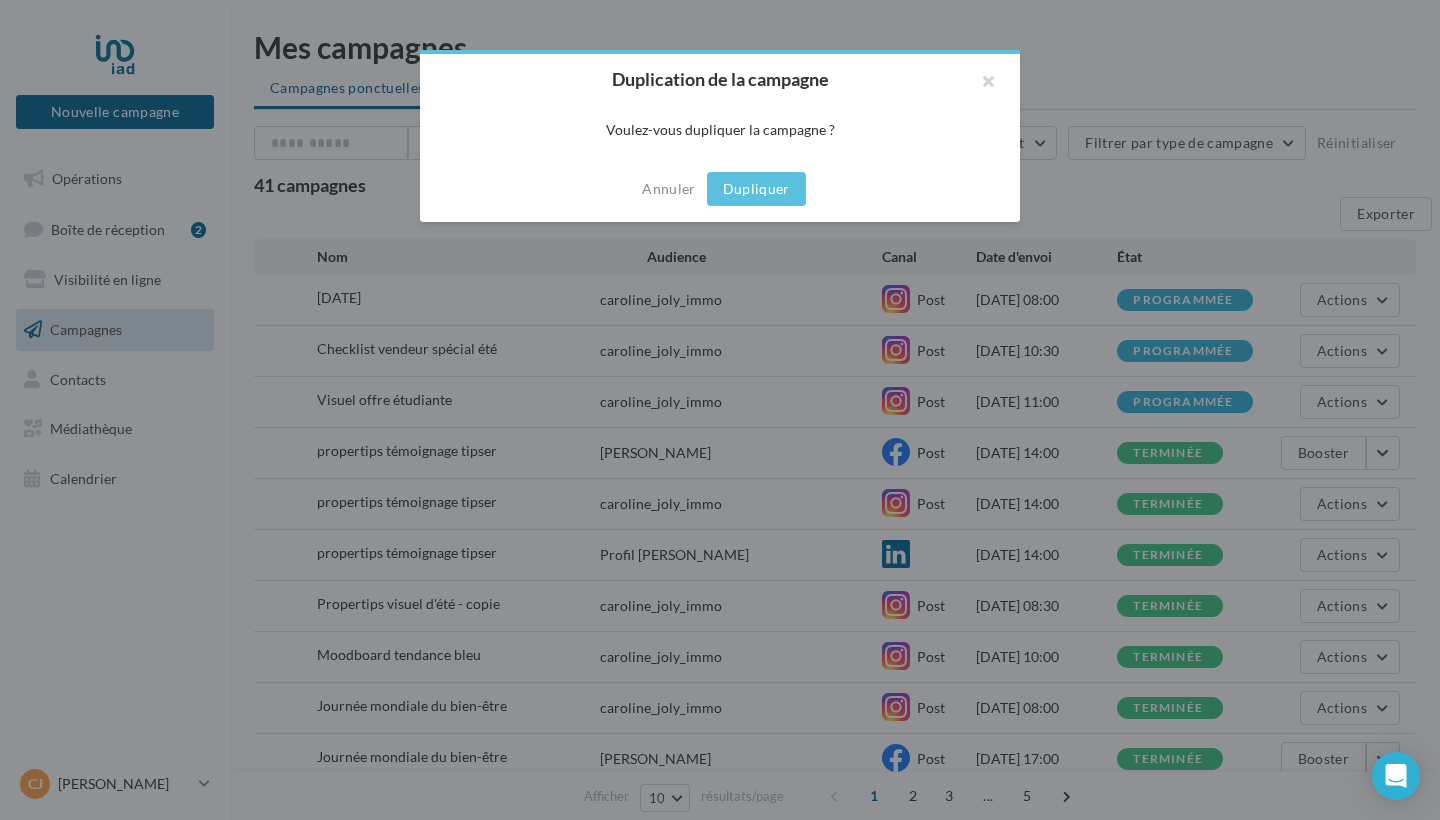 click on "Dupliquer" at bounding box center (756, 189) 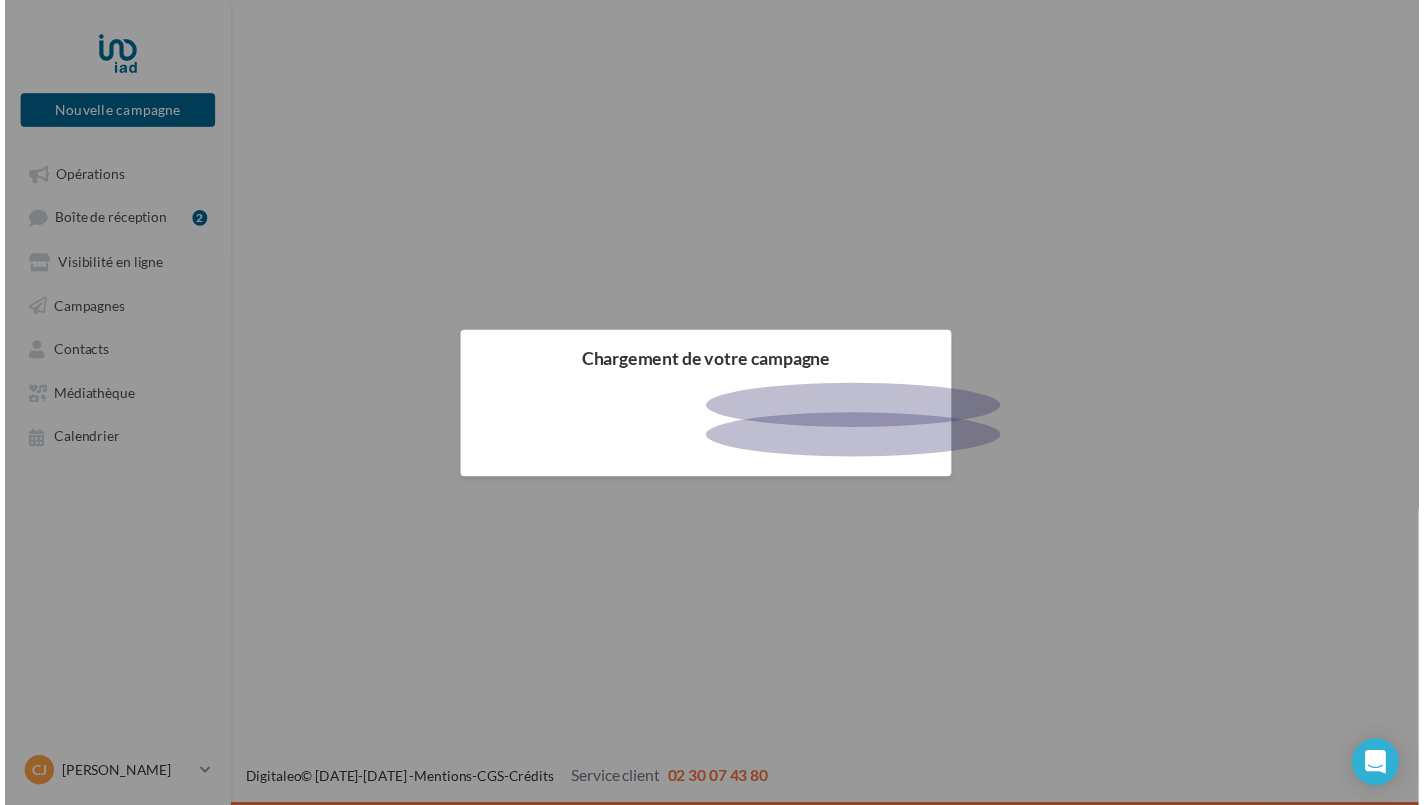 scroll, scrollTop: 0, scrollLeft: 0, axis: both 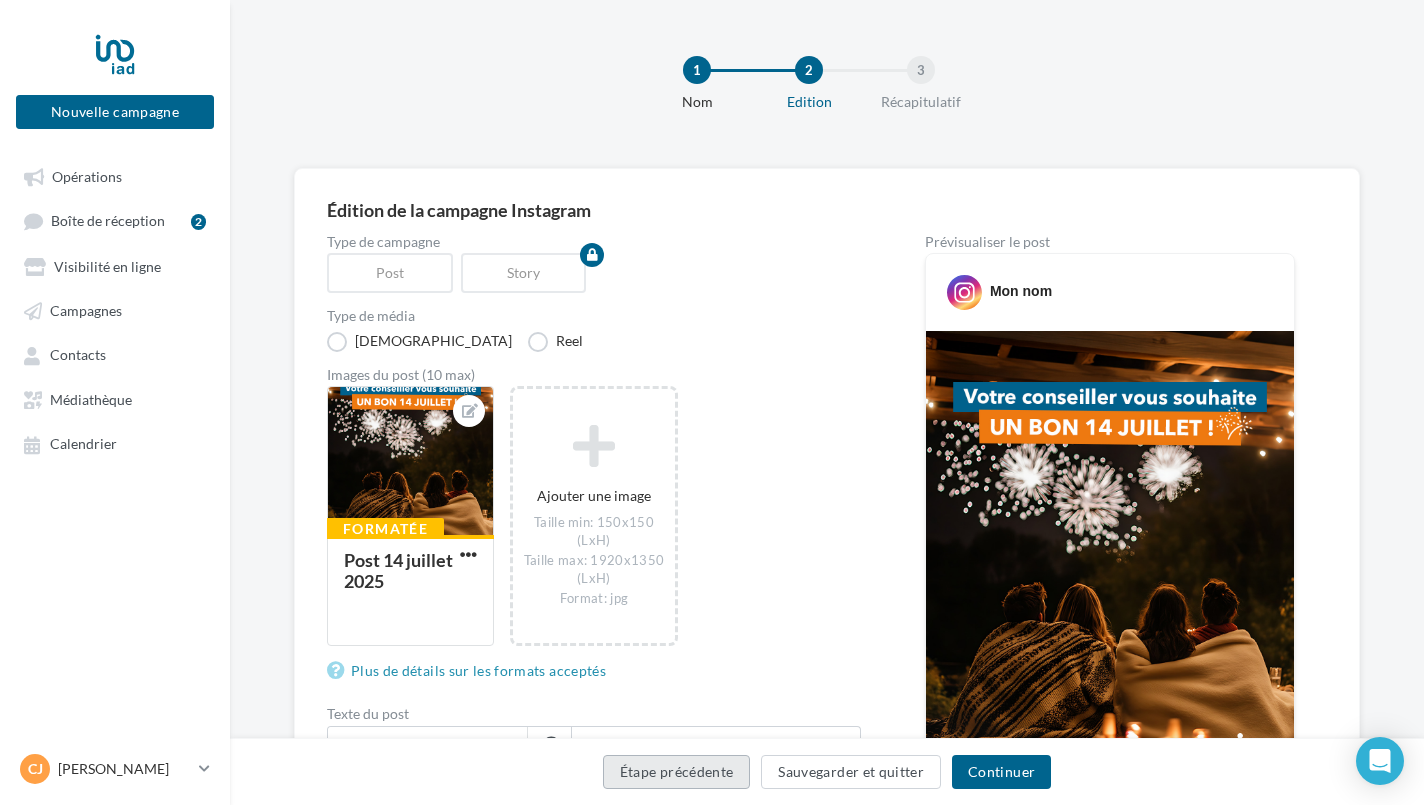 click on "Étape précédente" at bounding box center (677, 772) 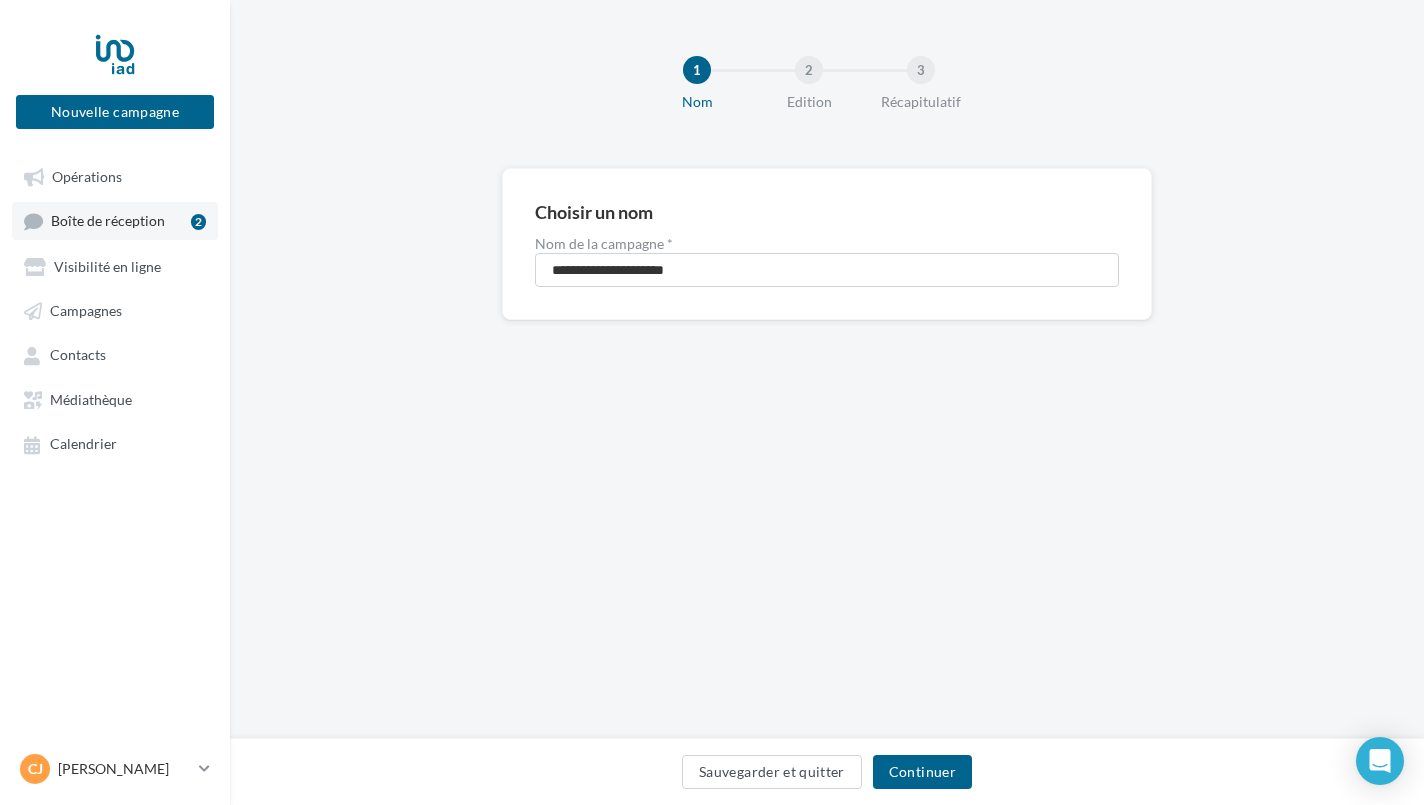click on "Boîte de réception" at bounding box center (108, 221) 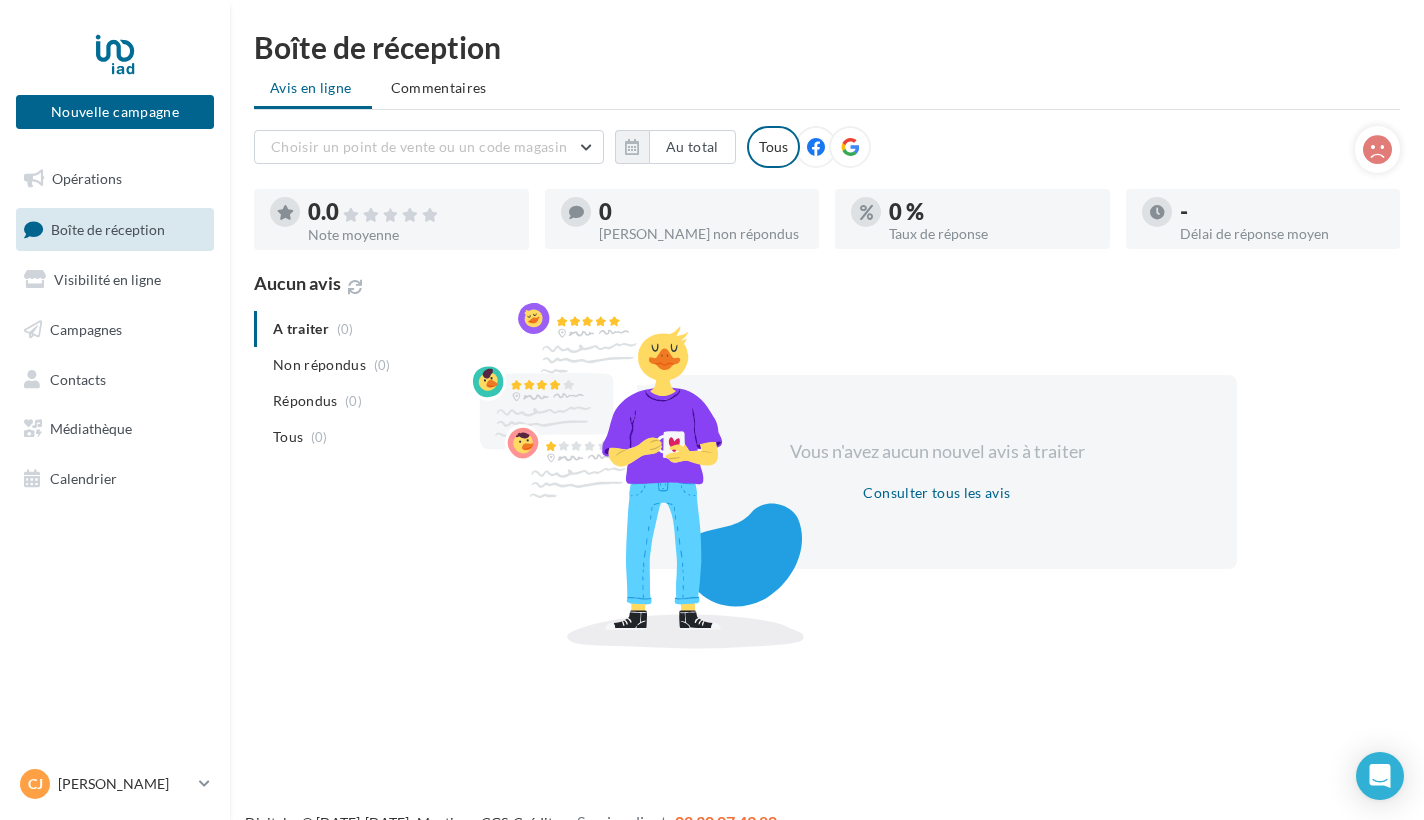 scroll, scrollTop: 0, scrollLeft: 0, axis: both 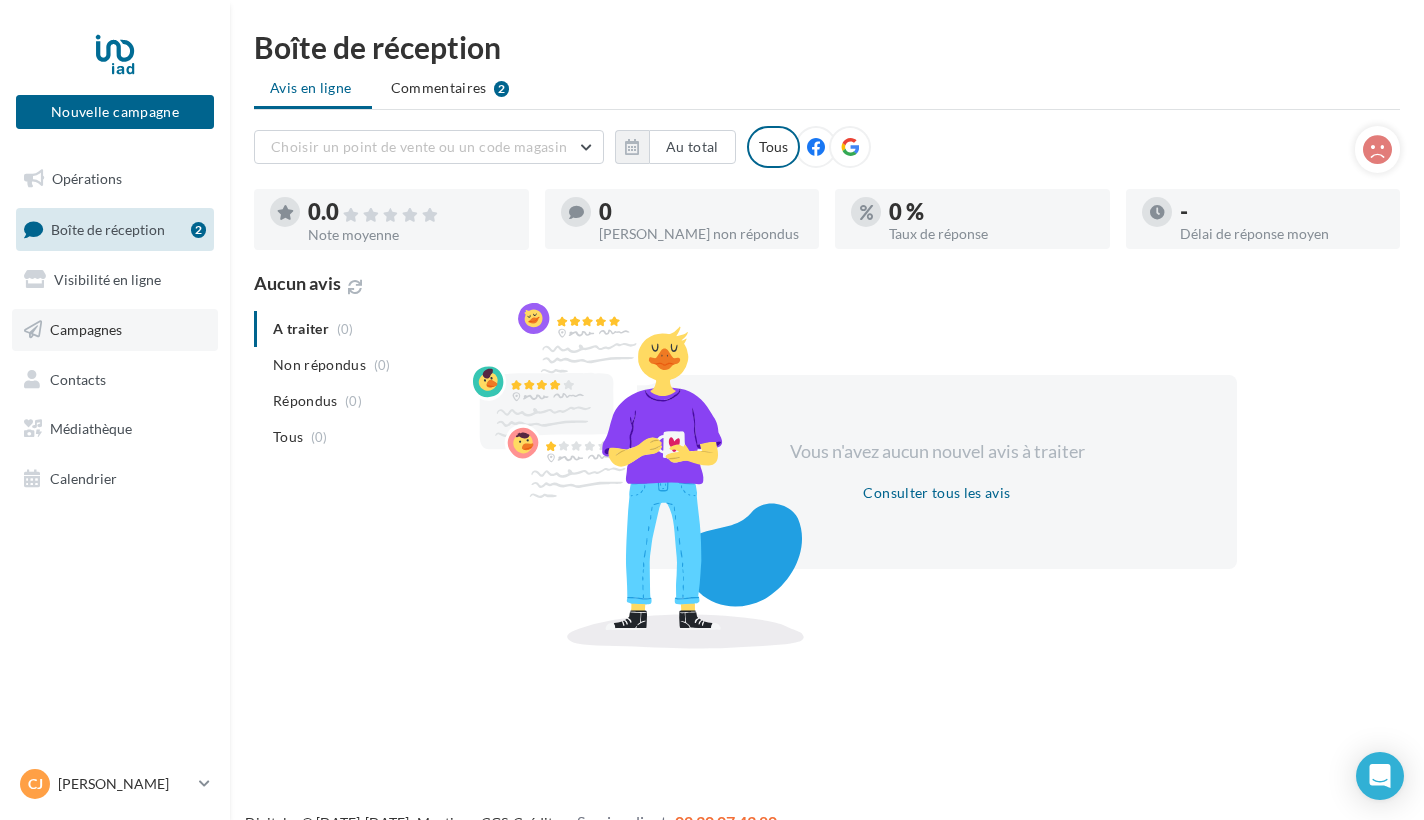 click on "Campagnes" at bounding box center (115, 330) 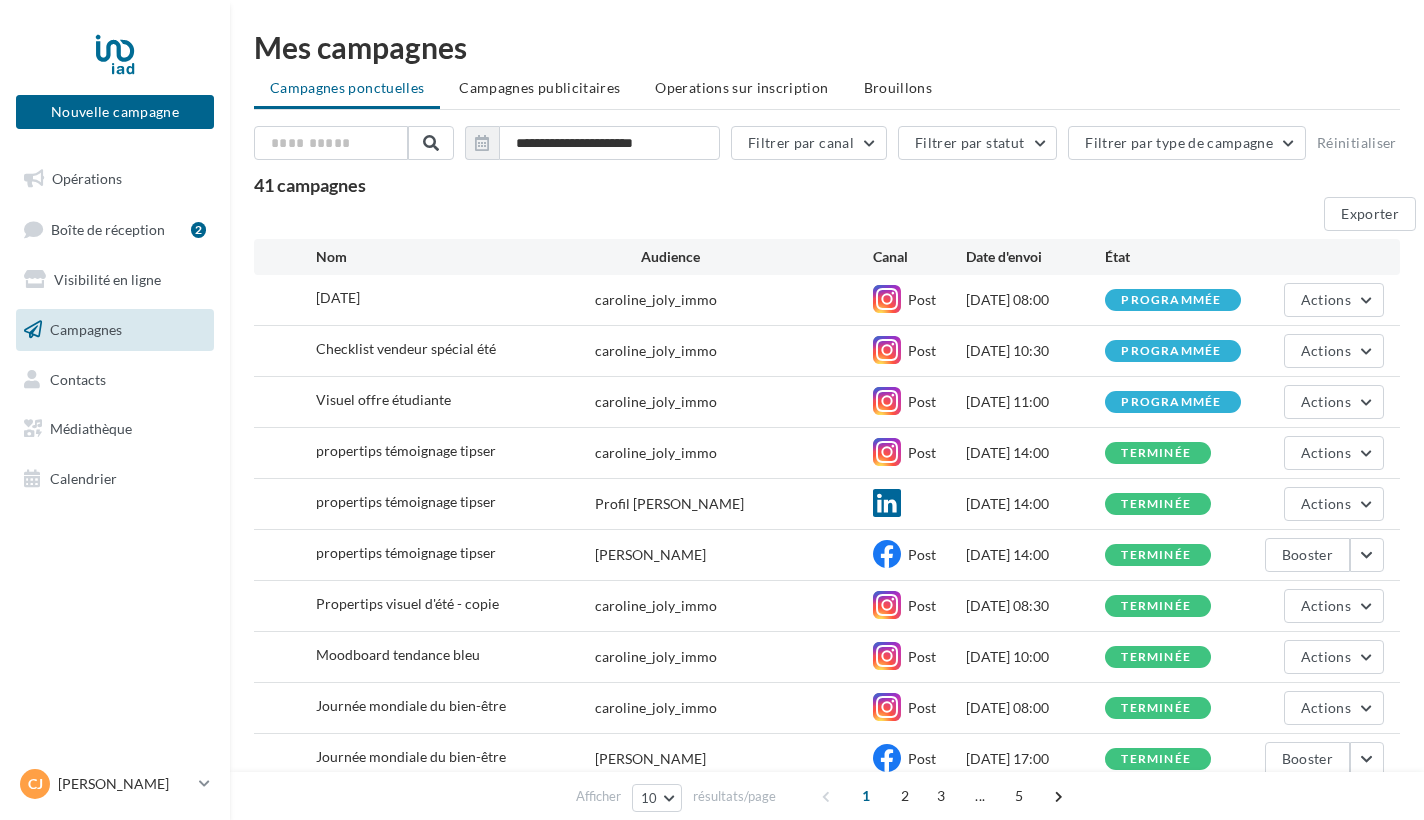 scroll, scrollTop: 0, scrollLeft: 0, axis: both 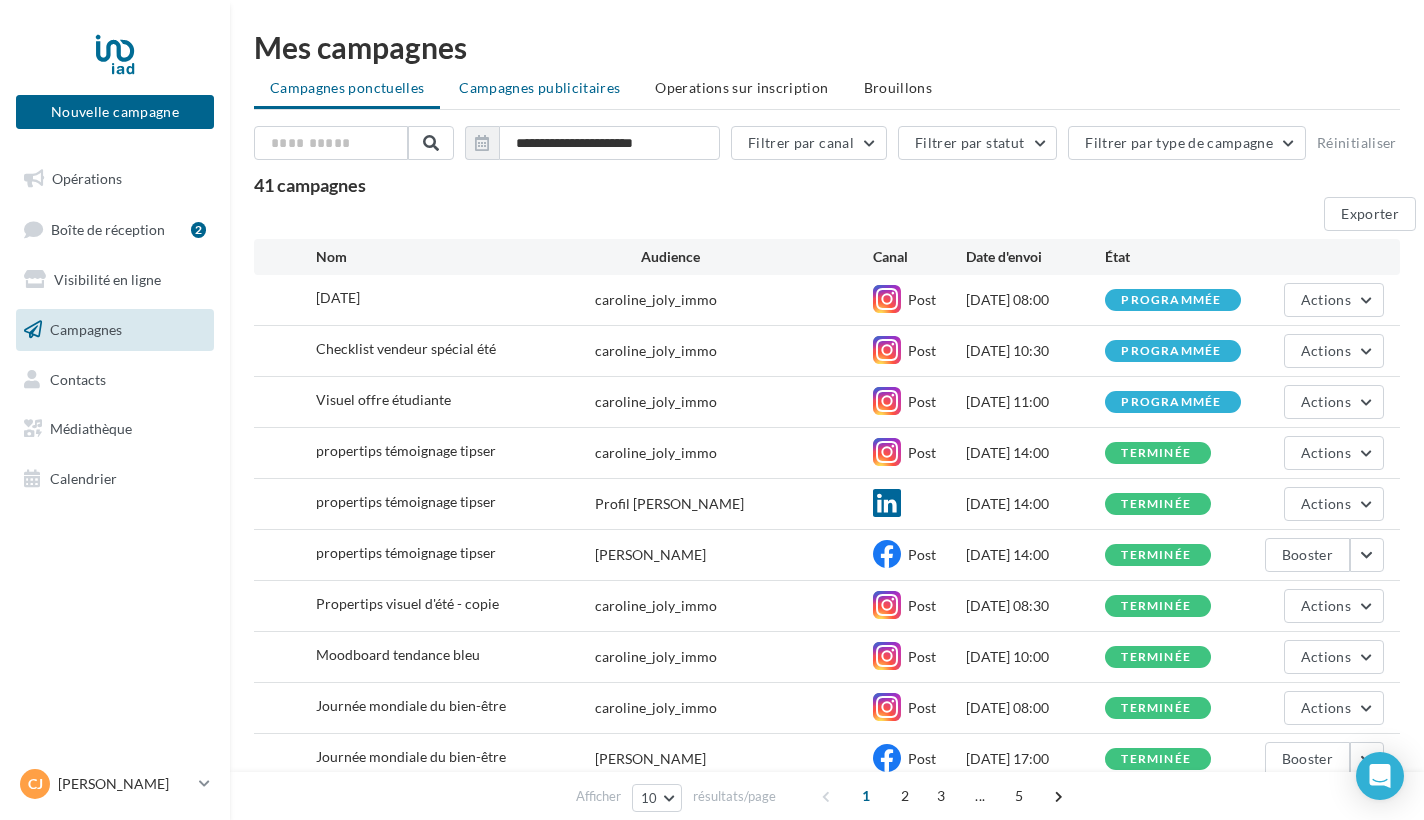 click on "Campagnes publicitaires" at bounding box center [539, 87] 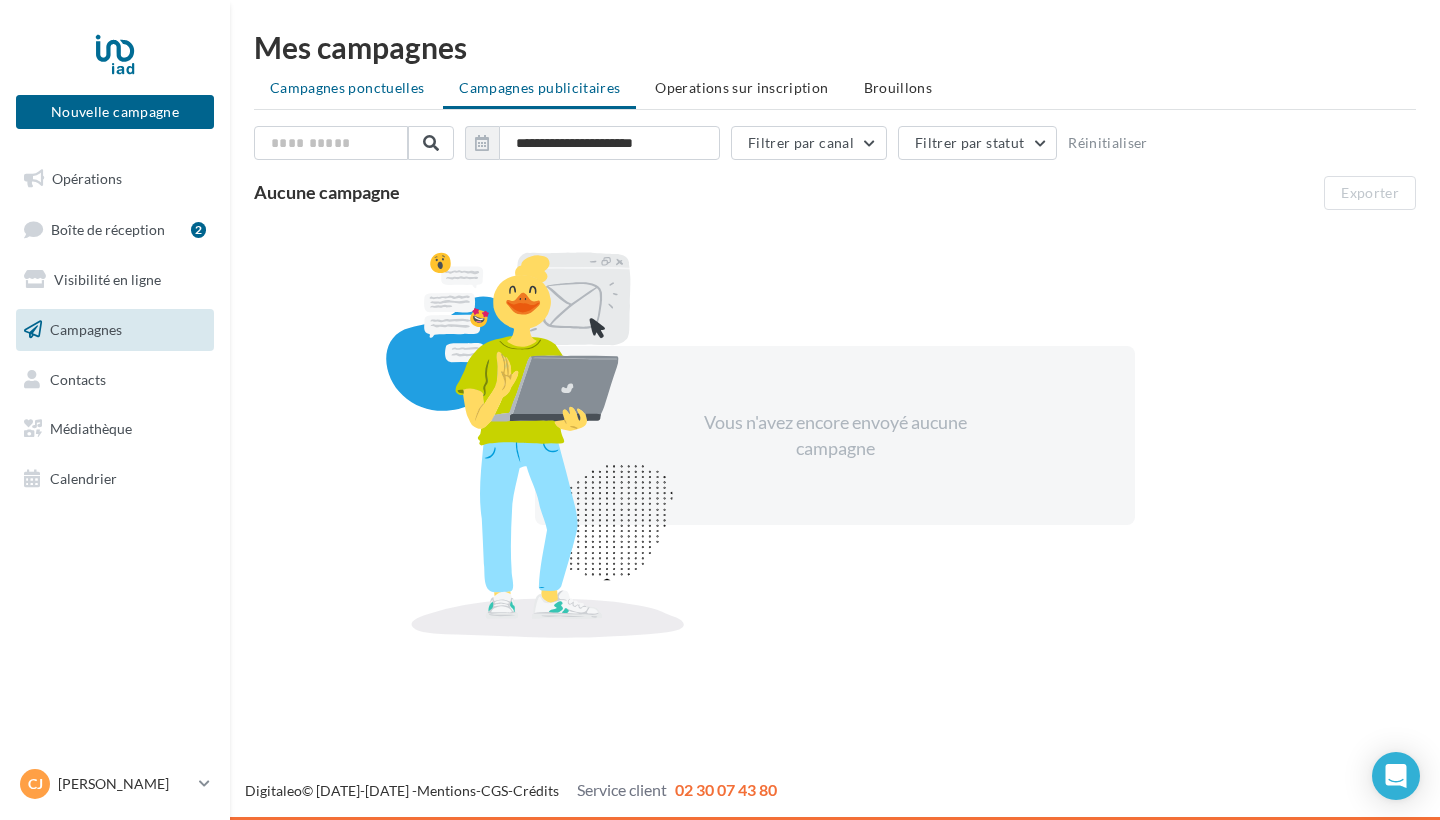 click on "Campagnes ponctuelles" at bounding box center (347, 87) 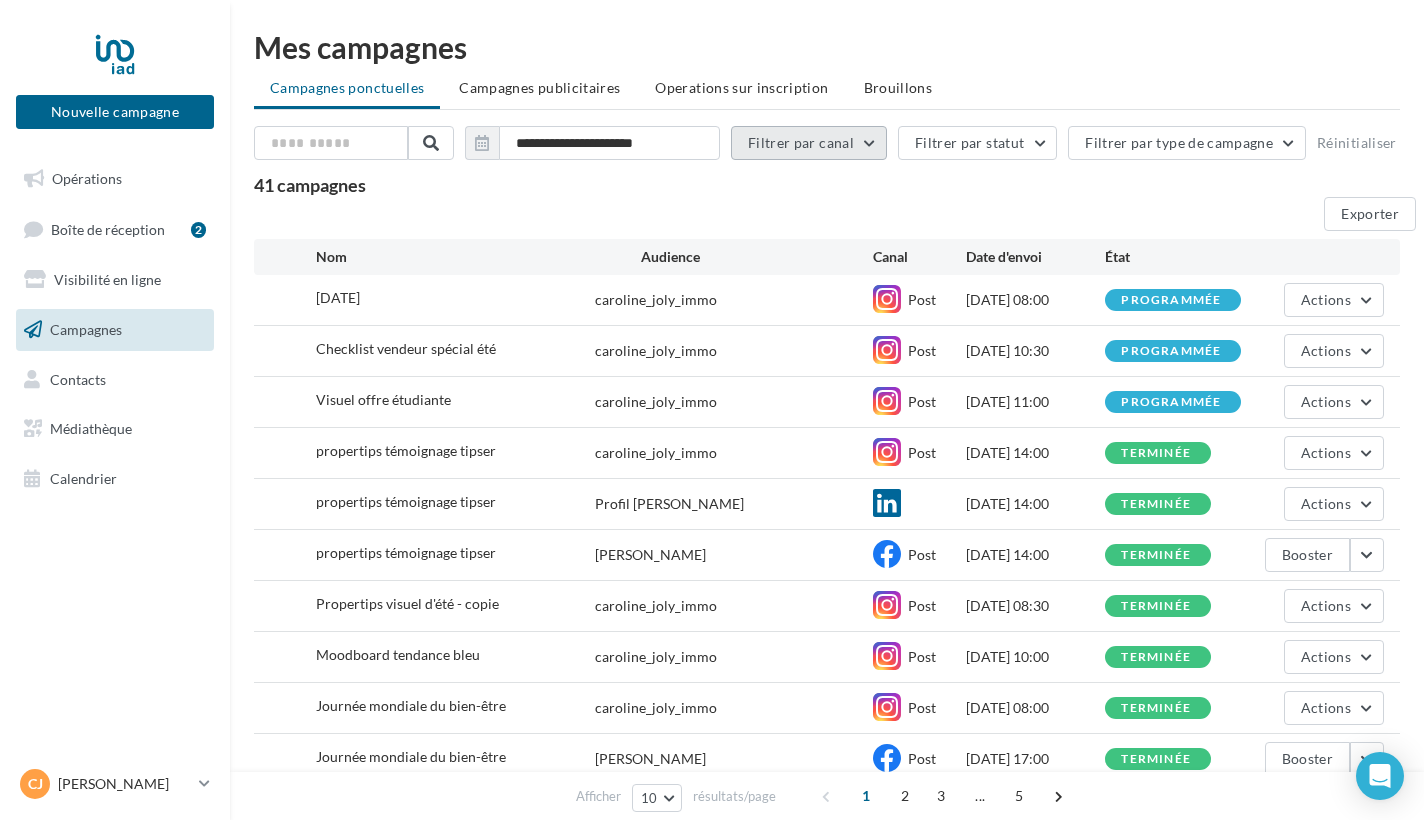 click on "Filtrer par canal" at bounding box center [809, 143] 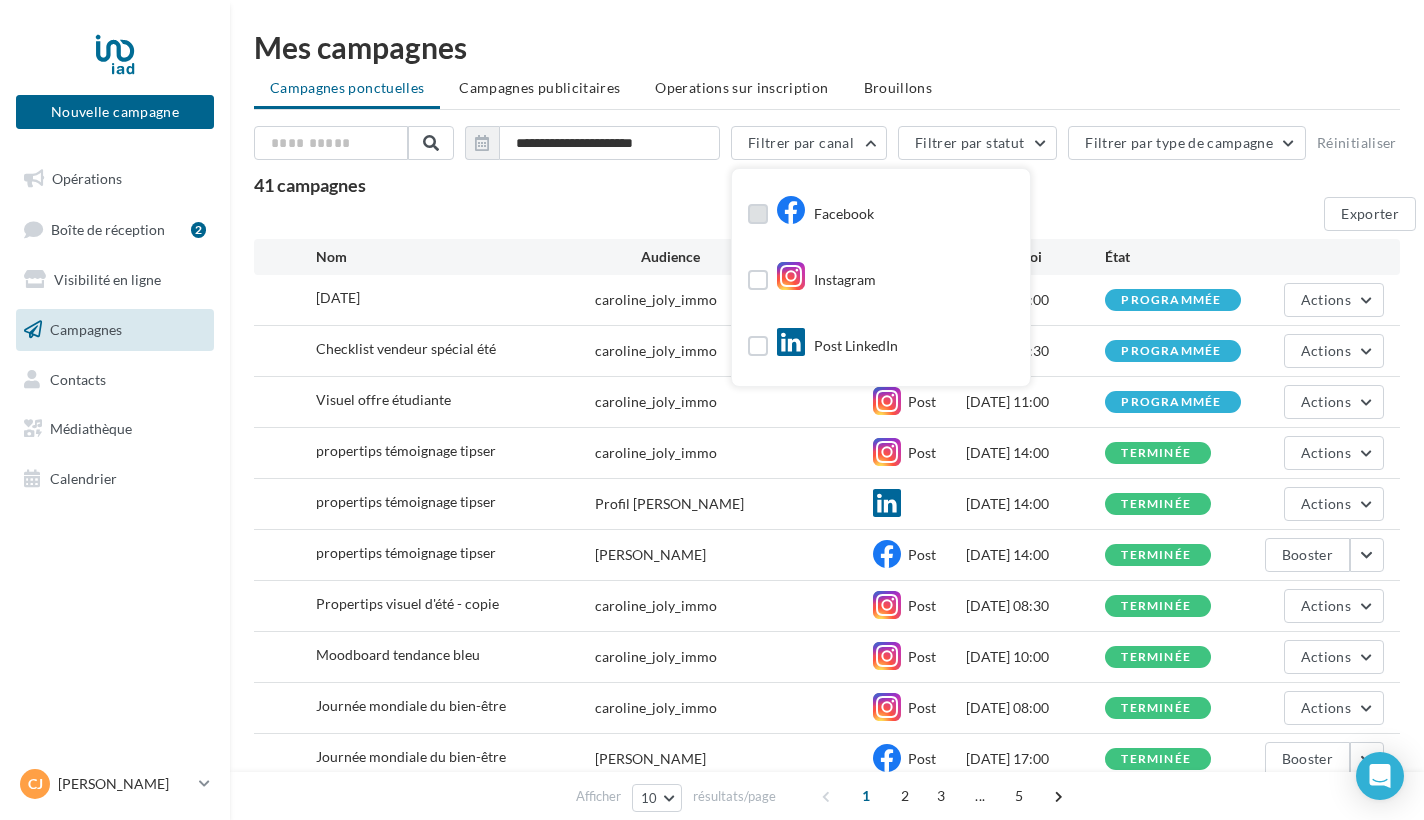 click on "Facebook" at bounding box center [825, 215] 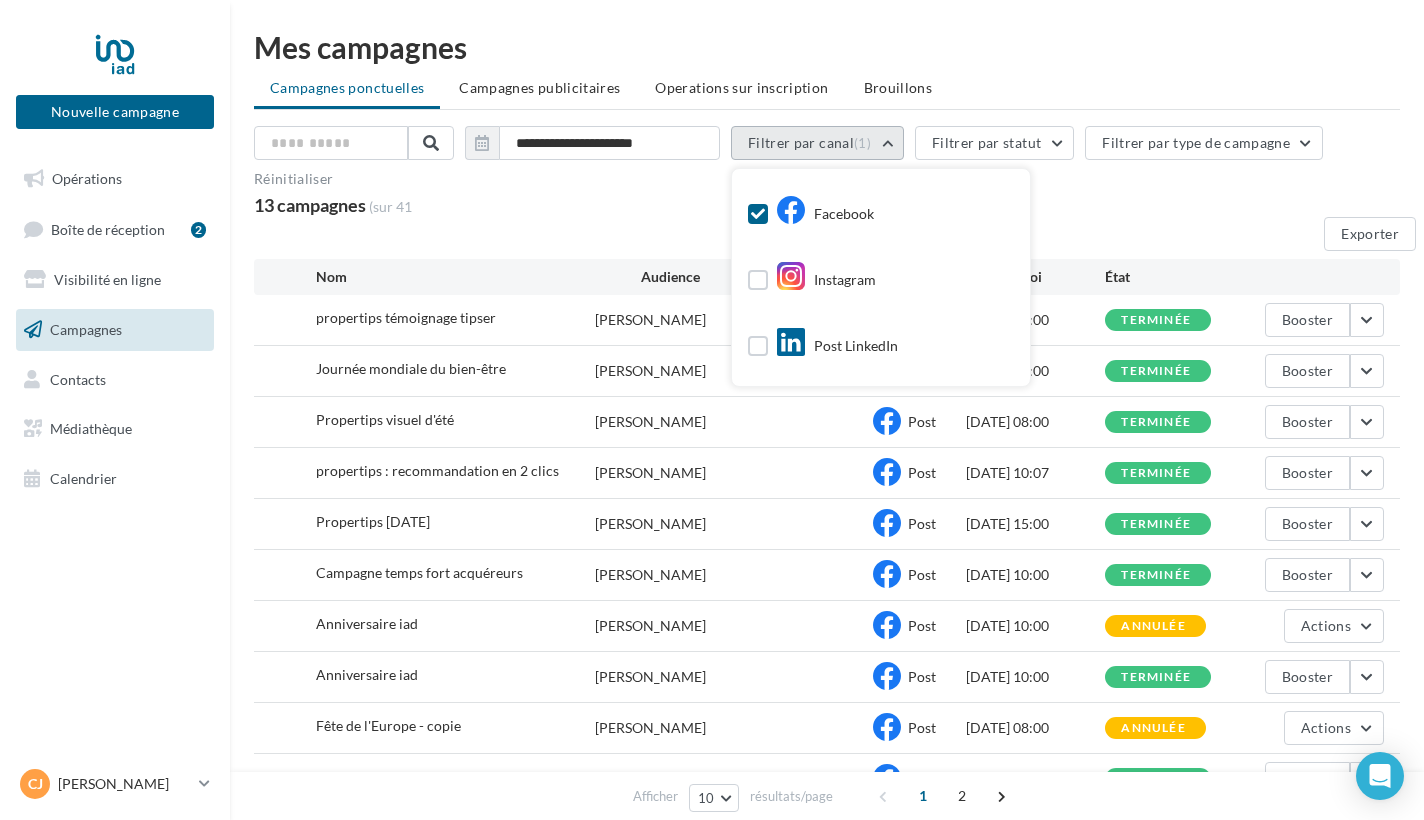 click on "Filtrer par canal  (1)" at bounding box center (817, 143) 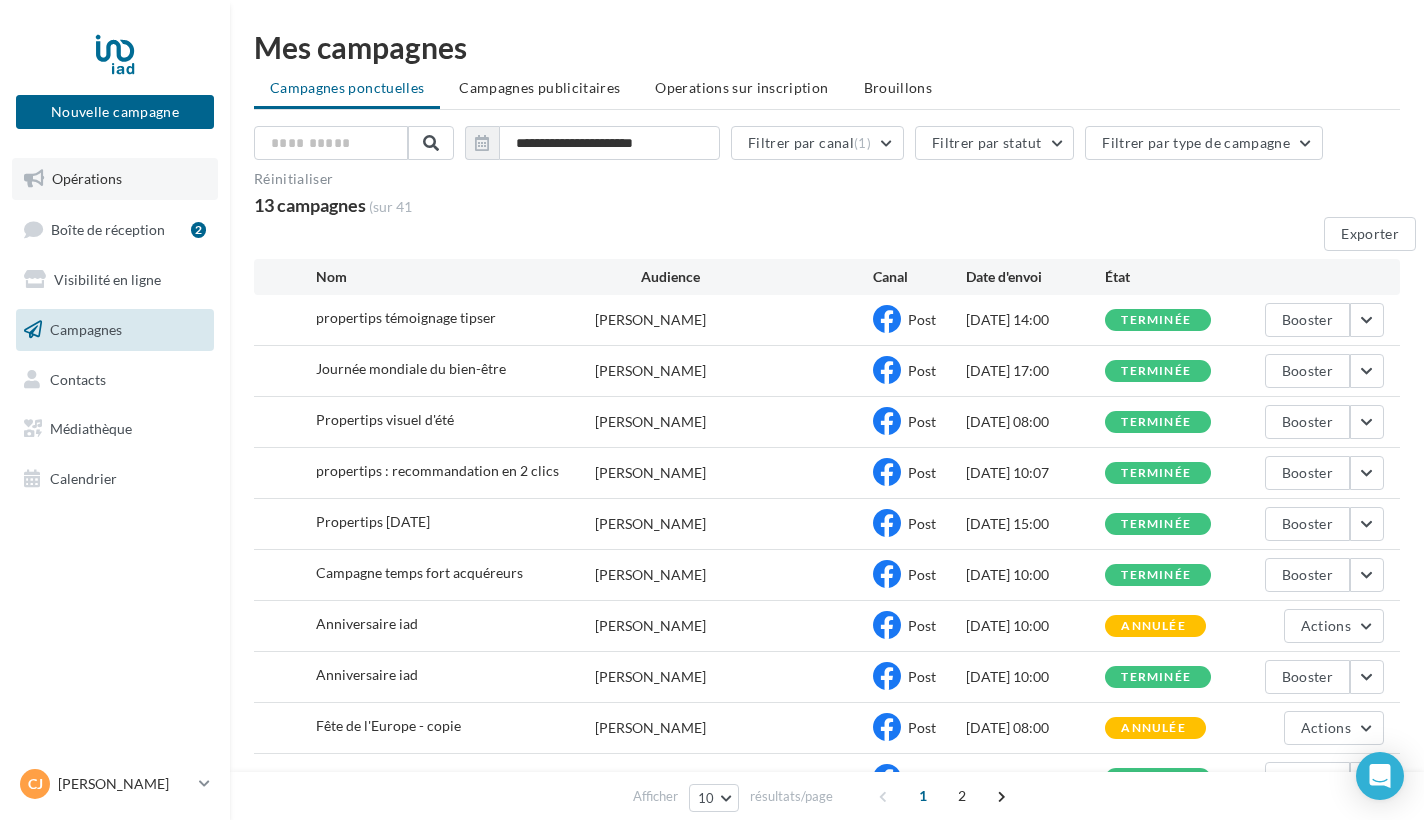 click on "Opérations" at bounding box center (87, 178) 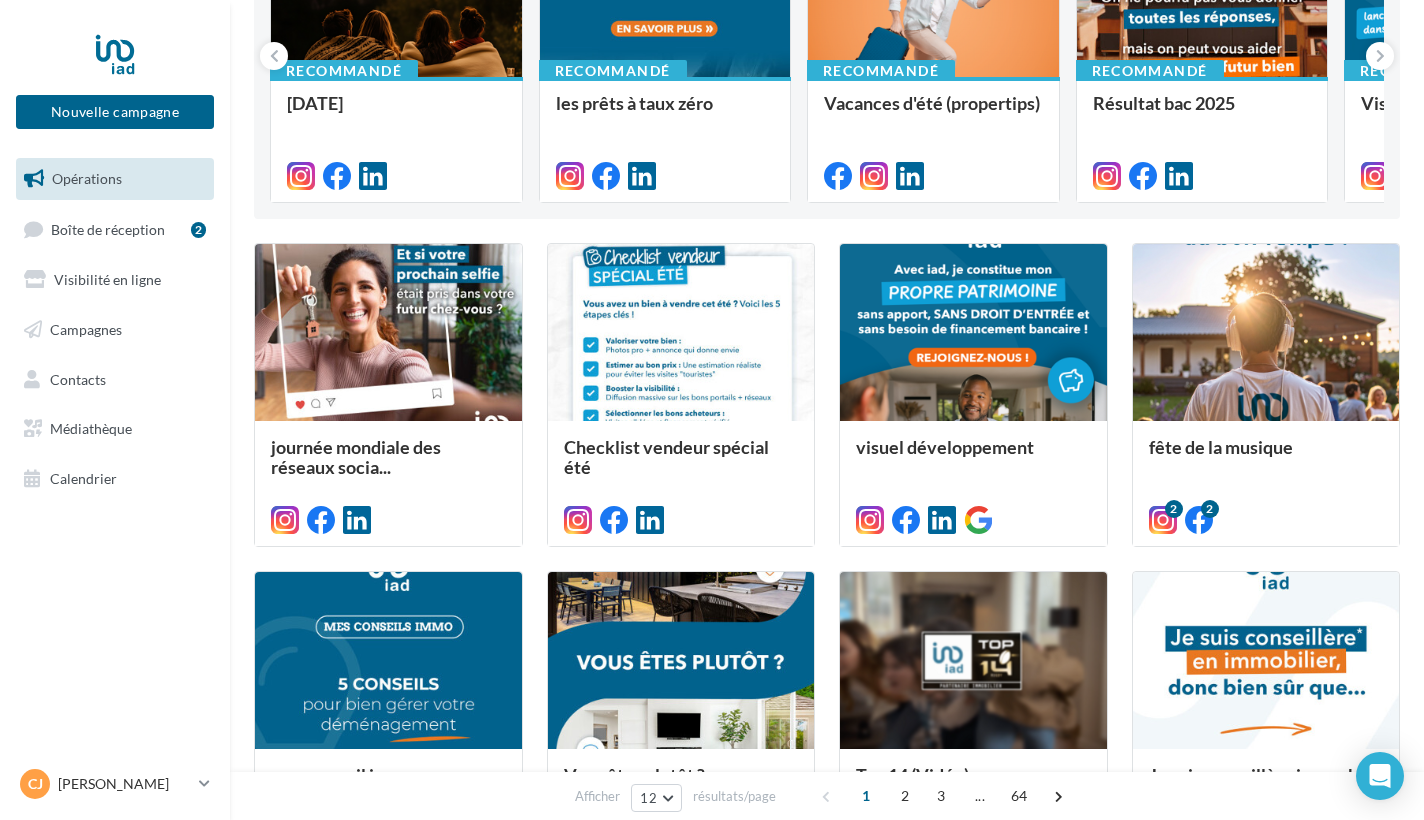 scroll, scrollTop: 0, scrollLeft: 0, axis: both 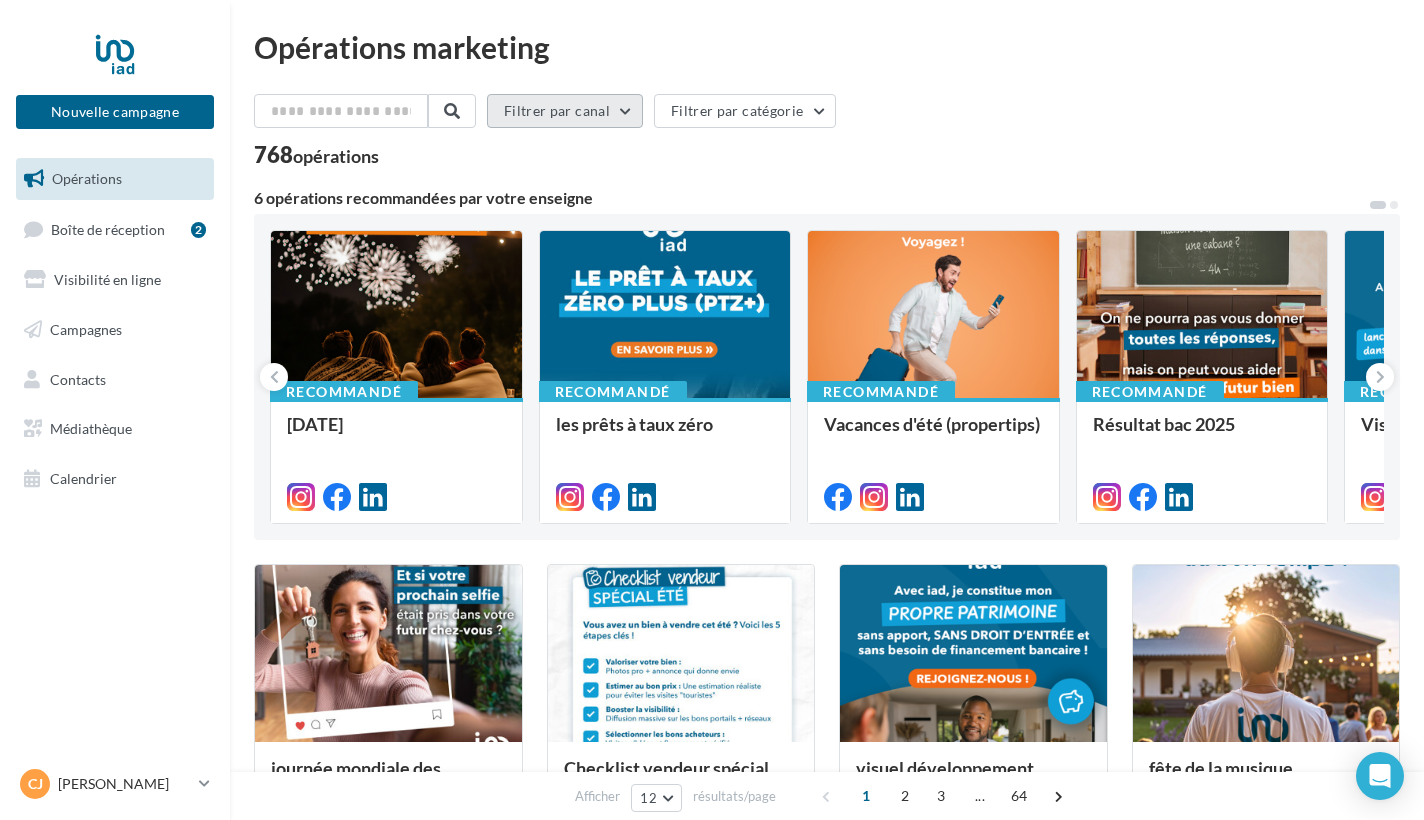 click on "Filtrer par canal" at bounding box center (565, 111) 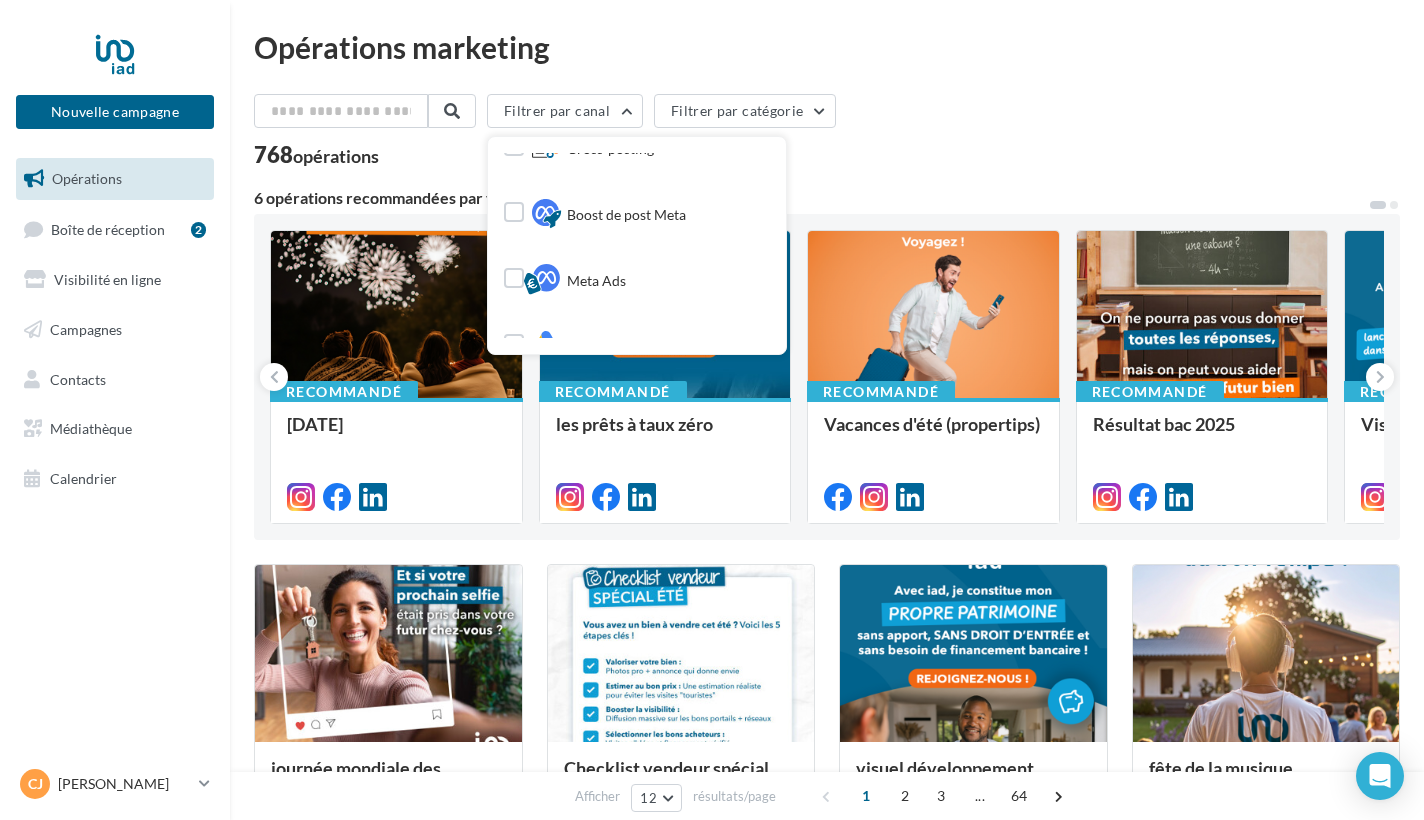 scroll, scrollTop: 437, scrollLeft: 0, axis: vertical 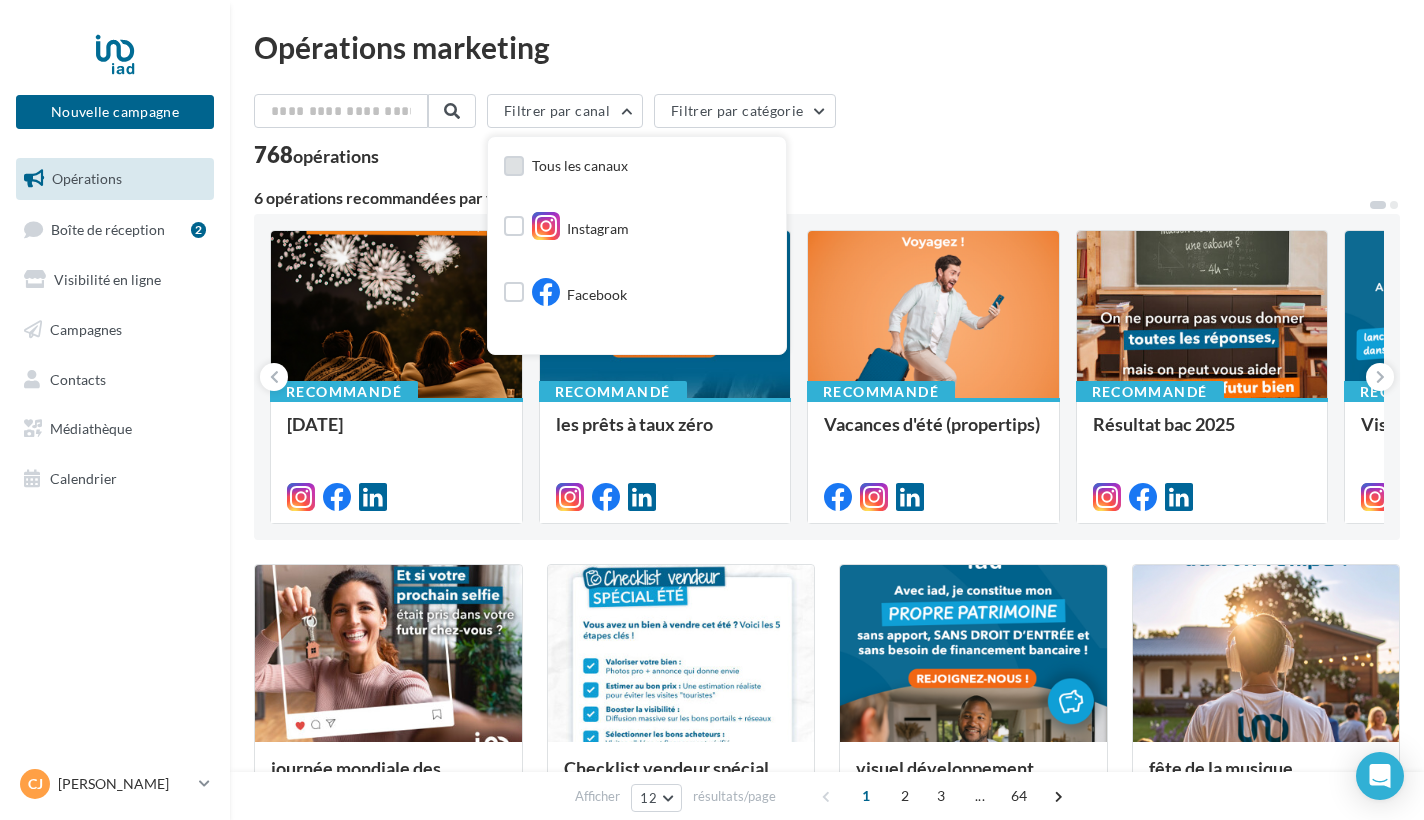 click at bounding box center (514, 166) 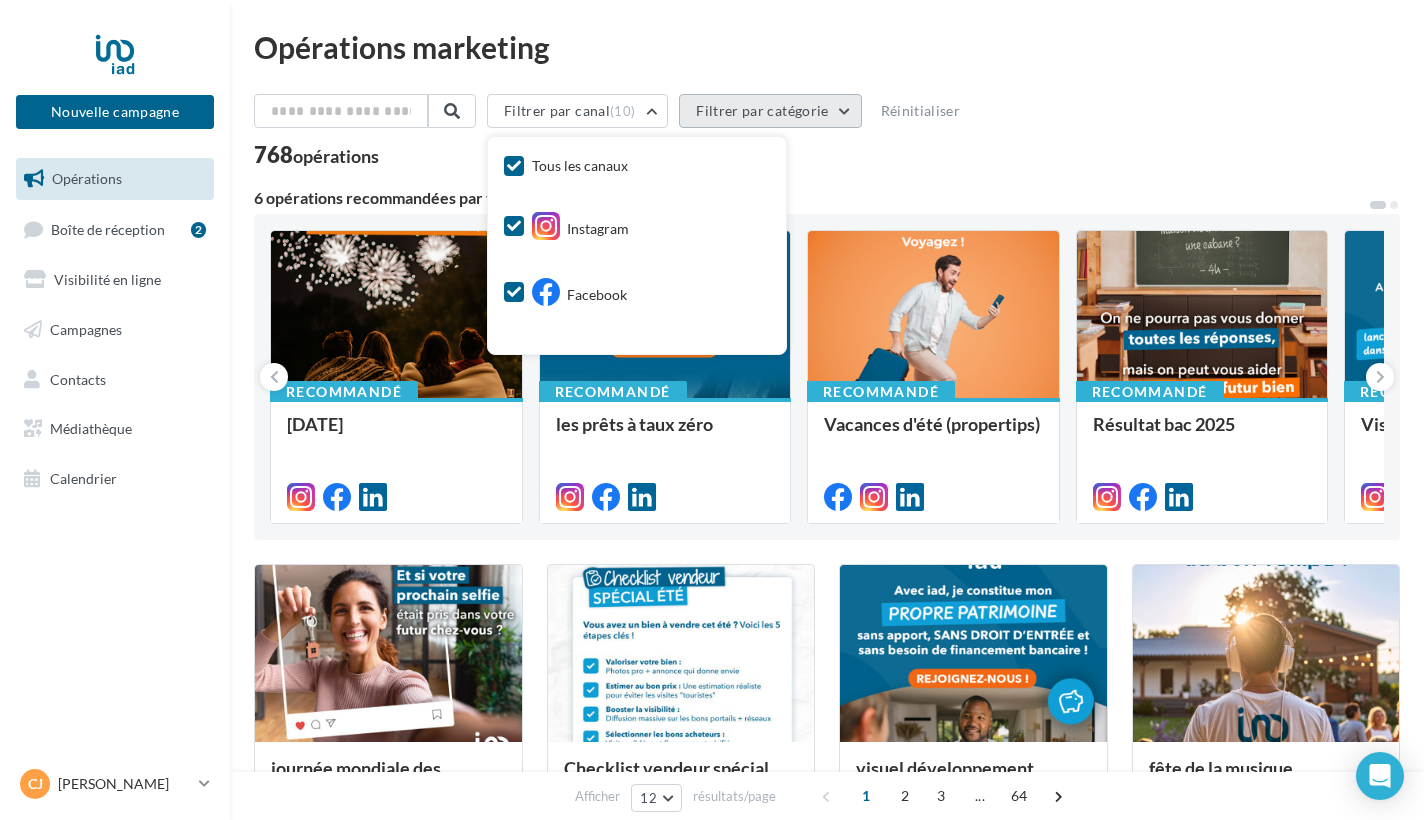 click on "Filtrer par catégorie" at bounding box center (770, 111) 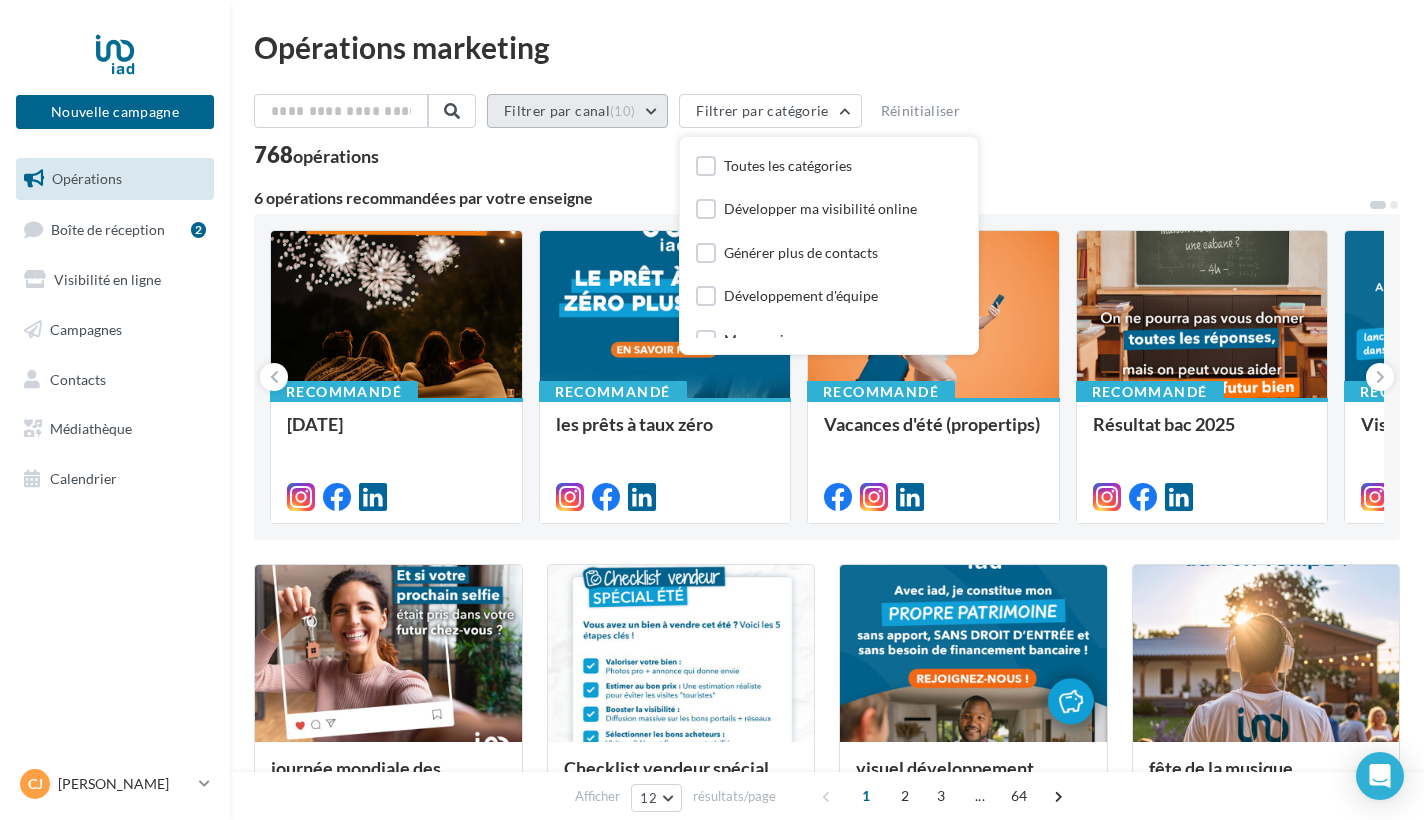 click on "(10)" at bounding box center [622, 111] 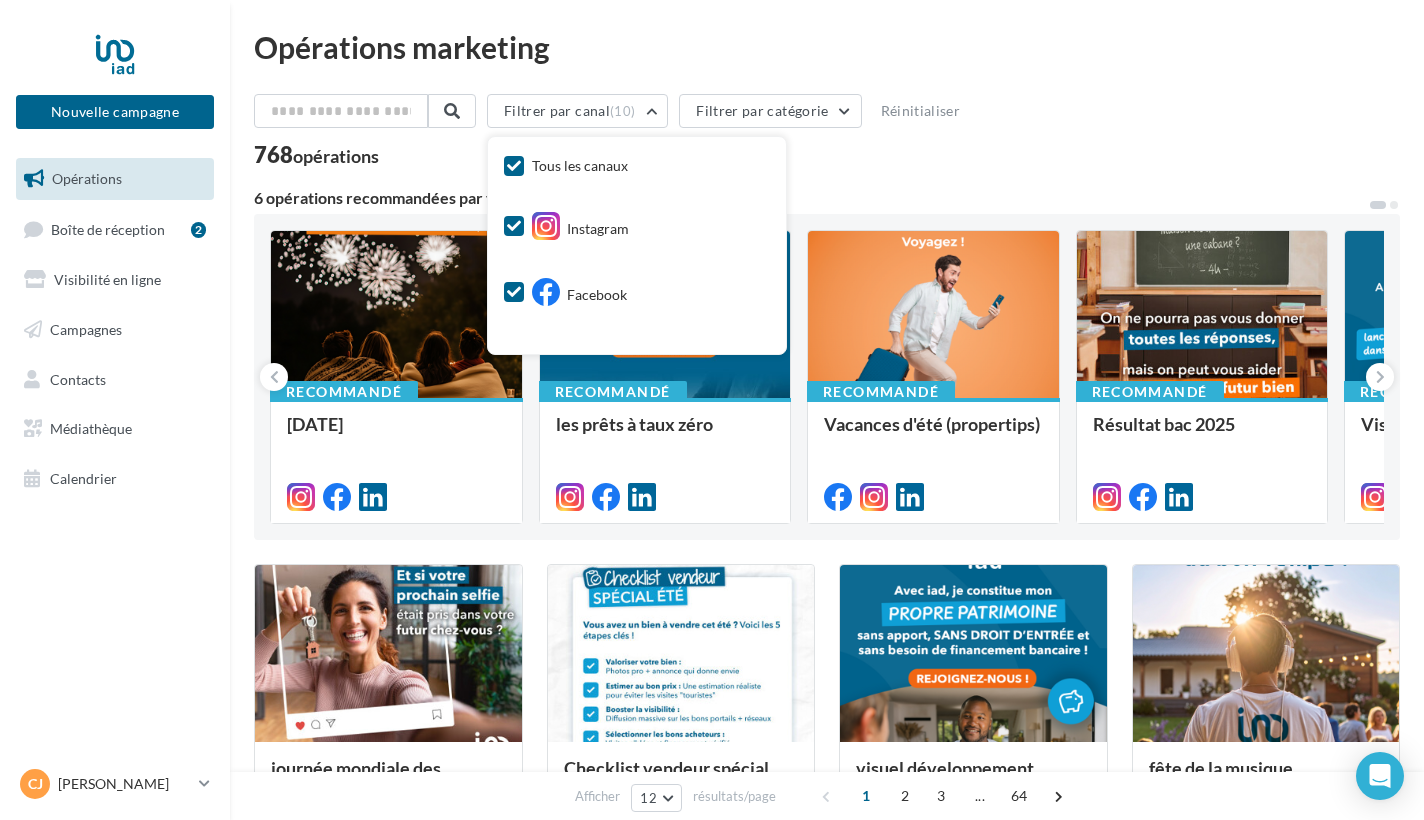 click on "Opérations marketing" at bounding box center (827, 47) 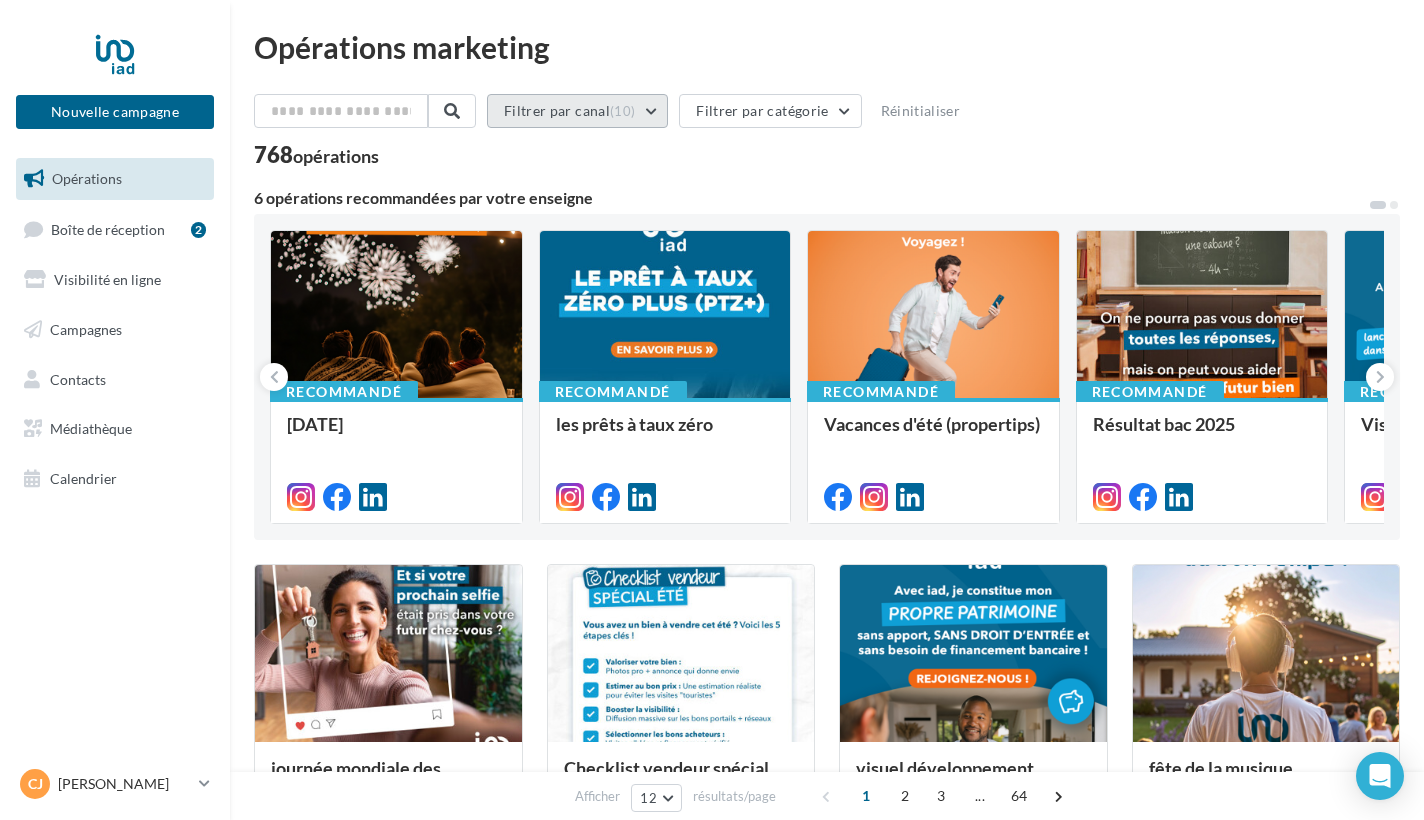 click on "Filtrer par canal  (10)" at bounding box center [577, 111] 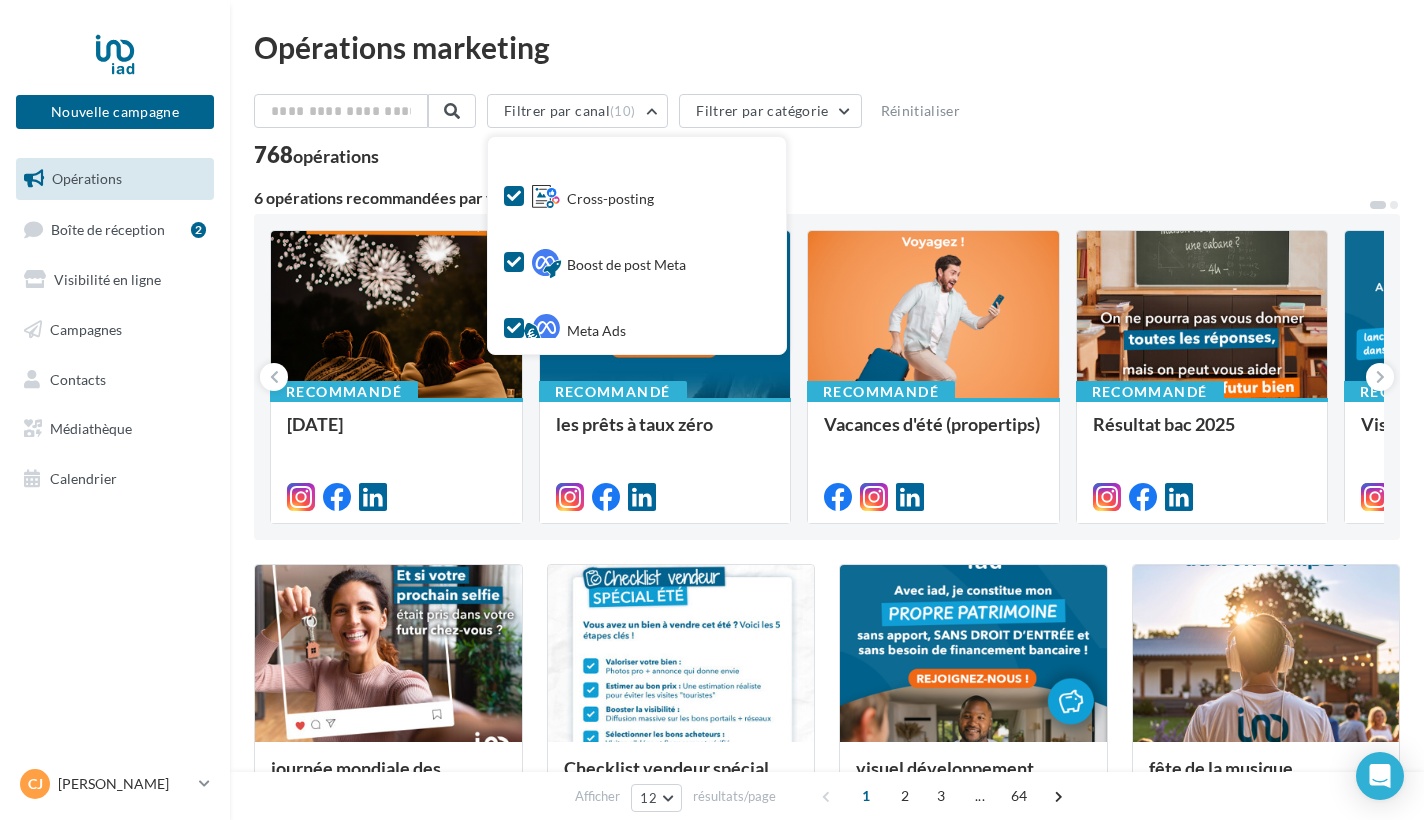scroll, scrollTop: 0, scrollLeft: 0, axis: both 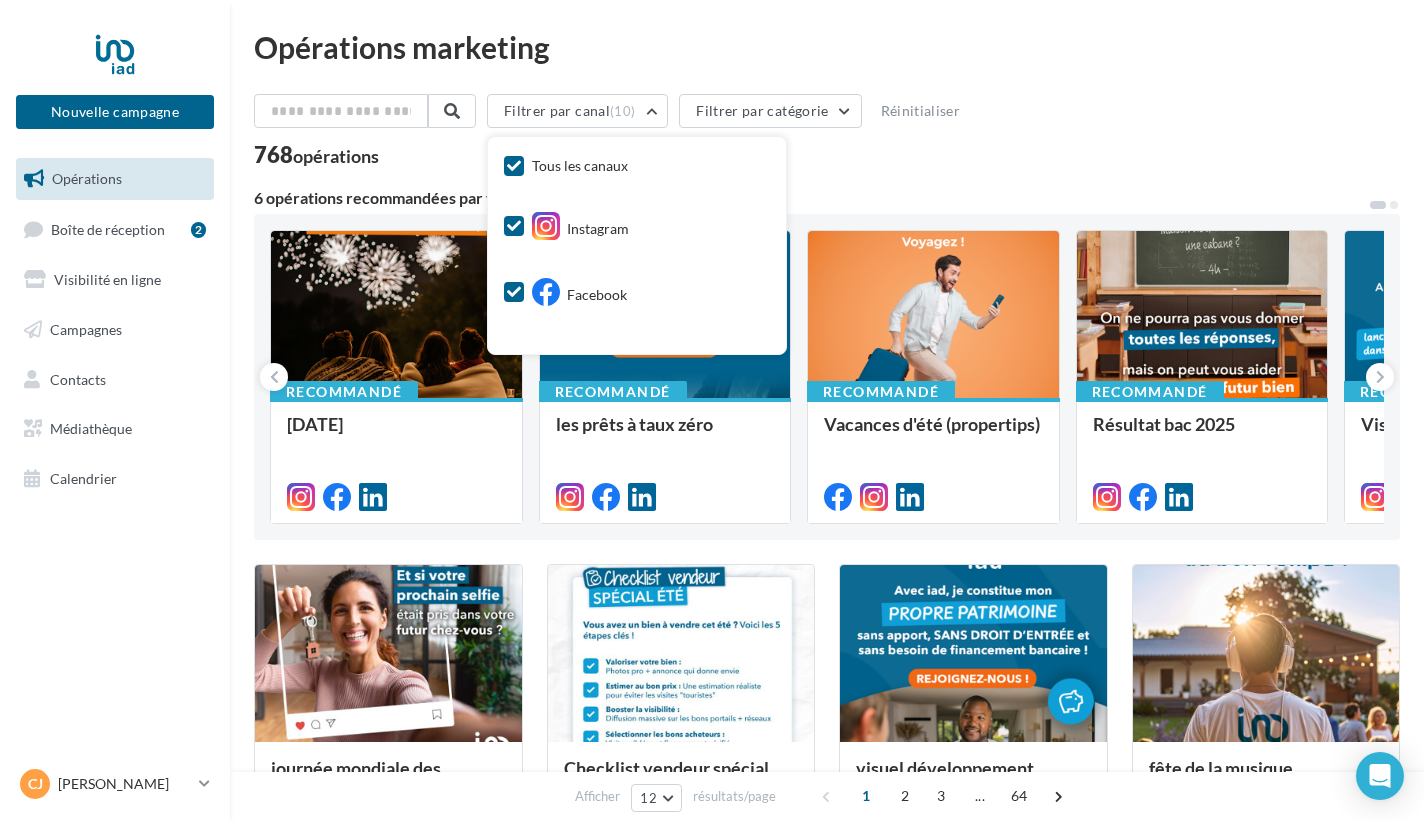 click at bounding box center (514, 166) 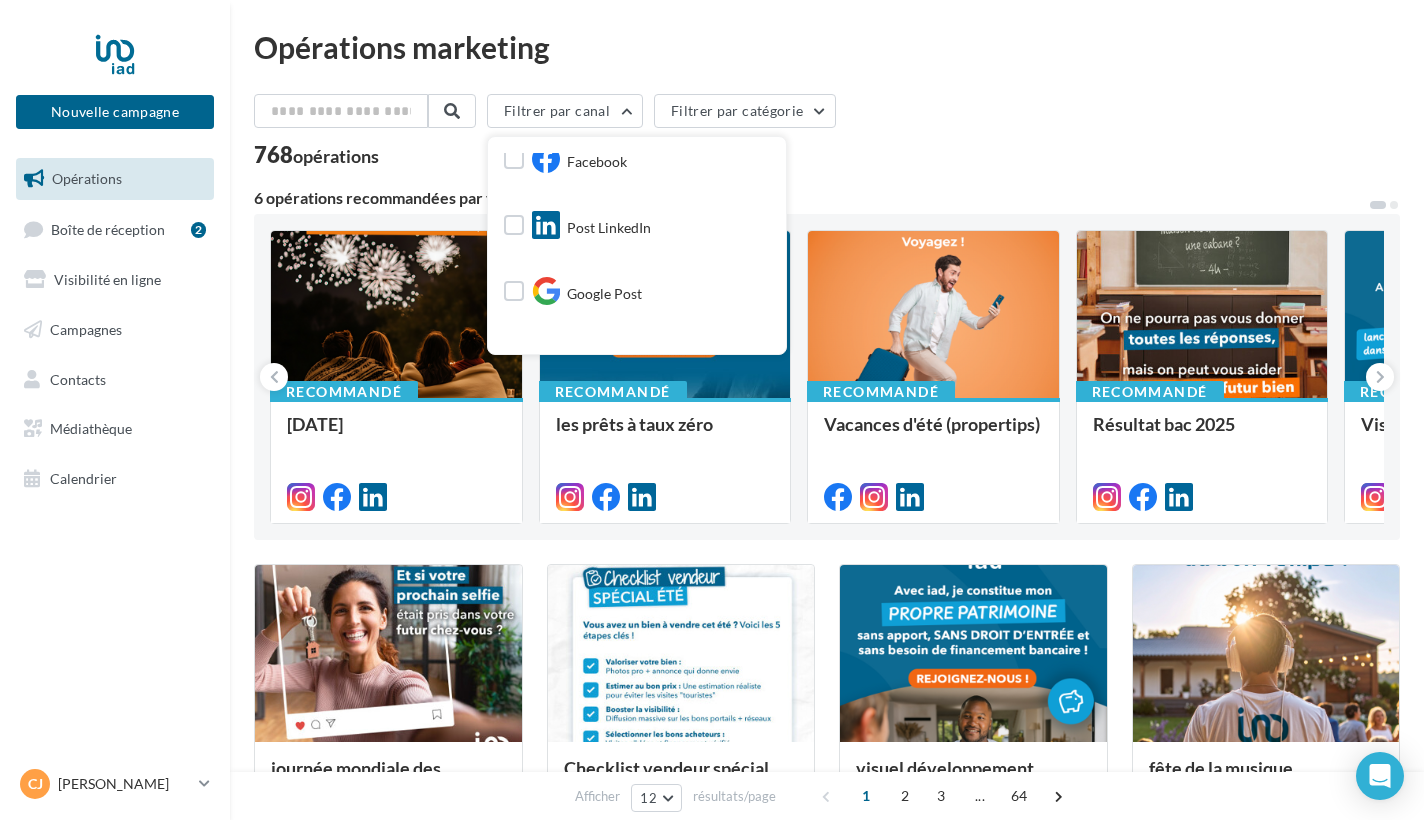 scroll, scrollTop: 259, scrollLeft: 0, axis: vertical 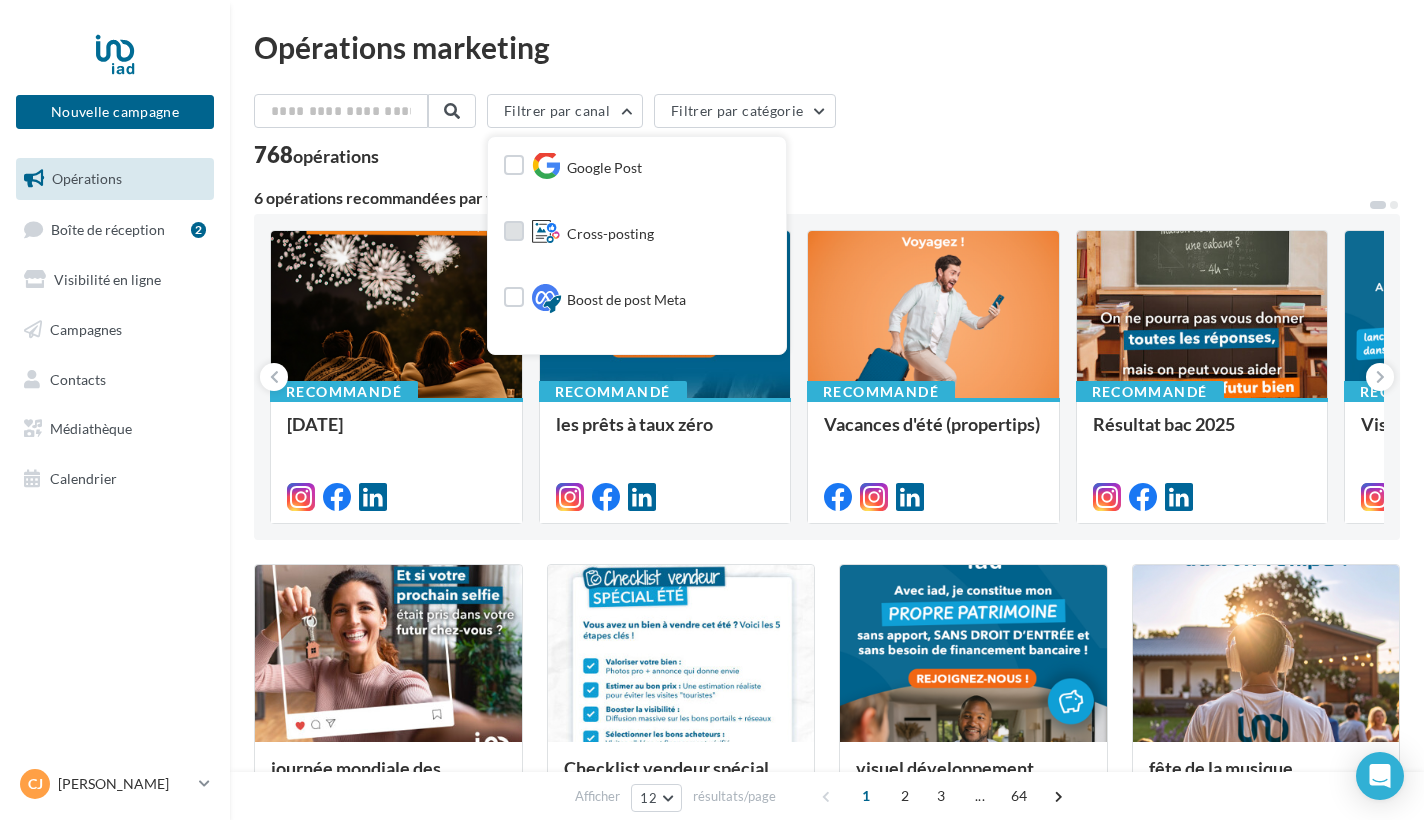 click at bounding box center (514, 231) 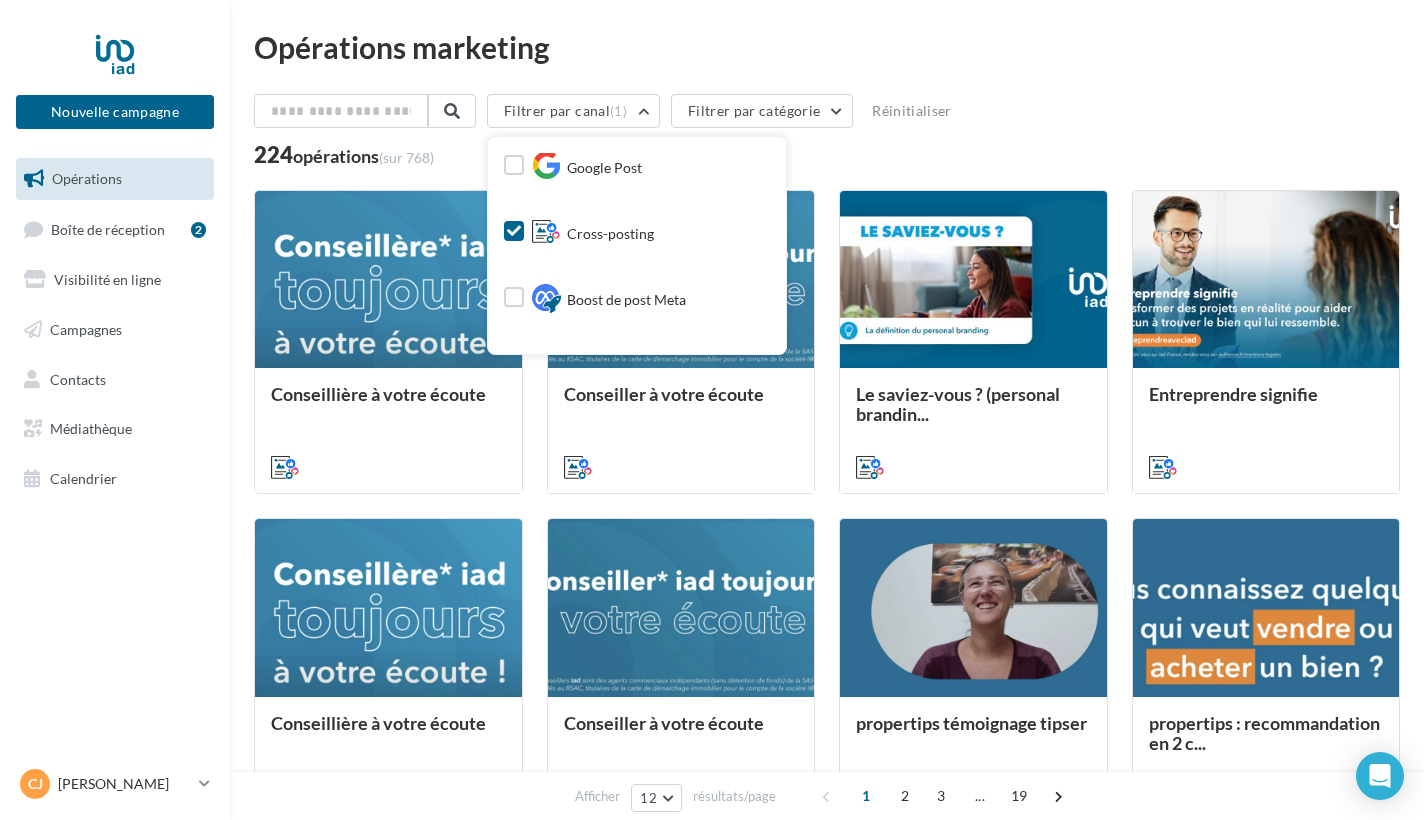 click on "Opérations marketing
Filtrer par canal  (1)                 Tous les canaux               Instagram               Facebook               Post LinkedIn               Google Post               Cross-posting               Boost de post Meta               Meta Ads               Google ads               Document             Filtrer par catégorie
Réinitialiser
224
opérations
(sur 768)
Conseillière à votre écoute                                              Conseiller à votre écoute                                             Le saviez-vous ? (personal brandin...                                              Entreprendre signifie                                              Conseillière à votre écoute                                                      Conseiller à votre écoute" at bounding box center (827, 623) 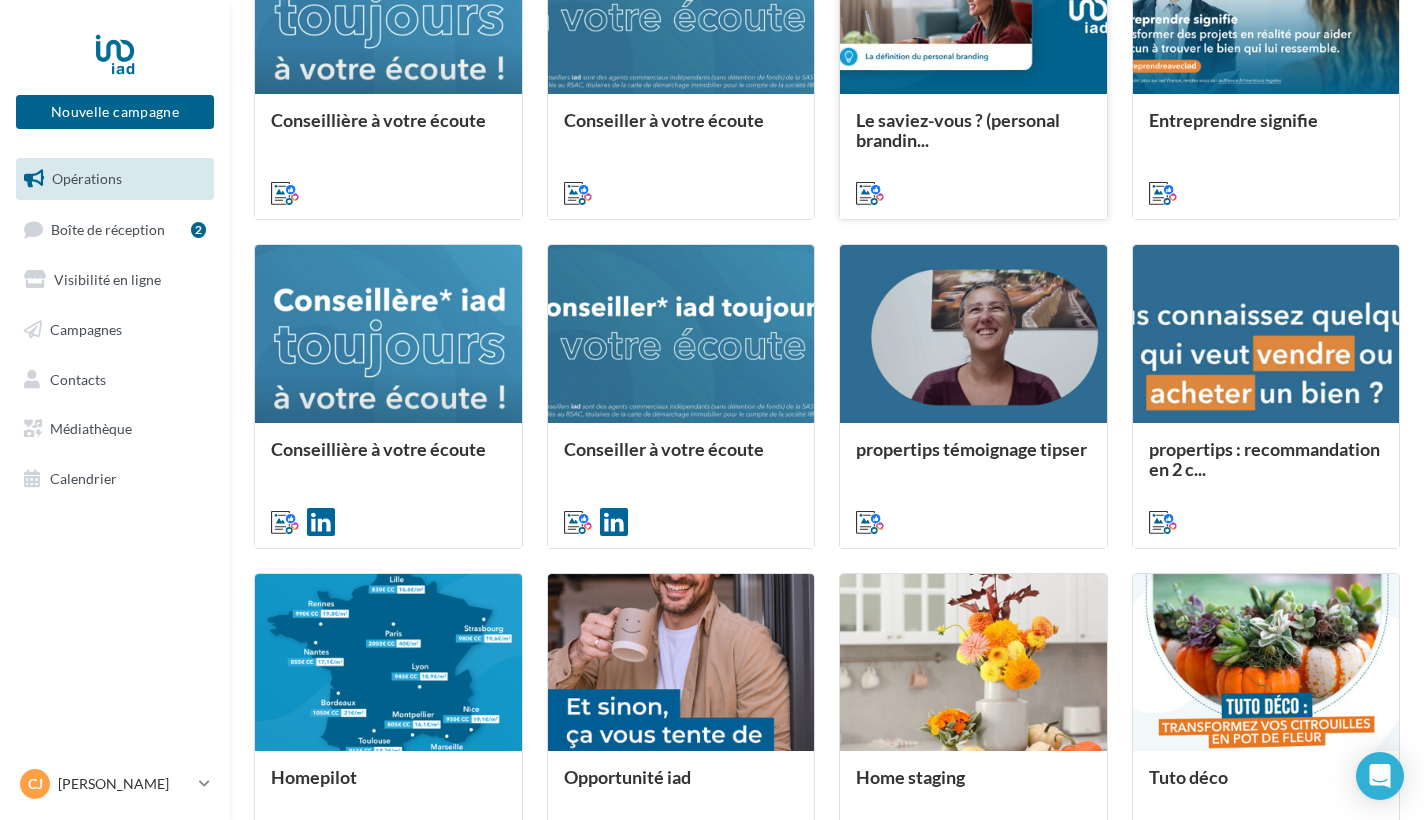 scroll, scrollTop: 432, scrollLeft: 0, axis: vertical 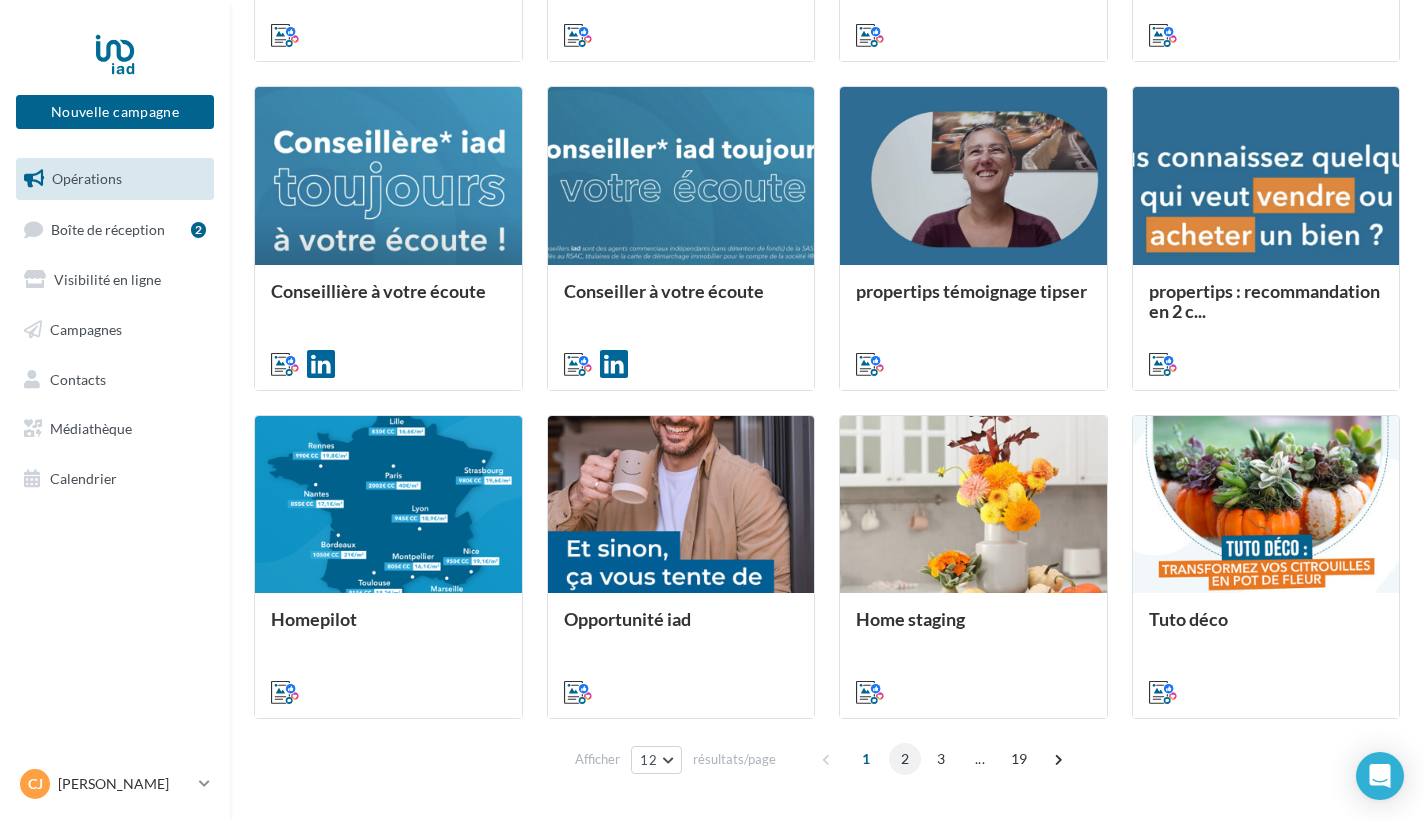 click on "2" at bounding box center [905, 759] 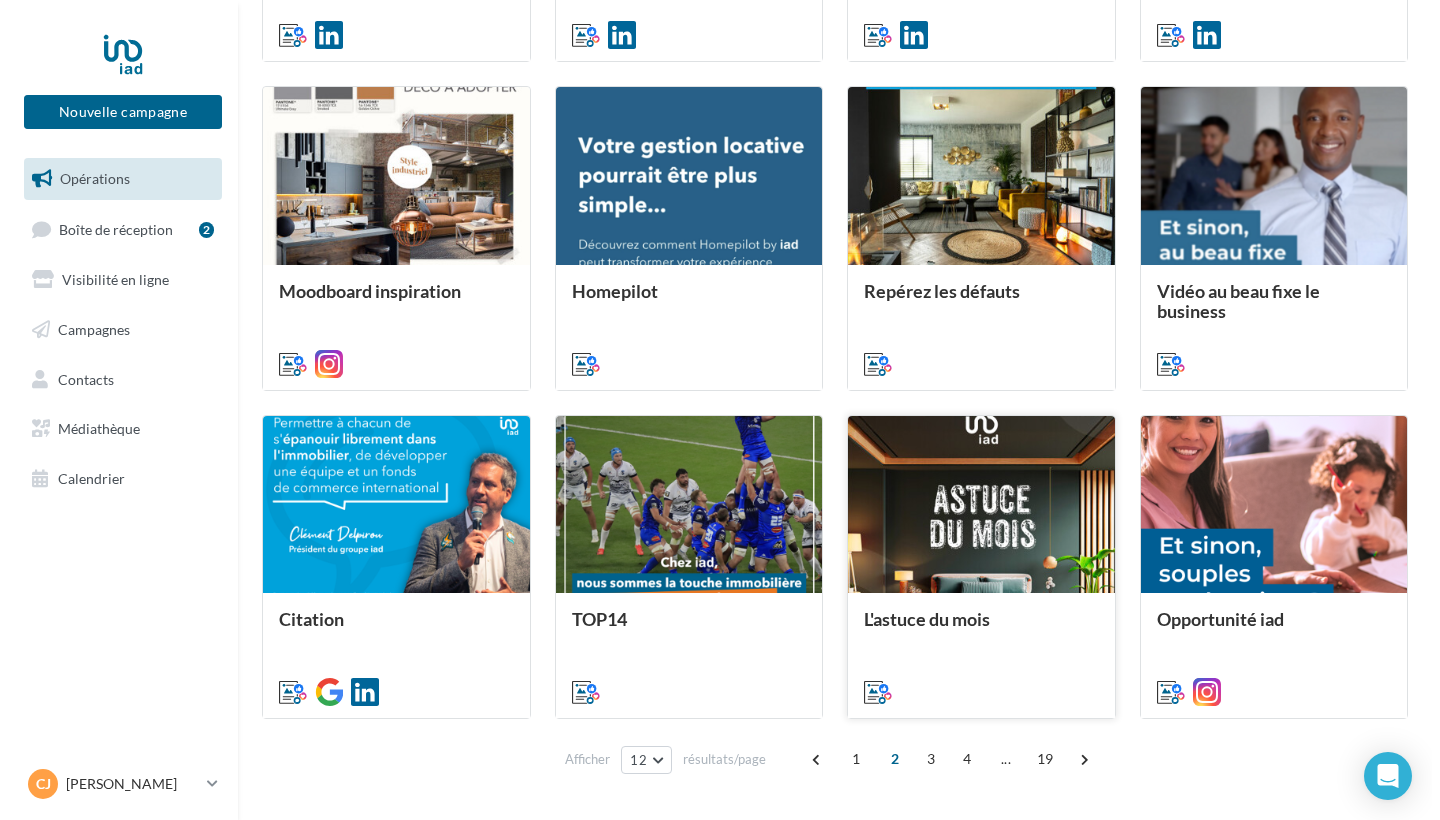 scroll, scrollTop: 110, scrollLeft: 0, axis: vertical 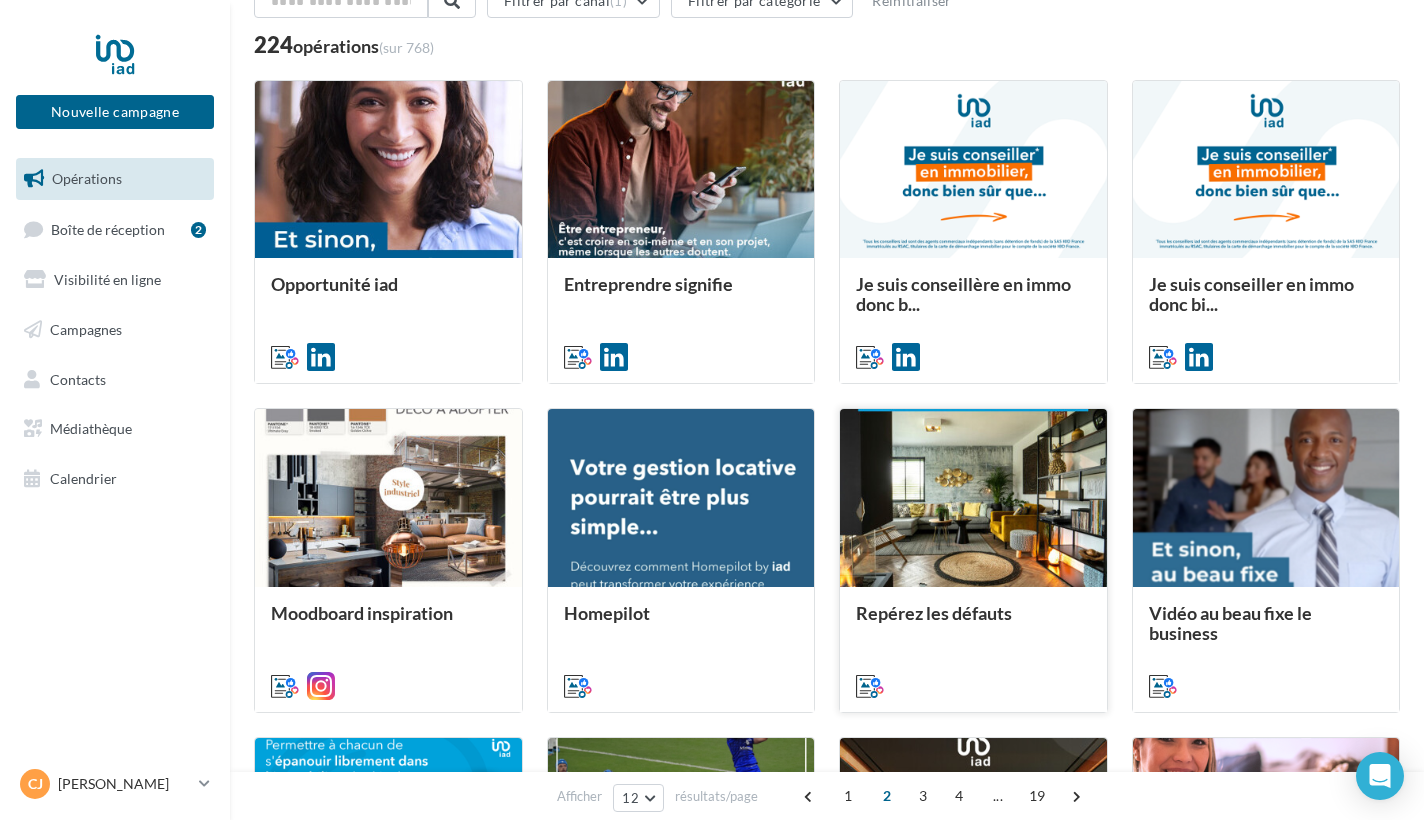 click at bounding box center [973, 498] 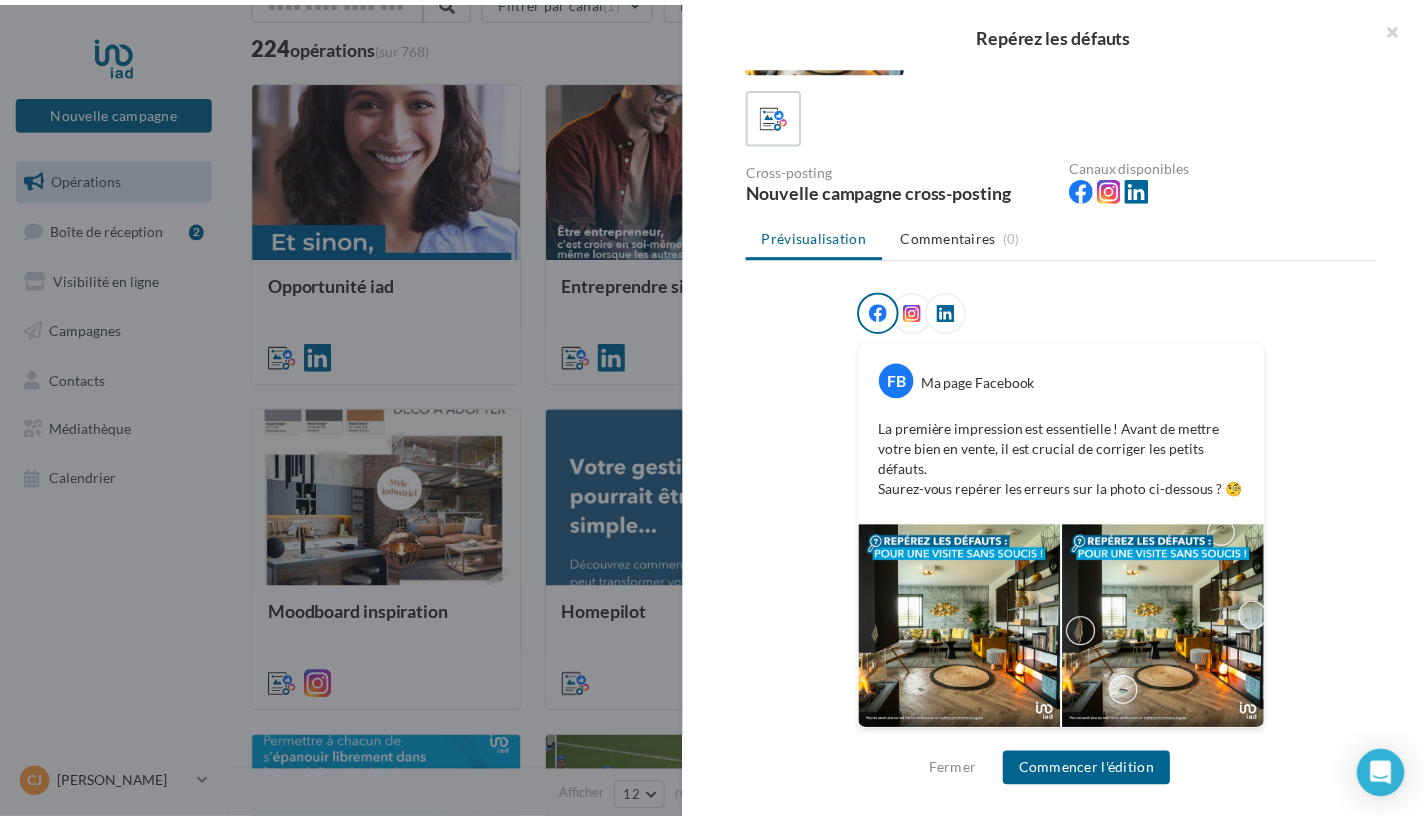 scroll, scrollTop: 0, scrollLeft: 0, axis: both 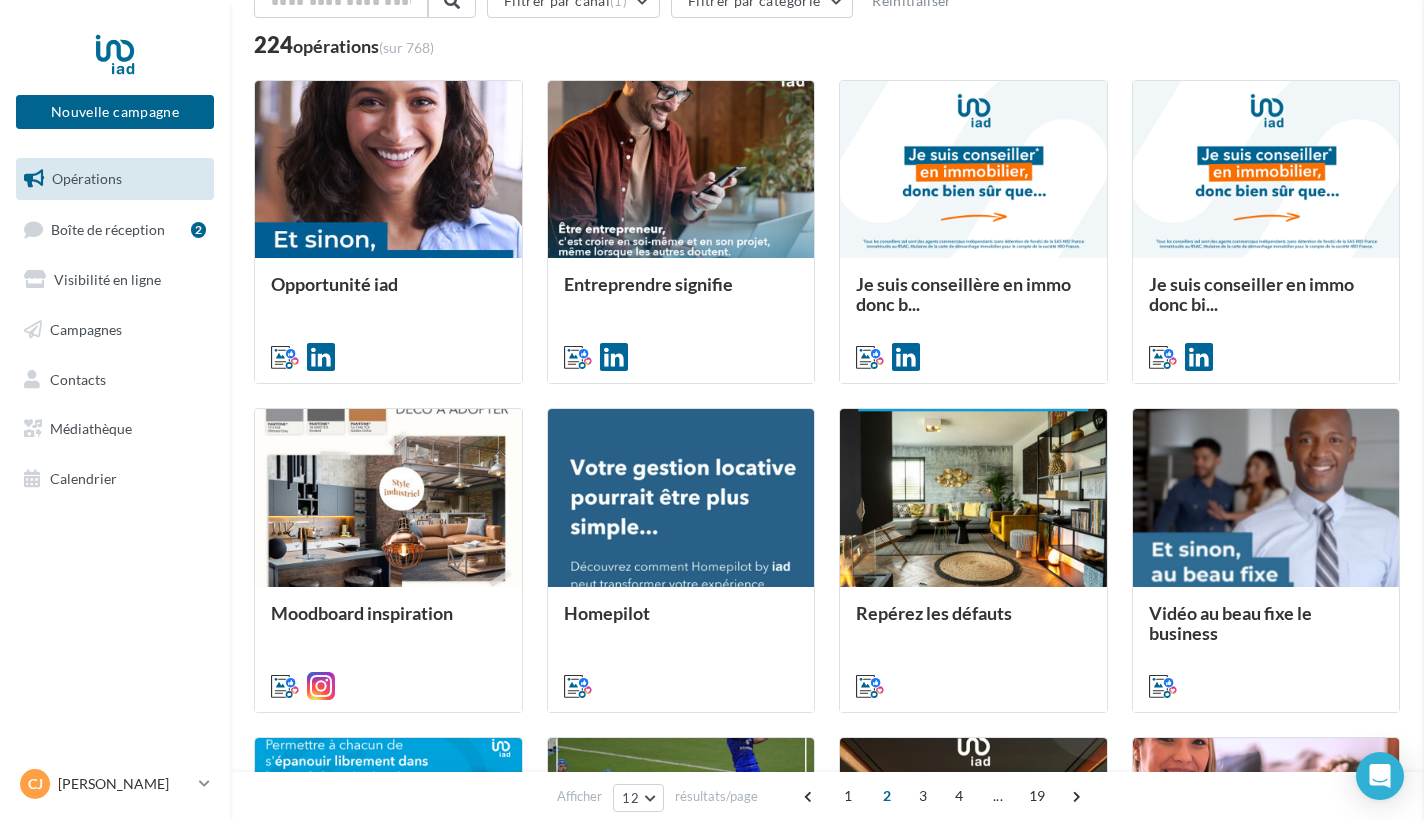 click on "Repérez les défauts
Description
Non renseignée
Cross-posting
Nouvelle campagne cross-posting
Canaux disponibles
Prévisualisation
Commentaires
(0)
FB
Ma page Facebook
La première impression est essentielle ! Avant de mettre votre bien en vente, il est crucial de corriger les petits défauts.  Saurez-vous repérer les erreurs sur la photo ci-dessous ? 🧐" at bounding box center [827, 1121] 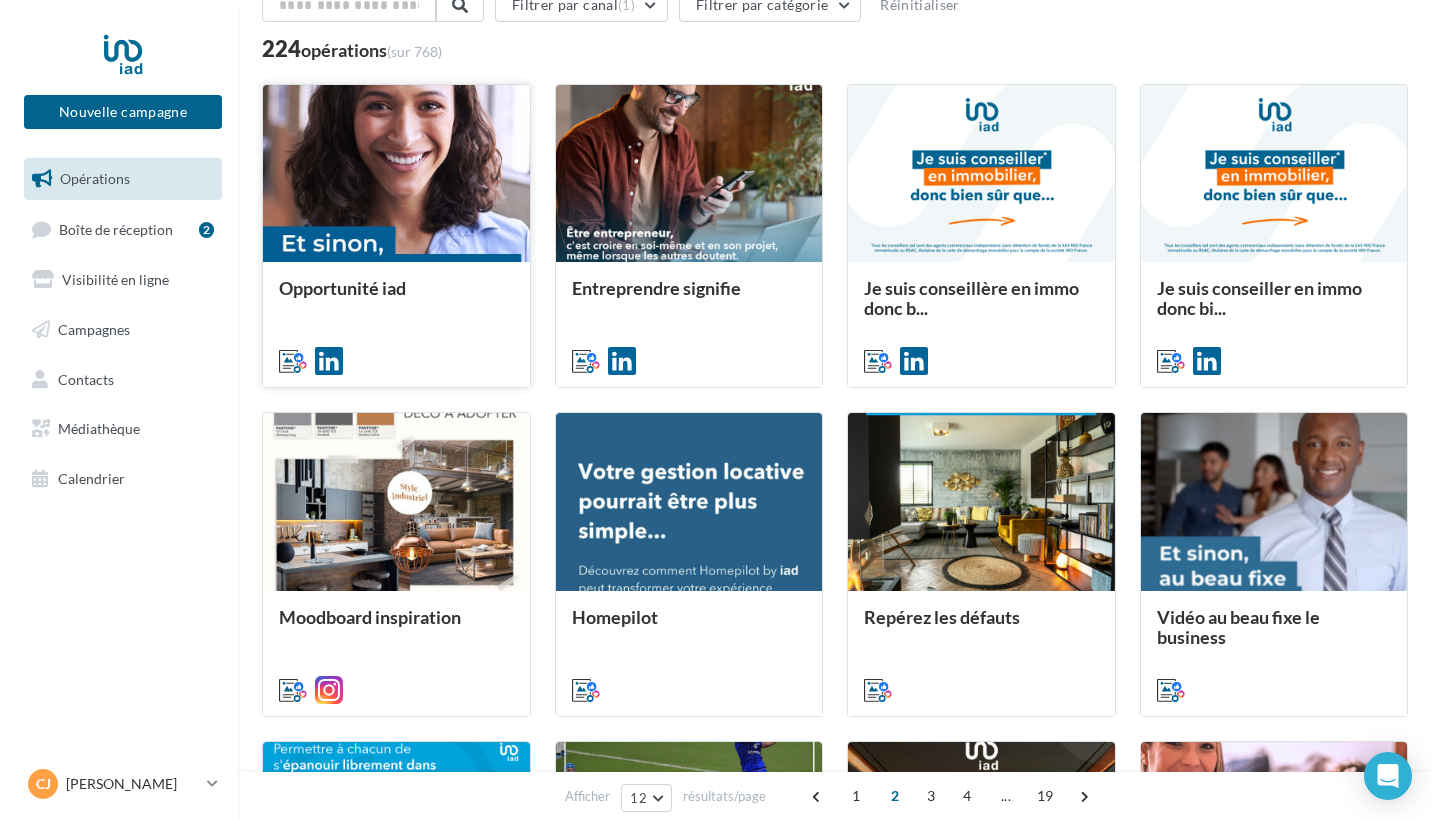 scroll, scrollTop: 459, scrollLeft: 0, axis: vertical 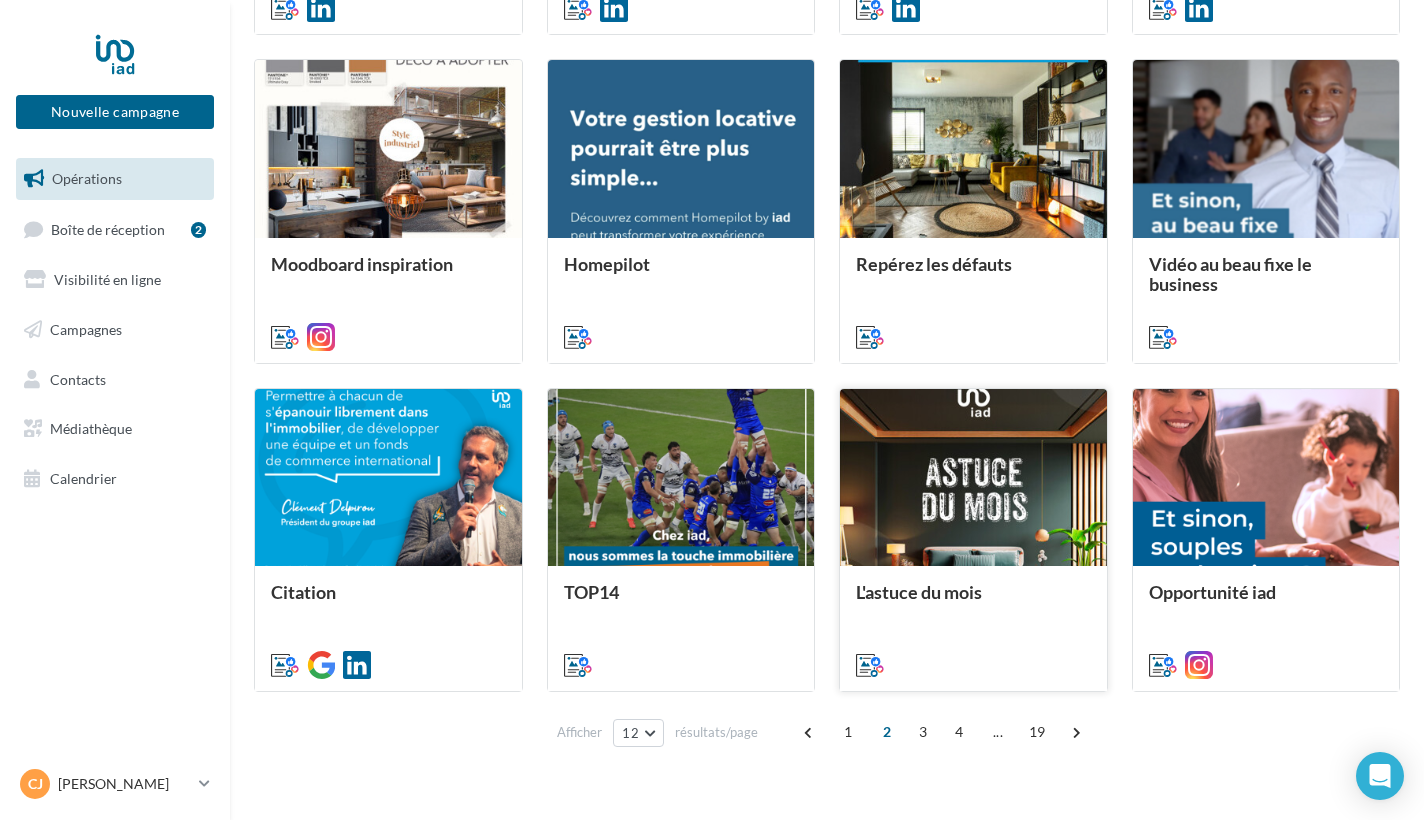 click at bounding box center [973, 478] 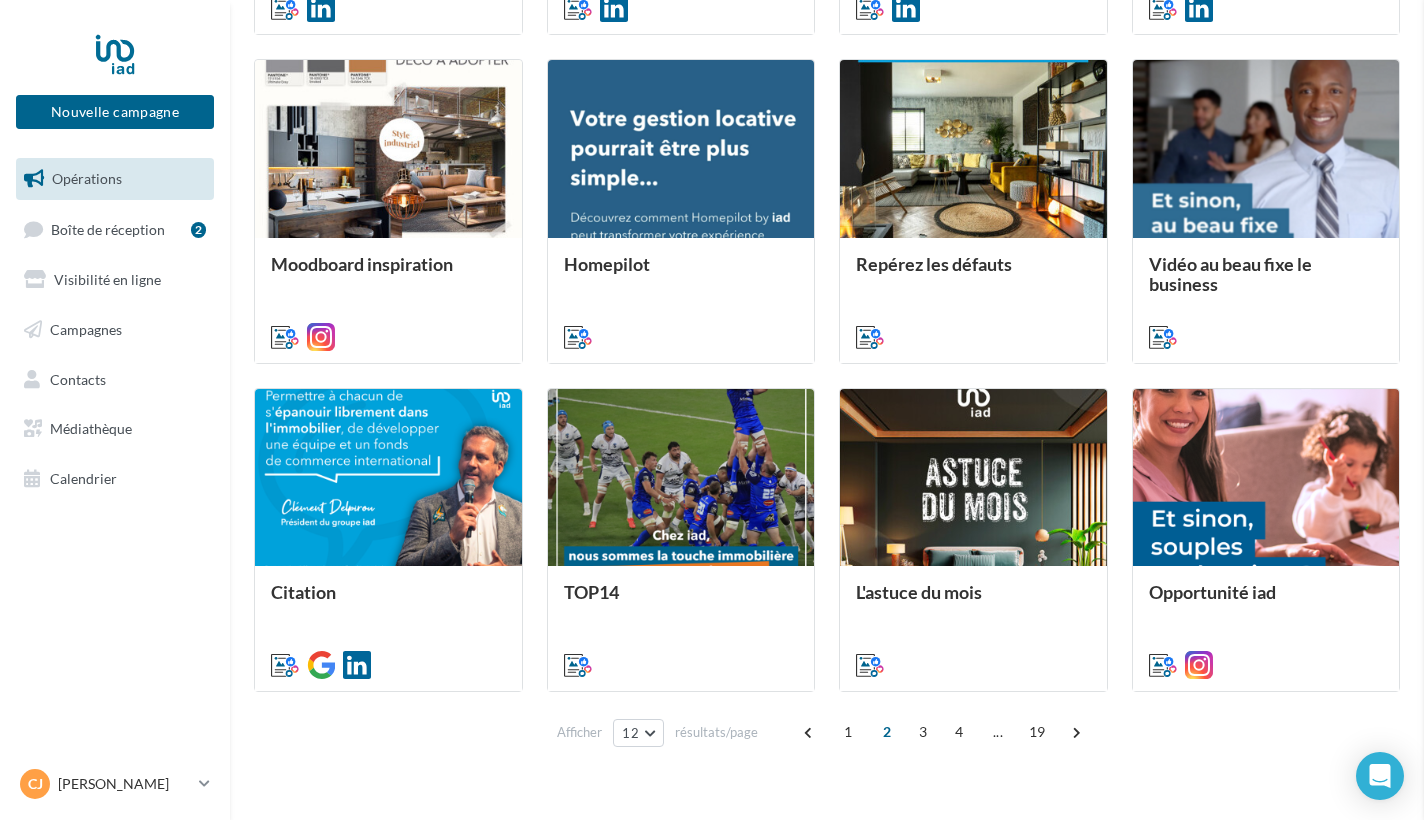 click on "L'astuce du mois
Description
Non renseignée
Cross-posting
Nouvelle campagne cross-posting
Canaux disponibles
Prévisualisation
Commentaires
(0)
FB
Ma page Facebook
Saviez-vous que la couleur peut transformer totalement l’ambiance d’un espace ?  Que ce soit pour agrandir visuellement une pièce, créer une atmosphère chaleureuse ou apporter une touche de modernité, la peinture est votre meilleure alliée ! 🌈✨ Voici quelques astuces pour jouer sur la perspective de vos pièces 👍" at bounding box center [827, 772] 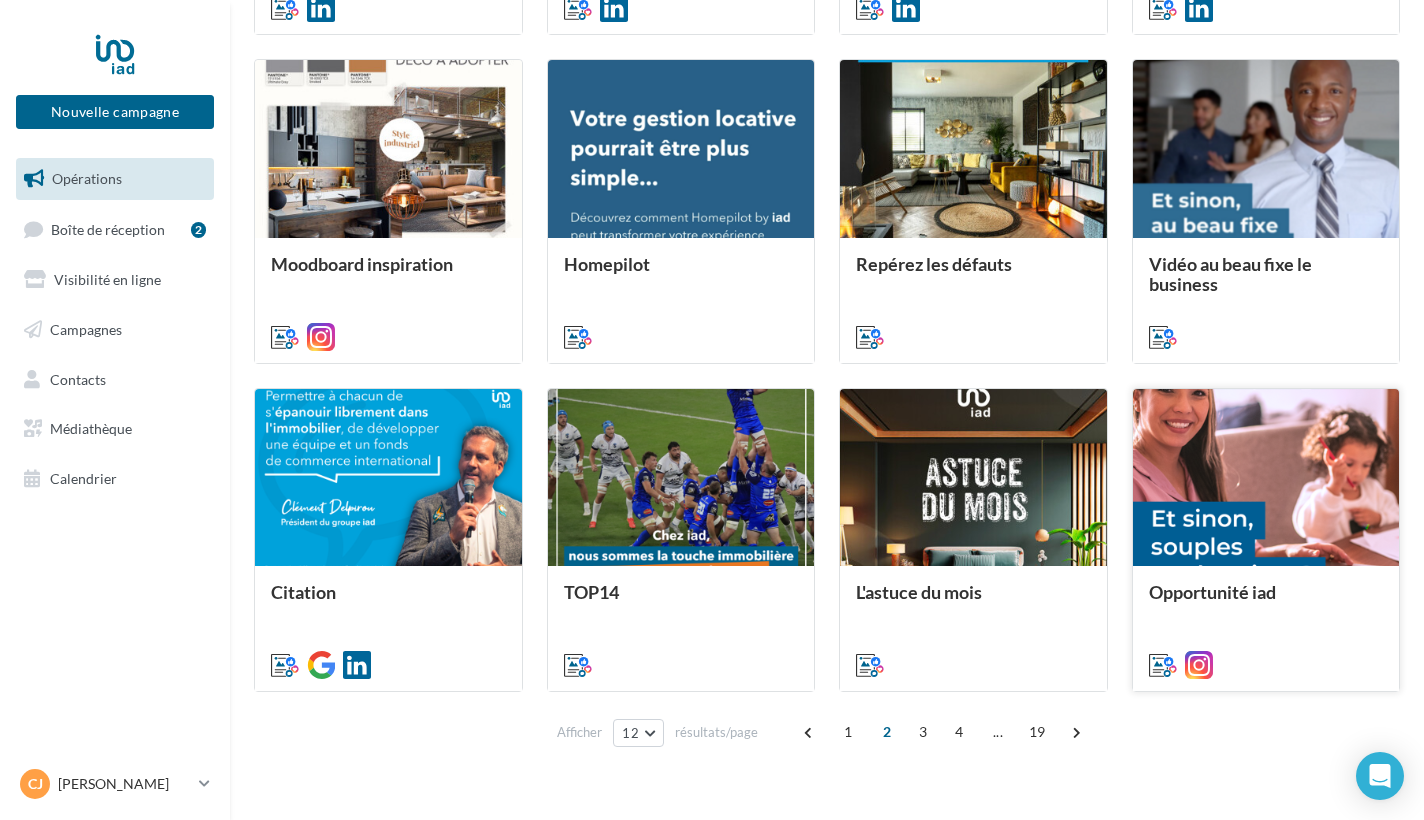 click at bounding box center [1266, 478] 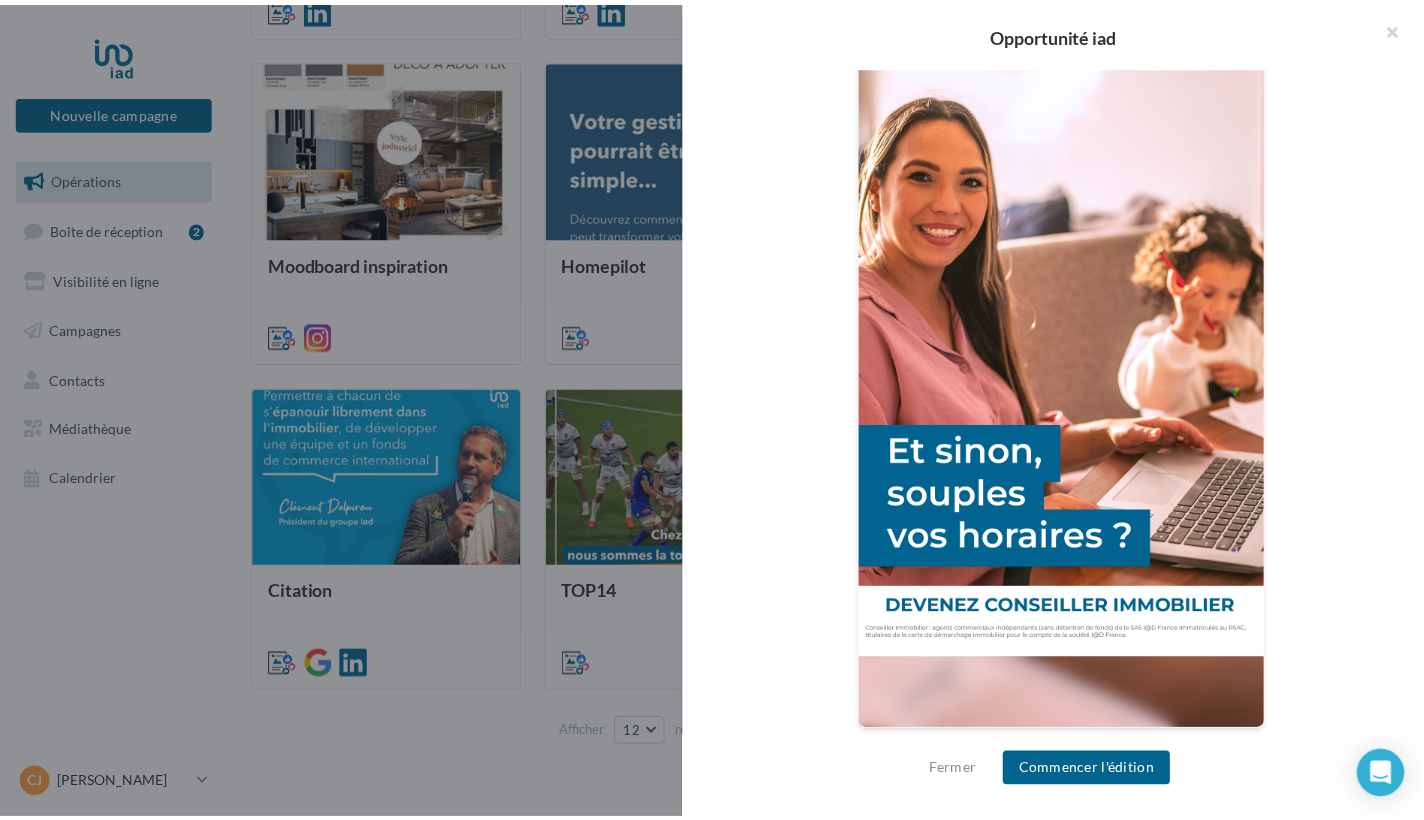 scroll, scrollTop: 0, scrollLeft: 0, axis: both 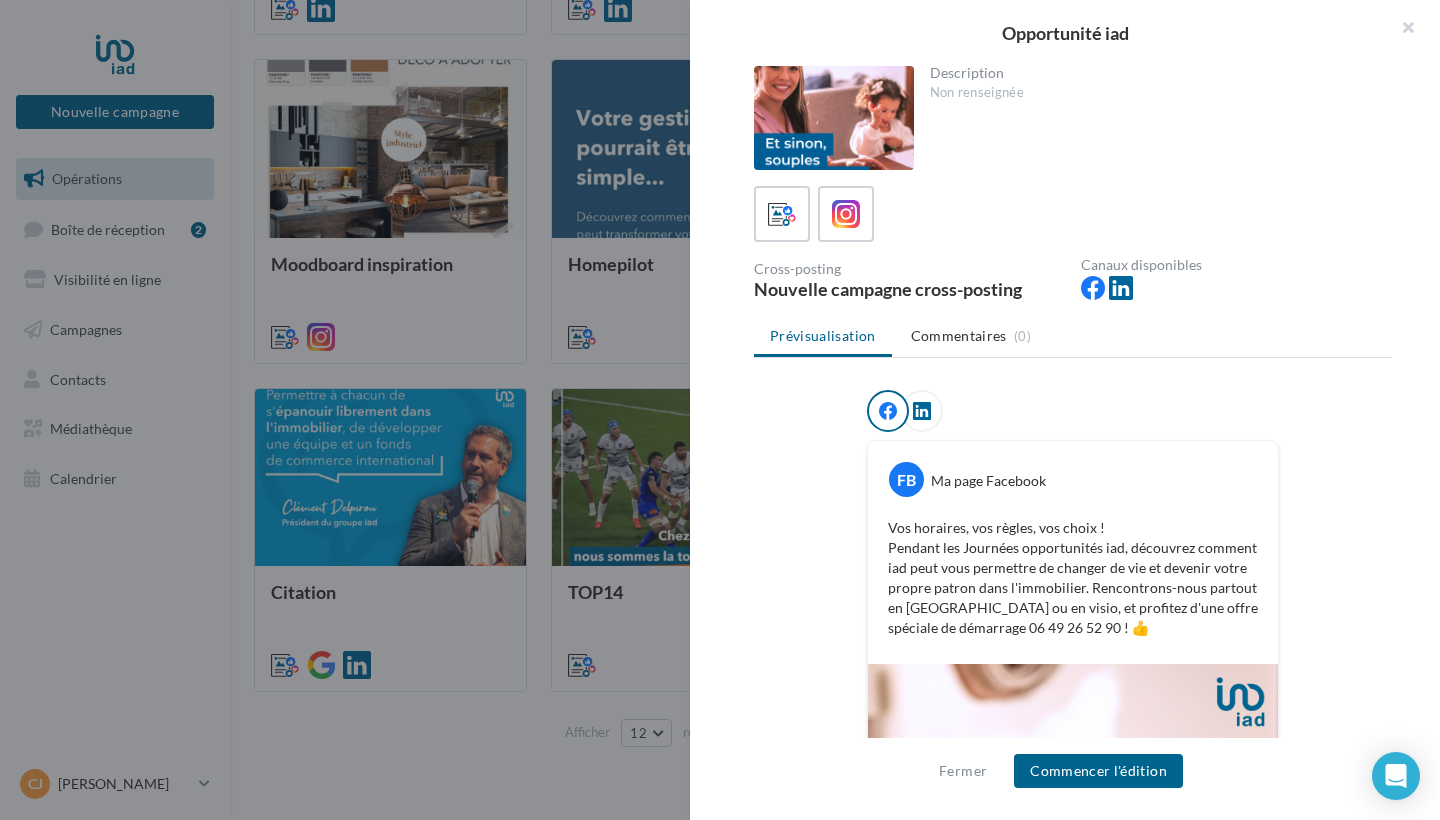 click at bounding box center (1400, 30) 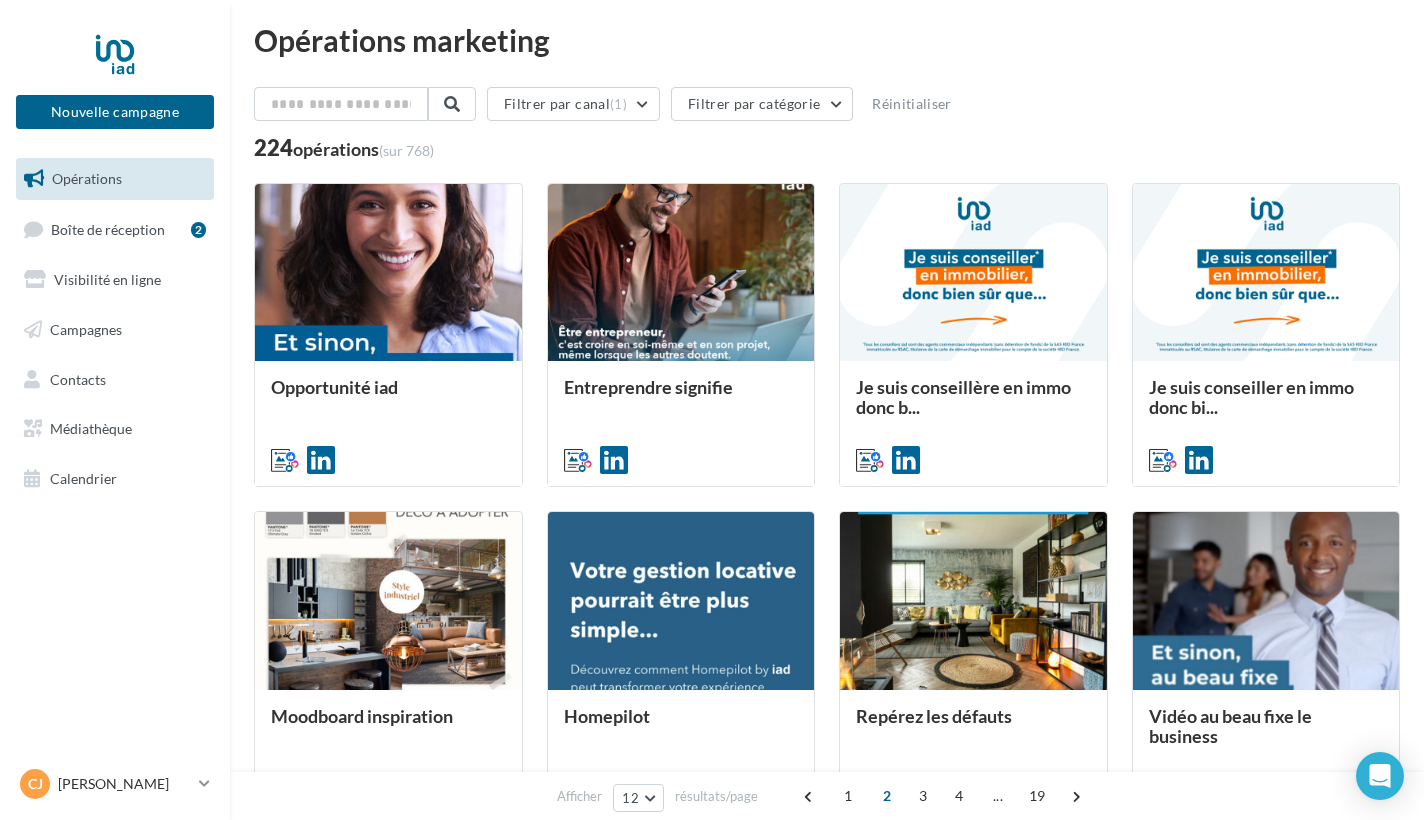 scroll, scrollTop: 0, scrollLeft: 0, axis: both 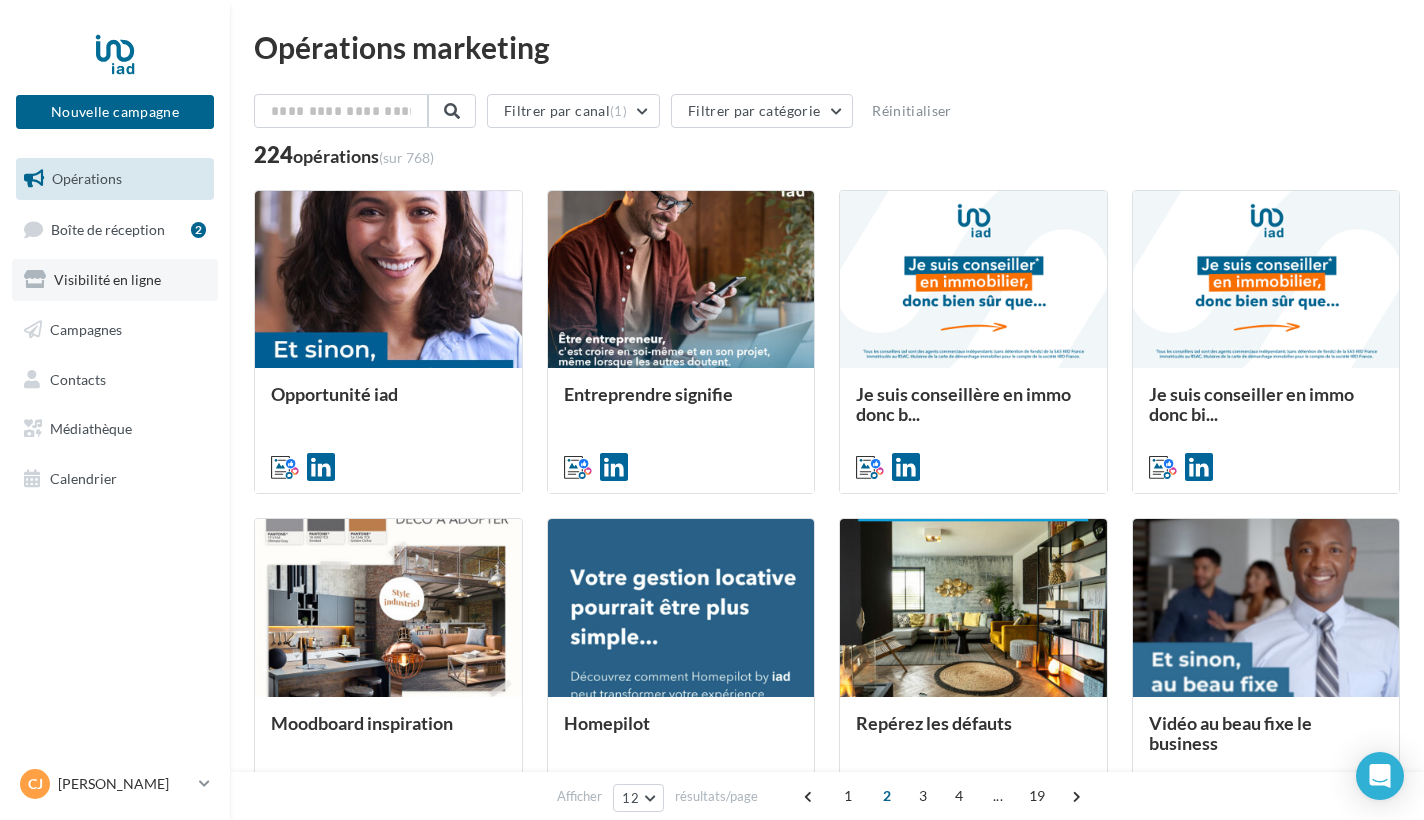 click on "Visibilité en ligne" at bounding box center (115, 280) 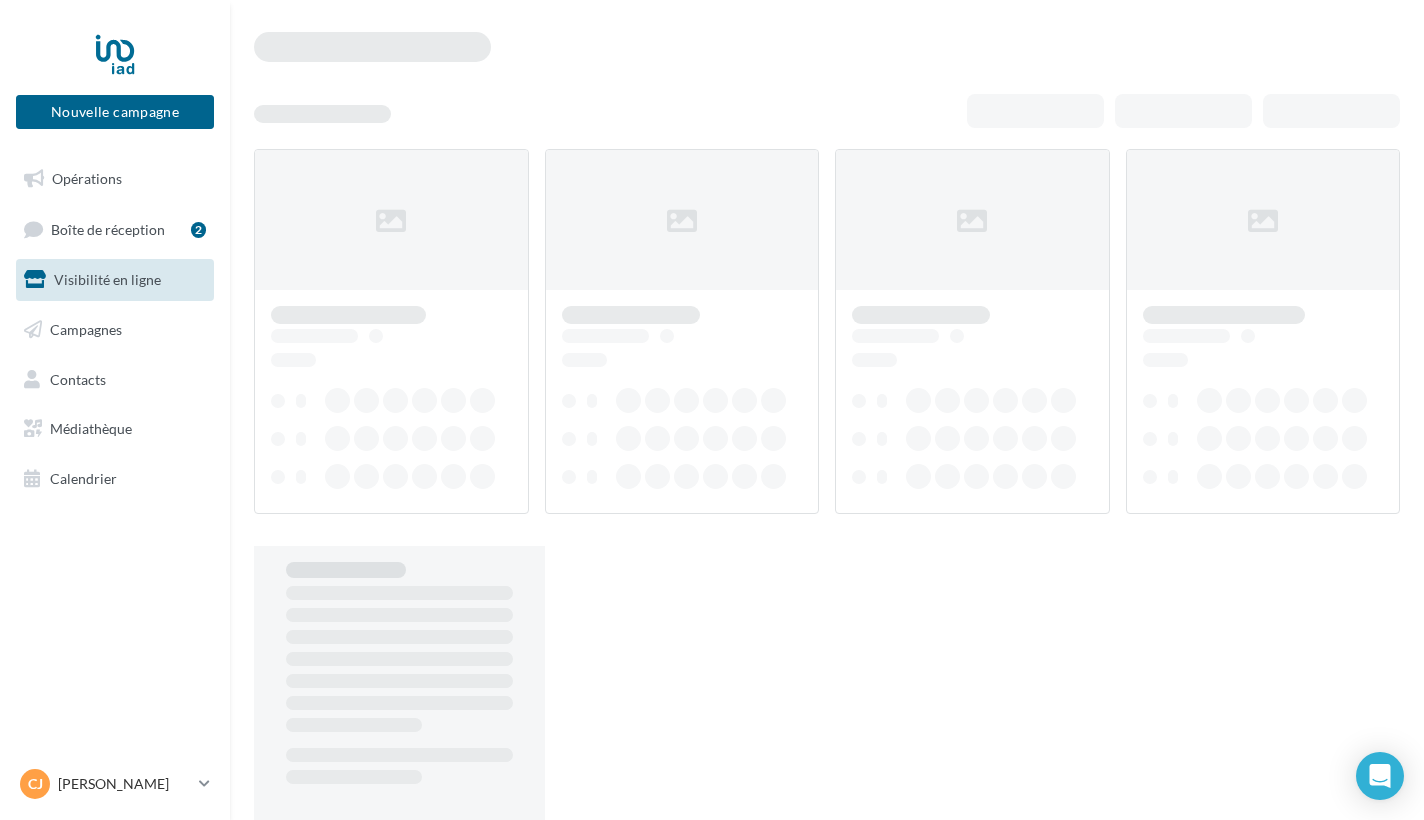 scroll, scrollTop: 0, scrollLeft: 0, axis: both 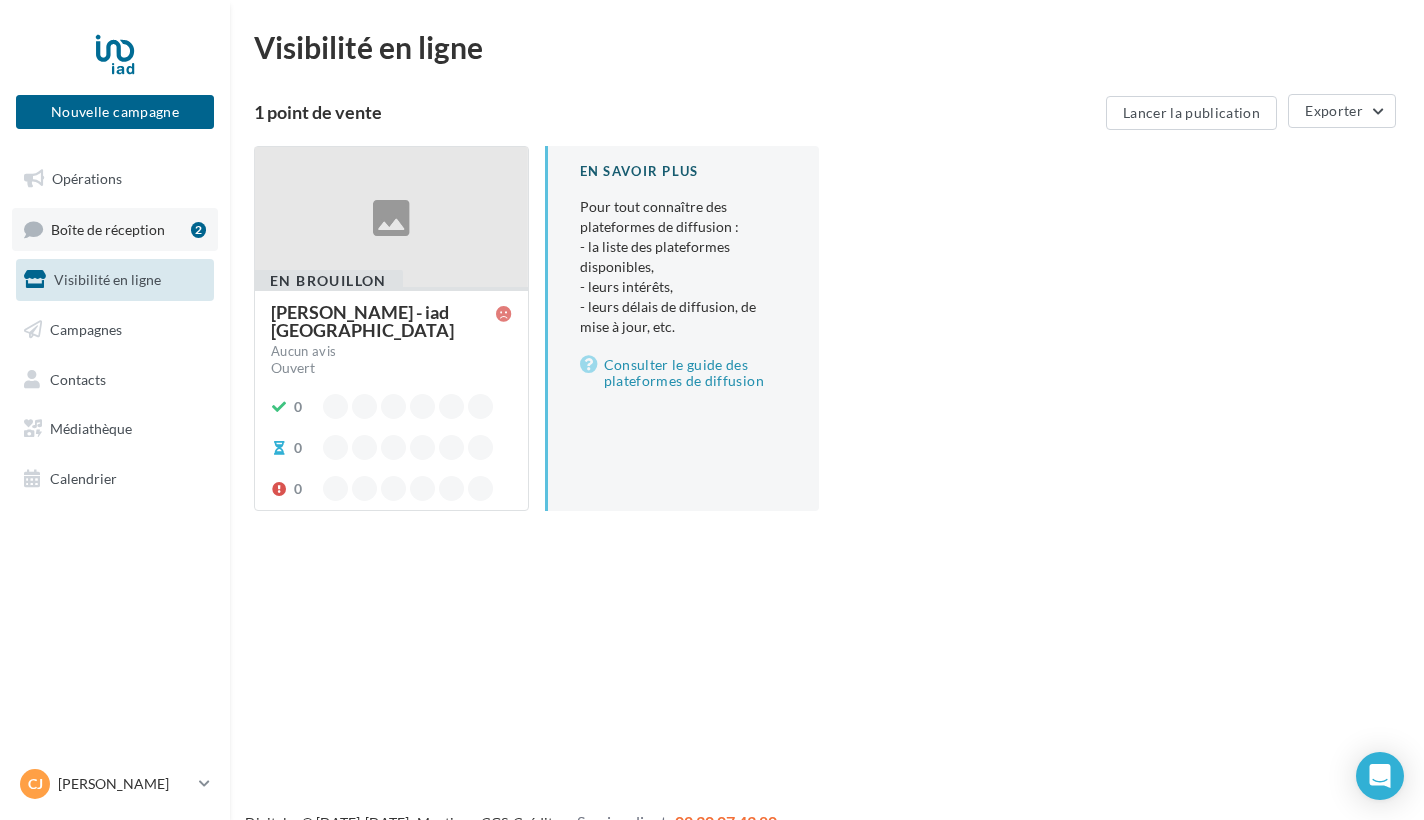 click on "2" at bounding box center [198, 229] 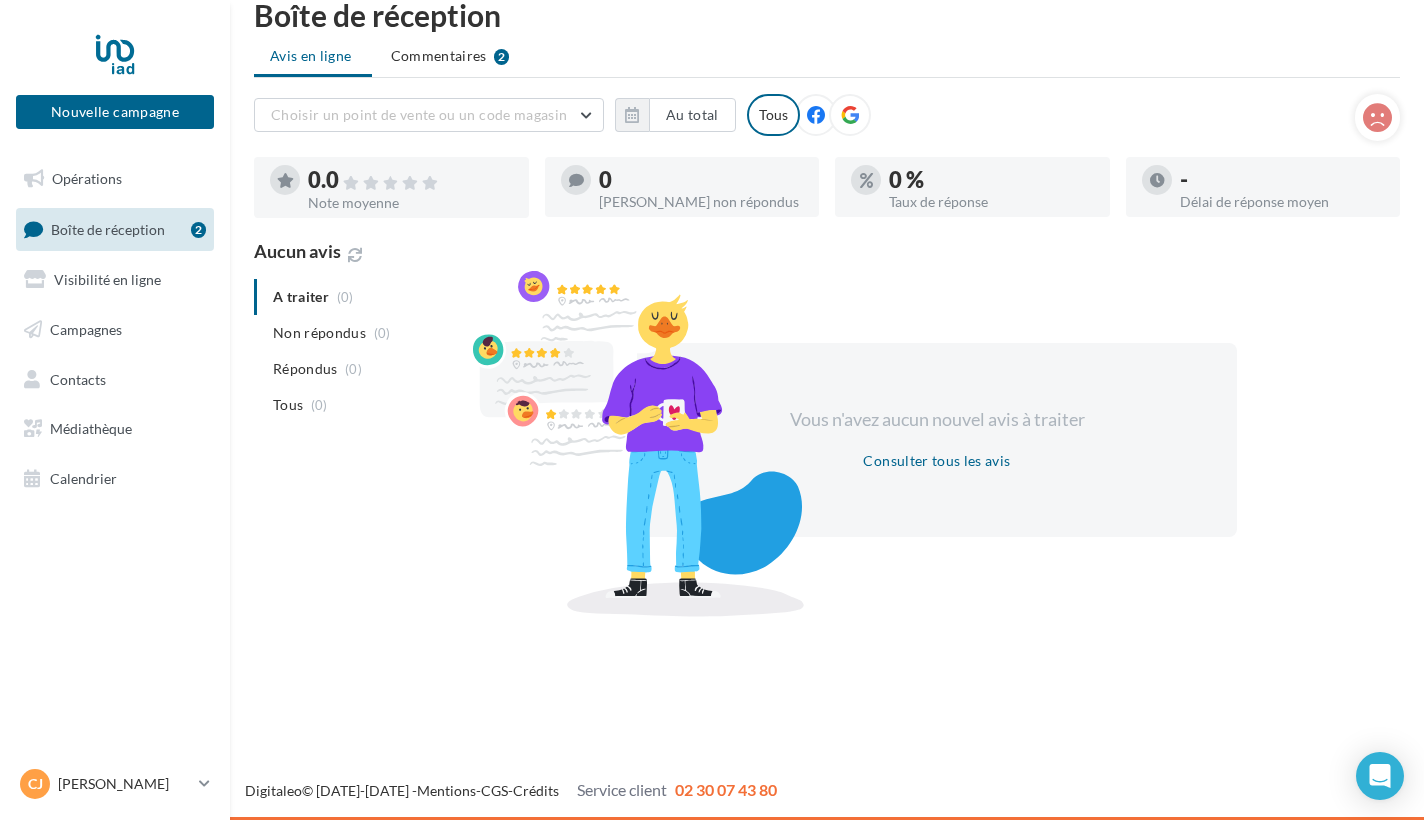 scroll, scrollTop: 0, scrollLeft: 0, axis: both 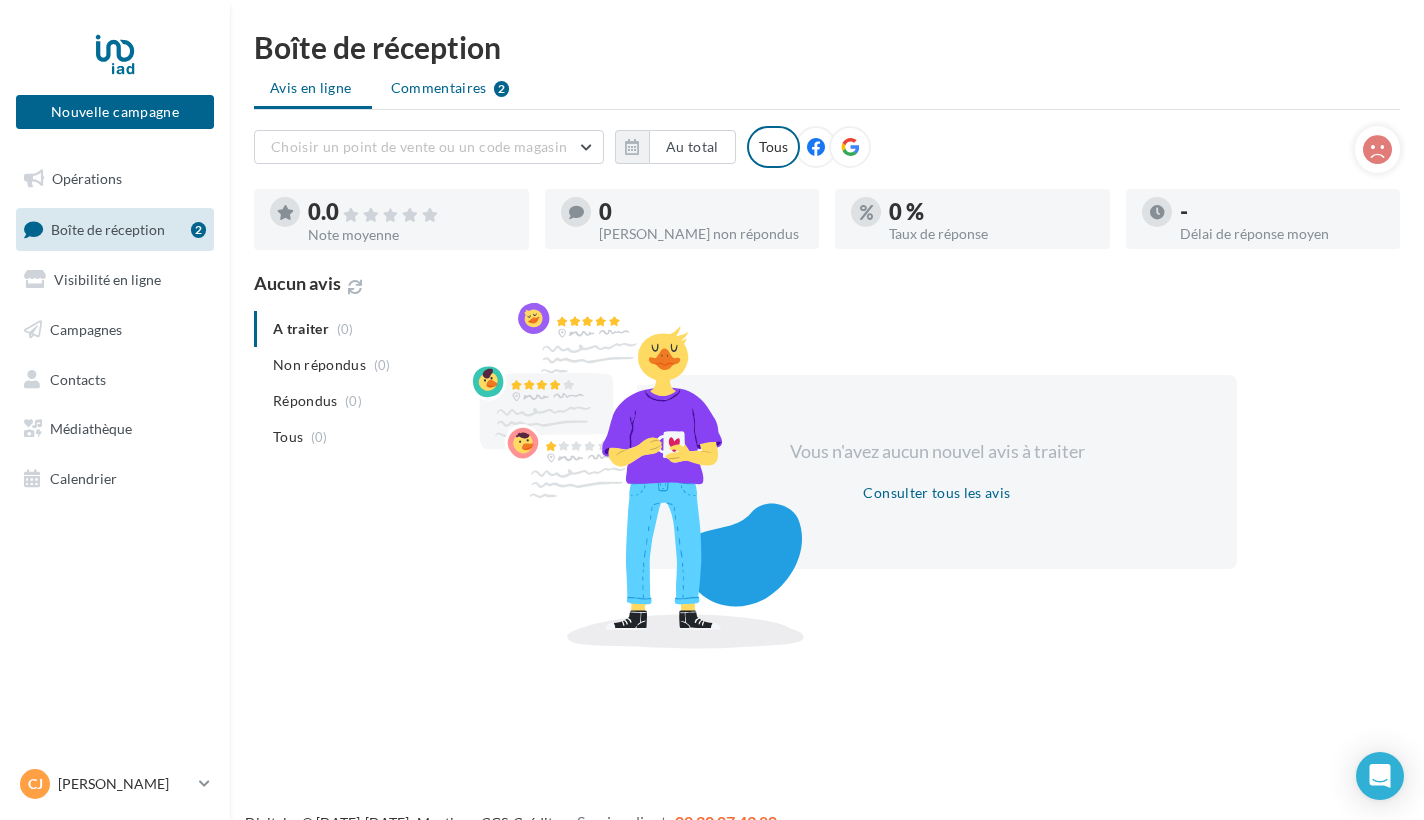 click on "Commentaires" at bounding box center [439, 88] 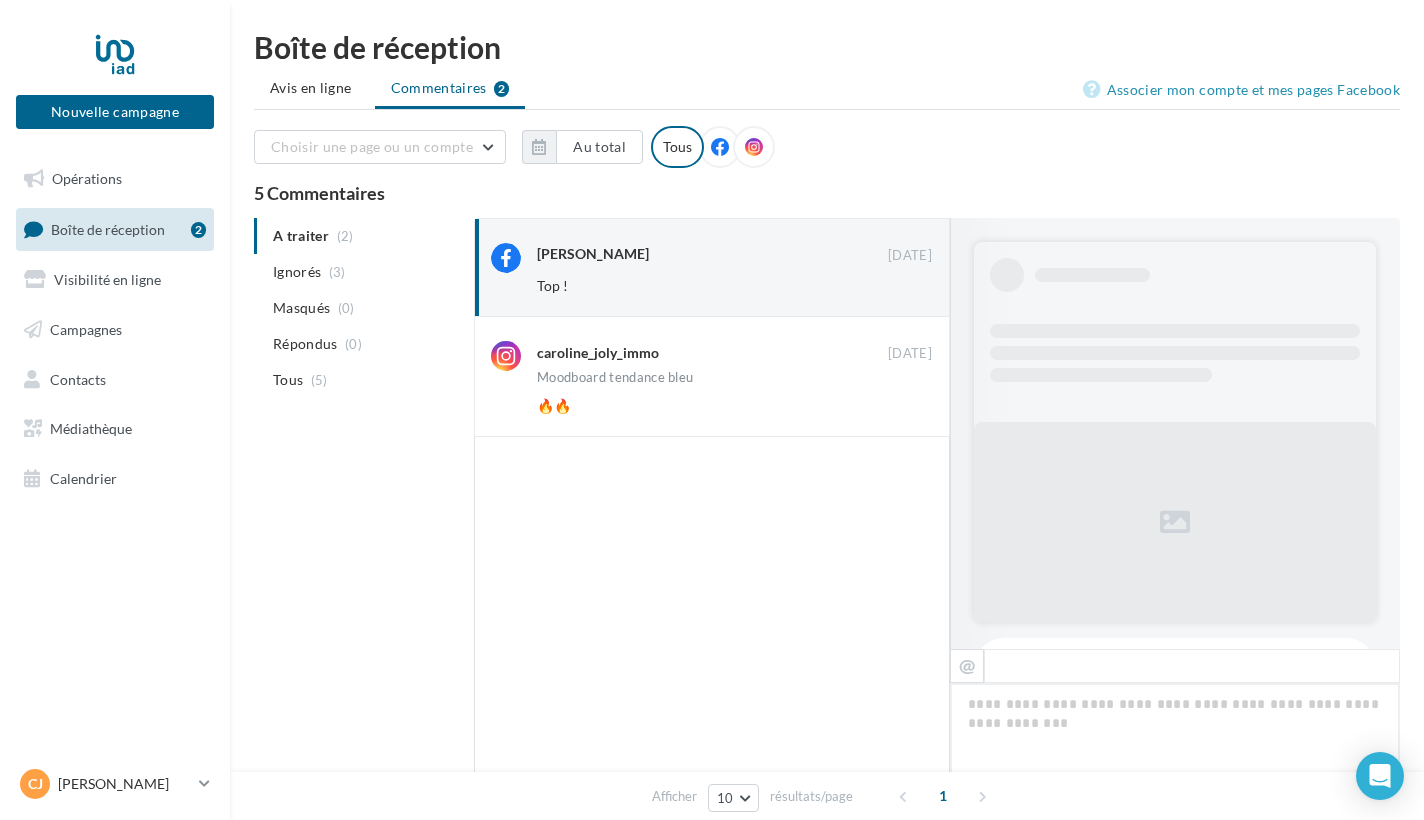 scroll, scrollTop: 680, scrollLeft: 0, axis: vertical 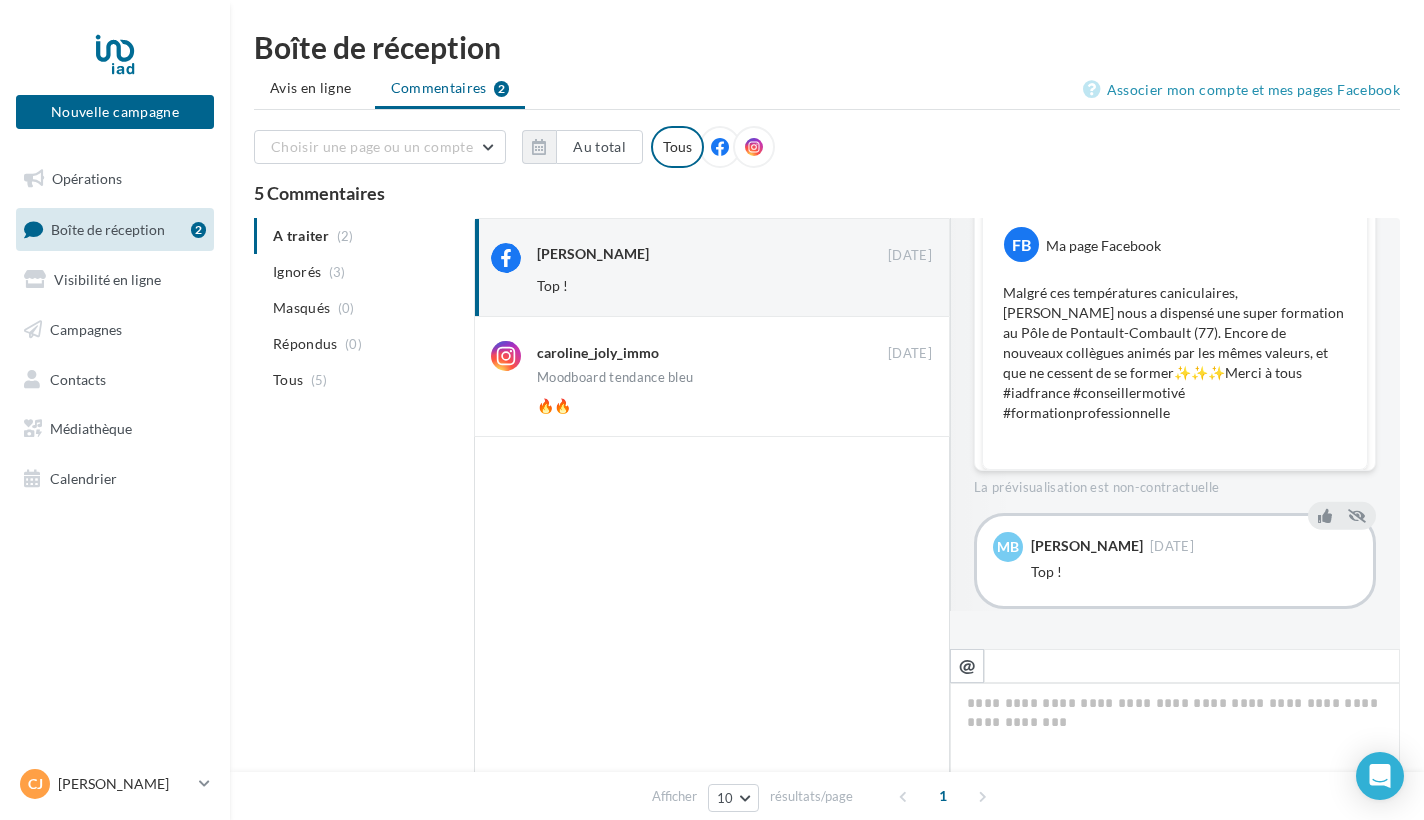 click at bounding box center [1175, 460] 